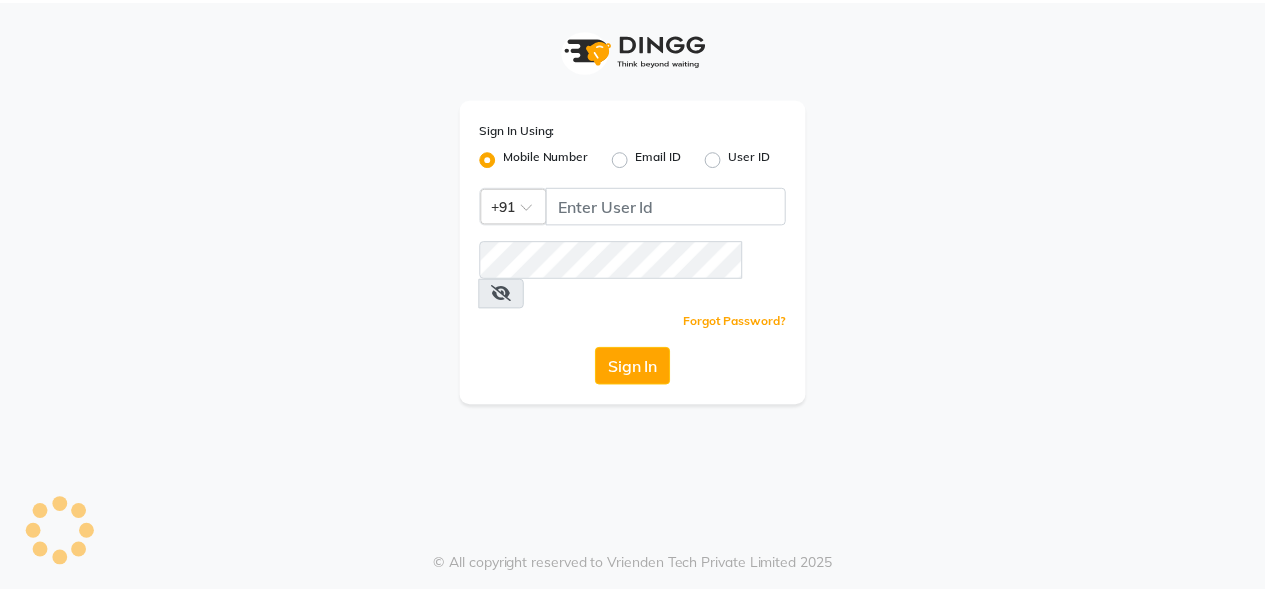scroll, scrollTop: 0, scrollLeft: 0, axis: both 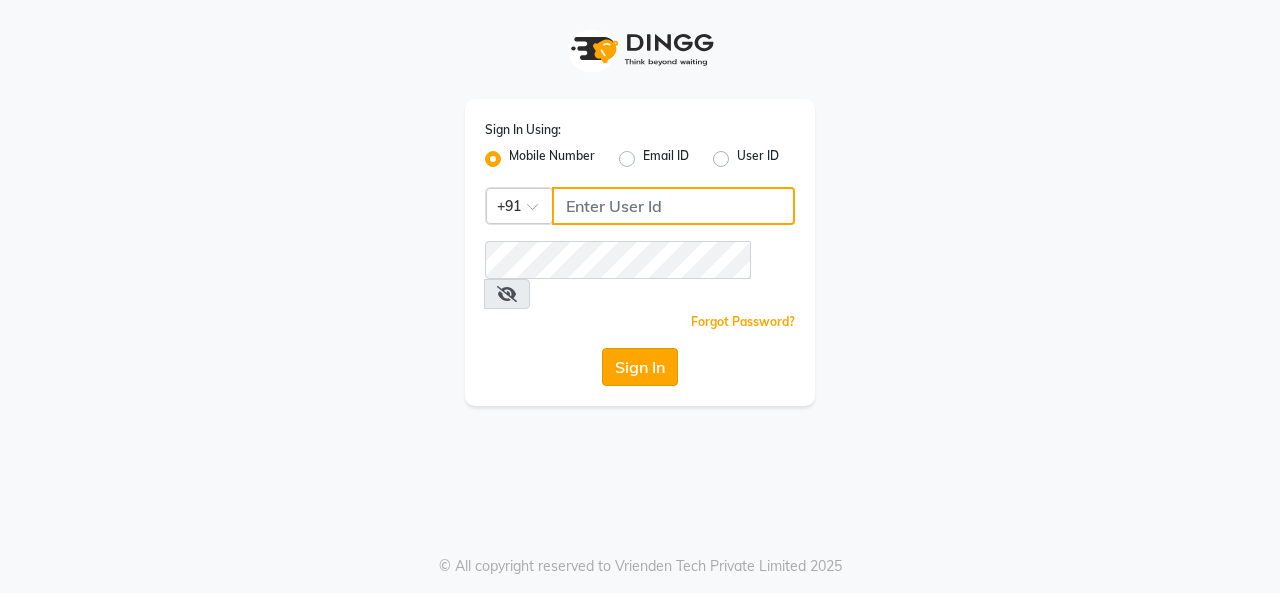 type on "7906888272" 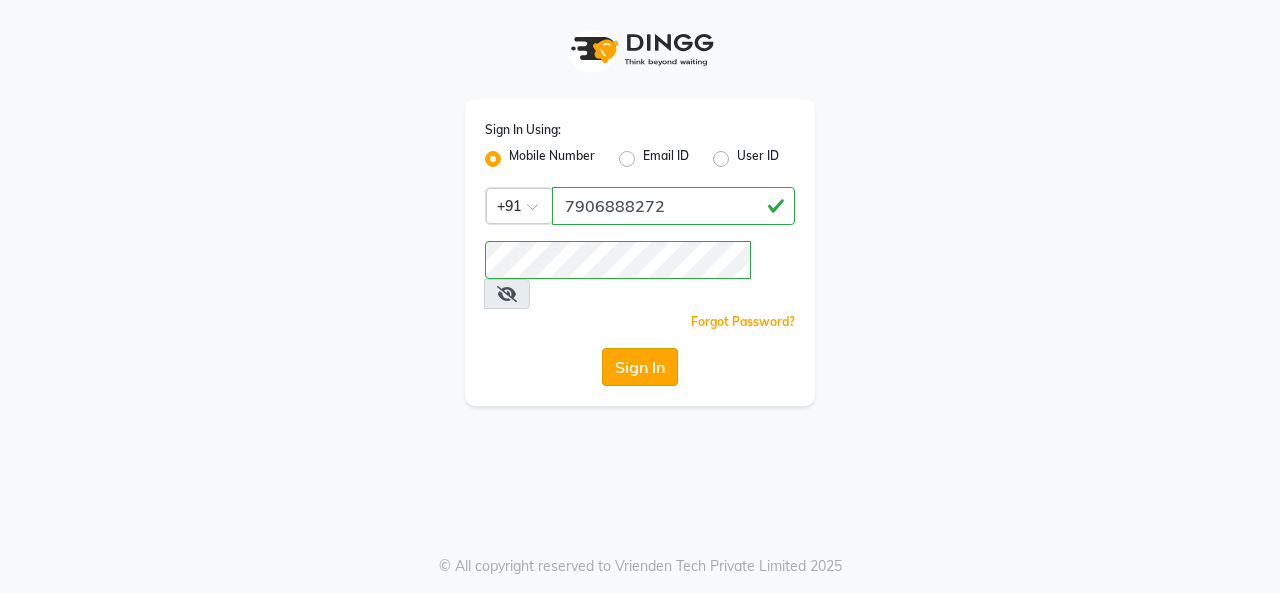 click on "Sign In" 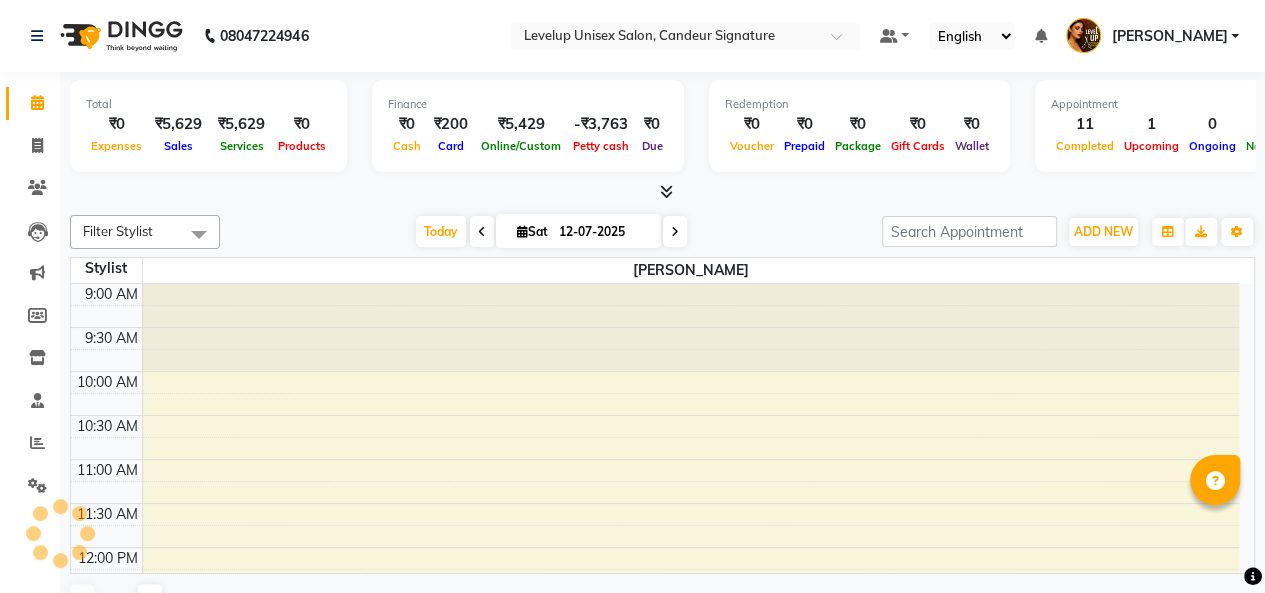 select on "en" 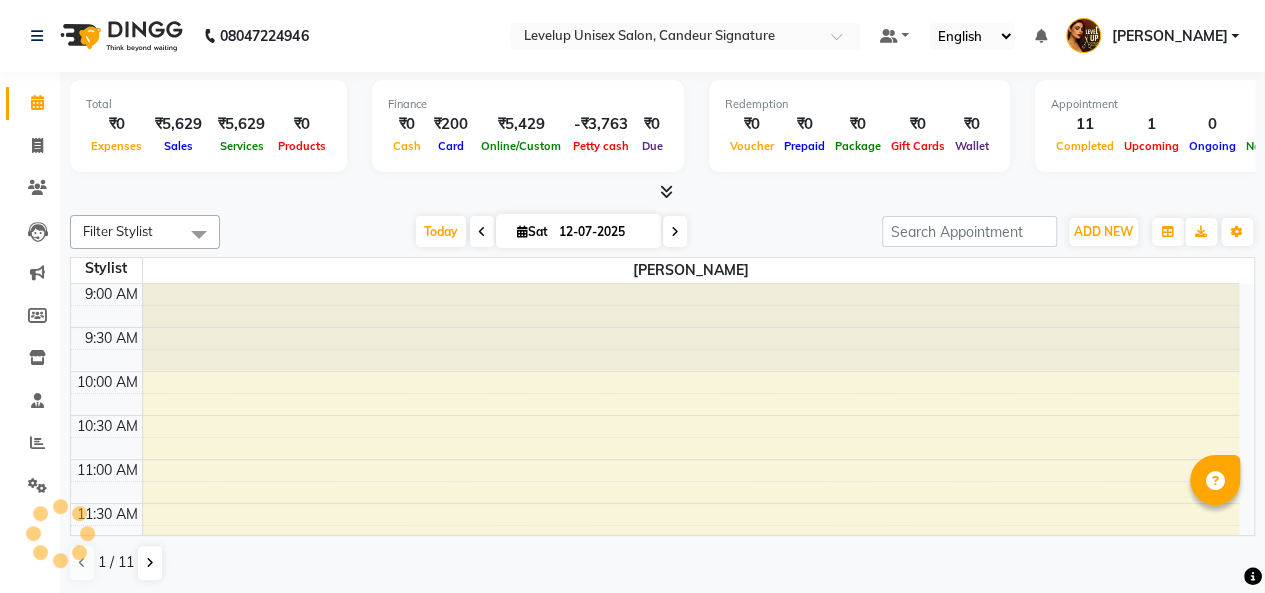 scroll, scrollTop: 0, scrollLeft: 0, axis: both 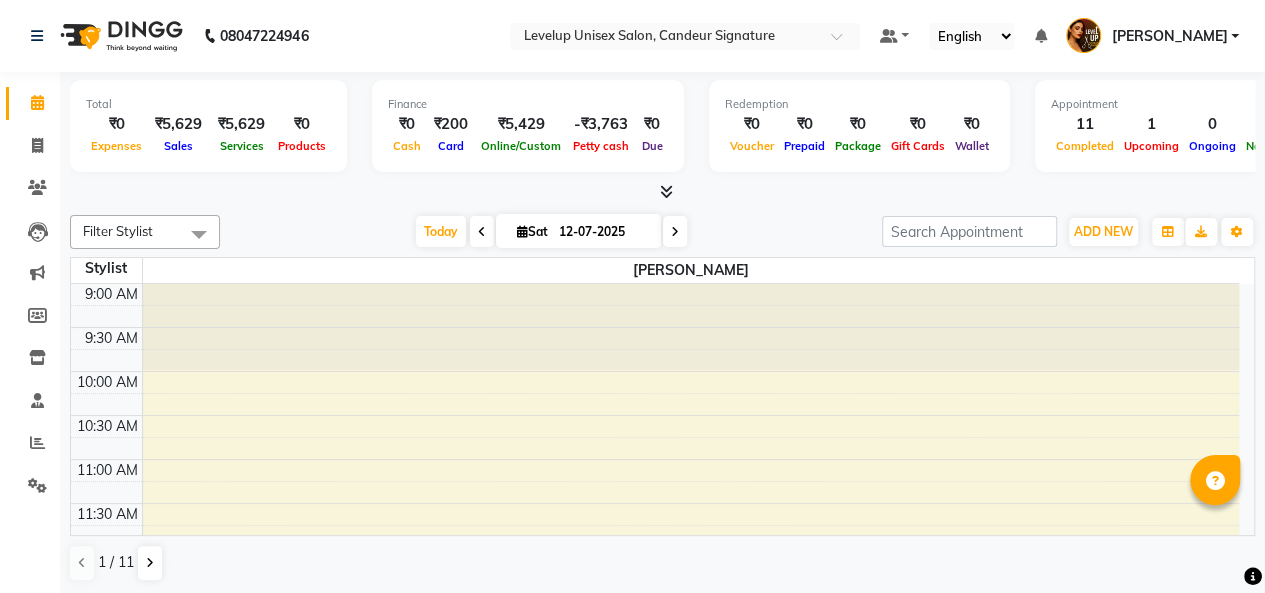 click on "08047224946 Select Location × Levelup Unisex Salon, Candeur Signature Default Panel My Panel English ENGLISH Español العربية मराठी हिंदी ગુજરાતી தமிழ் 中文 Notifications nothing to show Furkan Ahmad  Manage Profile Change Password Sign out  Version:3.15.4" 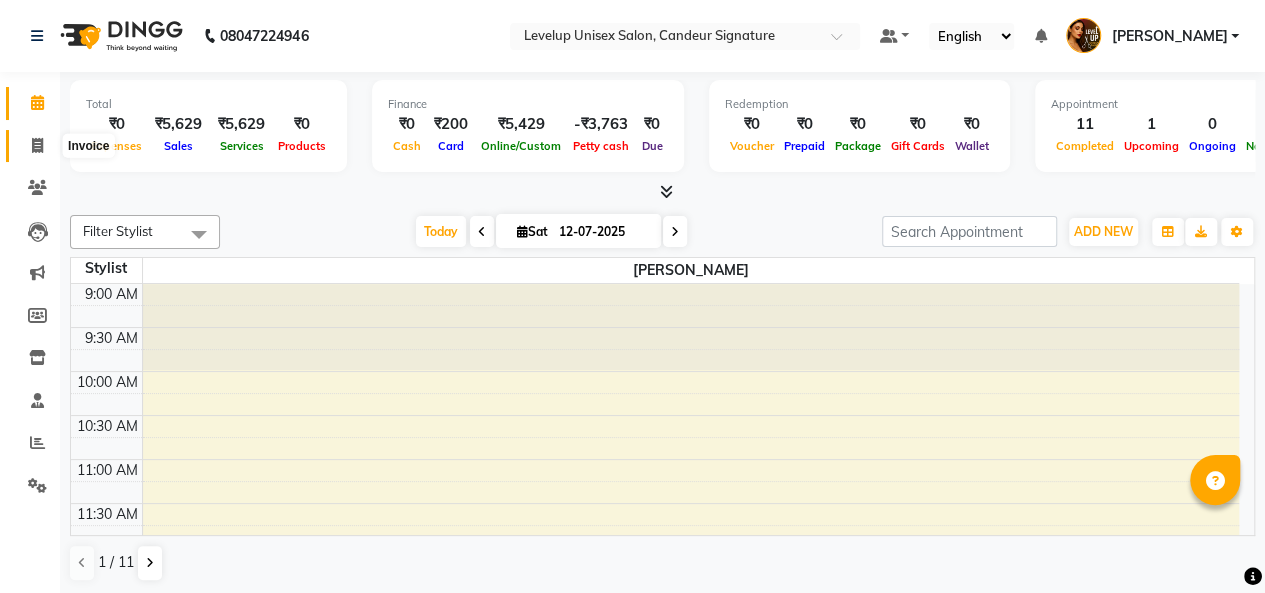 click 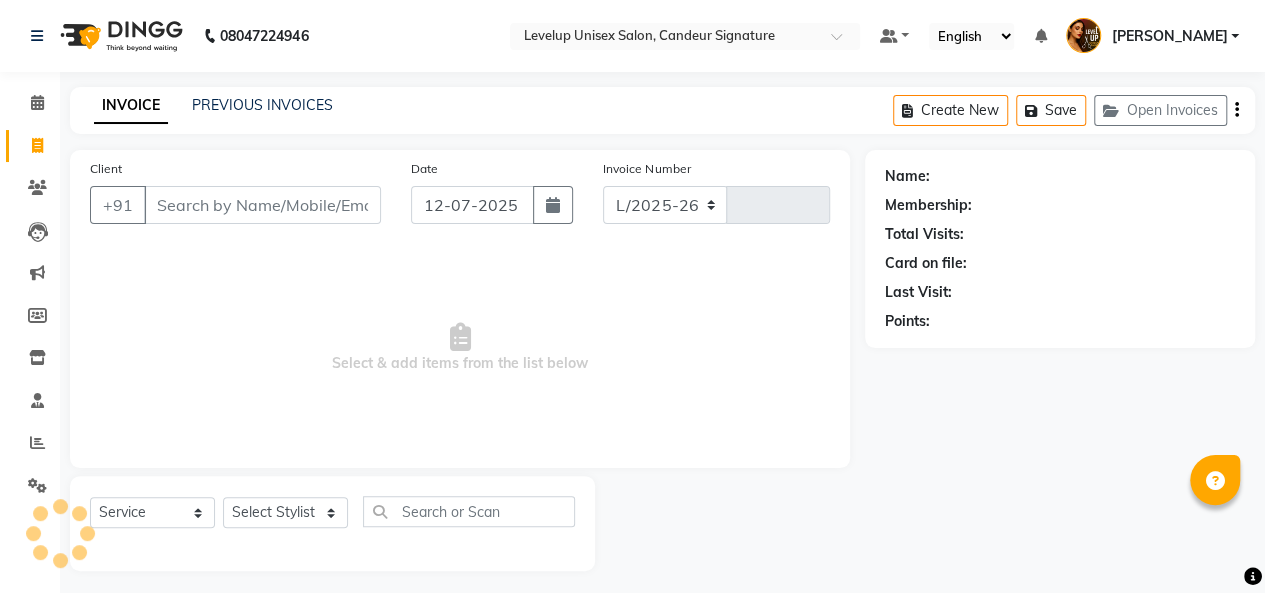 select on "7681" 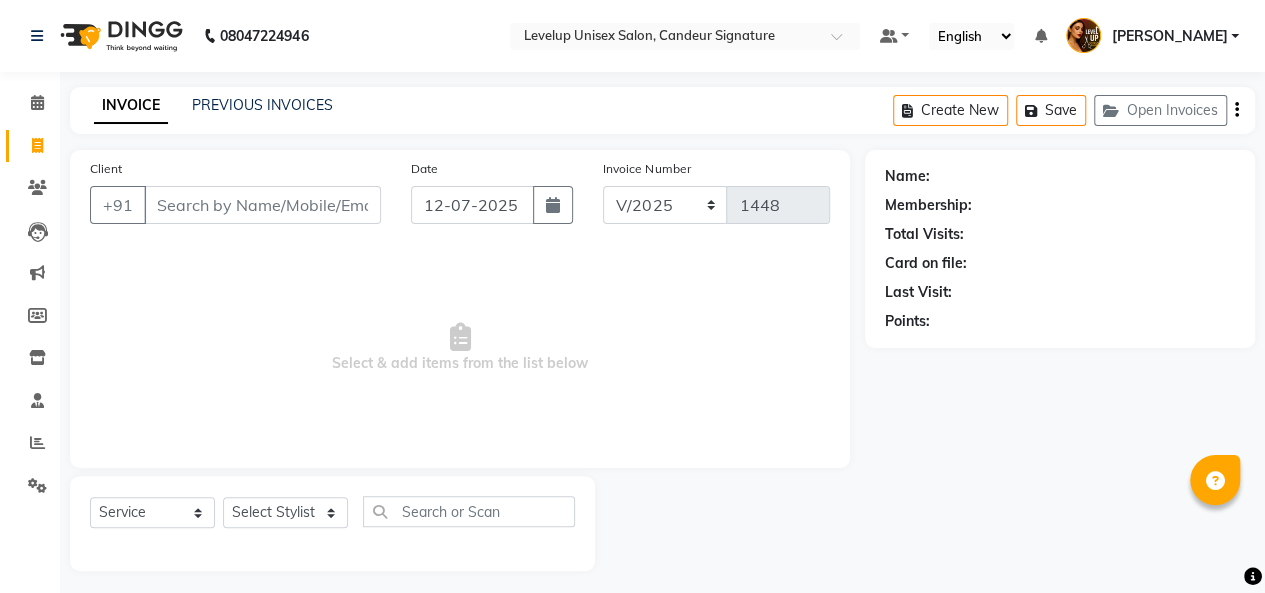 click on "Client" at bounding box center [262, 205] 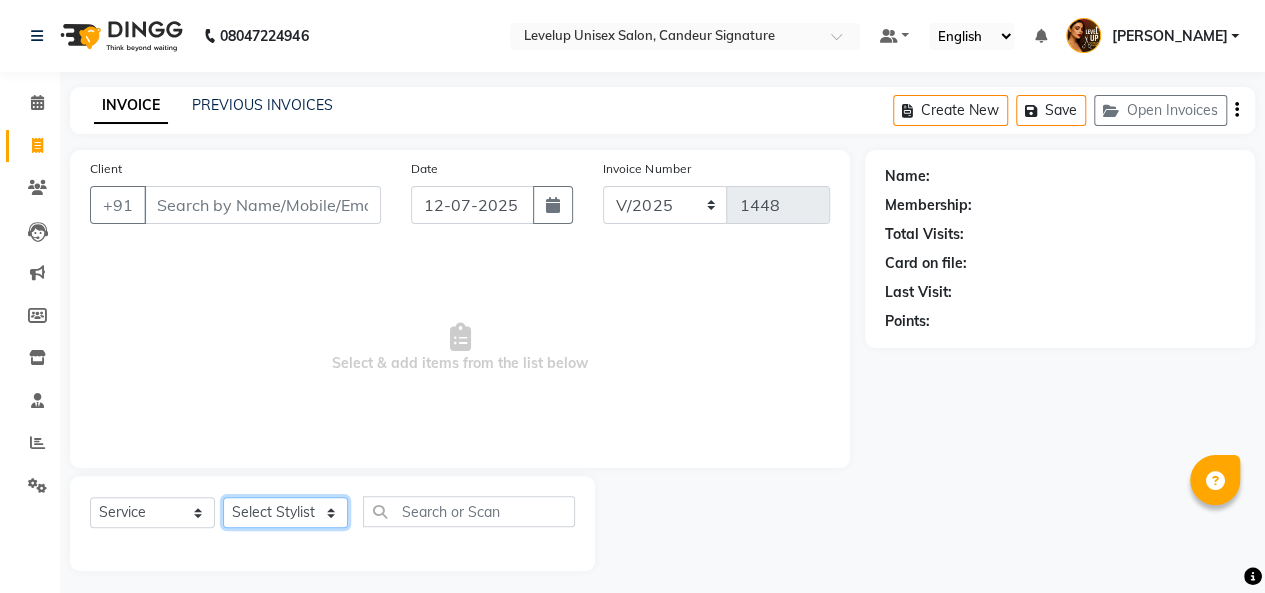 click on "Select Stylist [PERSON_NAME]  [PERSON_NAME]  Furkan [PERSON_NAME] [PERSON_NAME]  [PERSON_NAME]  [PERSON_NAME] [PERSON_NAME] [PERSON_NAME]" 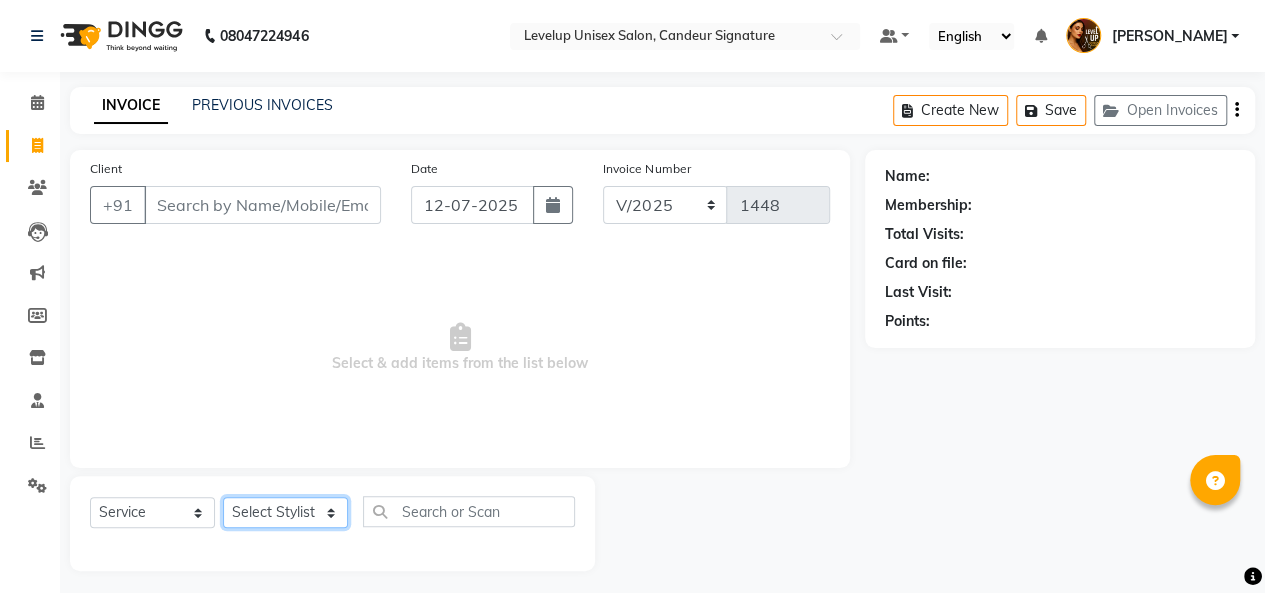 select on "68130" 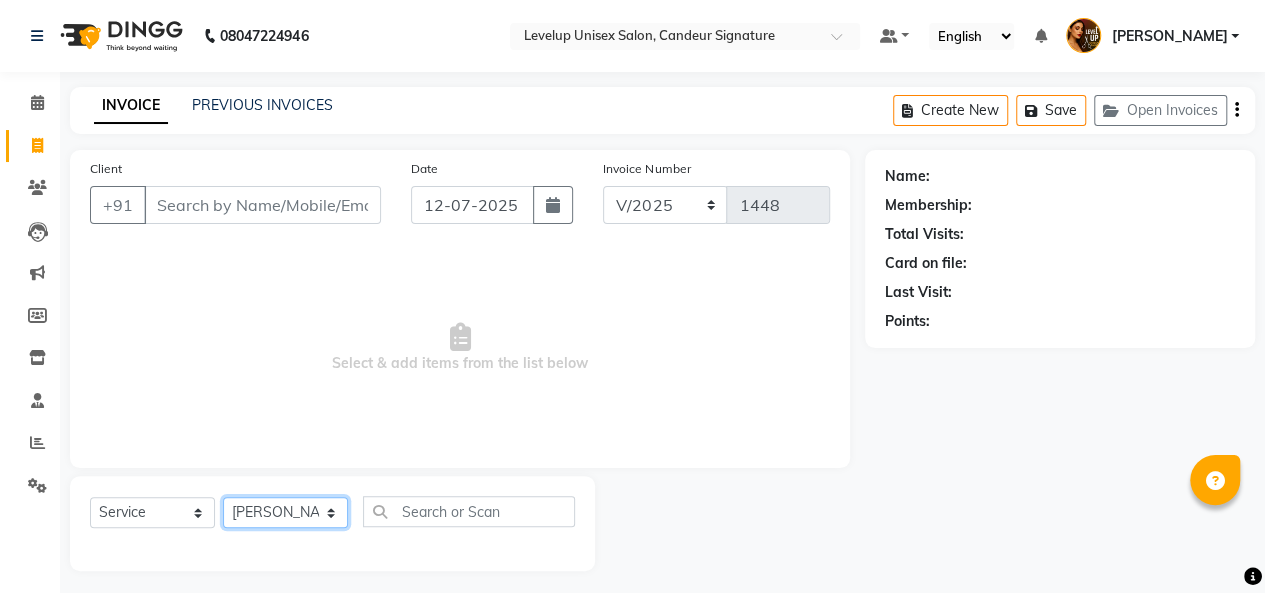 click on "Select Stylist [PERSON_NAME]  [PERSON_NAME]  Furkan [PERSON_NAME] [PERSON_NAME]  [PERSON_NAME]  [PERSON_NAME] [PERSON_NAME] [PERSON_NAME]" 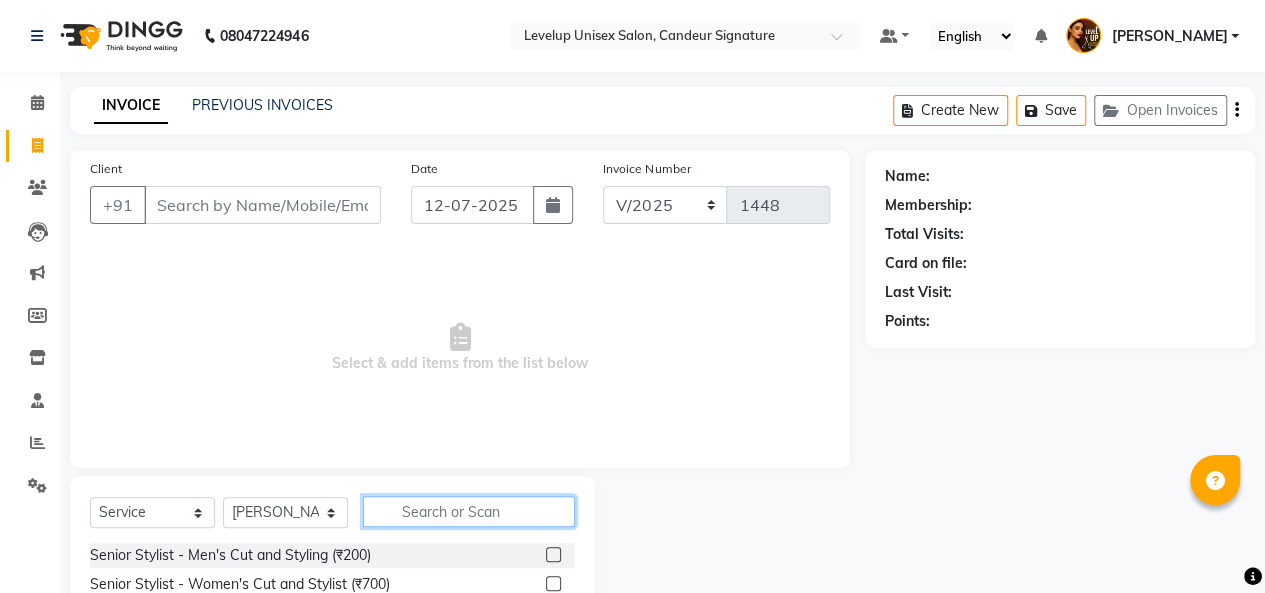 click 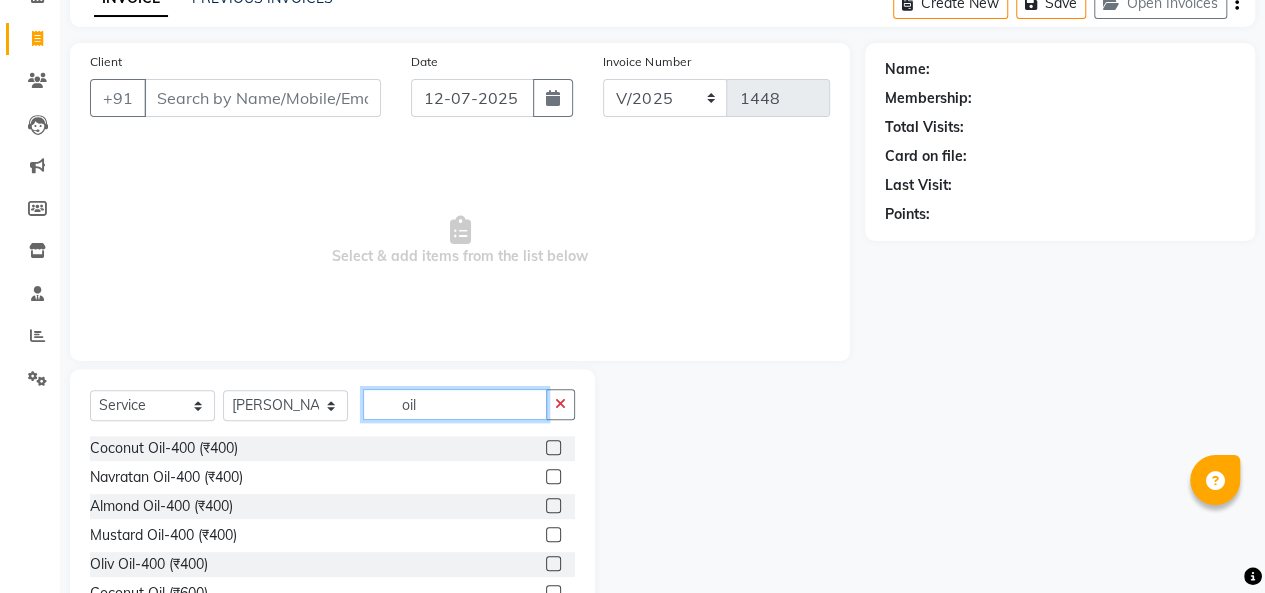 scroll, scrollTop: 108, scrollLeft: 0, axis: vertical 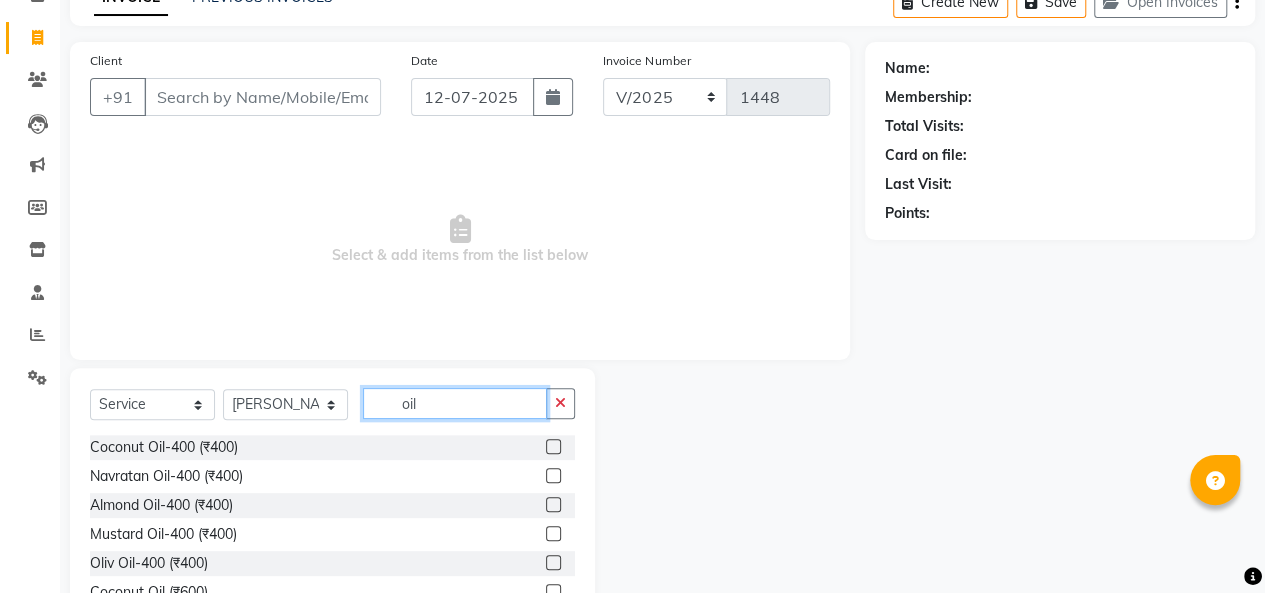 type on "oil" 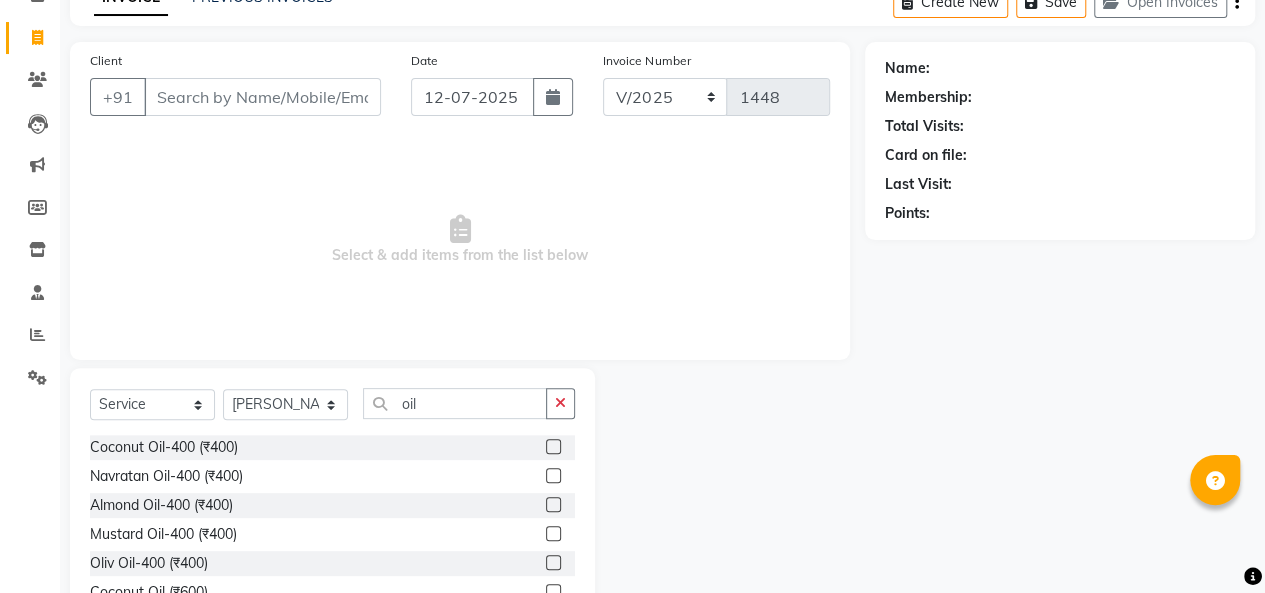 click 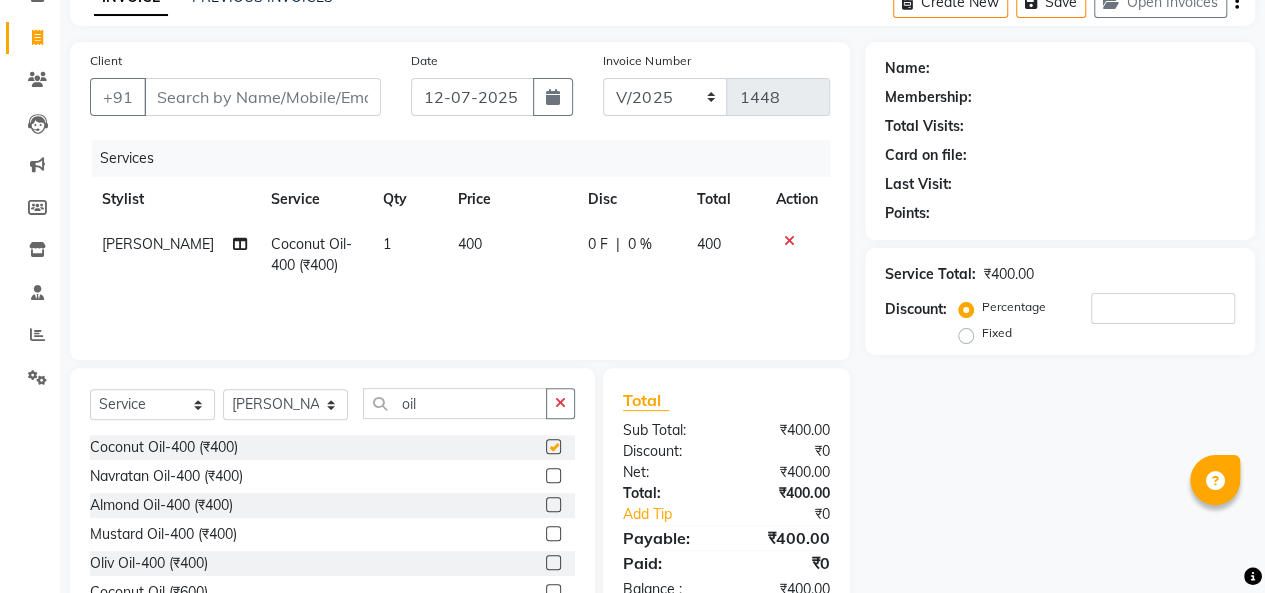 checkbox on "false" 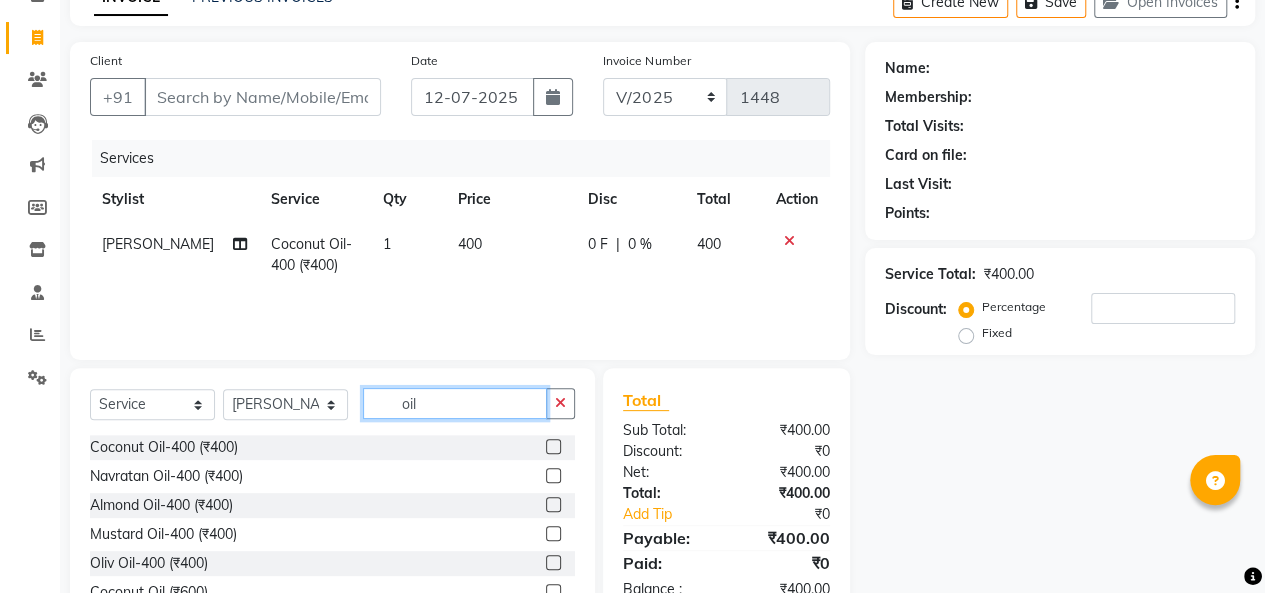click on "oil" 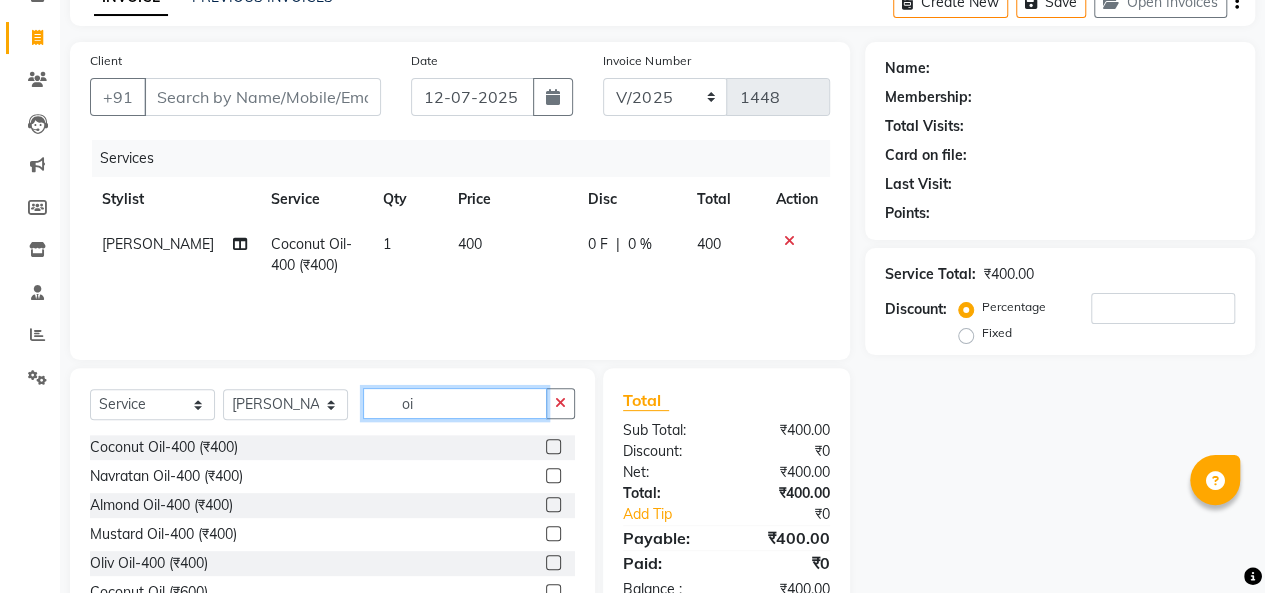 type on "o" 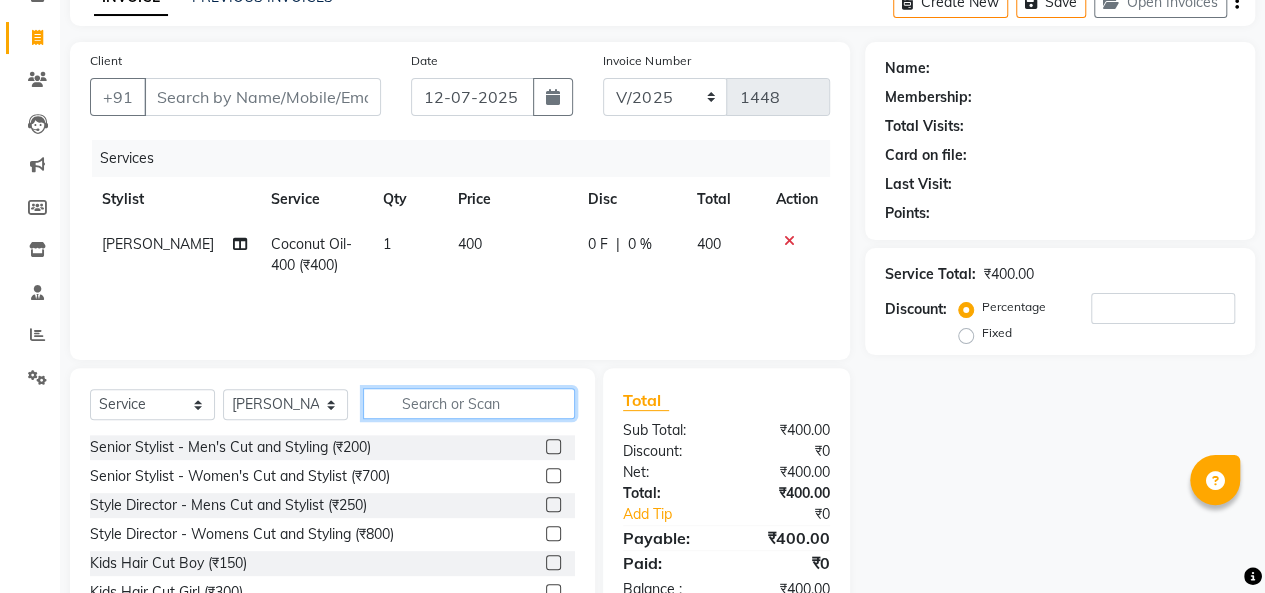 type 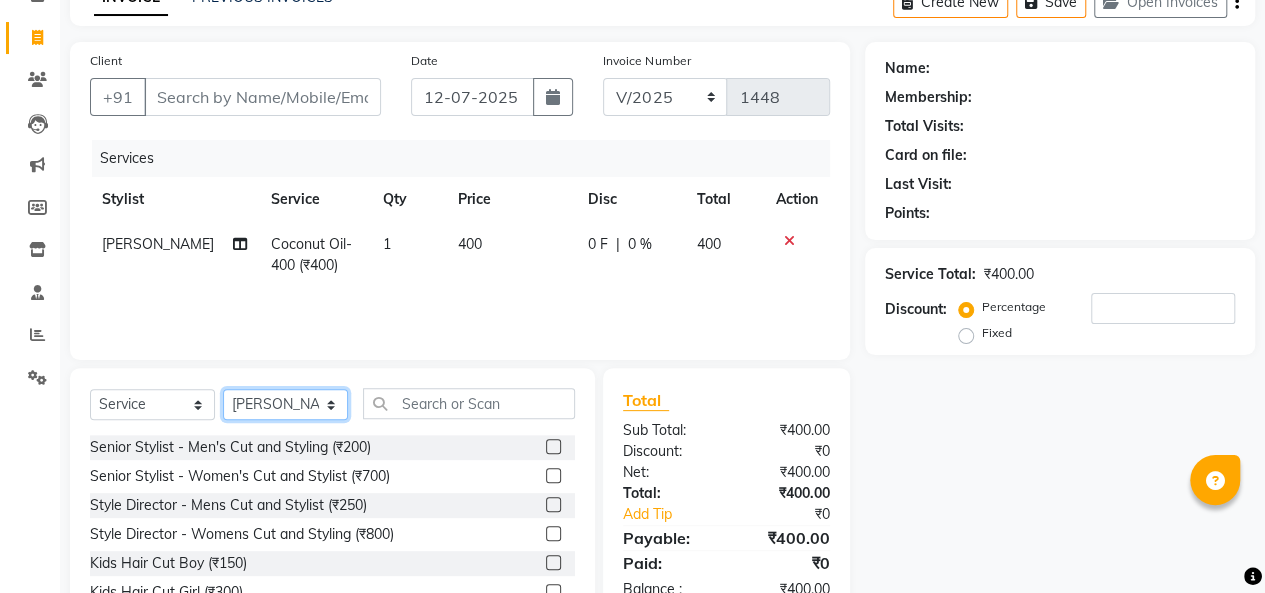click on "Select Stylist [PERSON_NAME]  [PERSON_NAME]  Furkan [PERSON_NAME] [PERSON_NAME]  [PERSON_NAME]  [PERSON_NAME] [PERSON_NAME] [PERSON_NAME]" 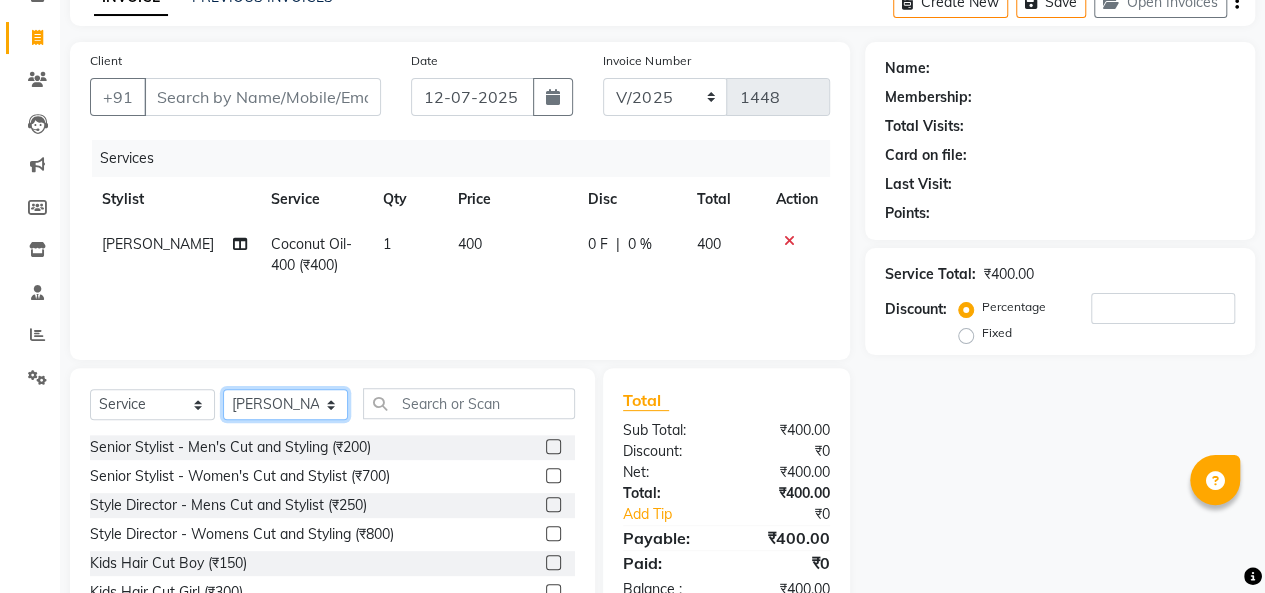 select on "82478" 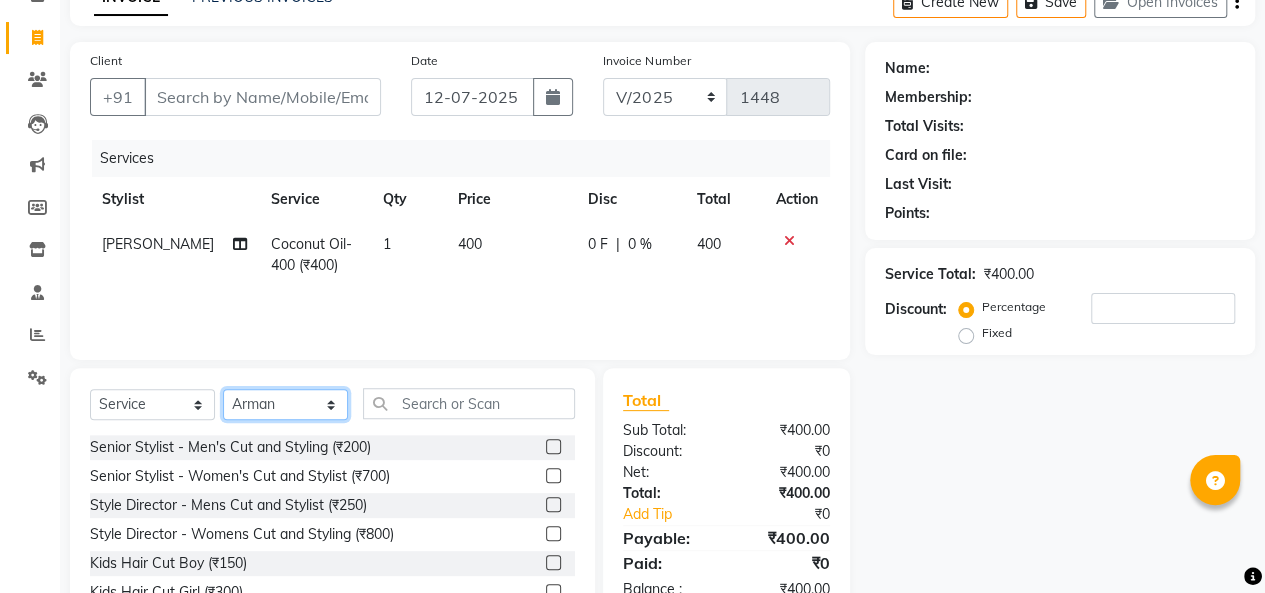 click on "Select Stylist [PERSON_NAME]  [PERSON_NAME]  Furkan [PERSON_NAME] [PERSON_NAME]  [PERSON_NAME]  [PERSON_NAME] [PERSON_NAME] [PERSON_NAME]" 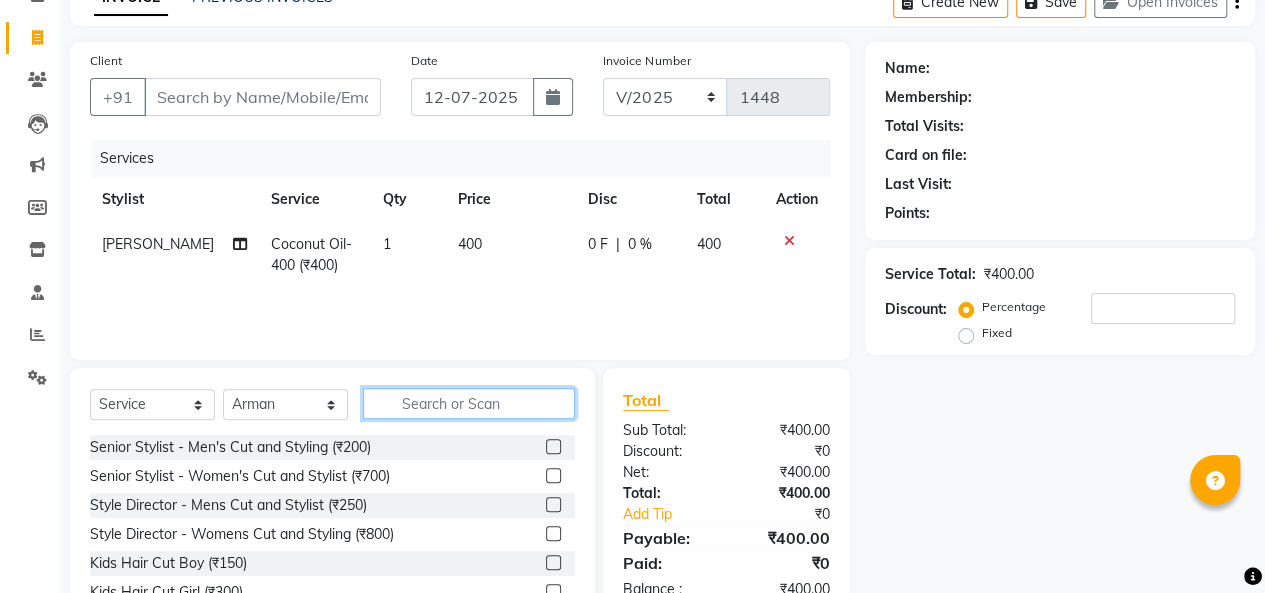 click 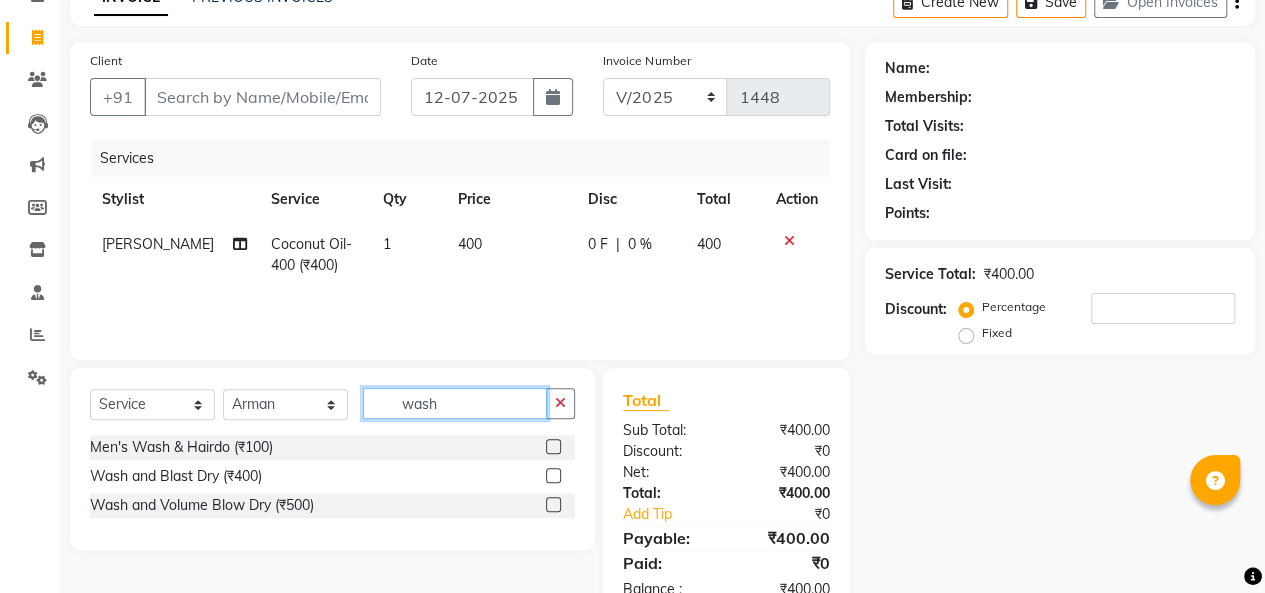 type on "wash" 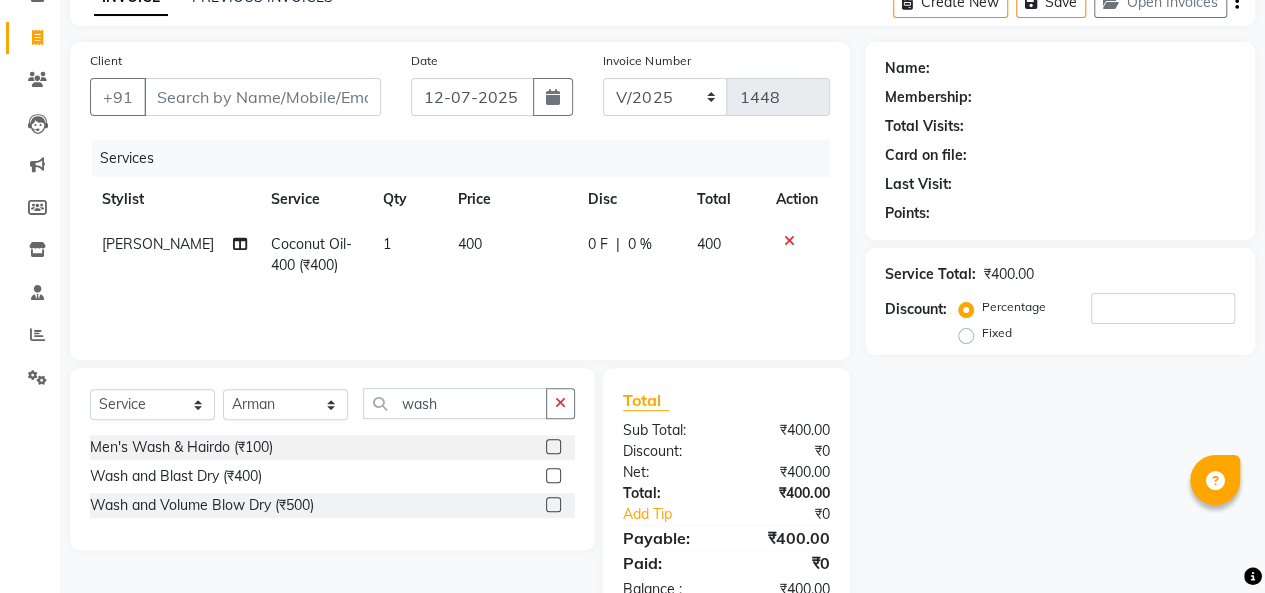 click 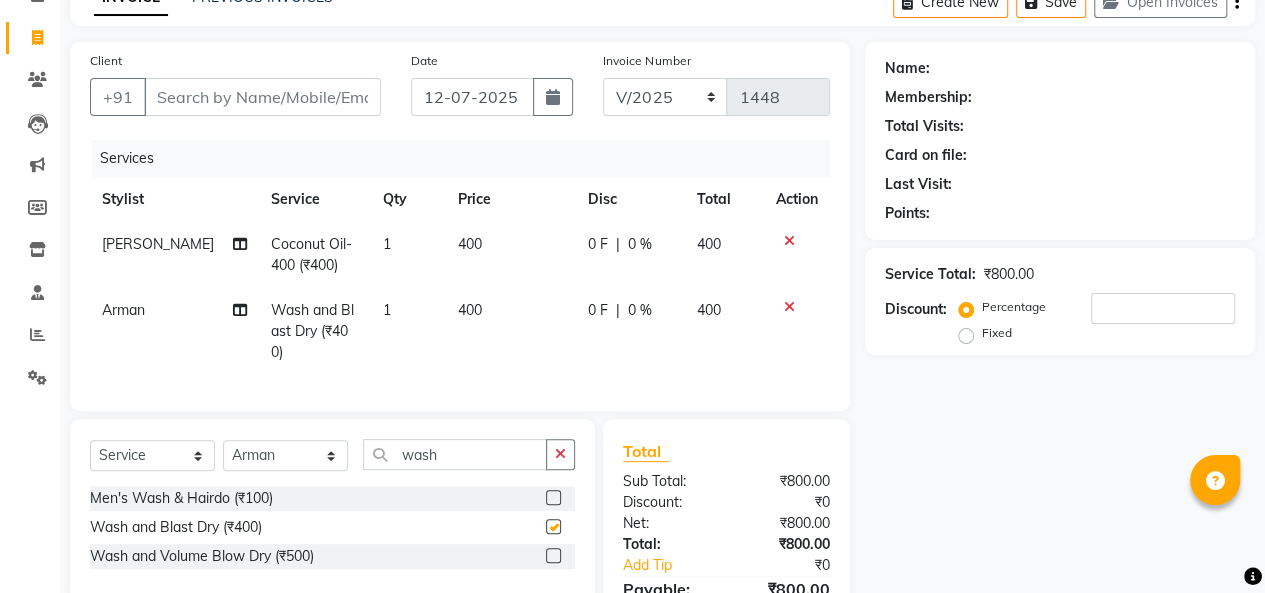 checkbox on "false" 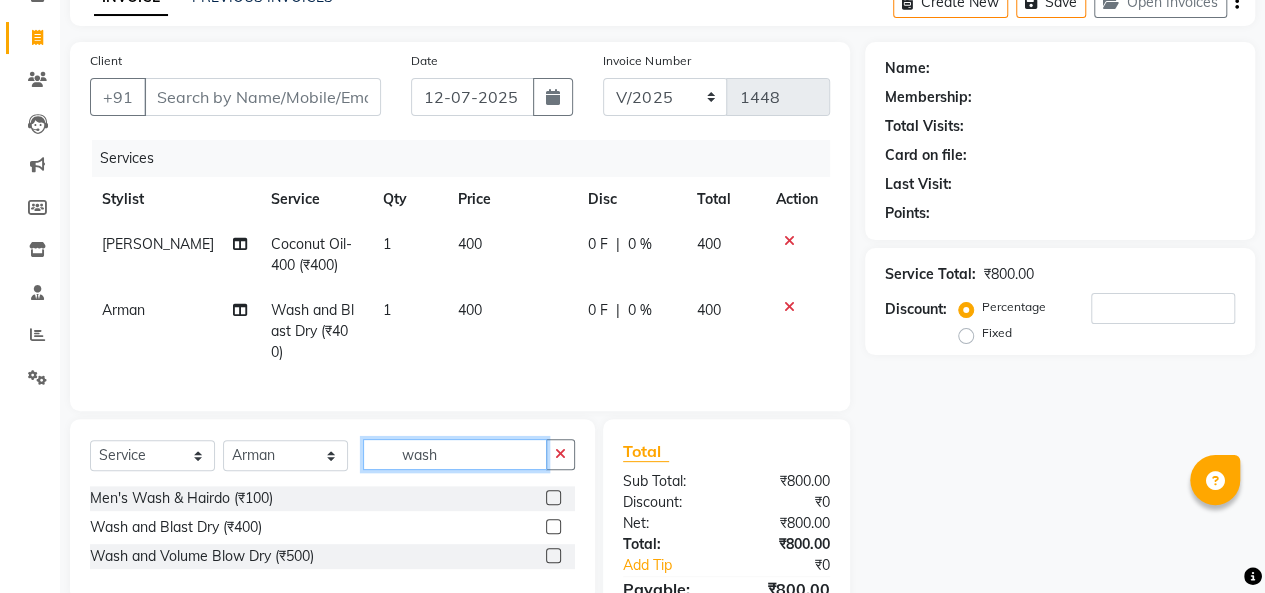 click on "wash" 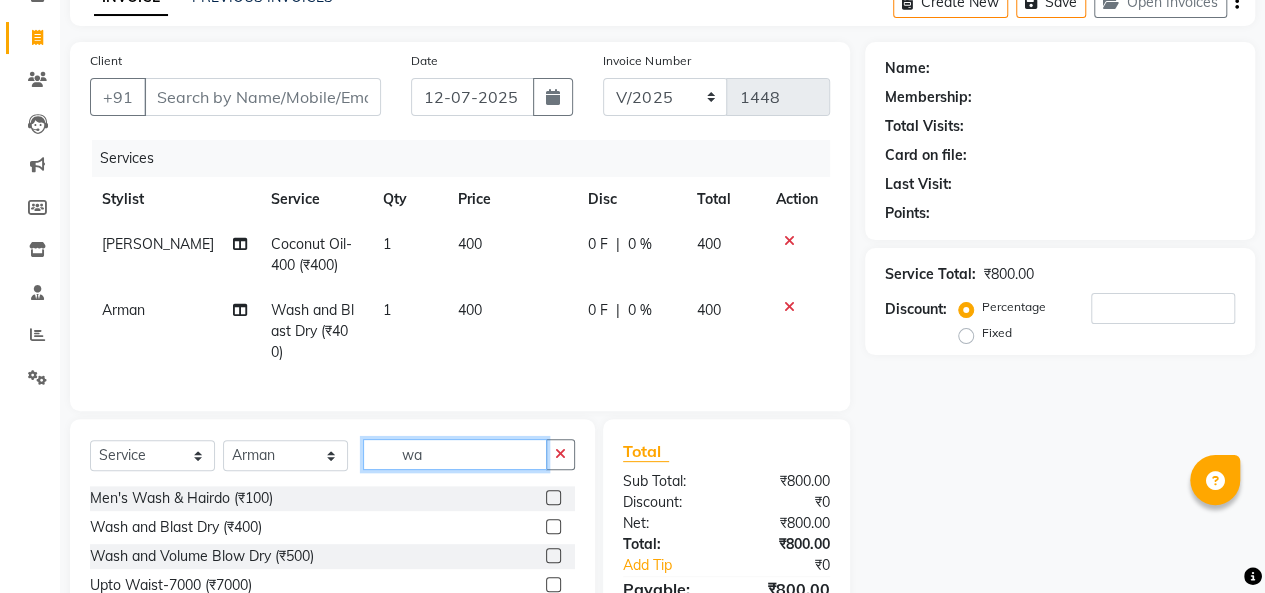 type on "w" 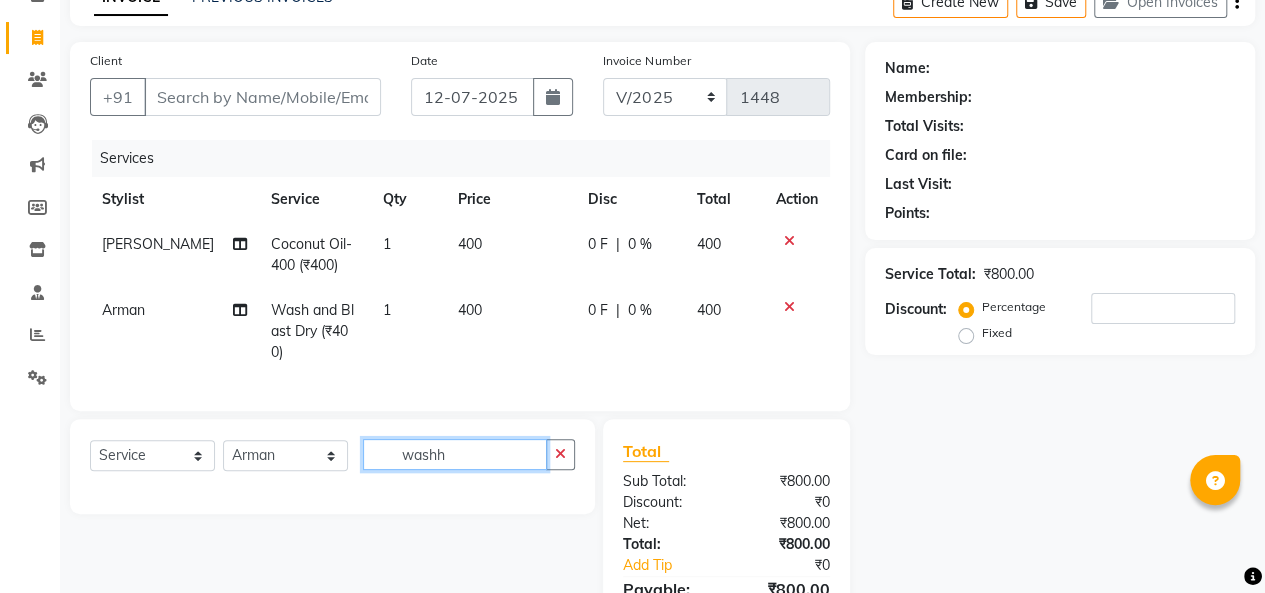 type on "washh" 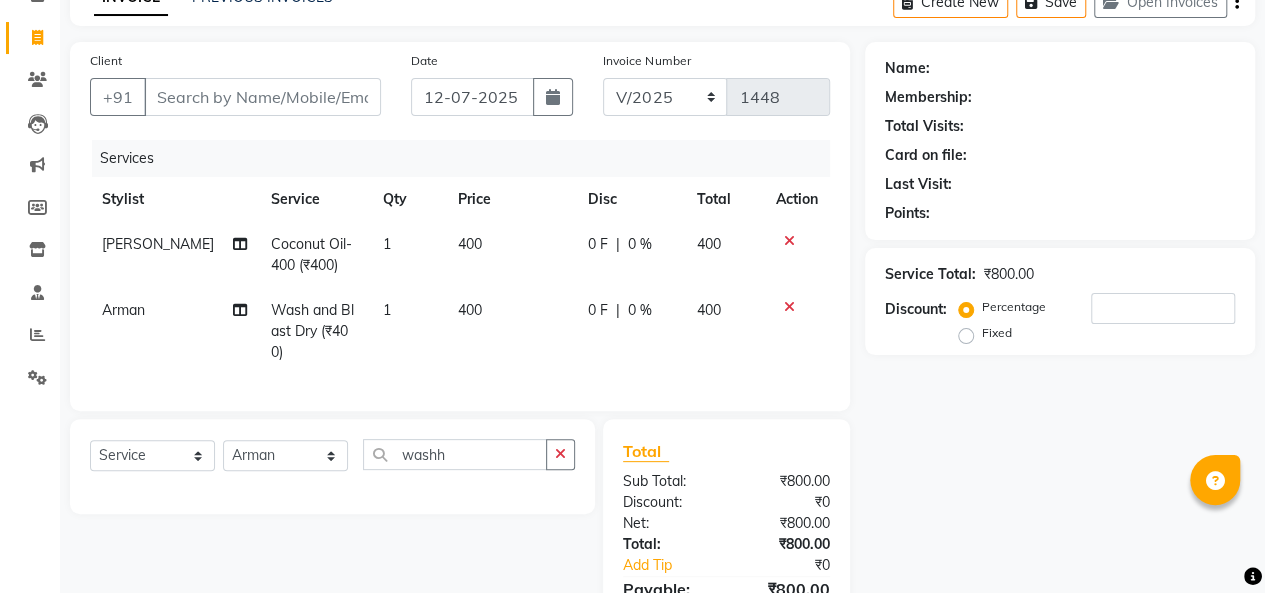 click on "400" 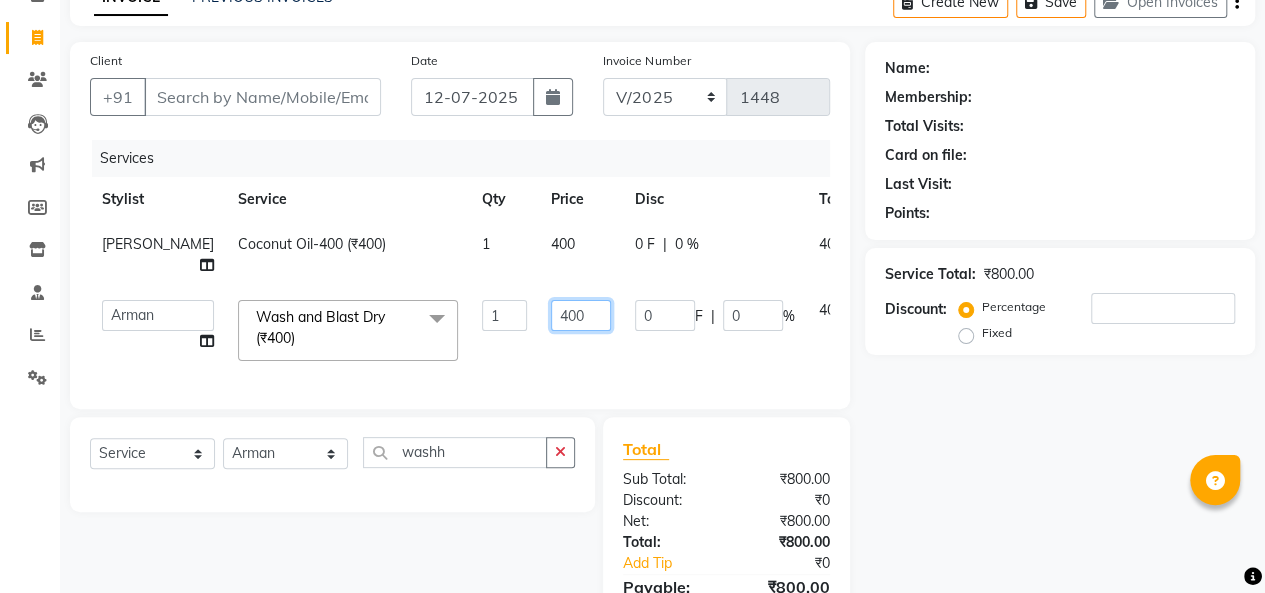 click on "400" 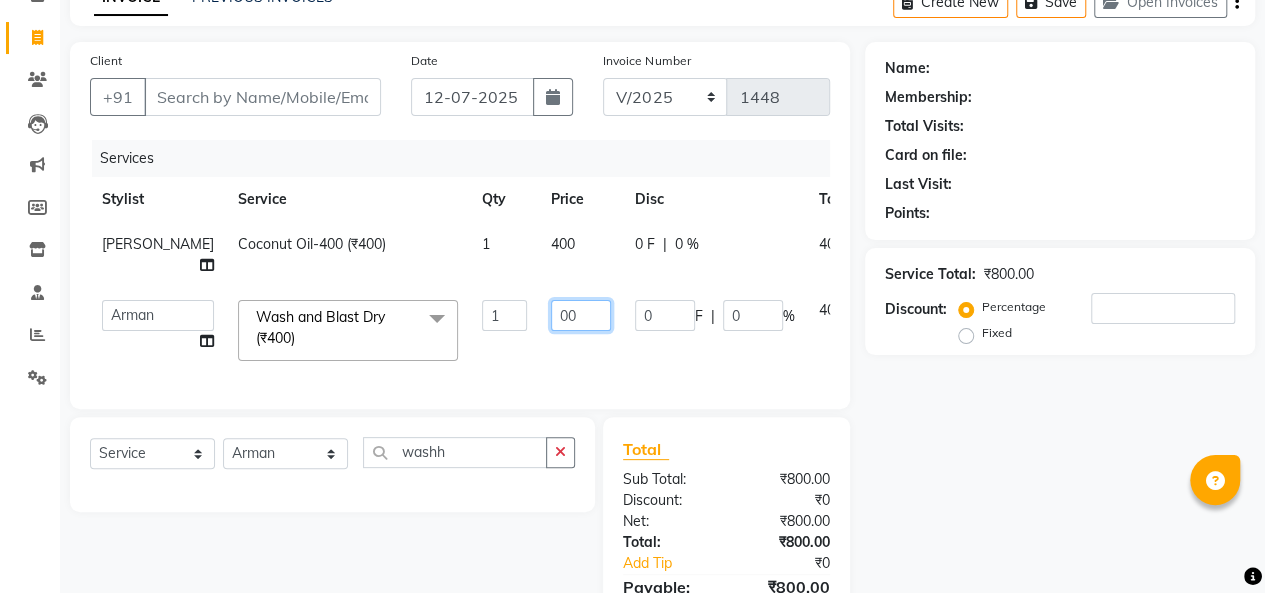 type on "200" 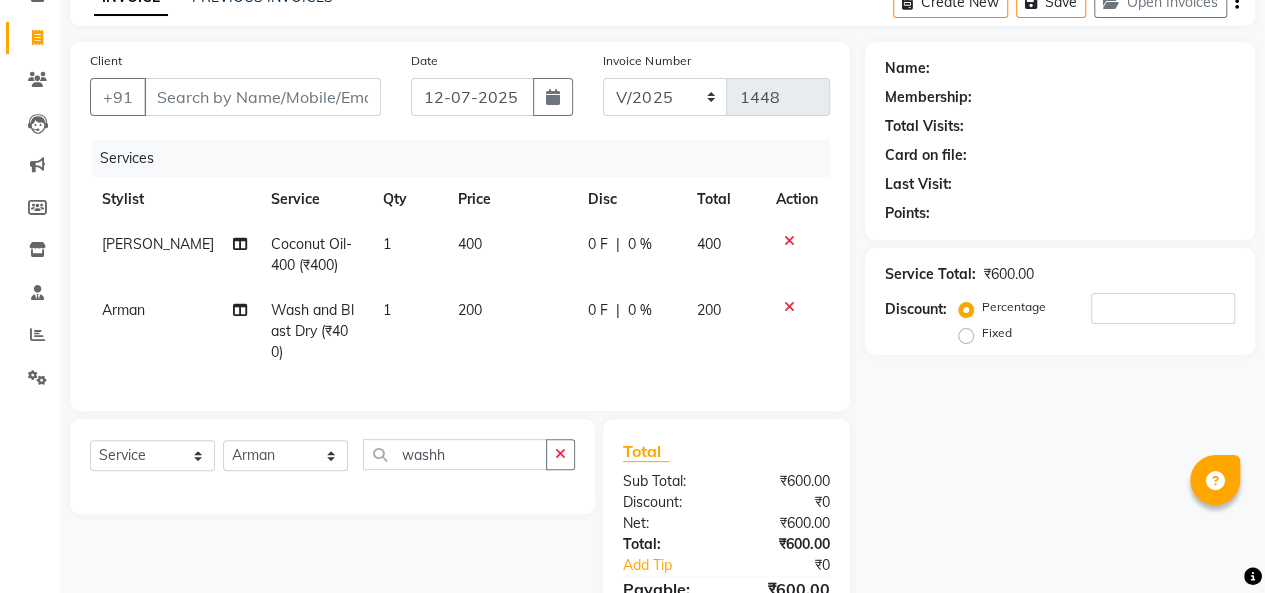 click on "Services Stylist Service Qty Price Disc Total Action Sanjana    Coconut Oil-400 (₹400) 1 400 0 F | 0 % 400 Arman  Wash and Blast Dry (₹400) 1 200 0 F | 0 % 200" 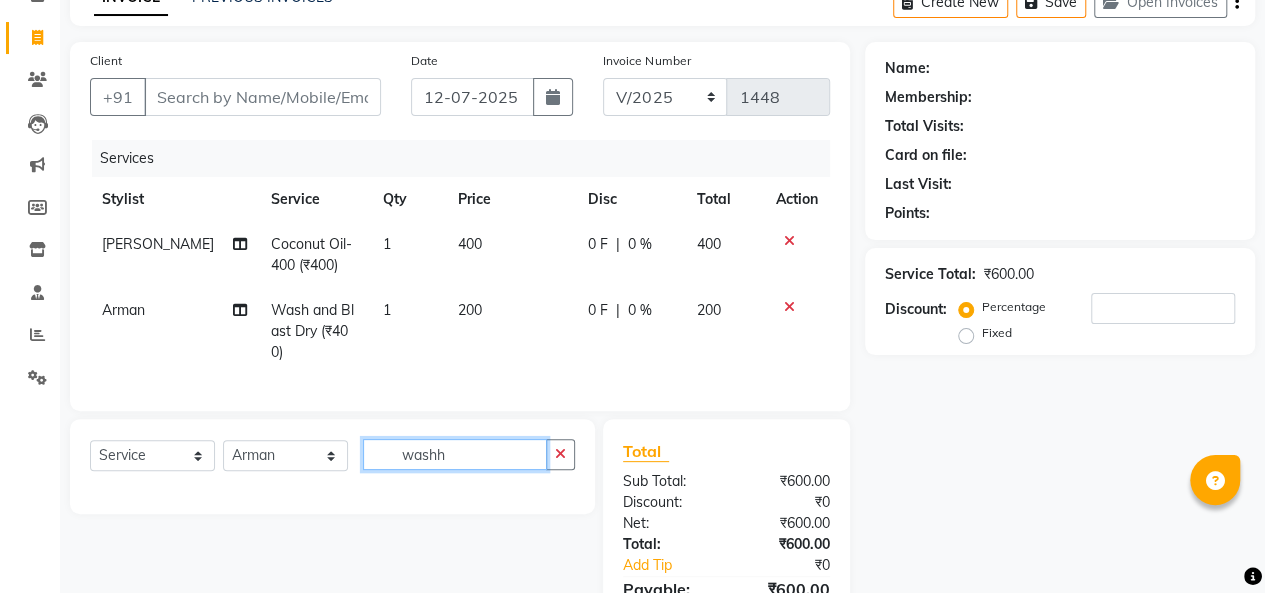click on "washh" 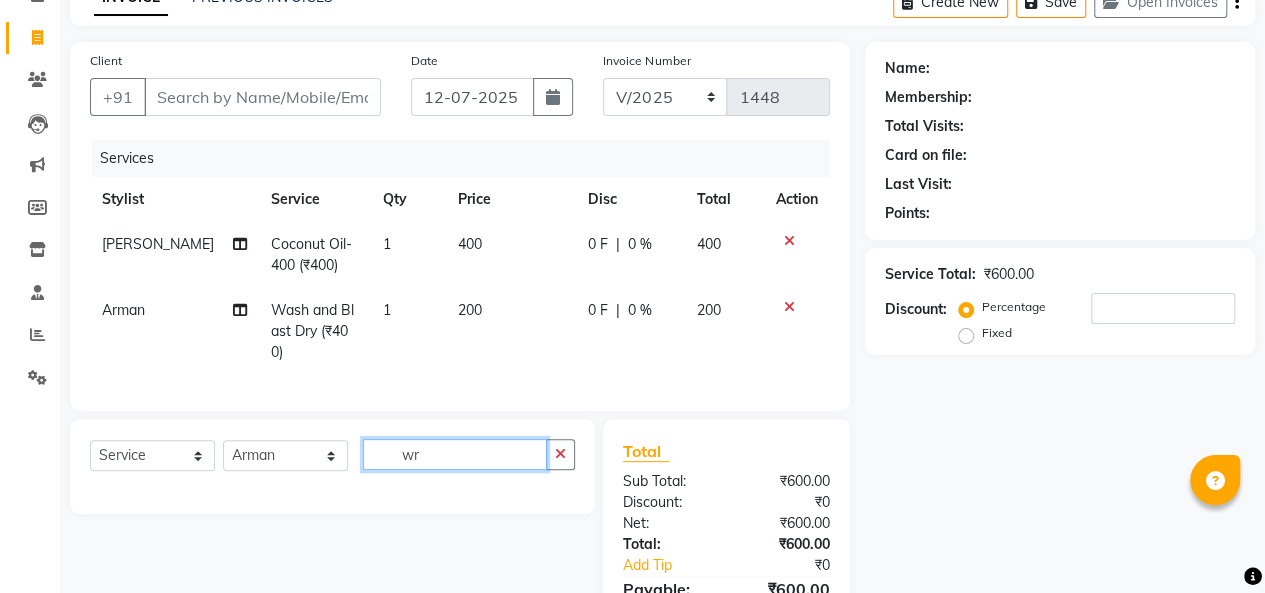 type on "w" 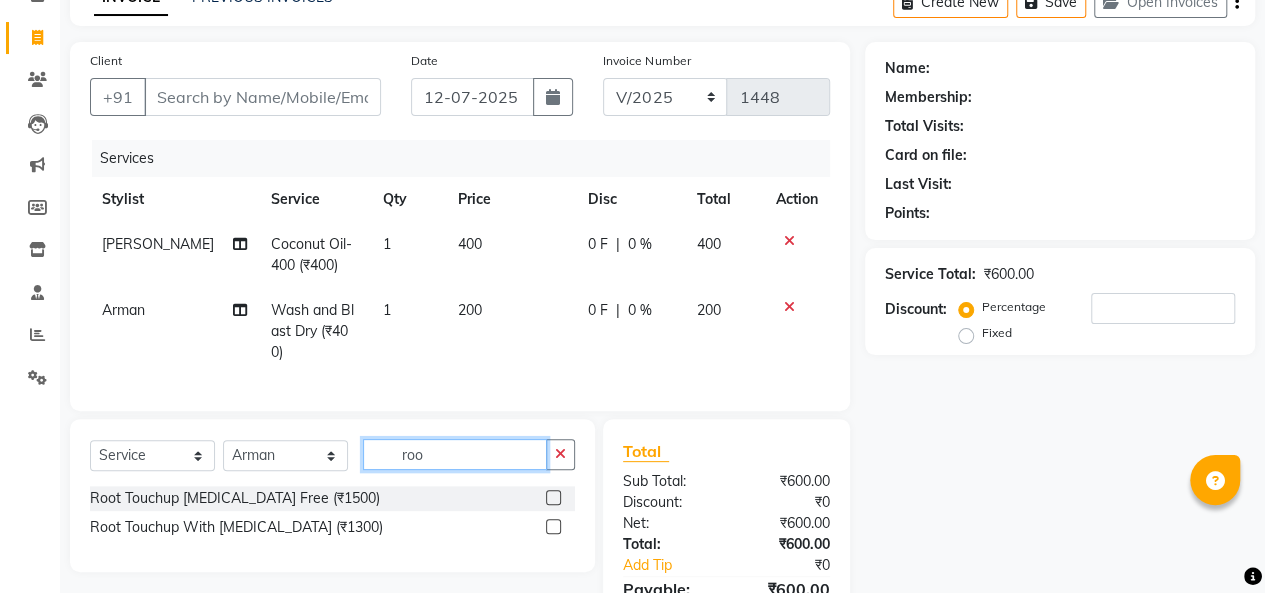 type on "roo" 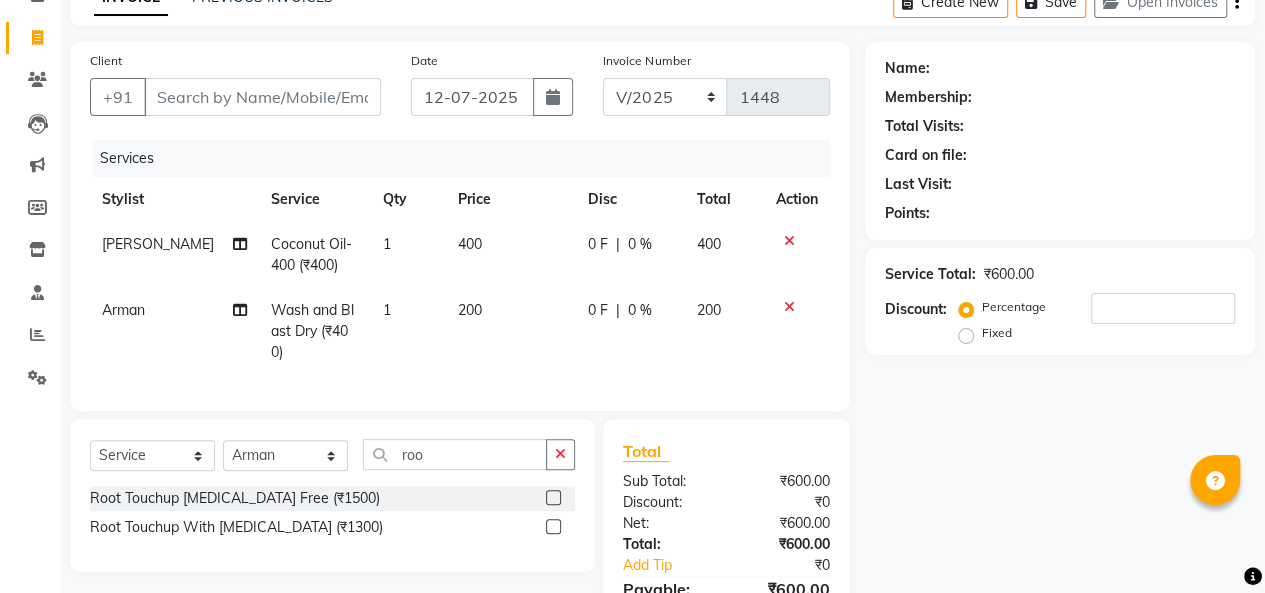 click 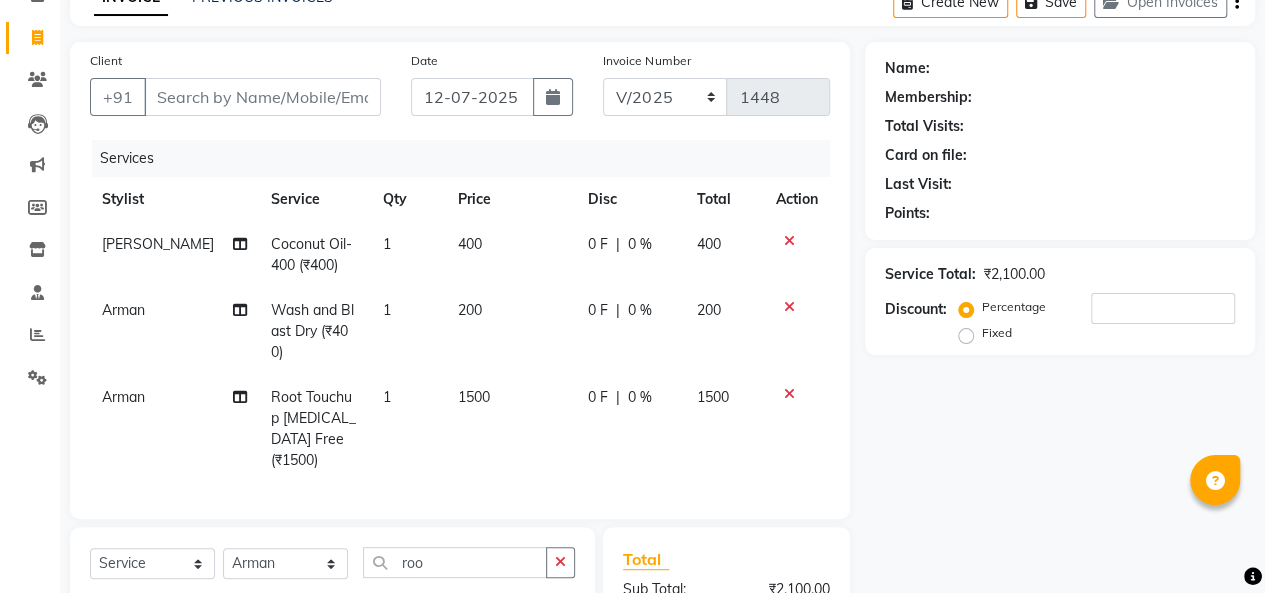 checkbox on "false" 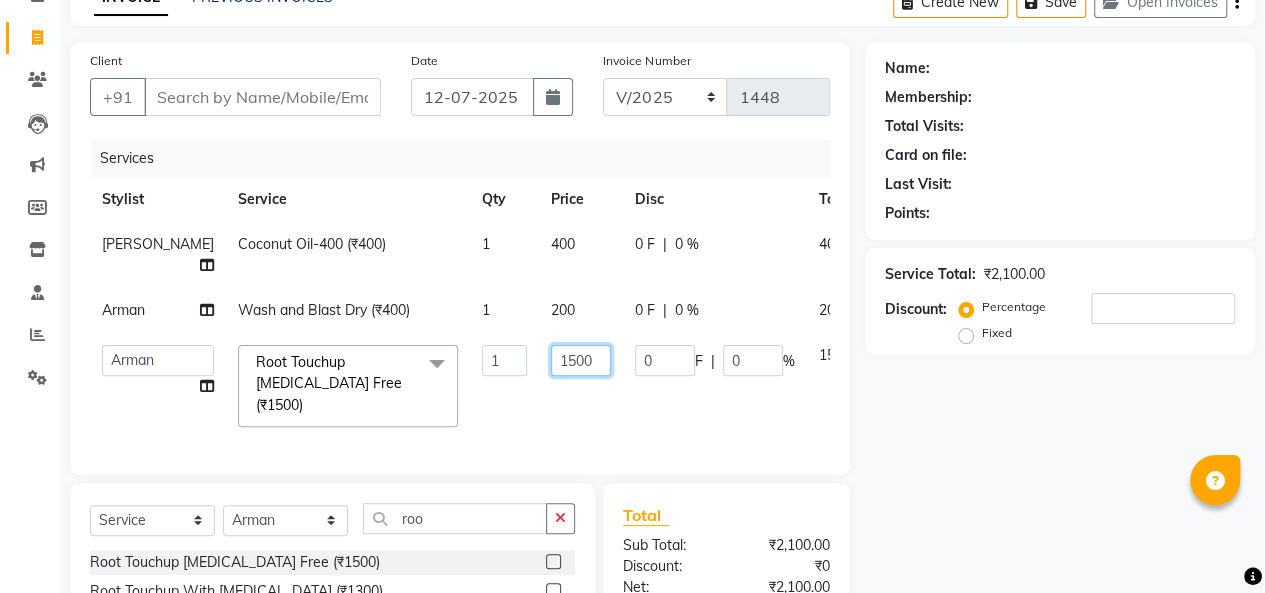 click on "1500" 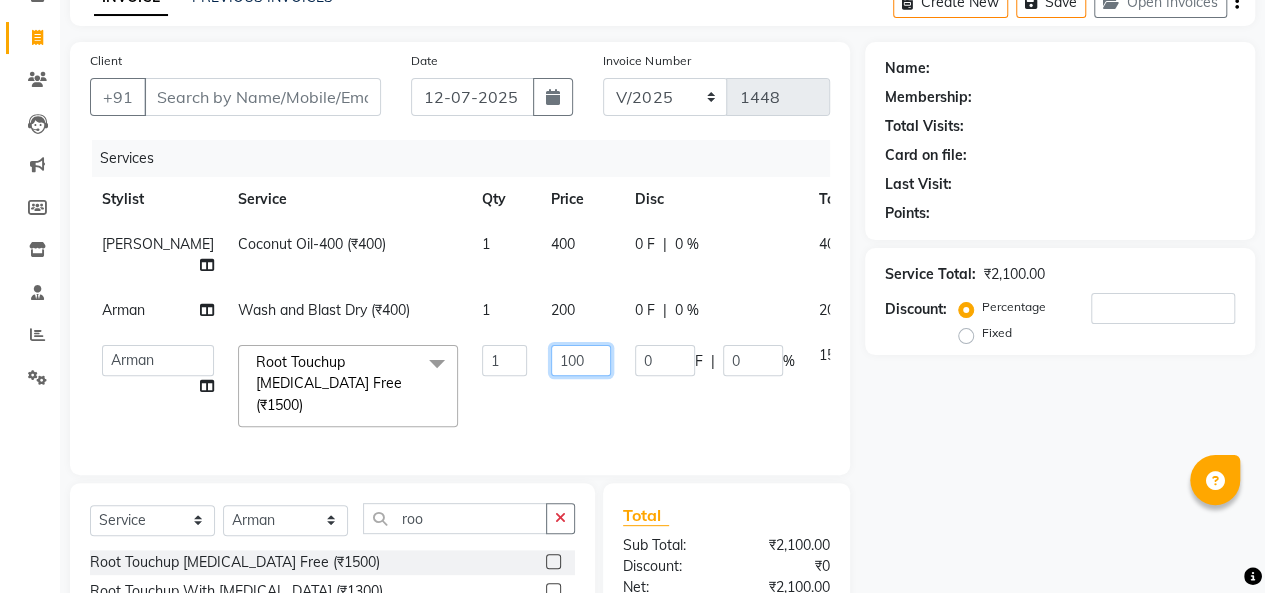 type on "1400" 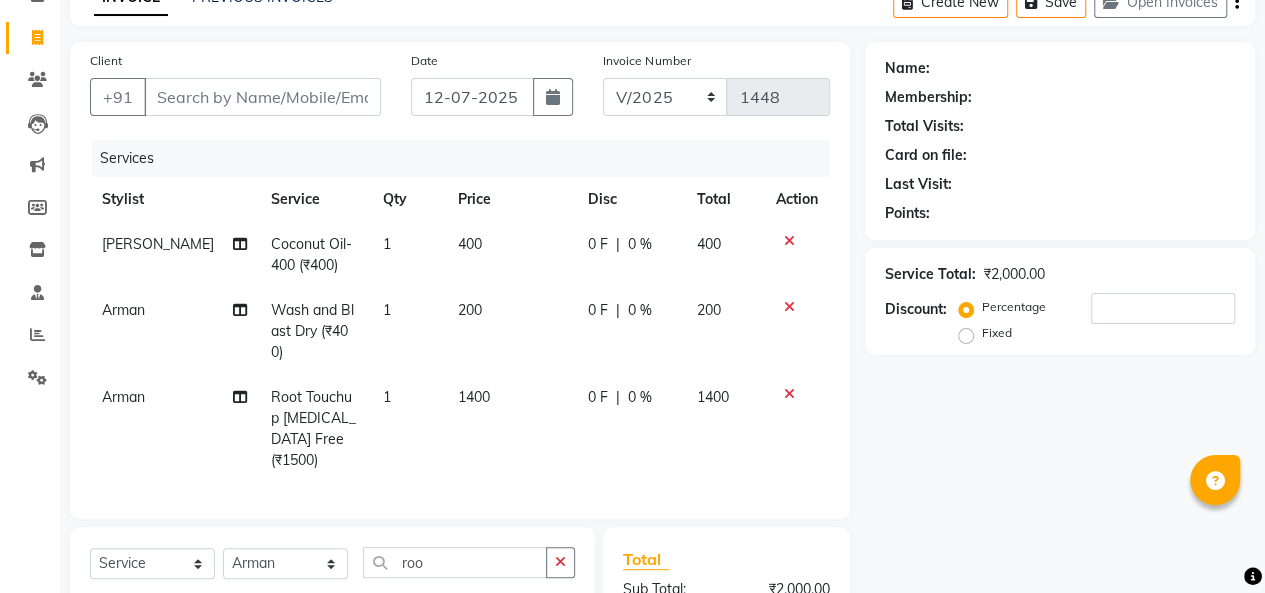 click on "1400" 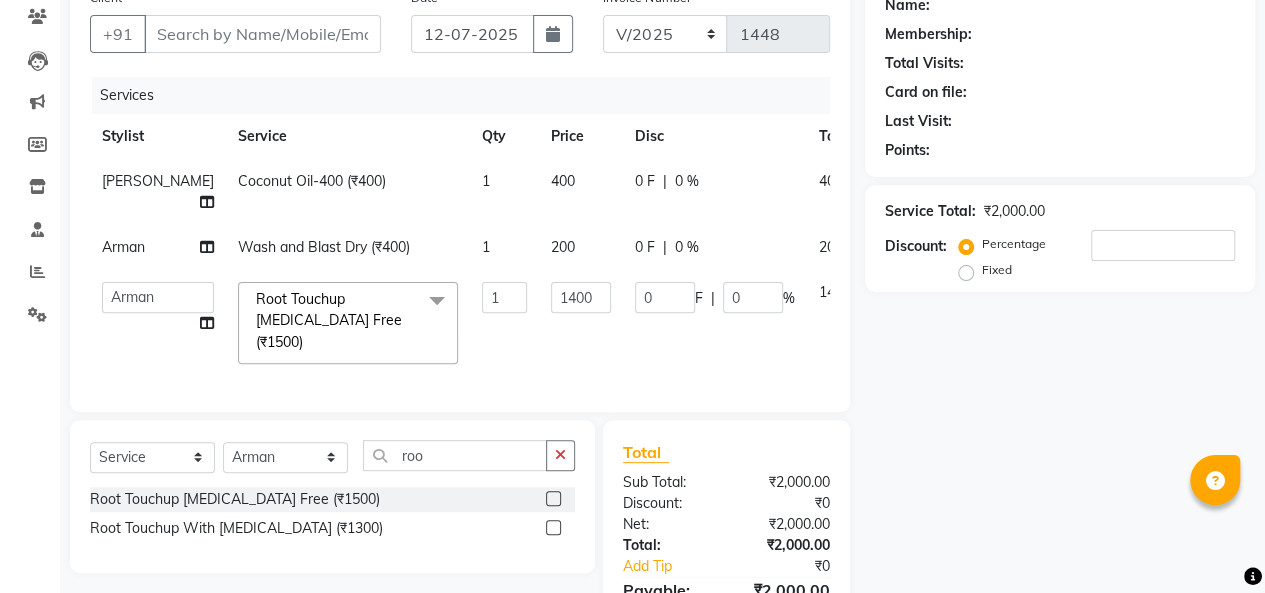 scroll, scrollTop: 192, scrollLeft: 0, axis: vertical 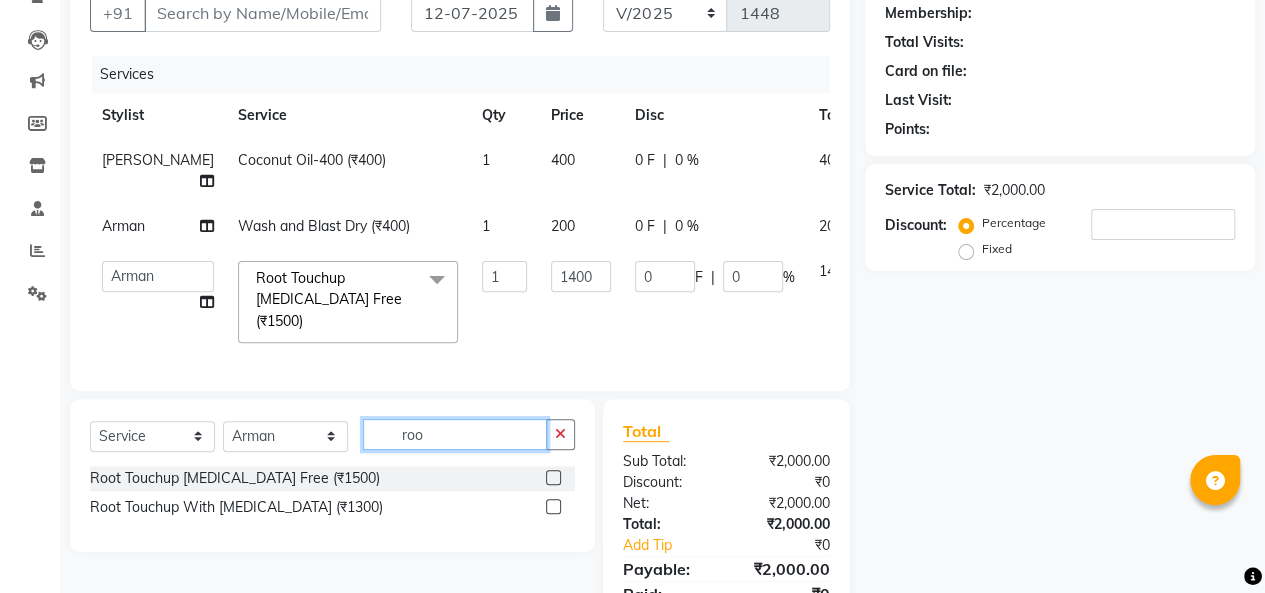 click on "roo" 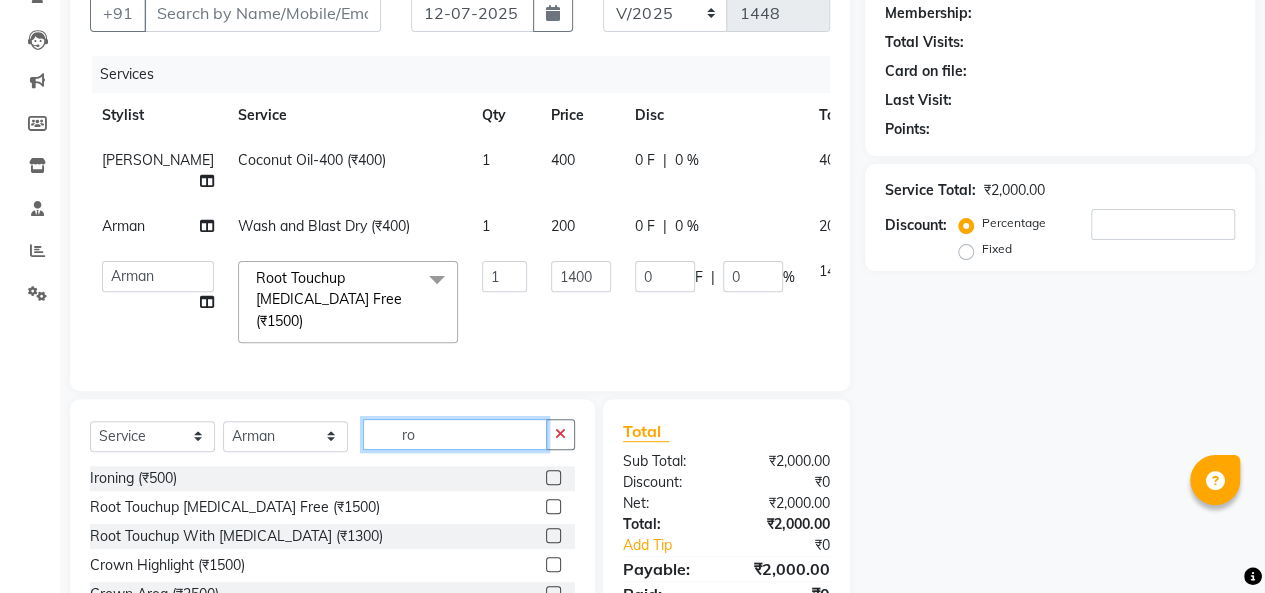 type on "r" 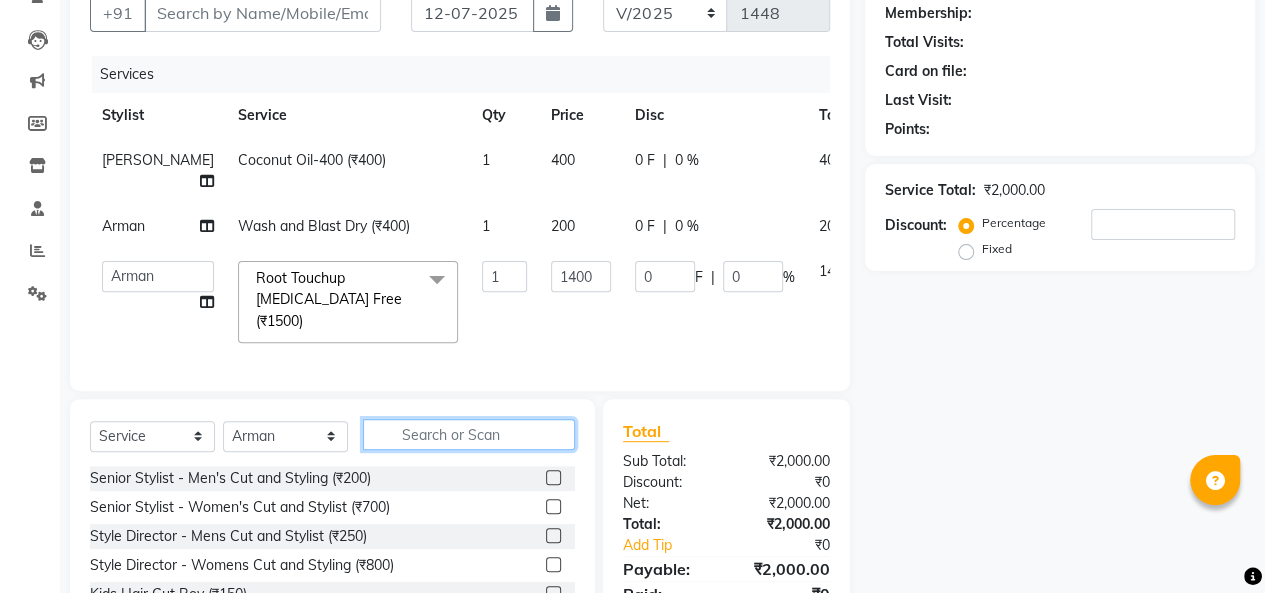 type 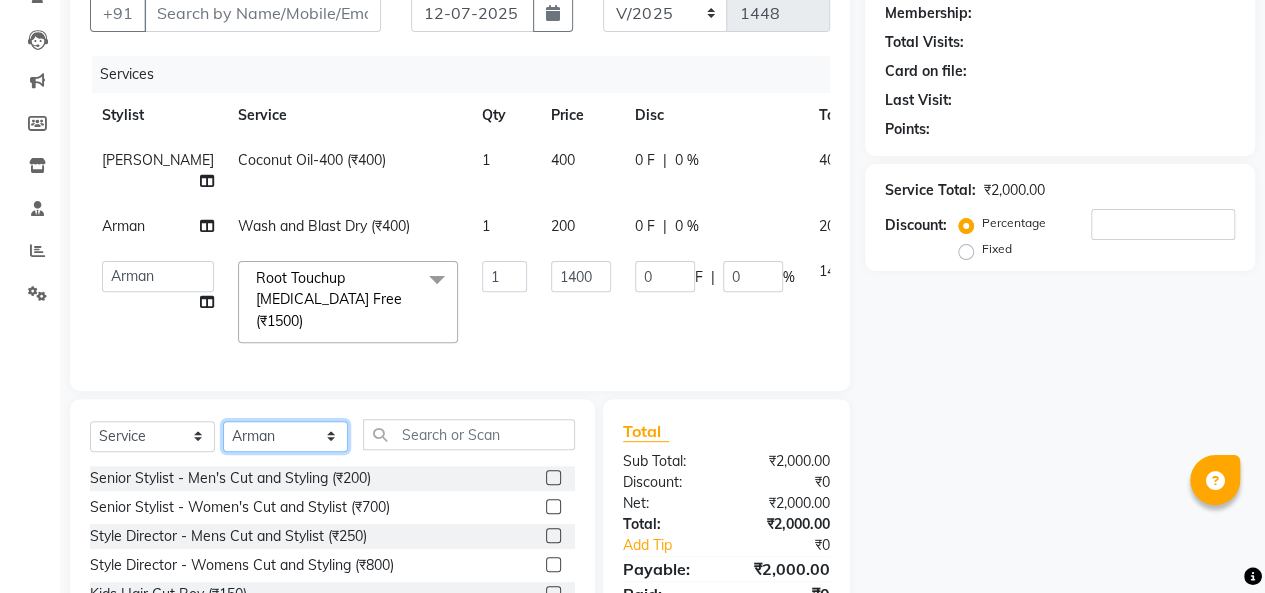 click on "Select Stylist [PERSON_NAME]  [PERSON_NAME]  Furkan [PERSON_NAME] [PERSON_NAME]  [PERSON_NAME]  [PERSON_NAME] [PERSON_NAME] [PERSON_NAME]" 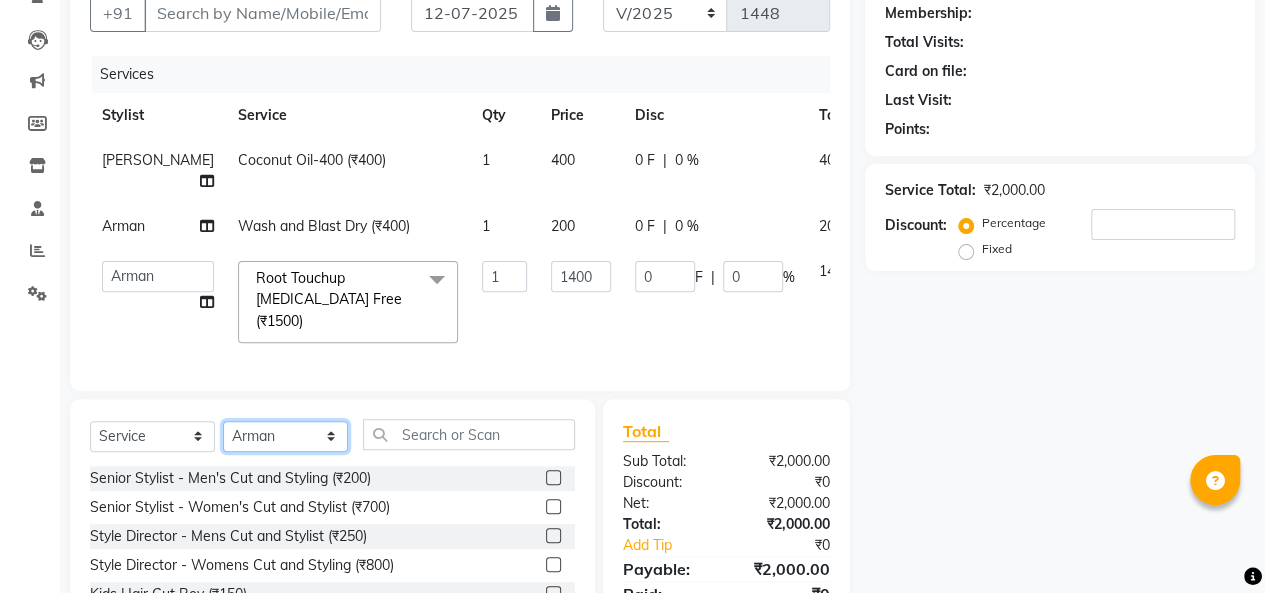 select on "79243" 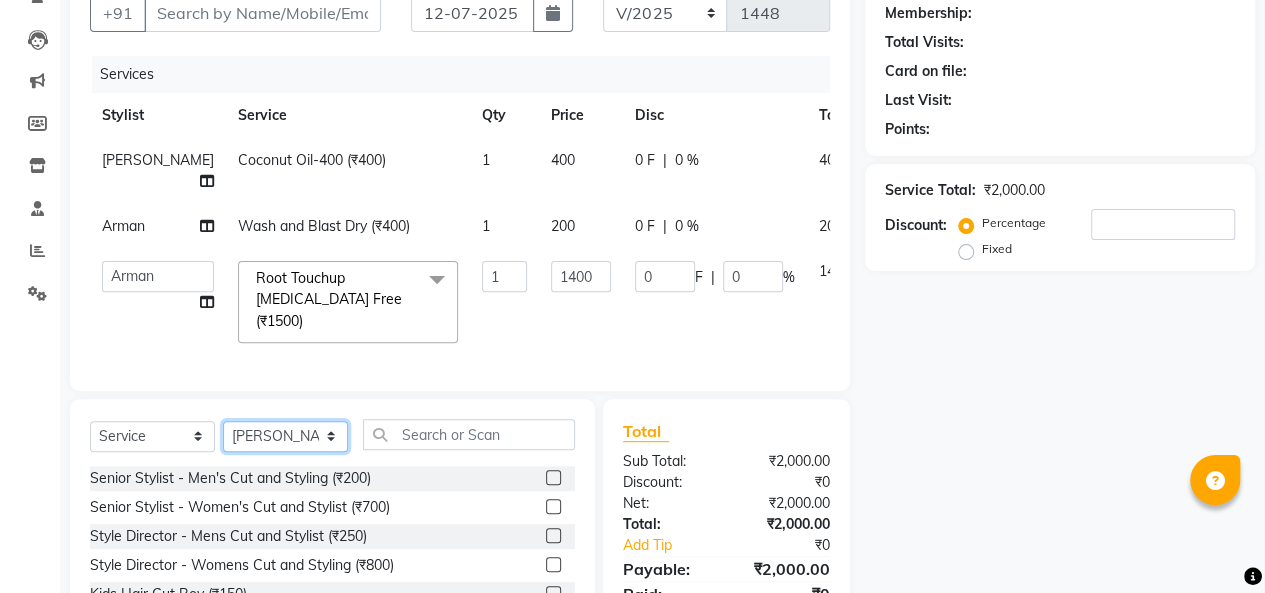 click on "Select Stylist [PERSON_NAME]  [PERSON_NAME]  Furkan [PERSON_NAME] [PERSON_NAME]  [PERSON_NAME]  [PERSON_NAME] [PERSON_NAME] [PERSON_NAME]" 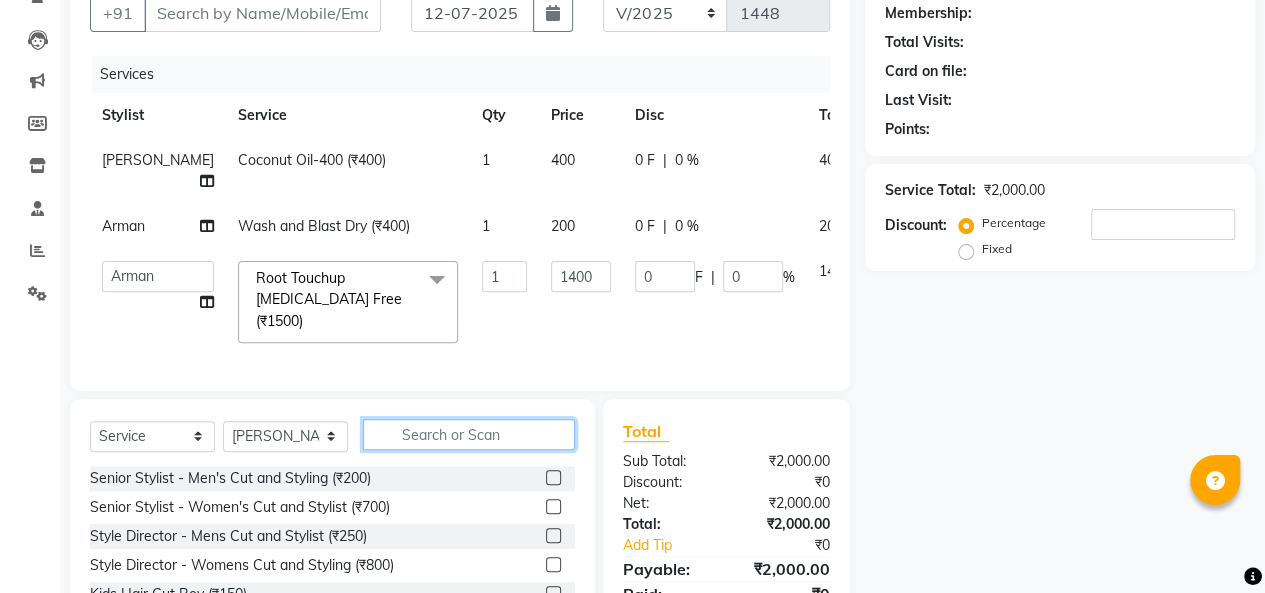 click 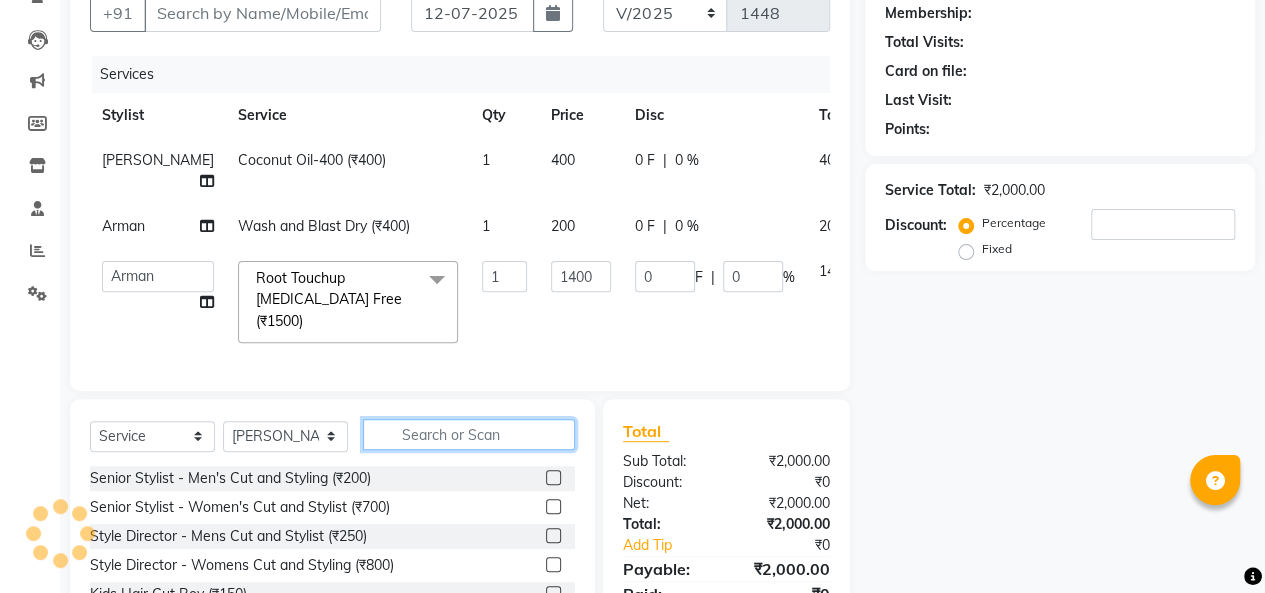 scroll, scrollTop: 336, scrollLeft: 0, axis: vertical 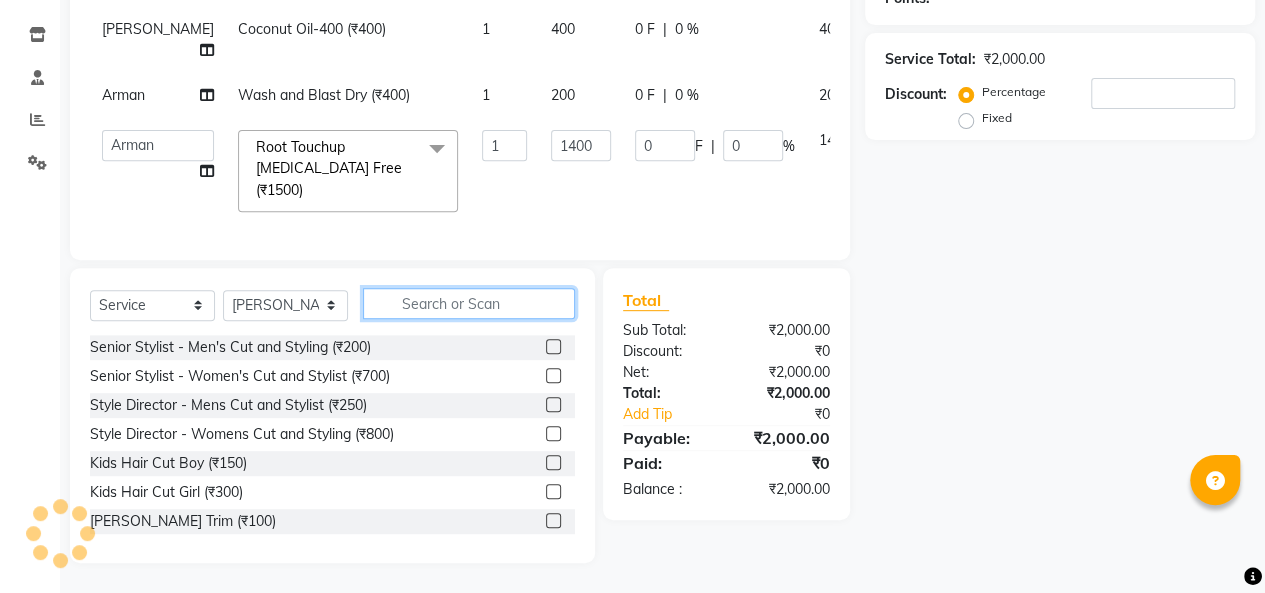 click 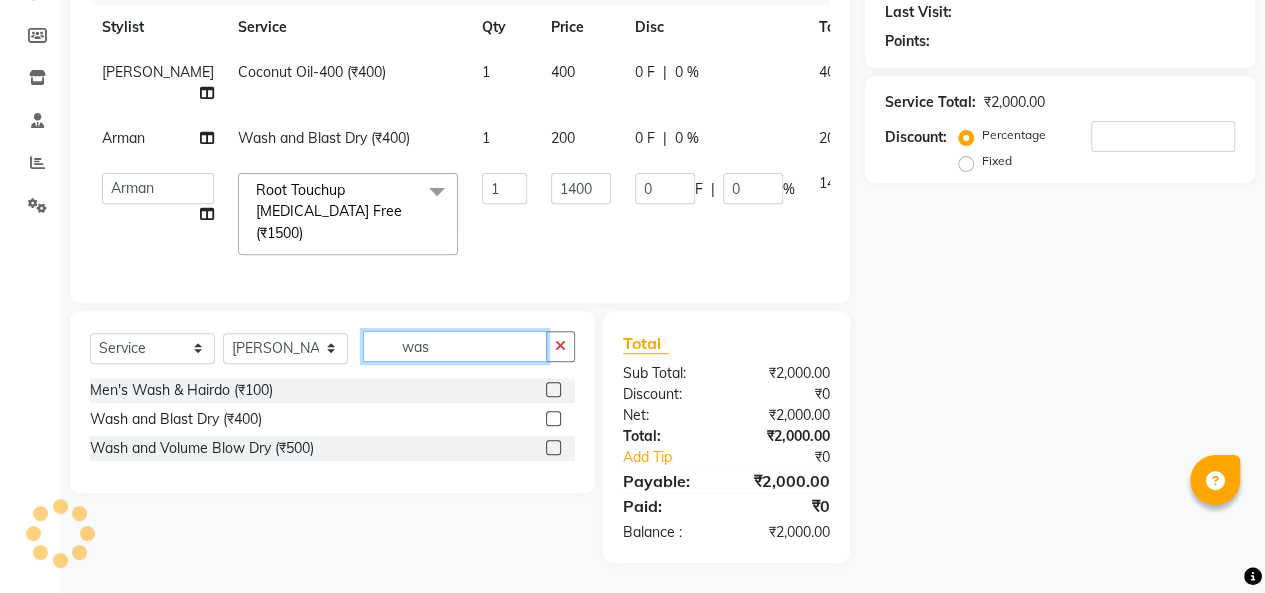 scroll, scrollTop: 292, scrollLeft: 0, axis: vertical 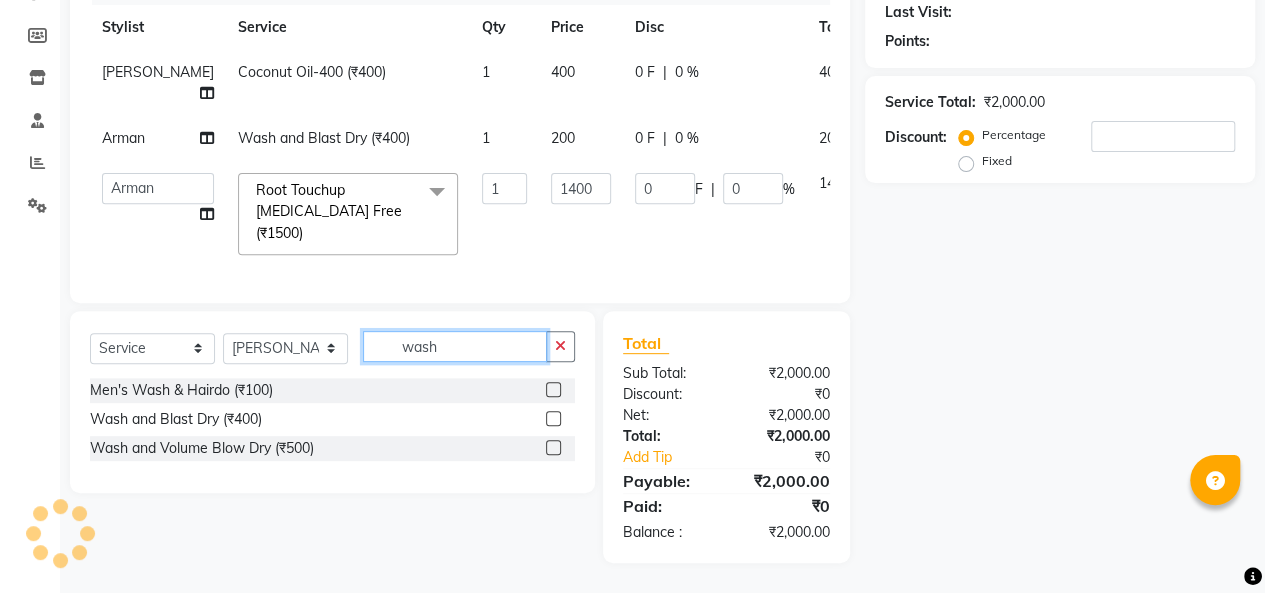 type on "wash" 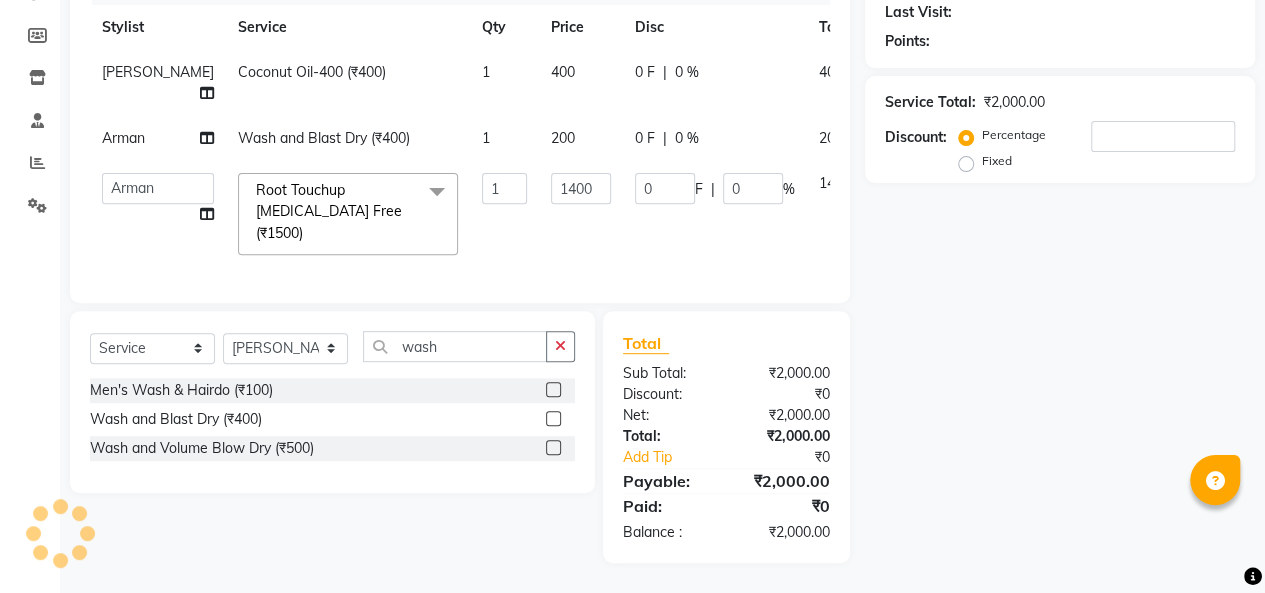 click 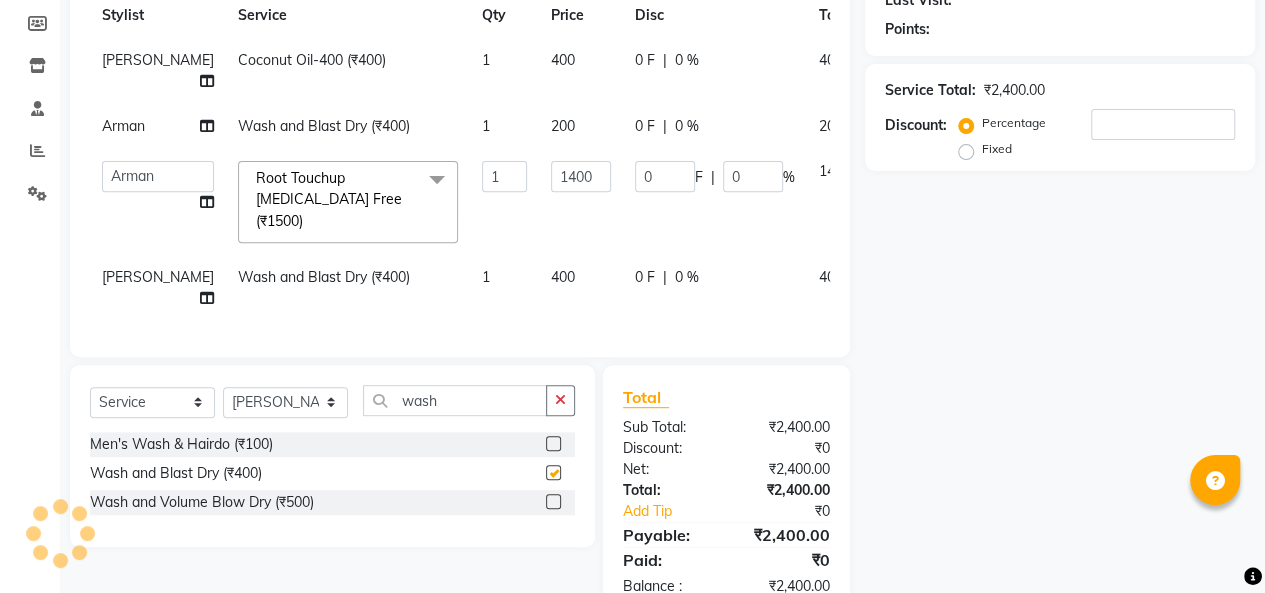 checkbox on "false" 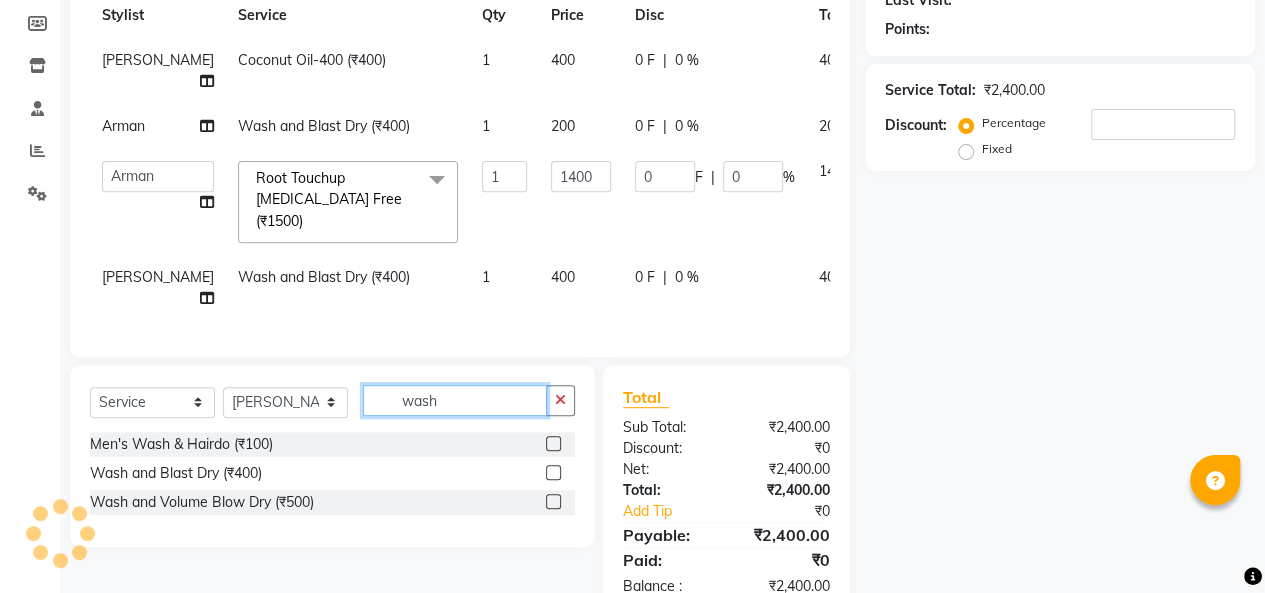 click on "wash" 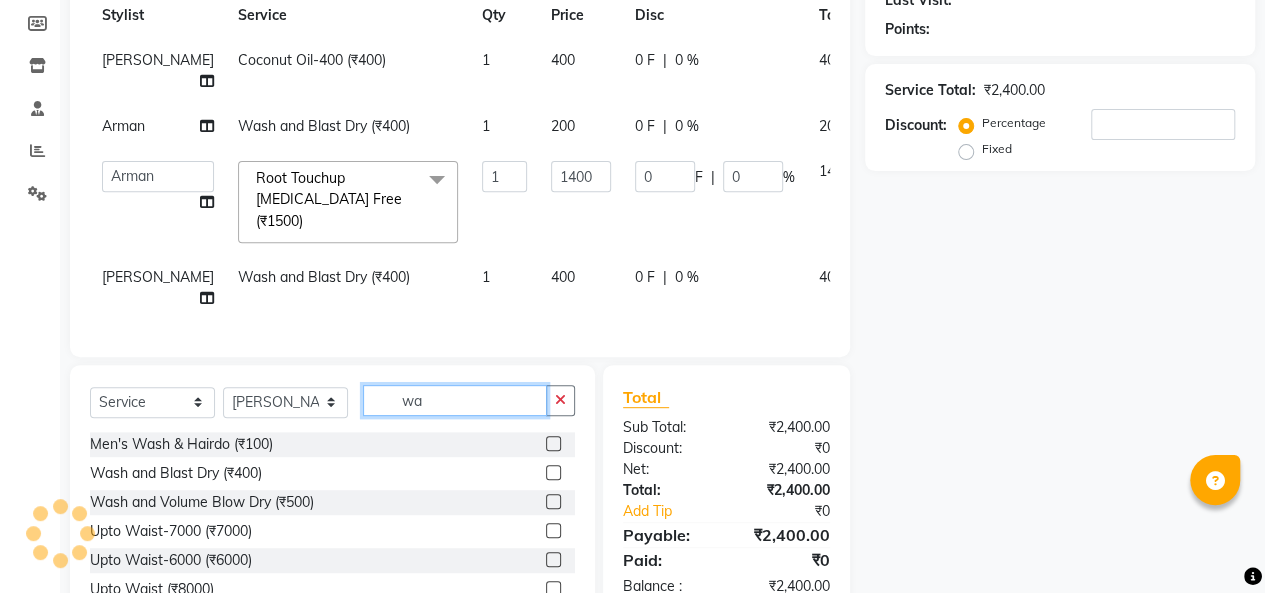 type on "w" 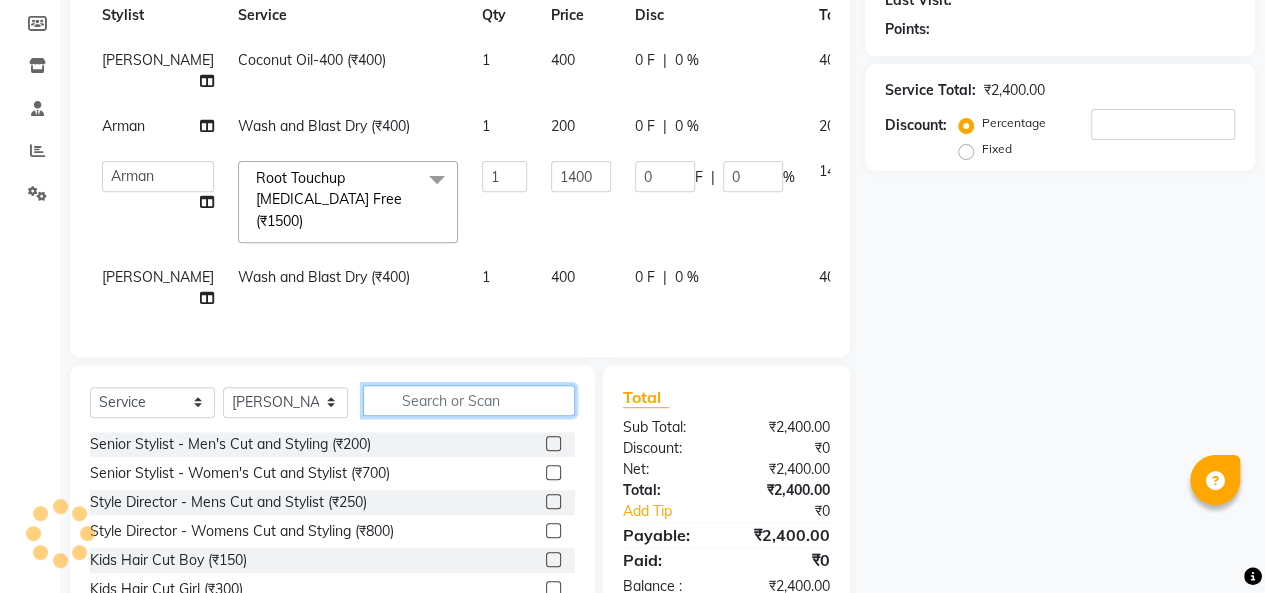 type 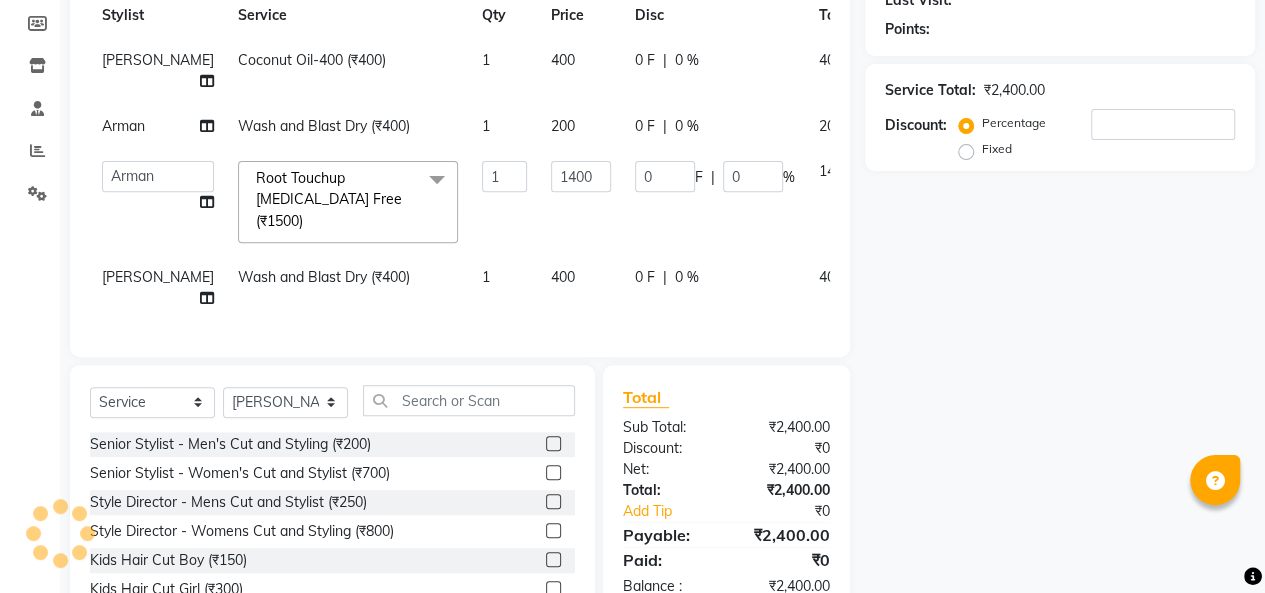 click on "400" 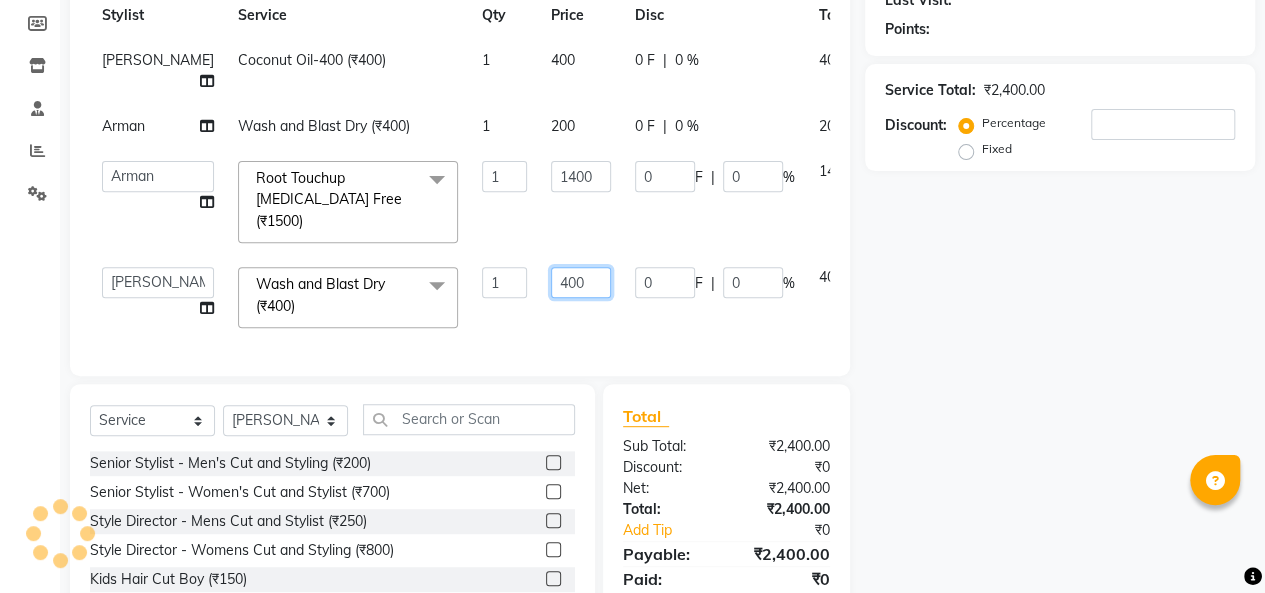 click on "400" 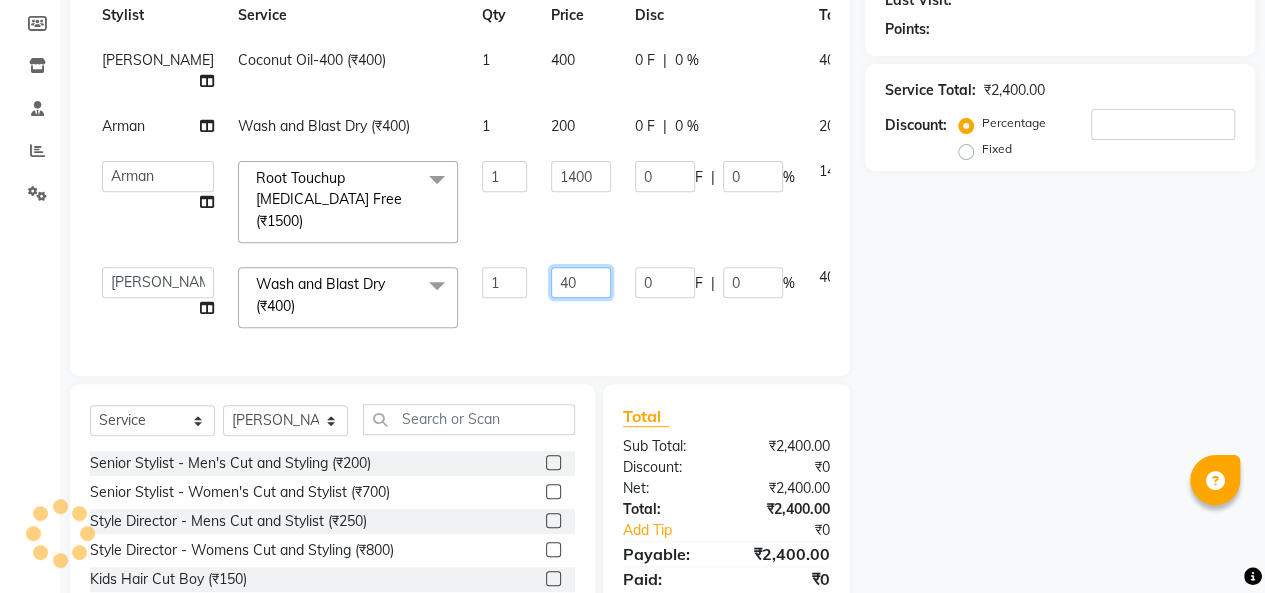 type on "4" 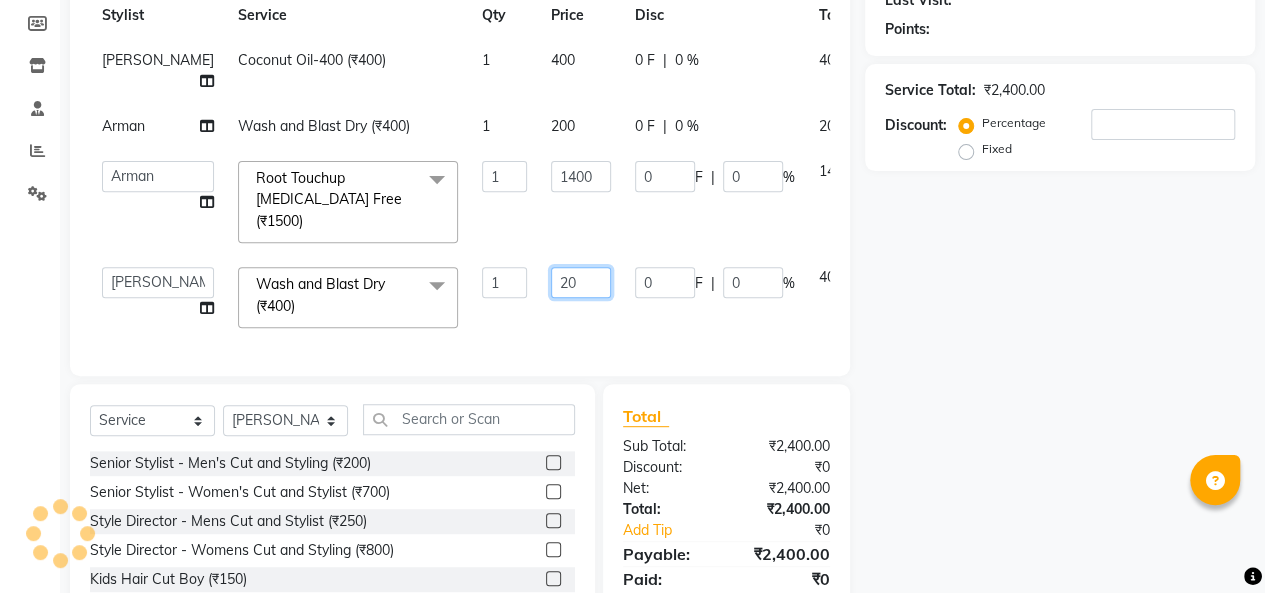 type on "200" 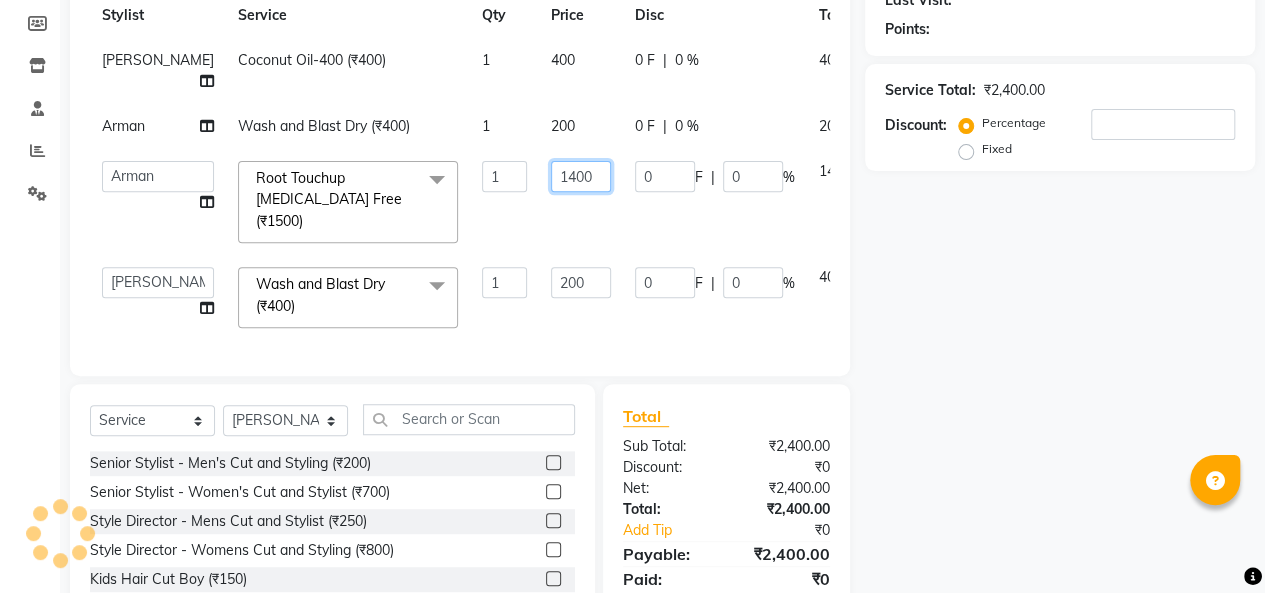 click on "1400" 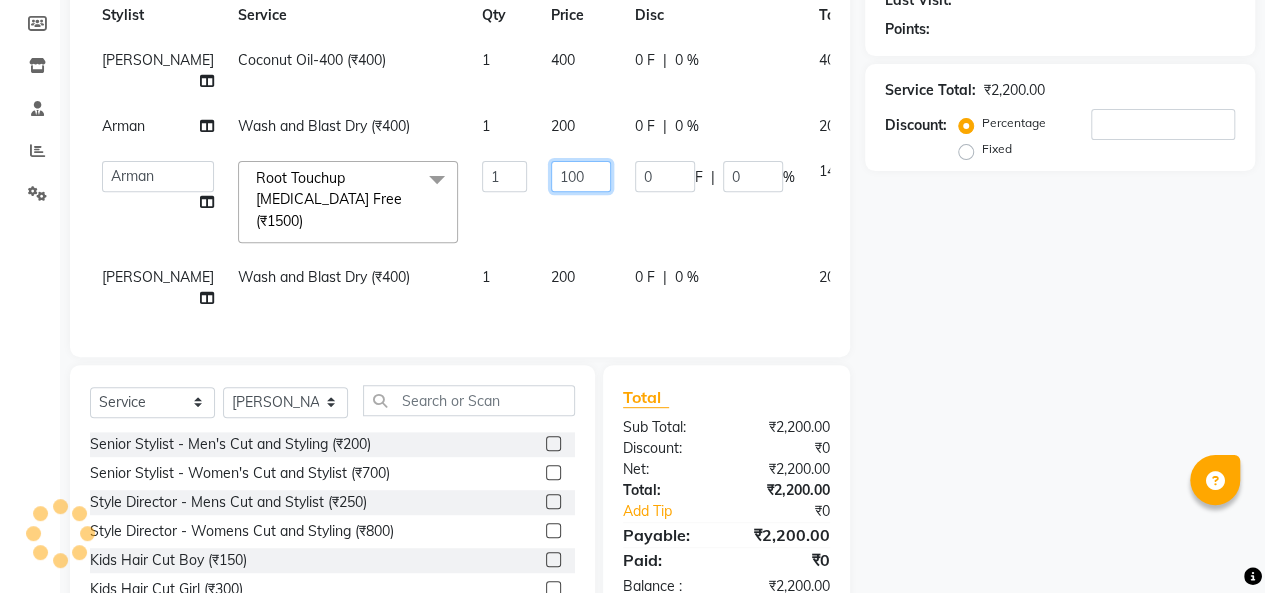 type on "1500" 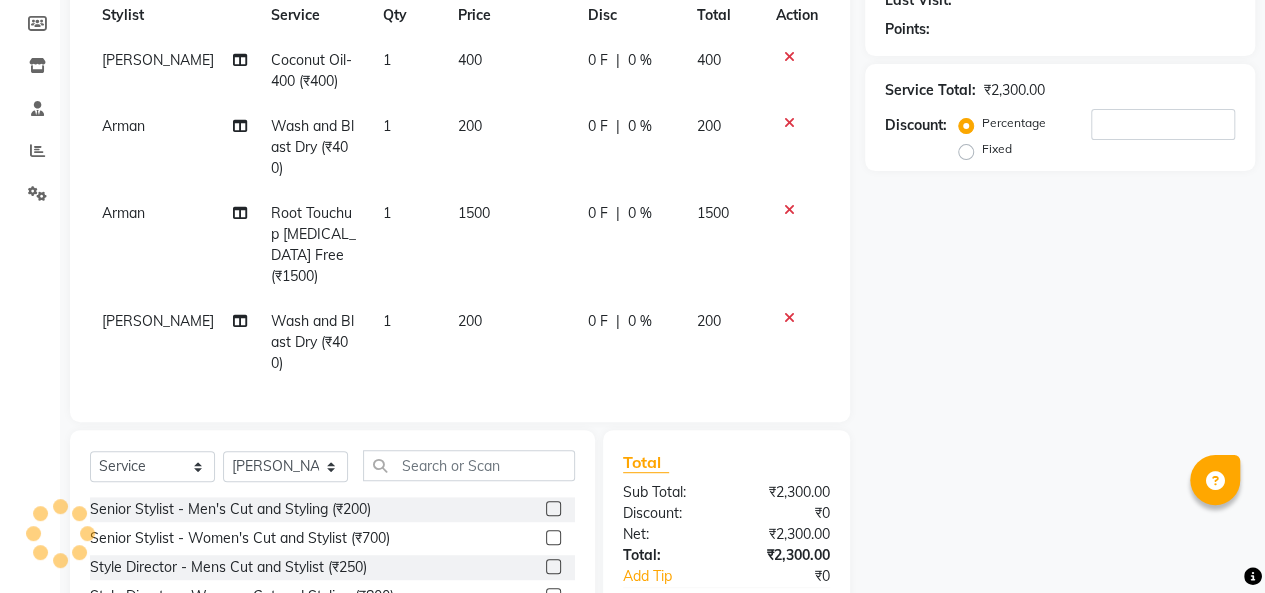 click on "200" 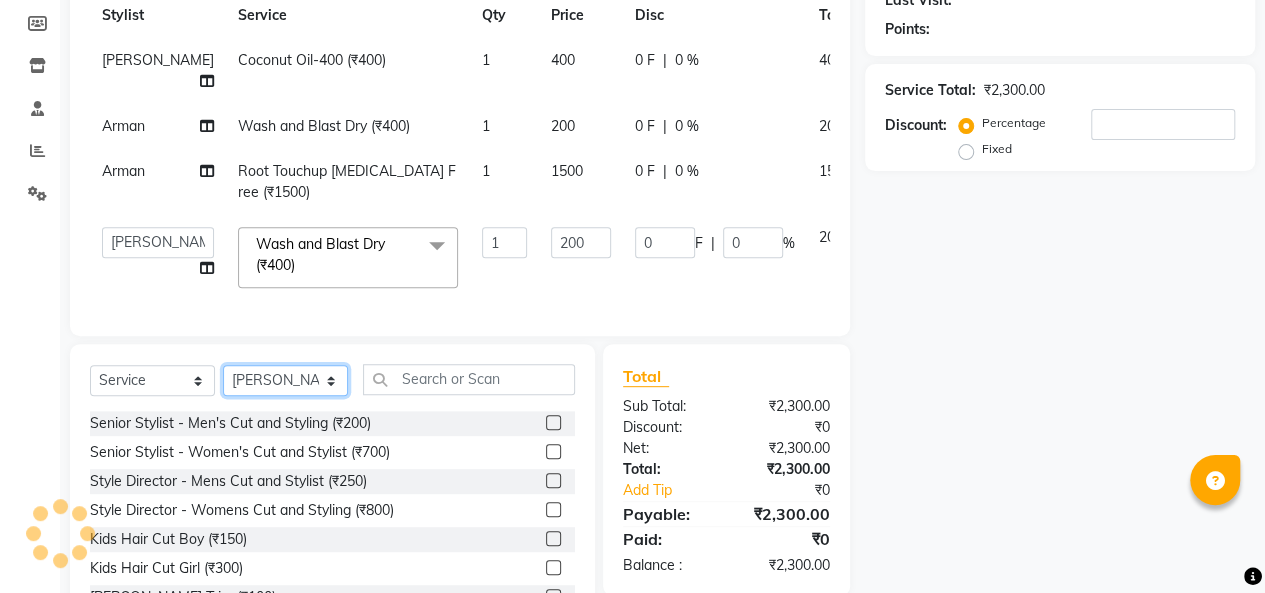 click on "Select Stylist [PERSON_NAME]  [PERSON_NAME]  Furkan [PERSON_NAME] [PERSON_NAME]  [PERSON_NAME]  [PERSON_NAME] [PERSON_NAME] [PERSON_NAME]" 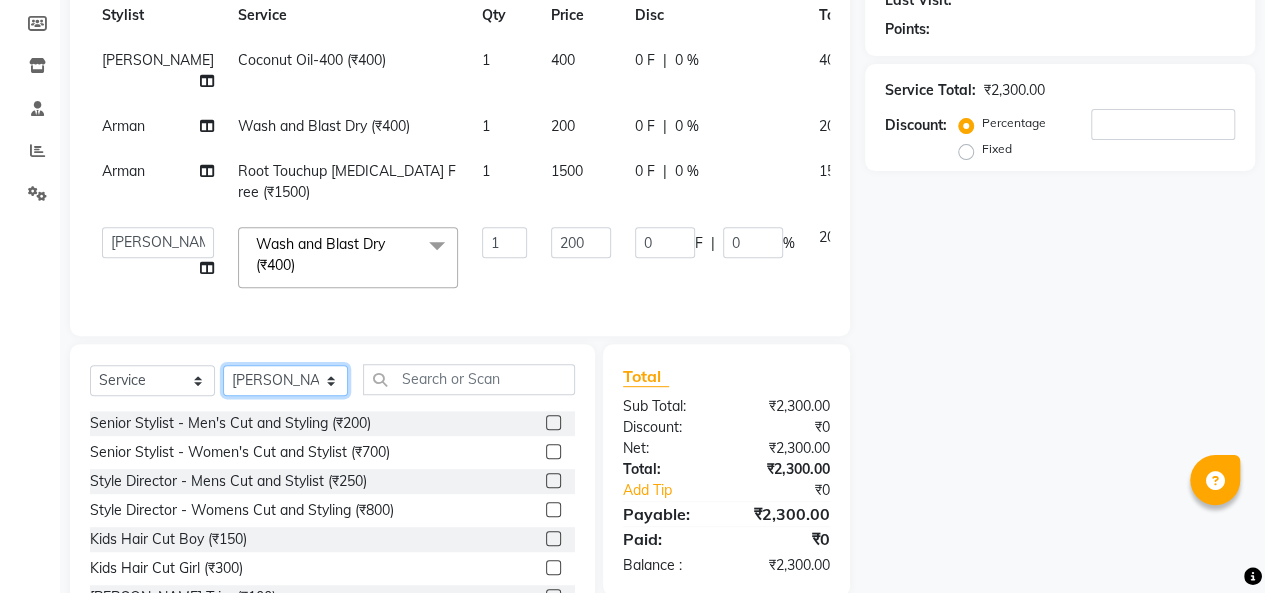 select on "84416" 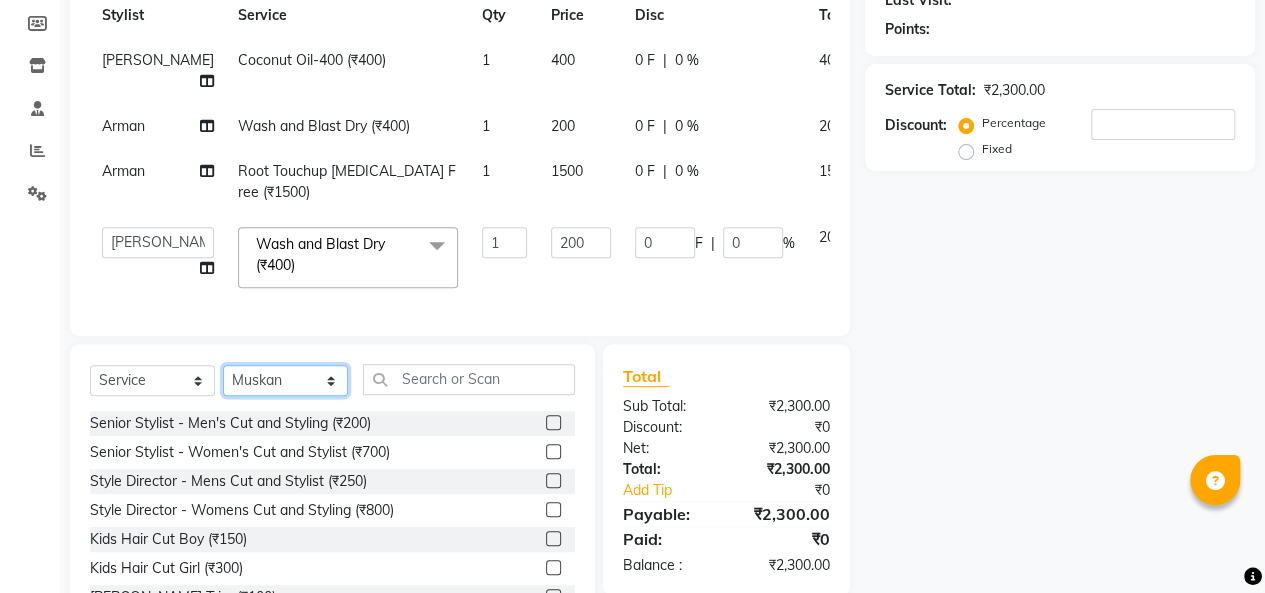 click on "Select Stylist [PERSON_NAME]  [PERSON_NAME]  Furkan [PERSON_NAME] [PERSON_NAME]  [PERSON_NAME]  [PERSON_NAME] [PERSON_NAME] [PERSON_NAME]" 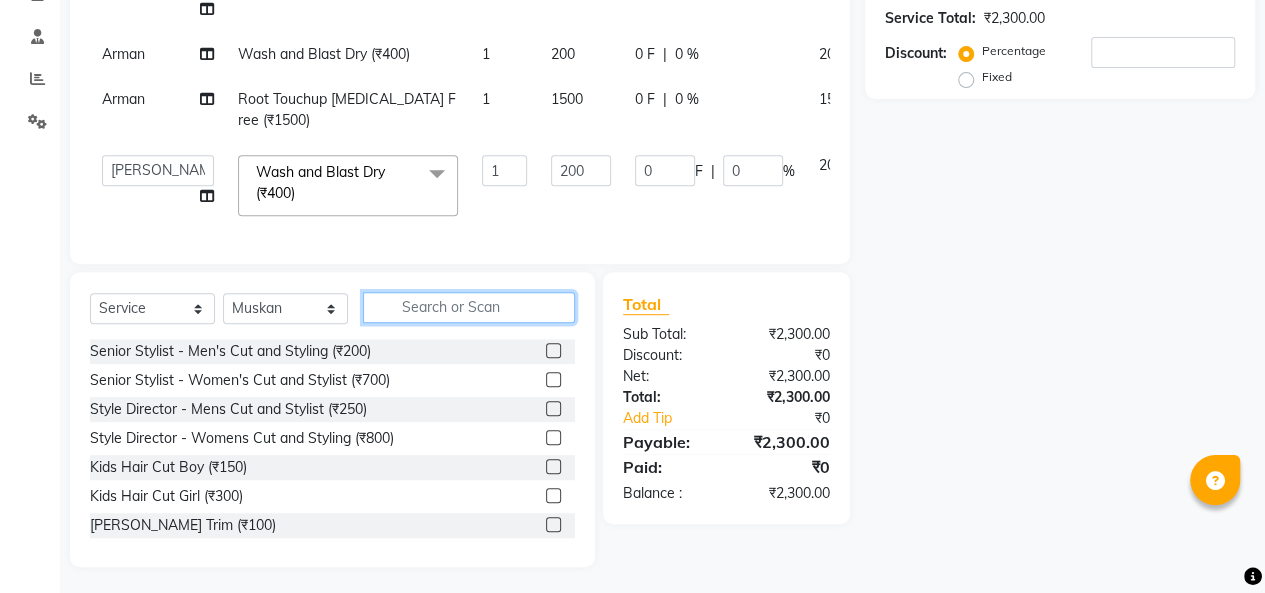 click 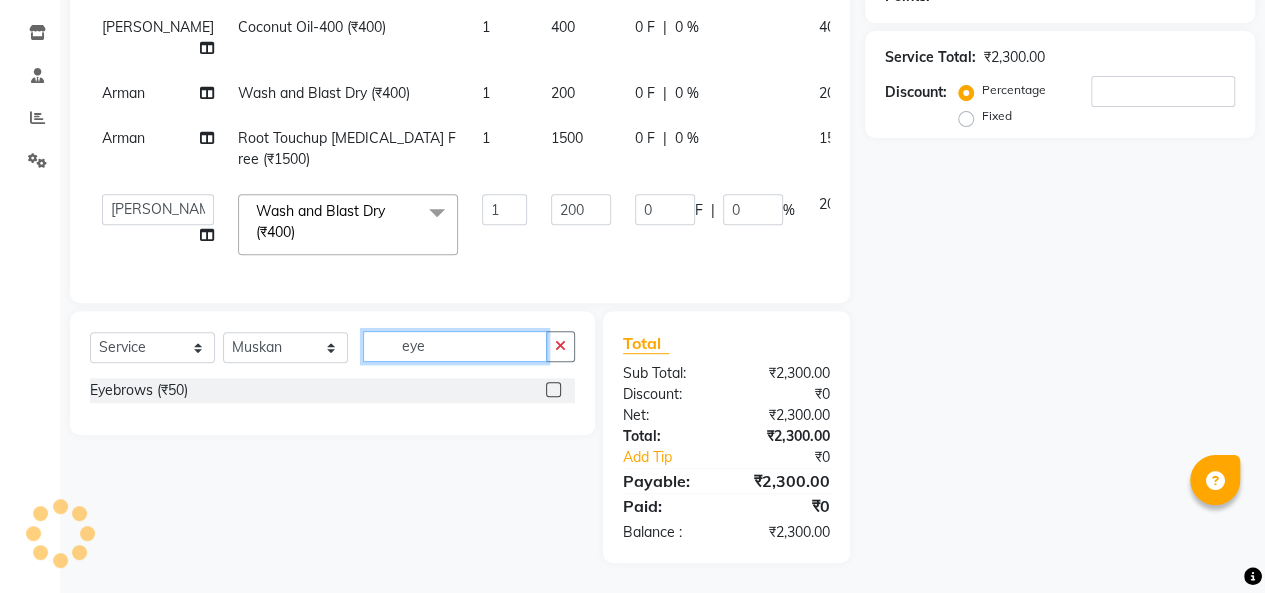 scroll, scrollTop: 358, scrollLeft: 0, axis: vertical 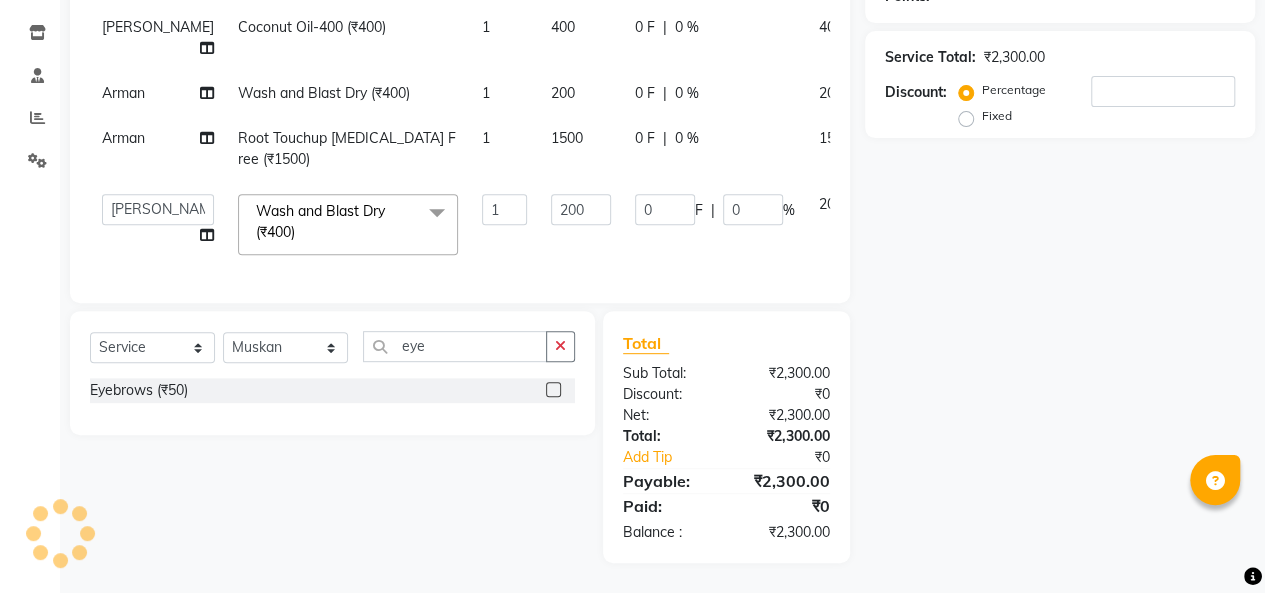 click 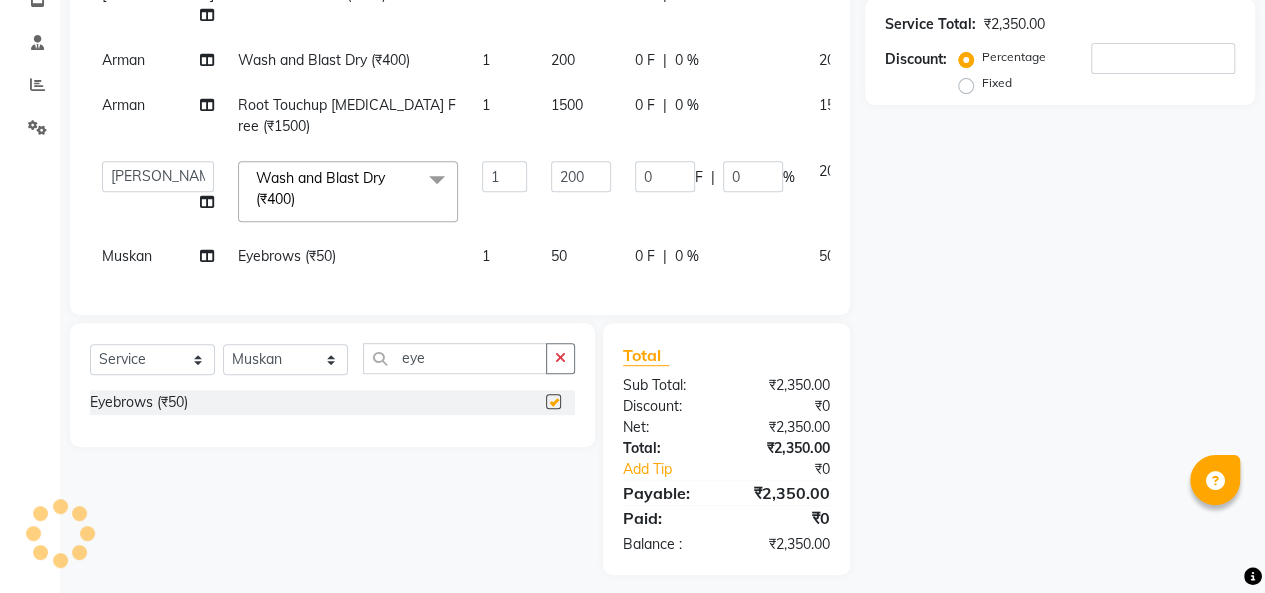 checkbox on "false" 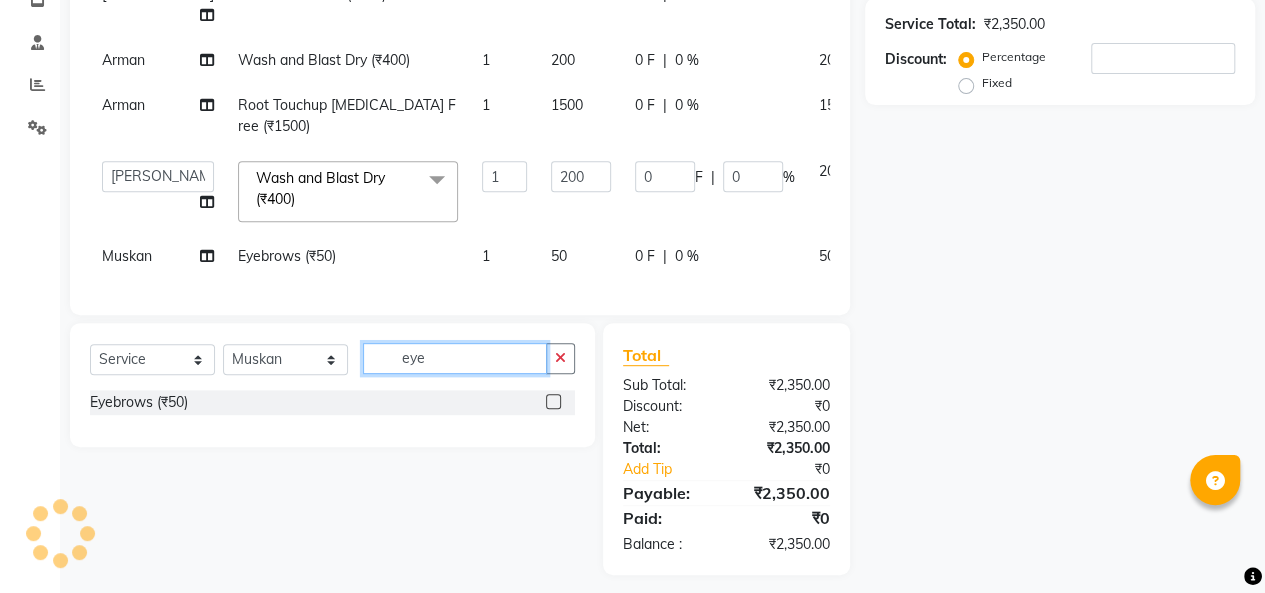 click on "eye" 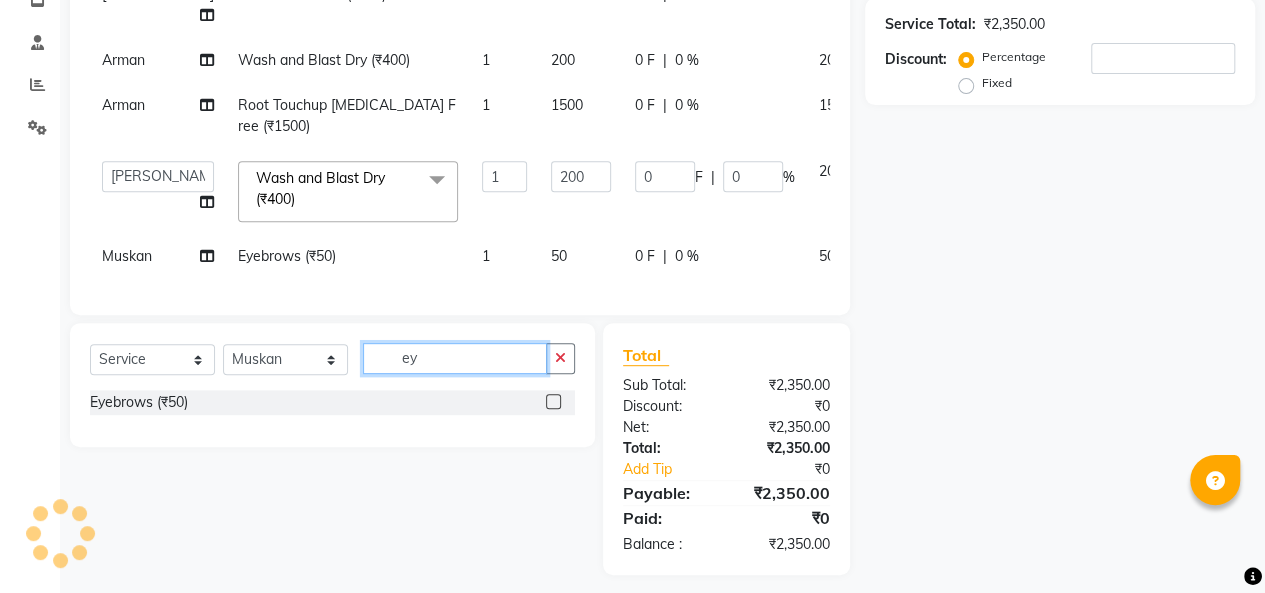 type on "e" 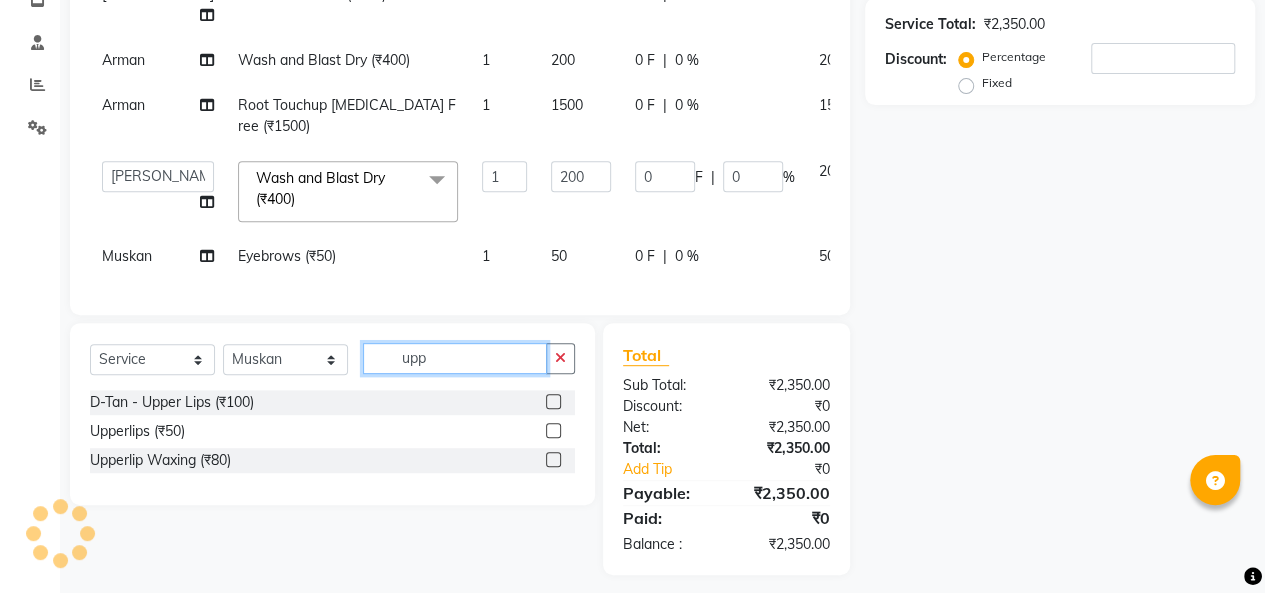 type on "upp" 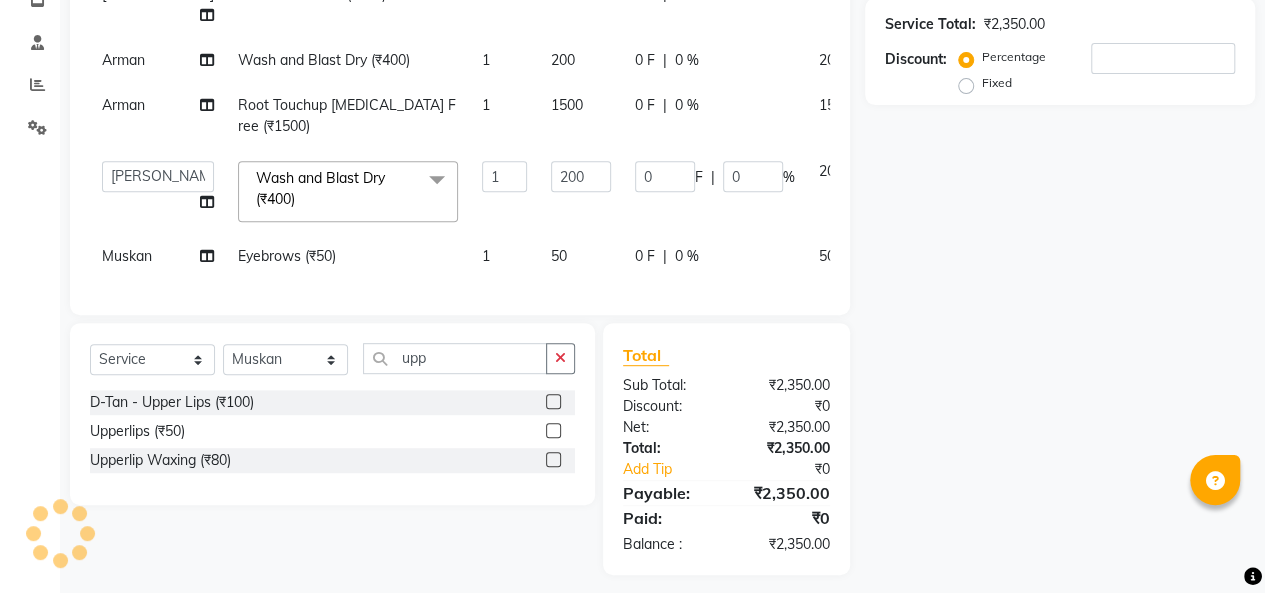 click 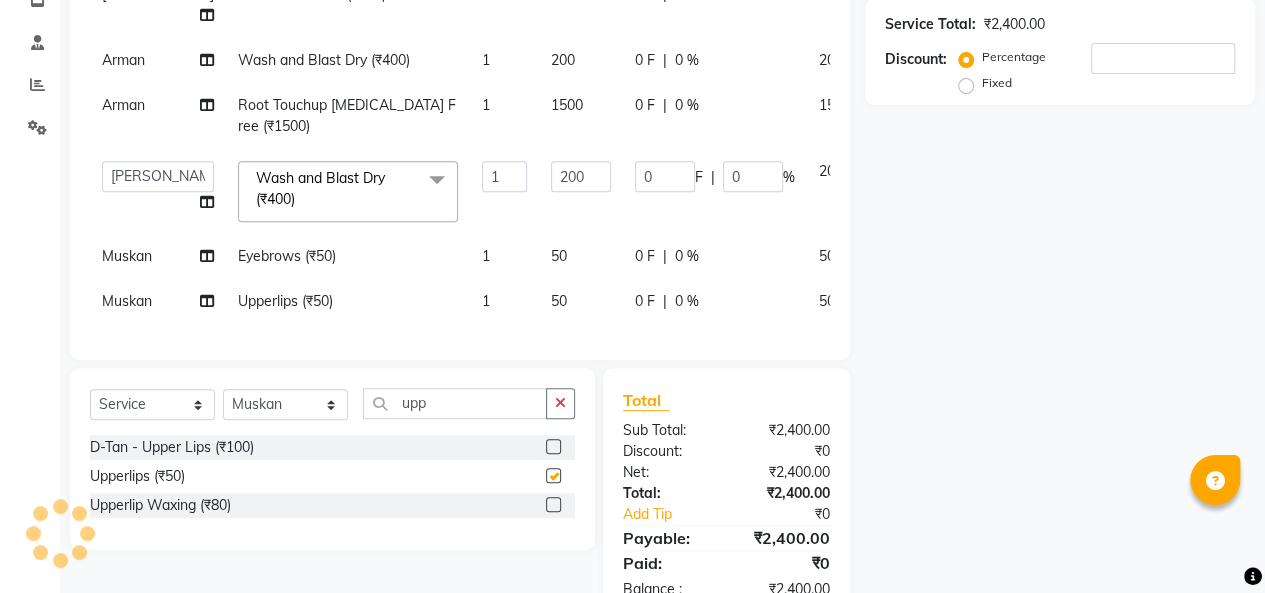checkbox on "false" 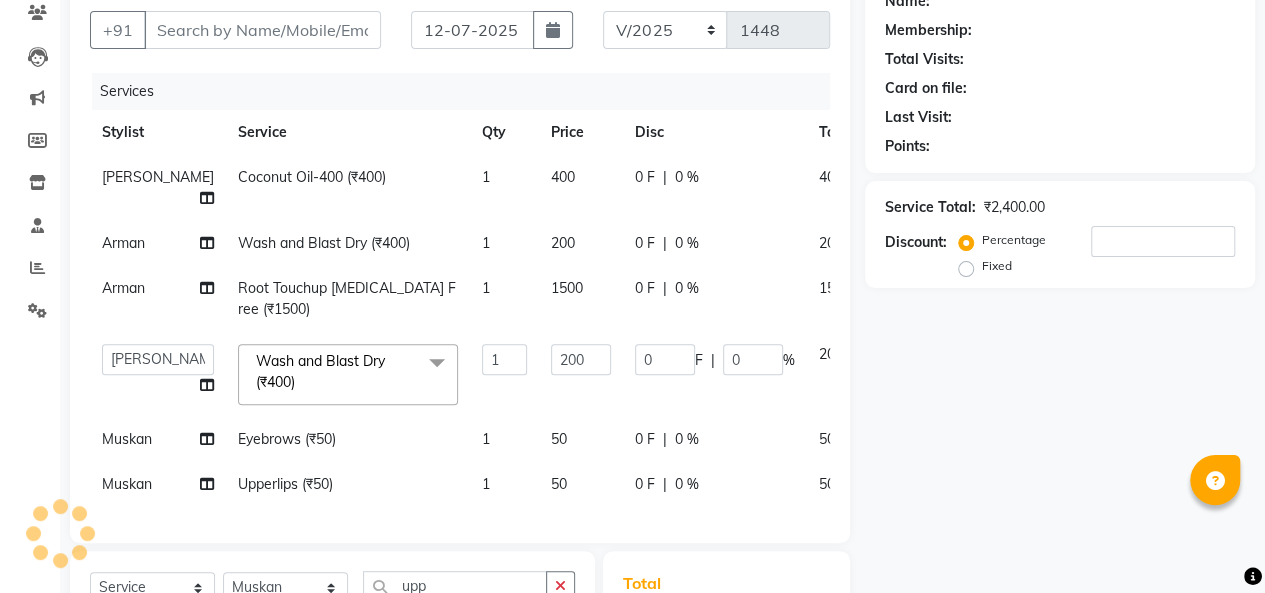 scroll, scrollTop: 0, scrollLeft: 0, axis: both 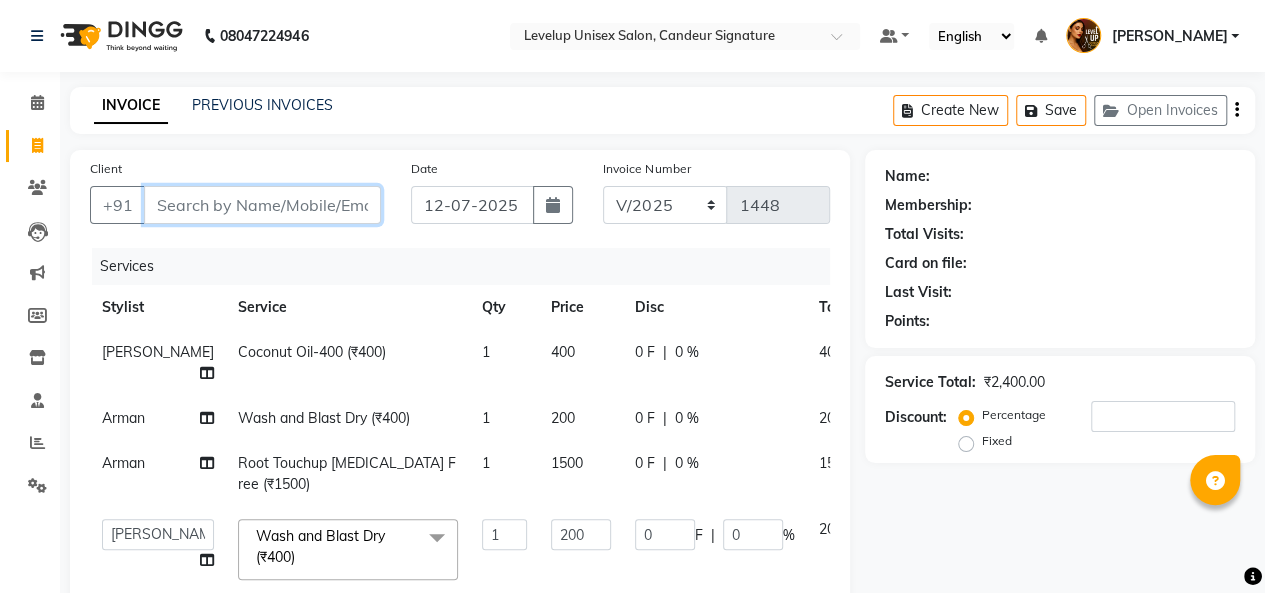 click on "Client" at bounding box center [262, 205] 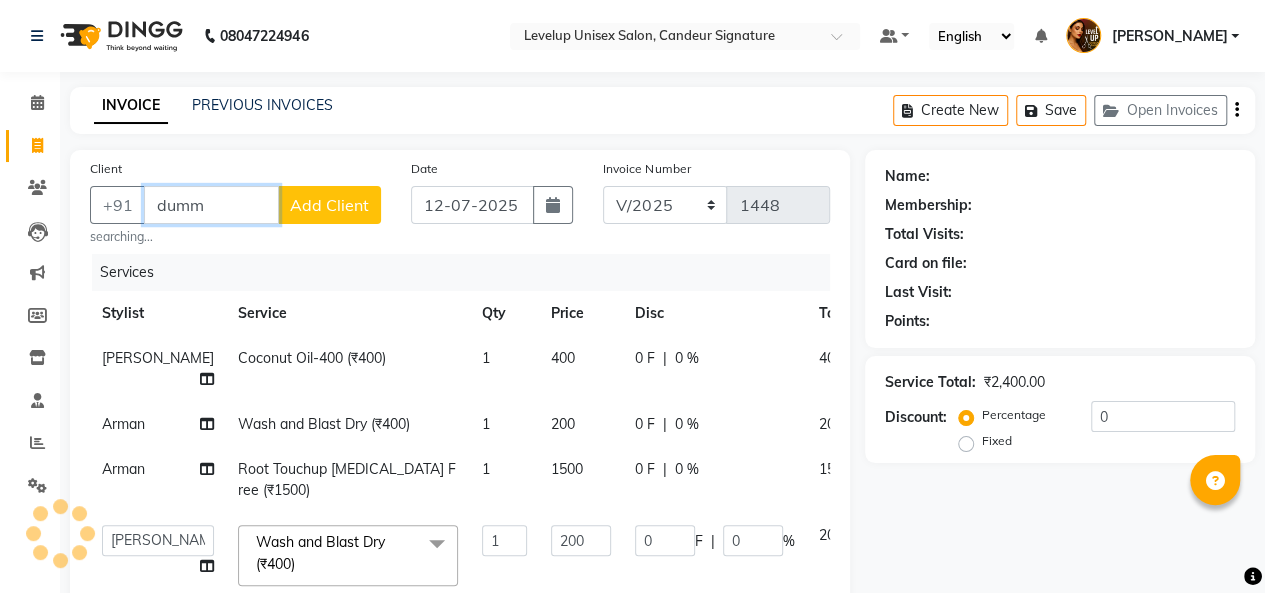 click on "dumm" at bounding box center (211, 205) 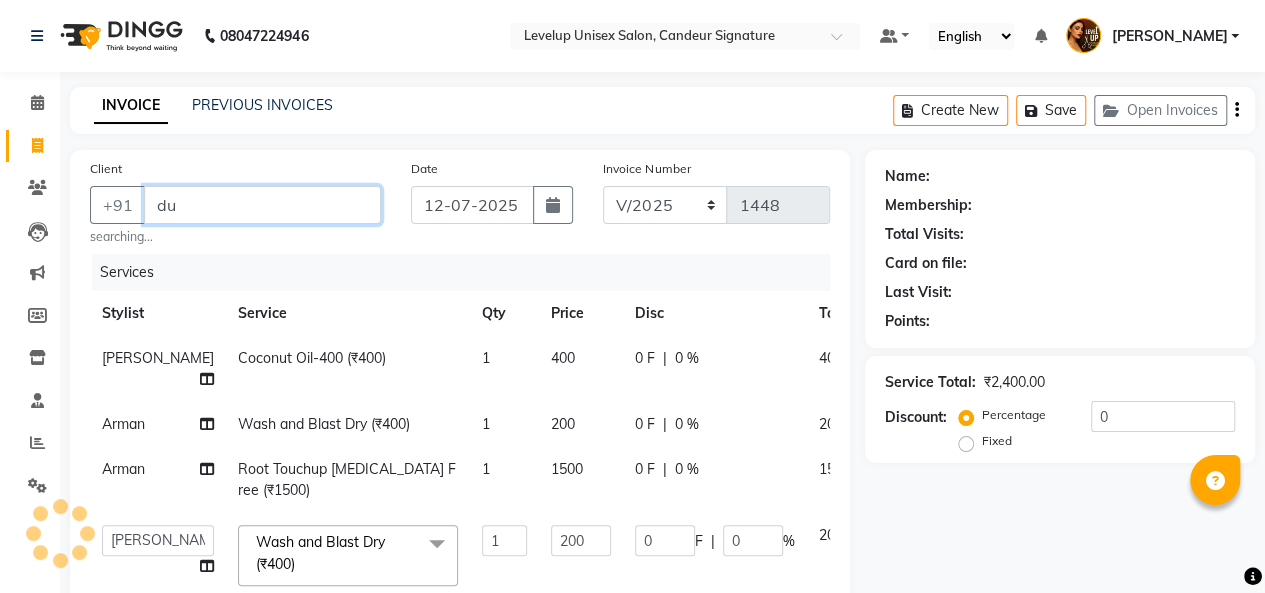 type on "d" 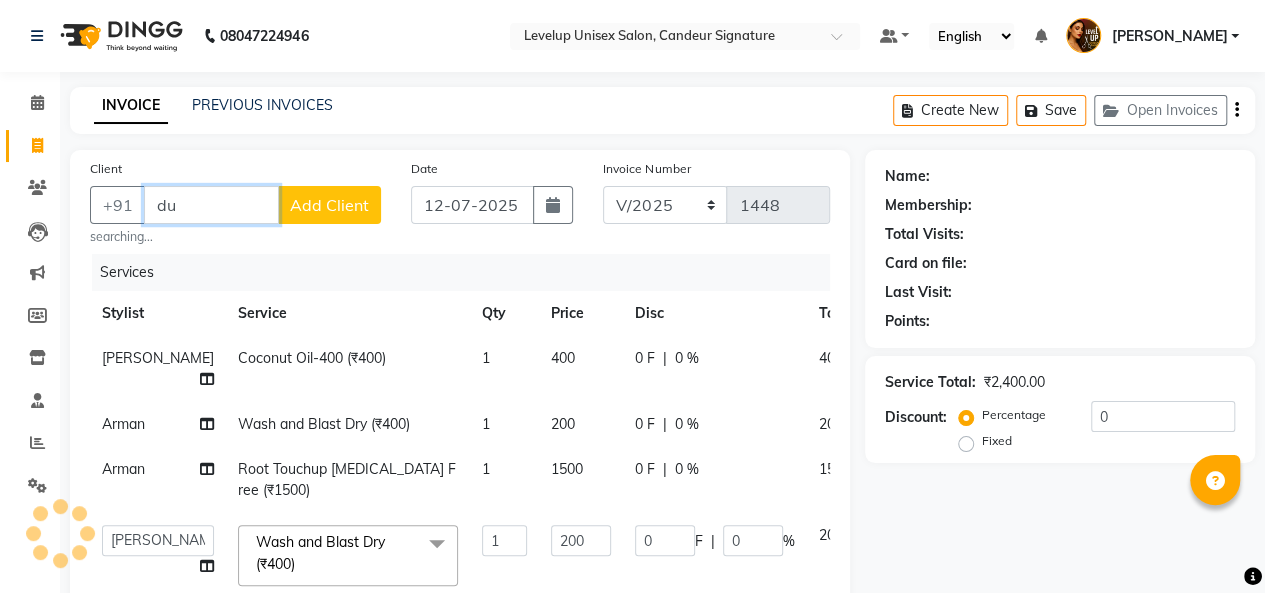 type on "d" 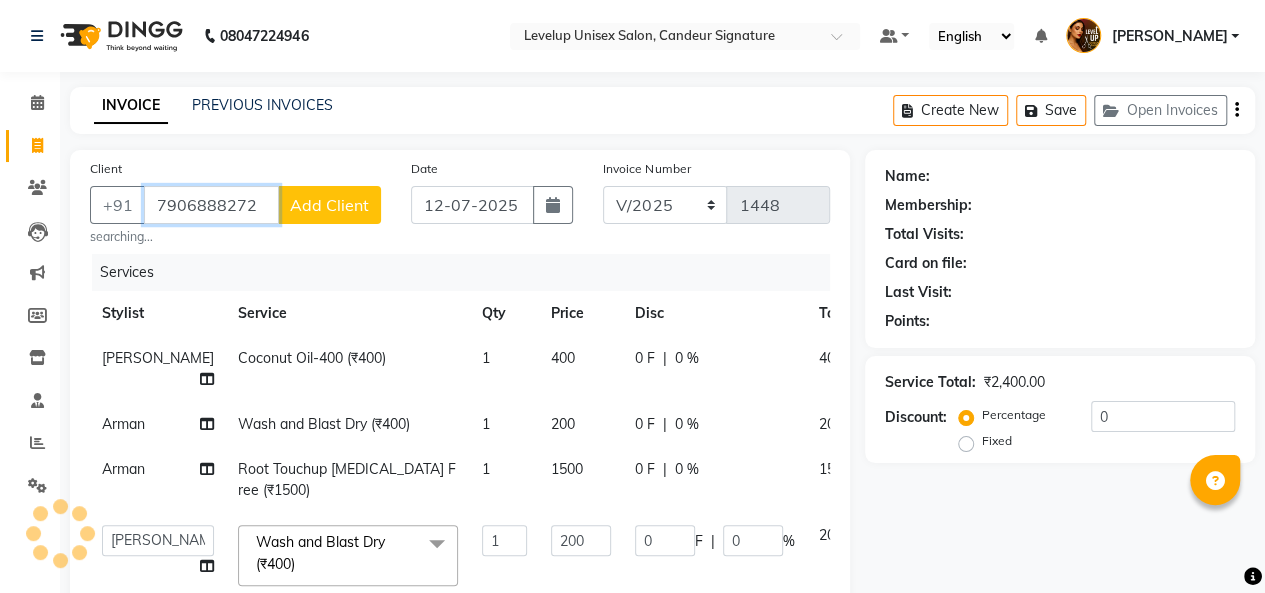 type on "7906888272" 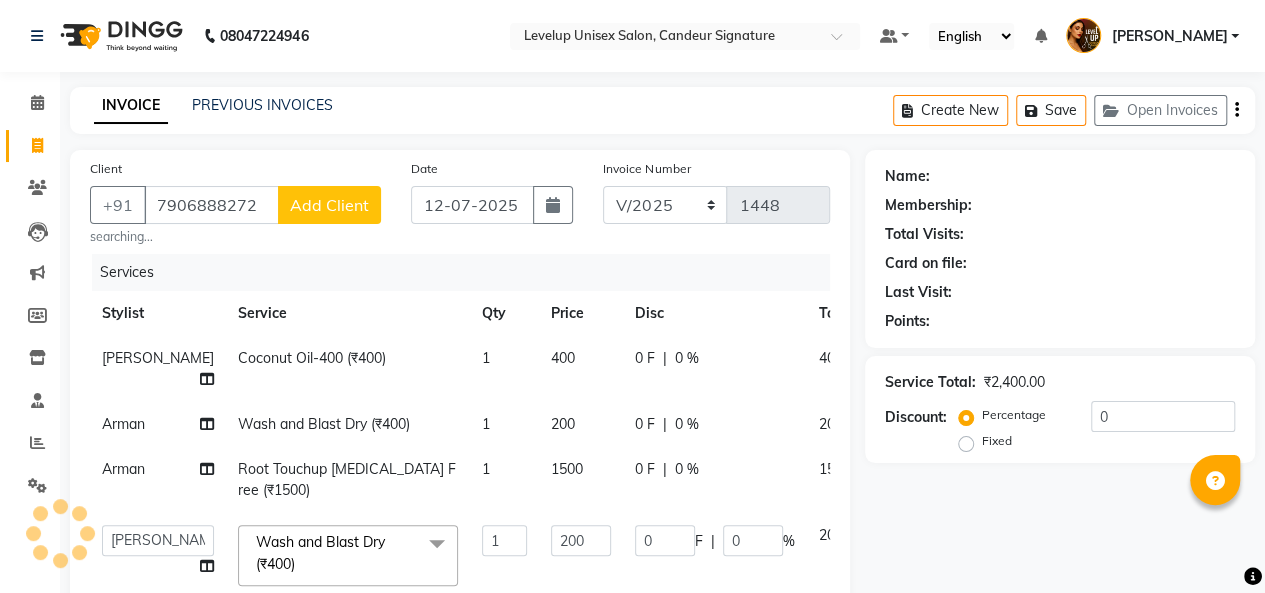 click on "Add Client" 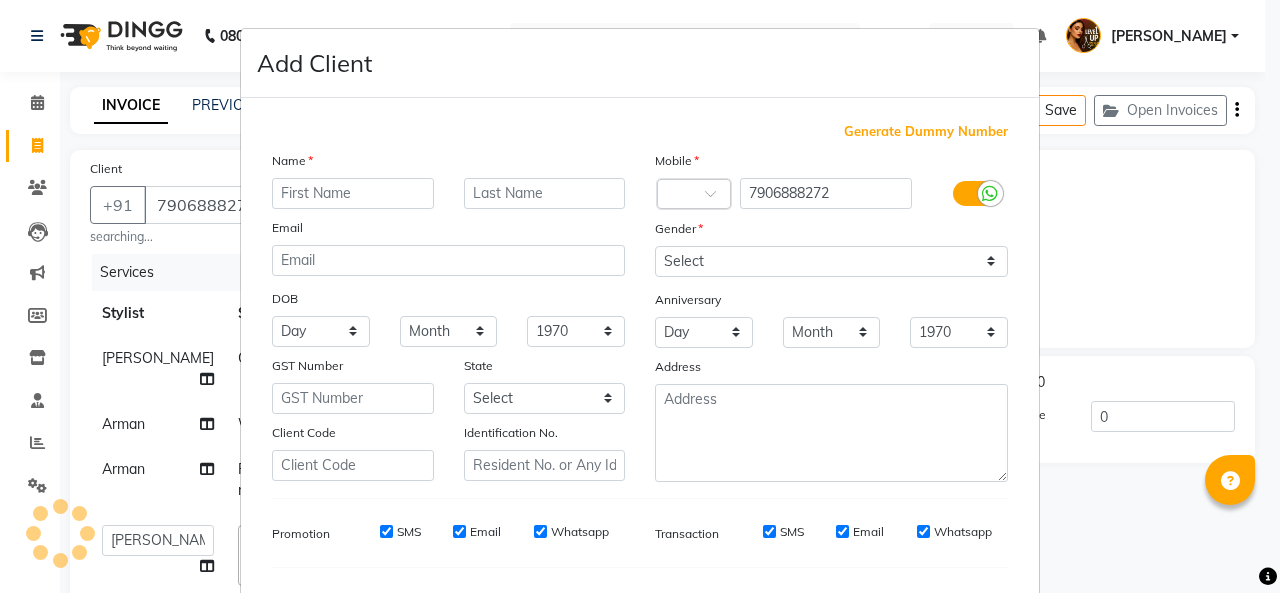 click at bounding box center (353, 193) 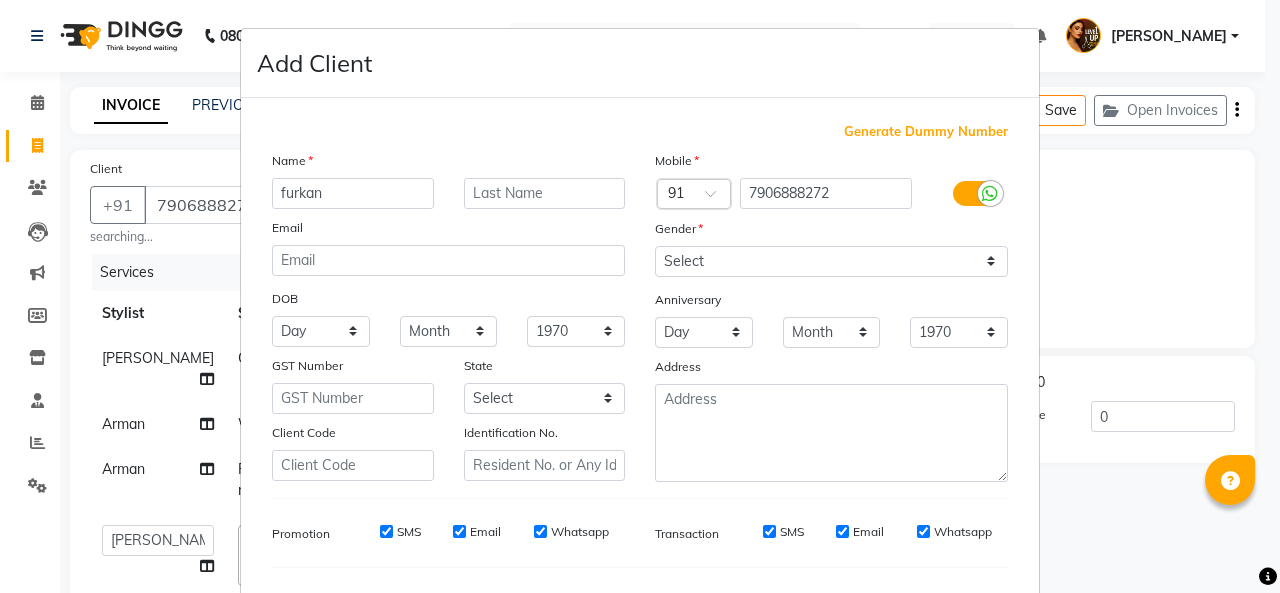 type on "furkan" 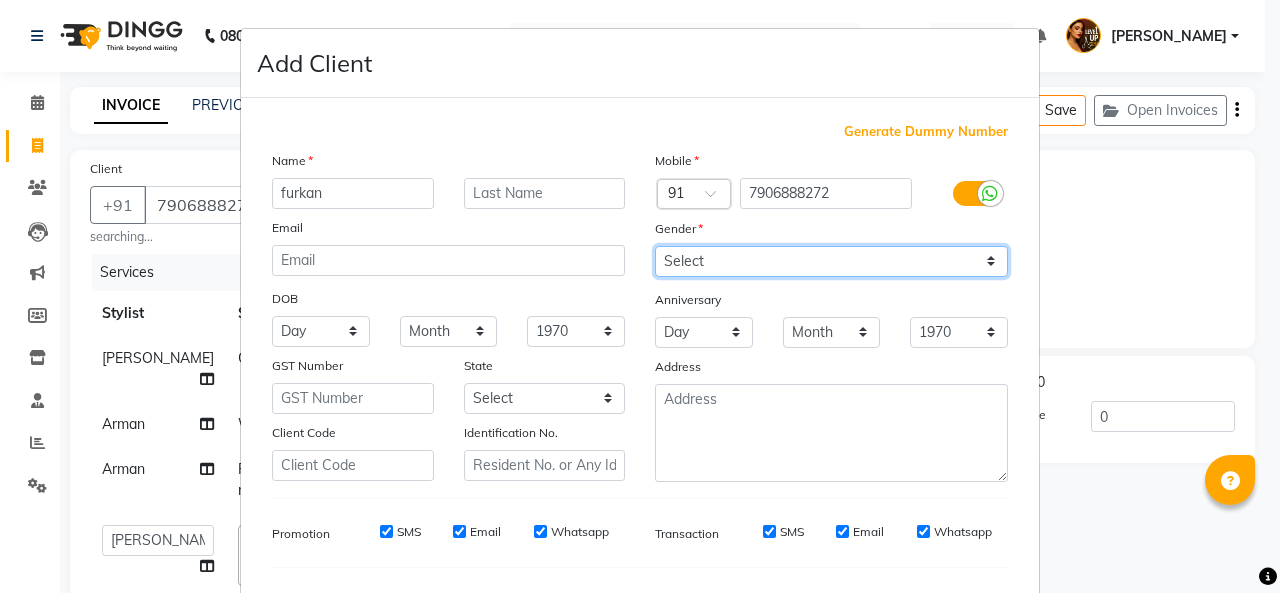 click on "Select [DEMOGRAPHIC_DATA] [DEMOGRAPHIC_DATA] Other Prefer Not To Say" at bounding box center [831, 261] 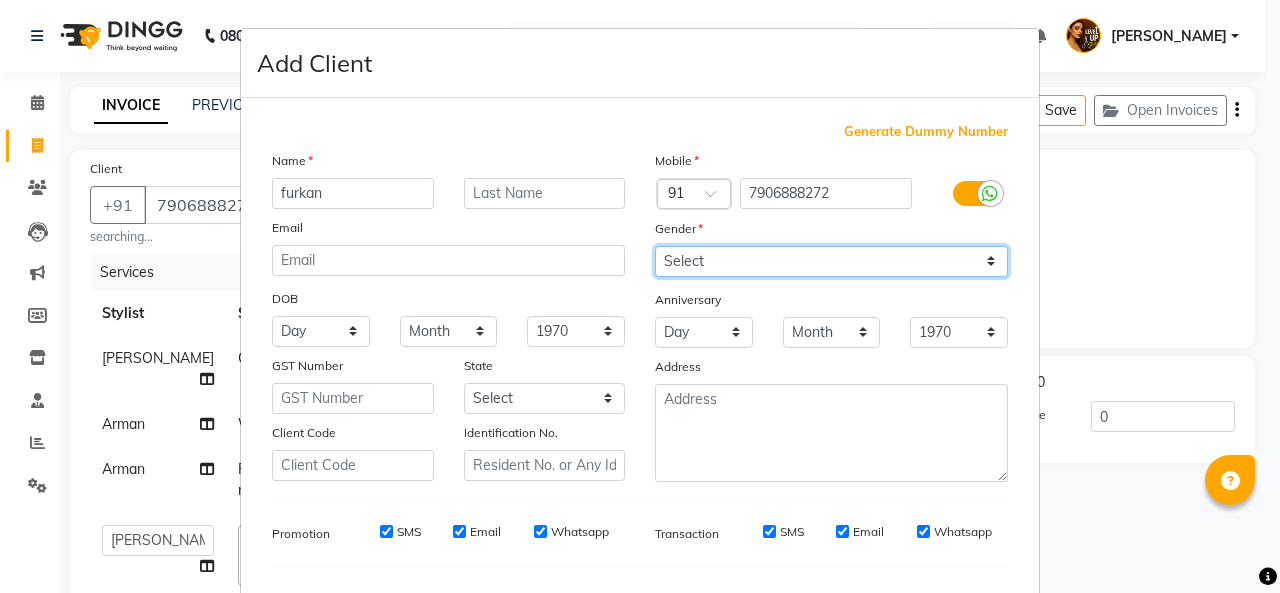 select on "male" 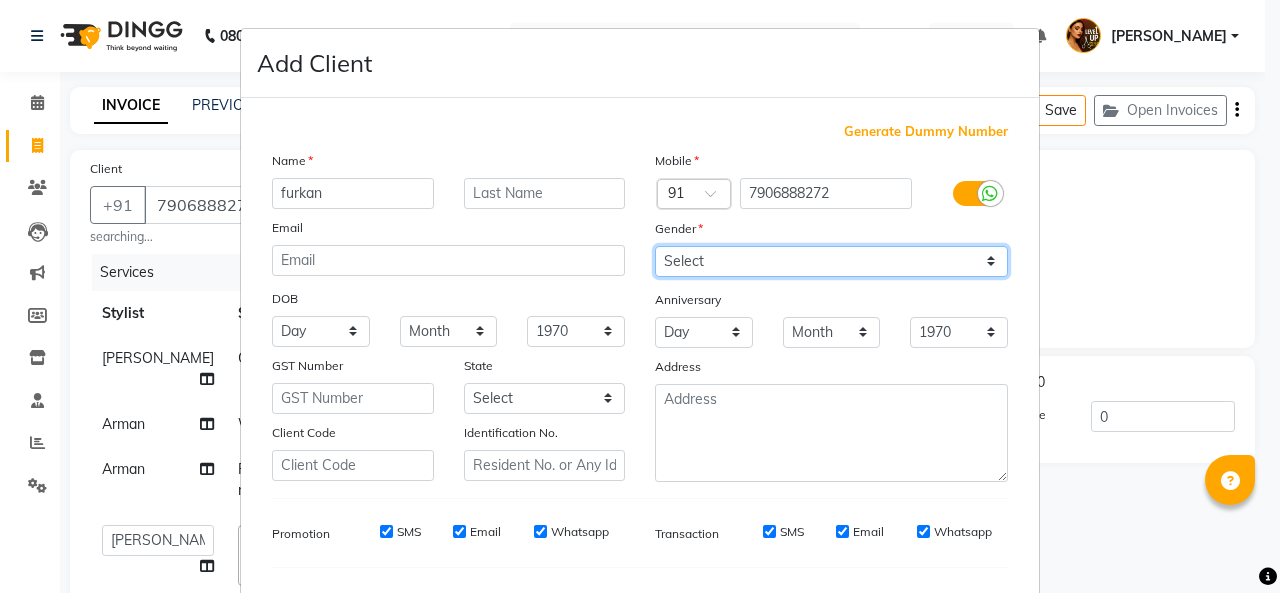 click on "Select [DEMOGRAPHIC_DATA] [DEMOGRAPHIC_DATA] Other Prefer Not To Say" at bounding box center [831, 261] 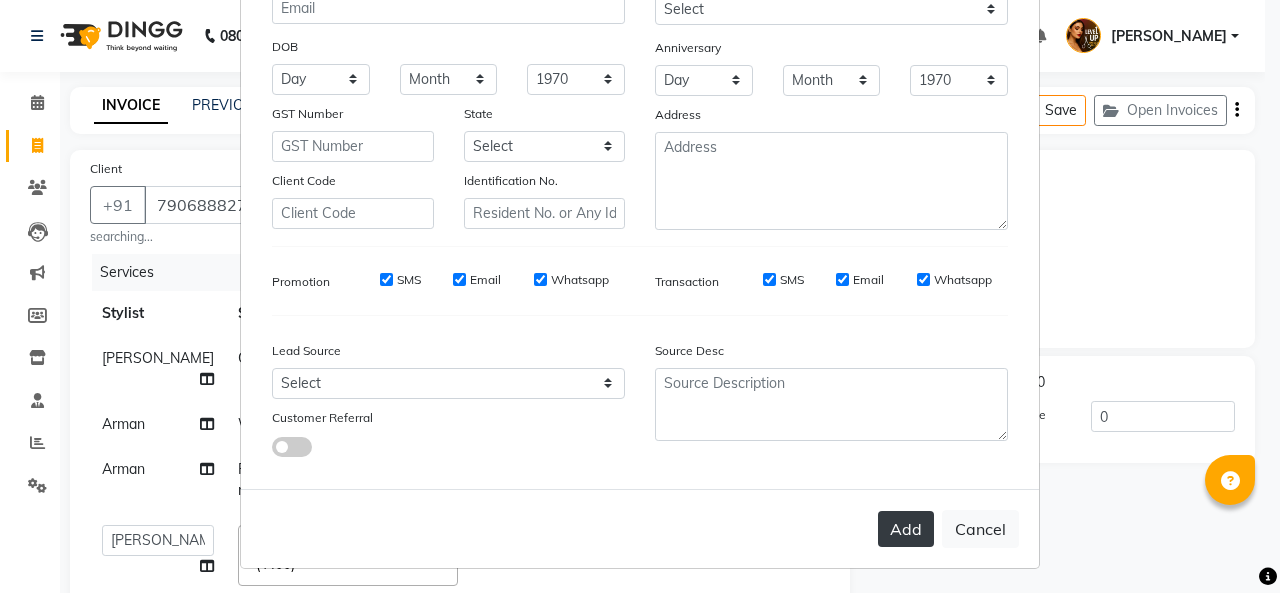 click on "Add" at bounding box center (906, 529) 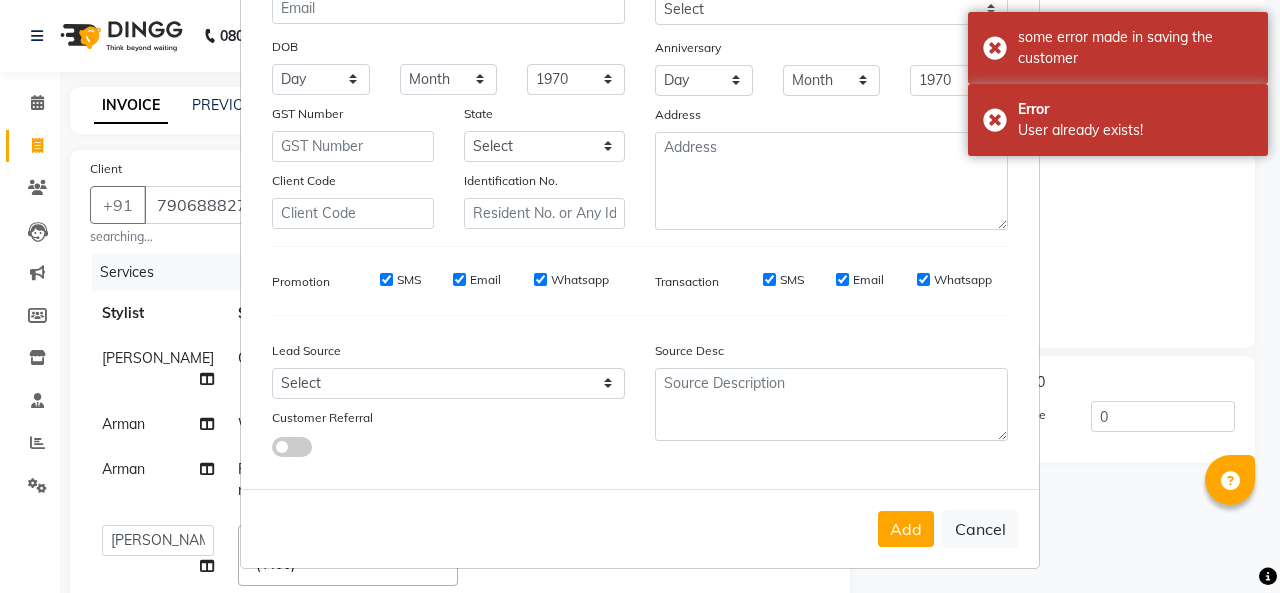 click on "Add Client Generate Dummy Number Name furkan Email DOB Day 01 02 03 04 05 06 07 08 09 10 11 12 13 14 15 16 17 18 19 20 21 22 23 24 25 26 27 28 29 30 31 Month January February March April May June July August September October November December 1940 1941 1942 1943 1944 1945 1946 1947 1948 1949 1950 1951 1952 1953 1954 1955 1956 1957 1958 1959 1960 1961 1962 1963 1964 1965 1966 1967 1968 1969 1970 1971 1972 1973 1974 1975 1976 1977 1978 1979 1980 1981 1982 1983 1984 1985 1986 1987 1988 1989 1990 1991 1992 1993 1994 1995 1996 1997 1998 1999 2000 2001 2002 2003 2004 2005 2006 2007 2008 2009 2010 2011 2012 2013 2014 2015 2016 2017 2018 2019 2020 2021 2022 2023 2024 GST Number State Select Andaman and Nicobar Islands Andhra Pradesh Arunachal Pradesh Assam Bihar Chandigarh Chhattisgarh Dadra and Nagar Haveli Daman and Diu Delhi Goa Gujarat Haryana Himachal Pradesh Jammu and Kashmir Jharkhand Karnataka Kerala Lakshadweep Madhya Pradesh Maharashtra Manipur Meghalaya Mizoram Nagaland Odisha Pondicherry Punjab Rajasthan" at bounding box center (640, 296) 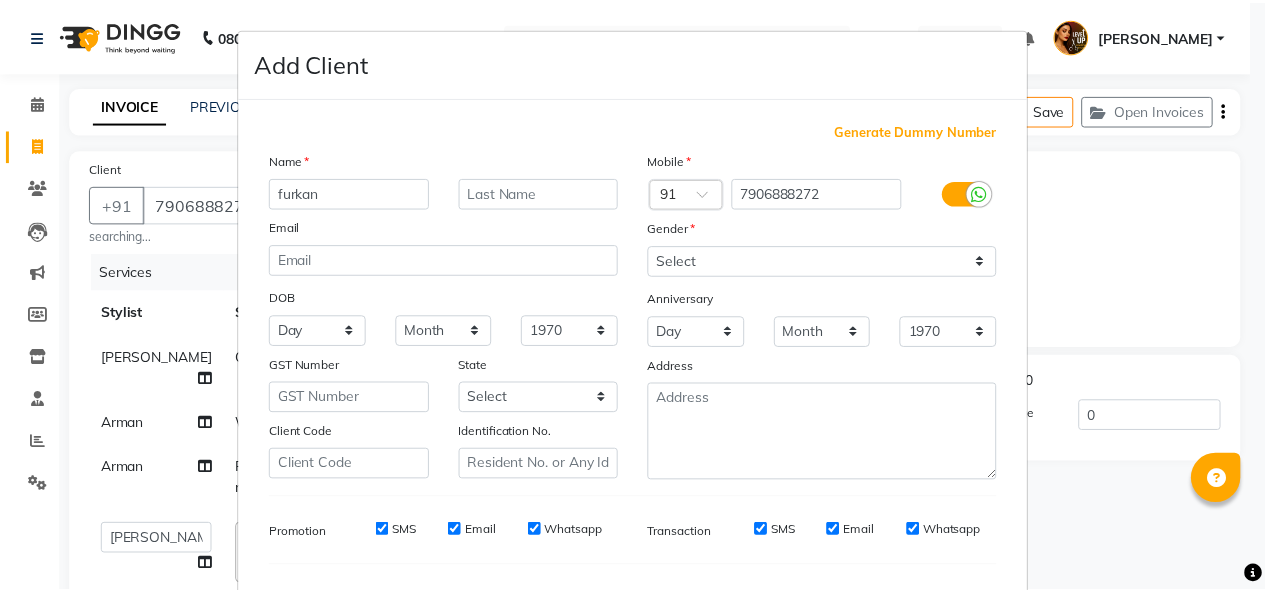 scroll, scrollTop: 252, scrollLeft: 0, axis: vertical 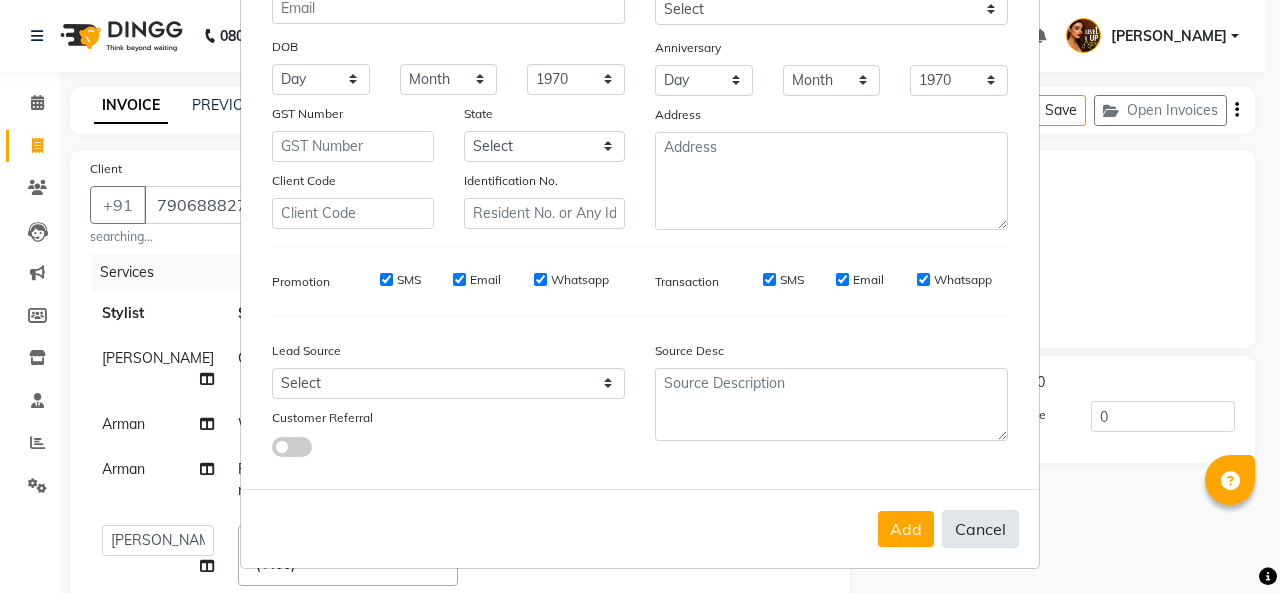 click on "Cancel" at bounding box center [980, 529] 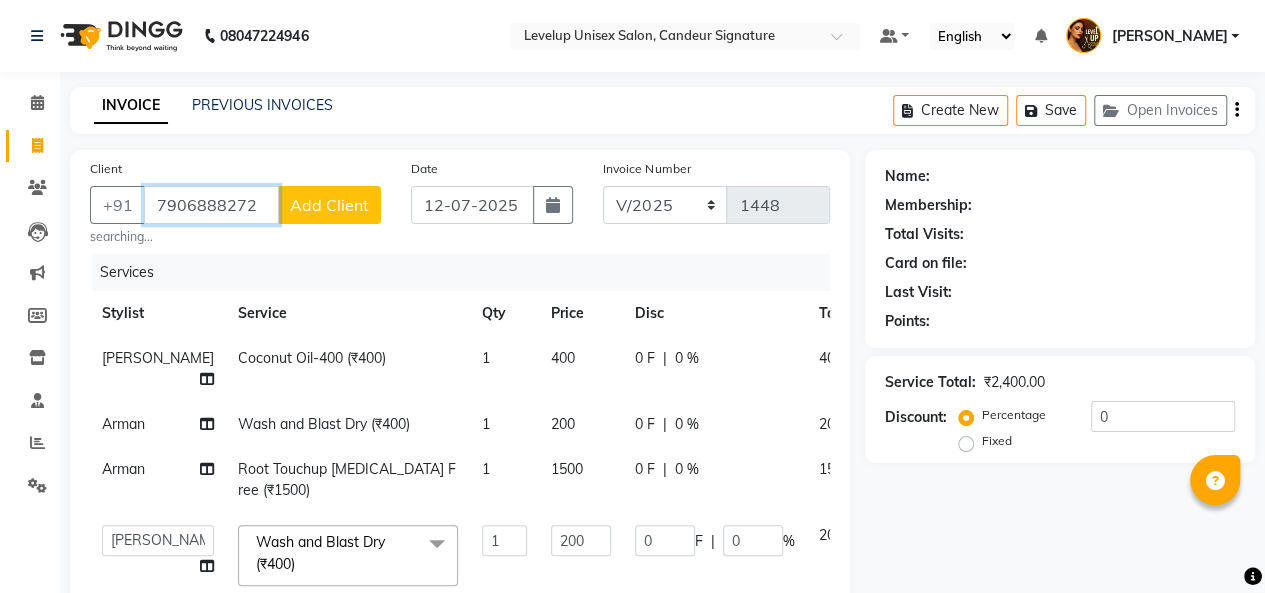 click on "7906888272" at bounding box center (211, 205) 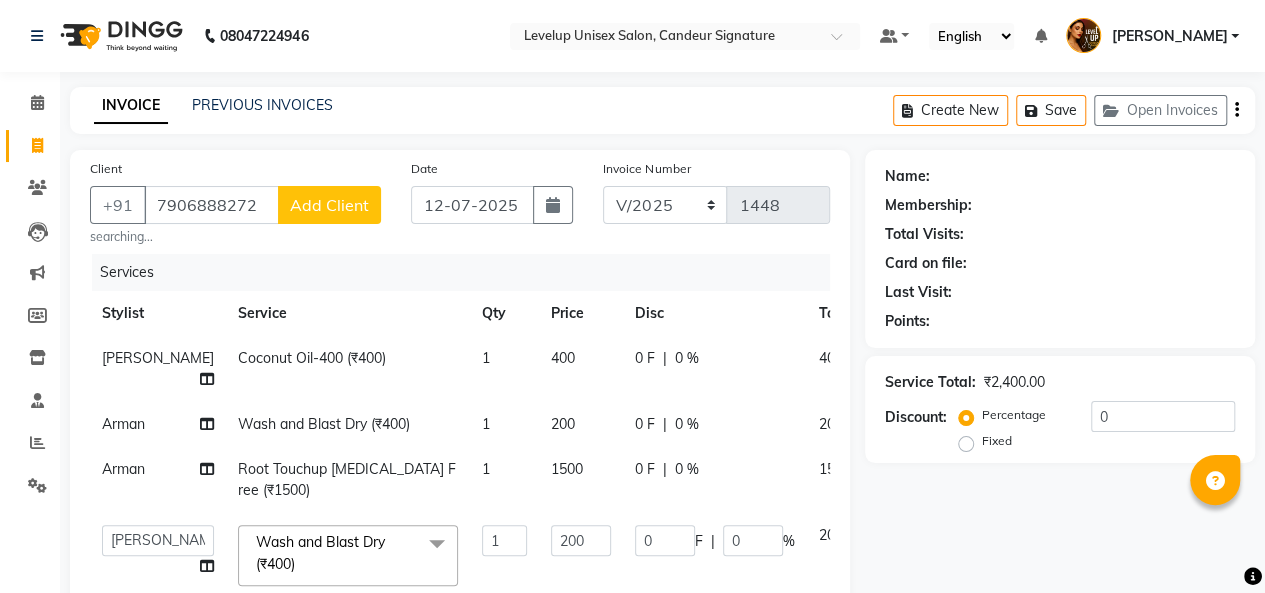 click on "0 F | 0 %" 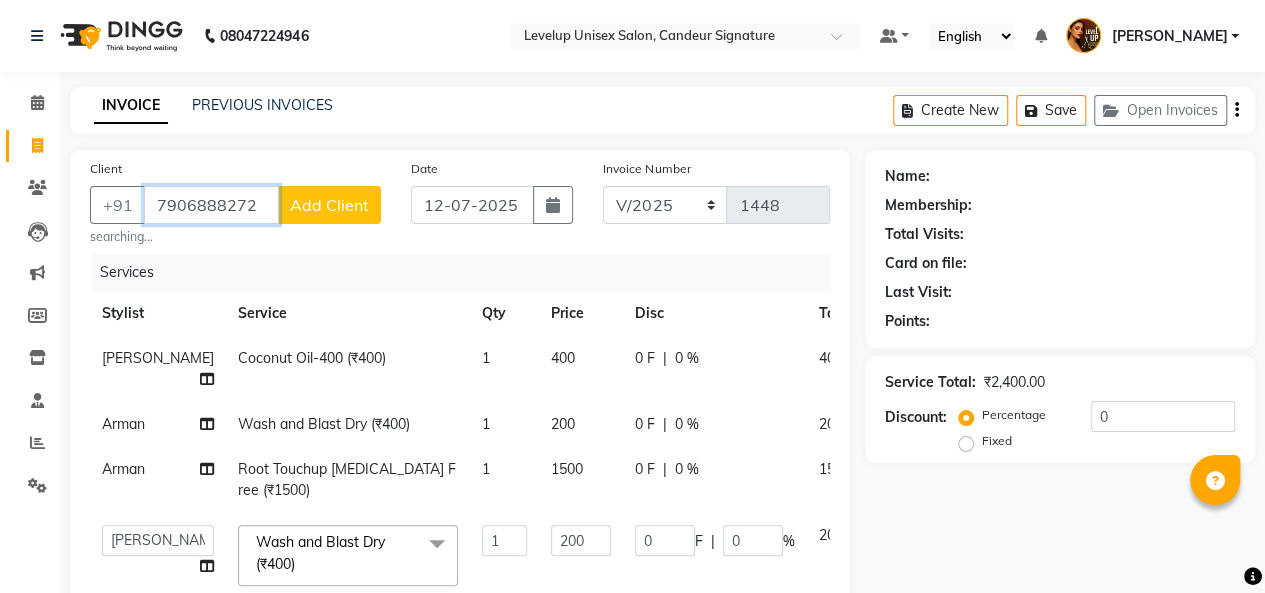 click on "7906888272" at bounding box center (211, 205) 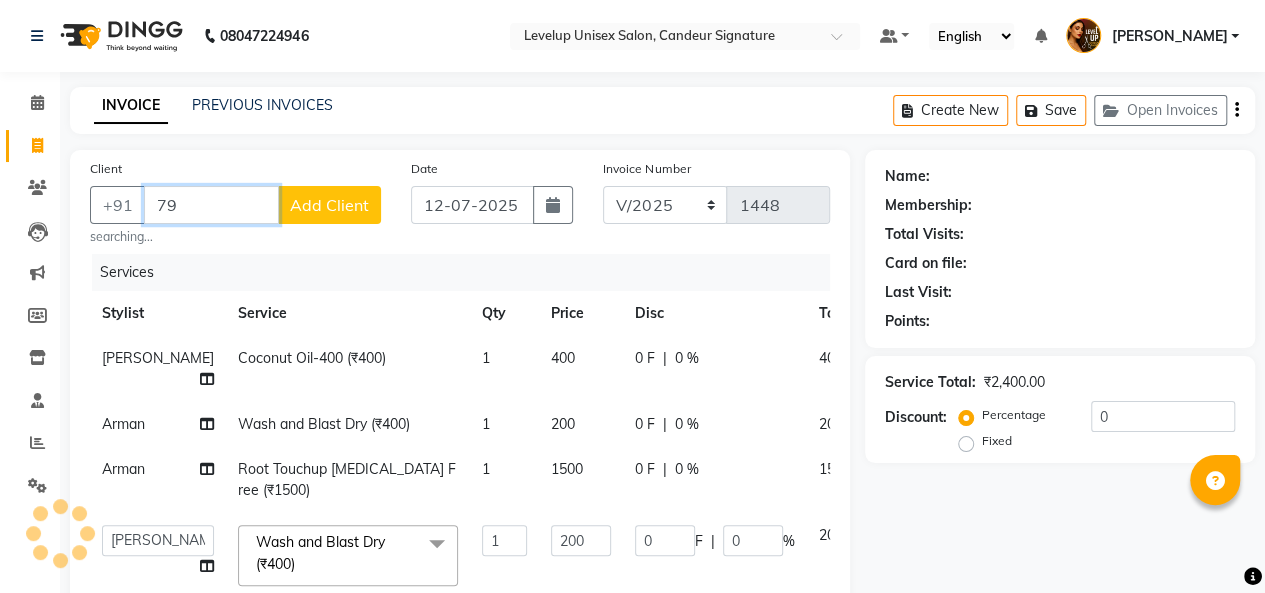 type on "7" 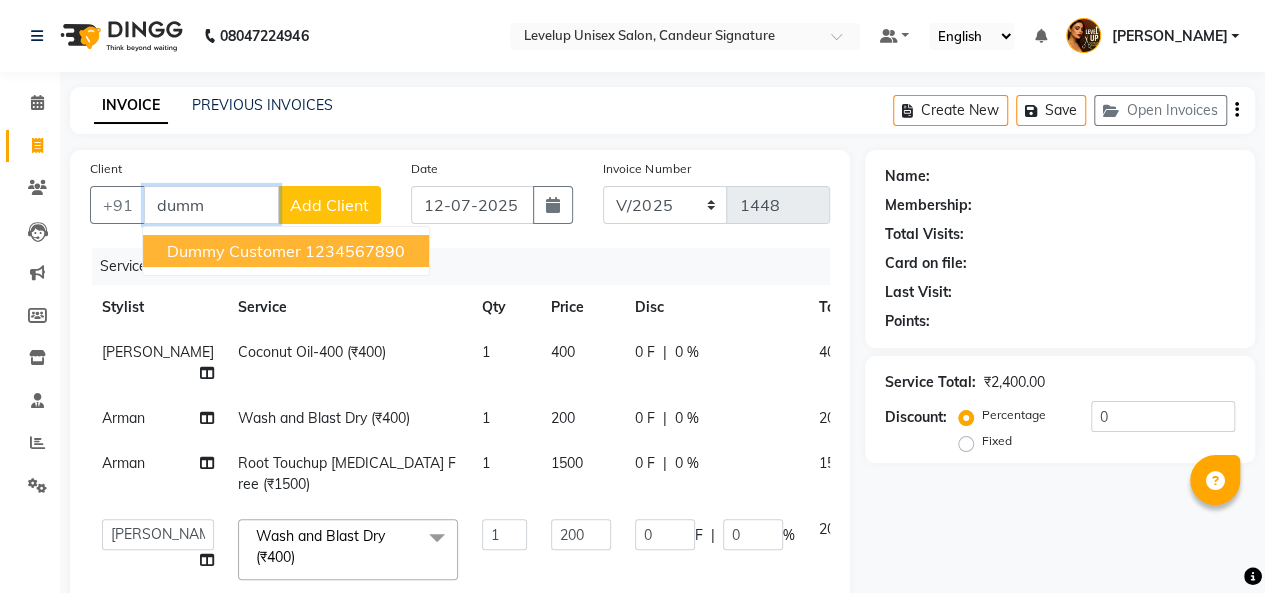 click on "Dummy Customer" at bounding box center [234, 251] 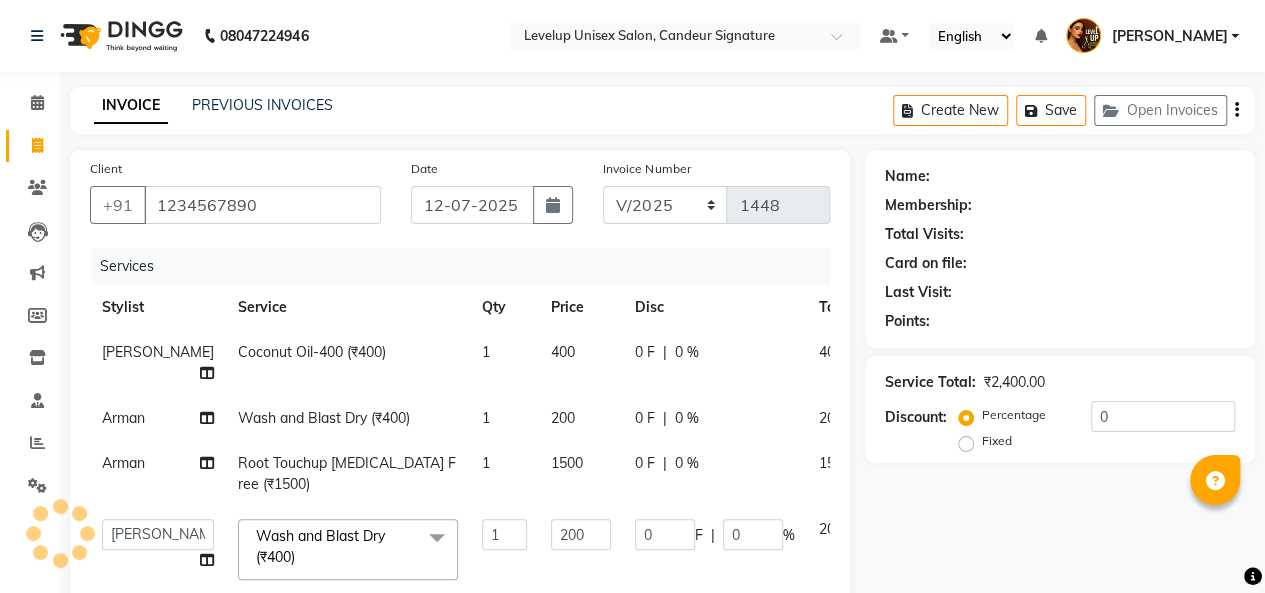 scroll, scrollTop: 458, scrollLeft: 0, axis: vertical 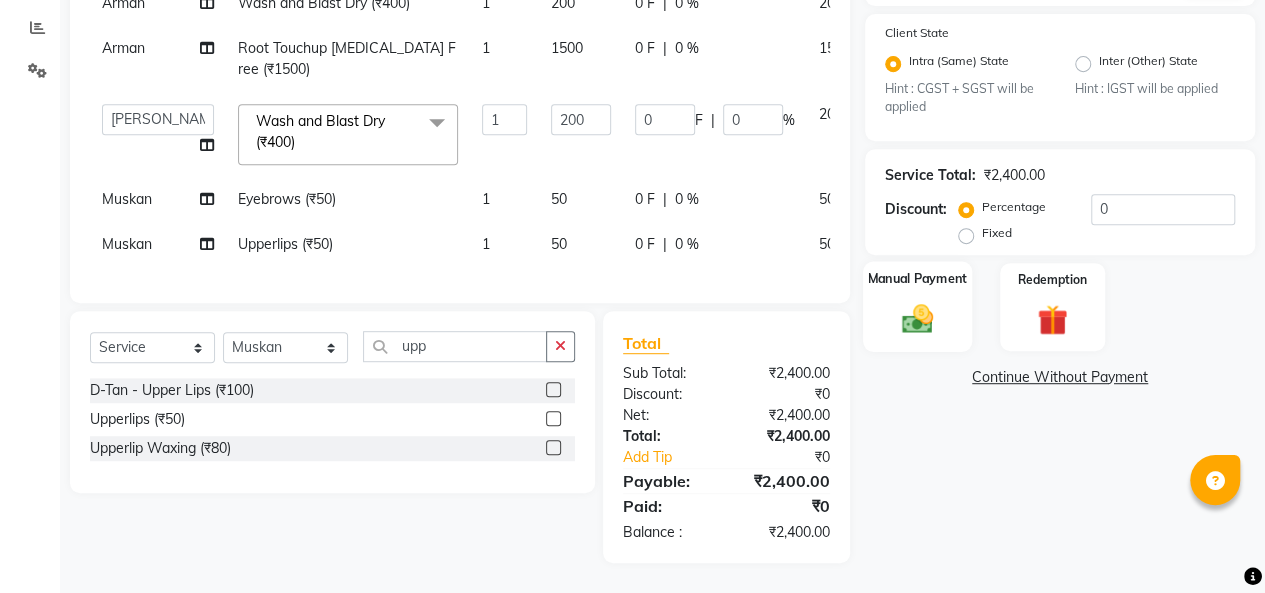 click on "Manual Payment" 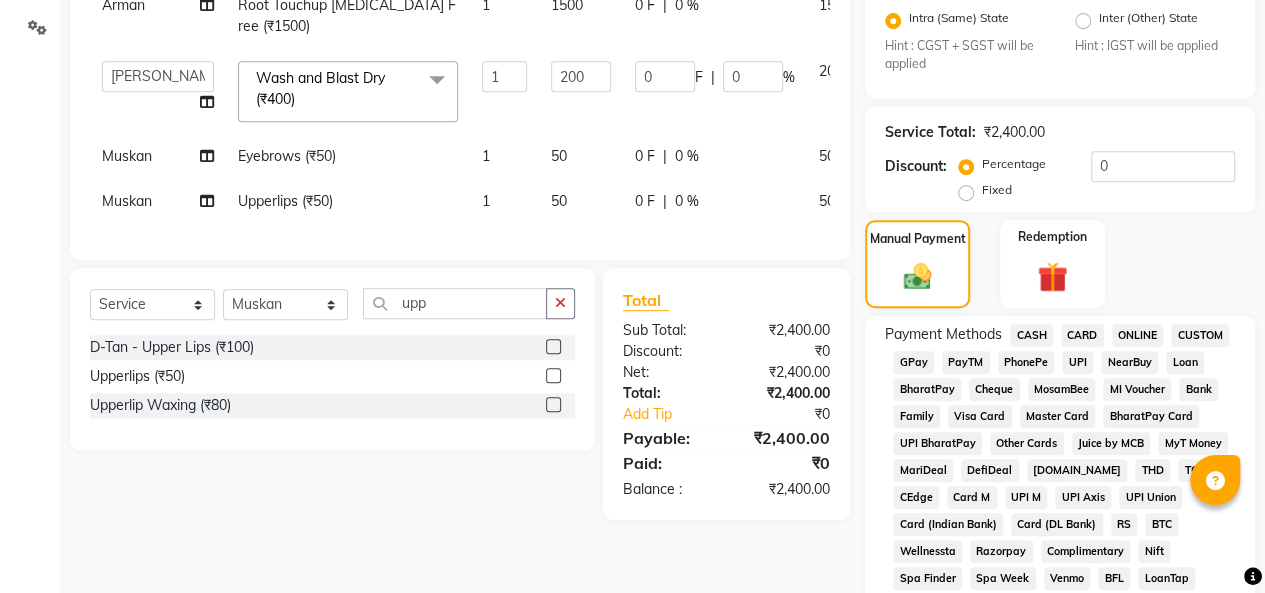 click on "PhonePe" 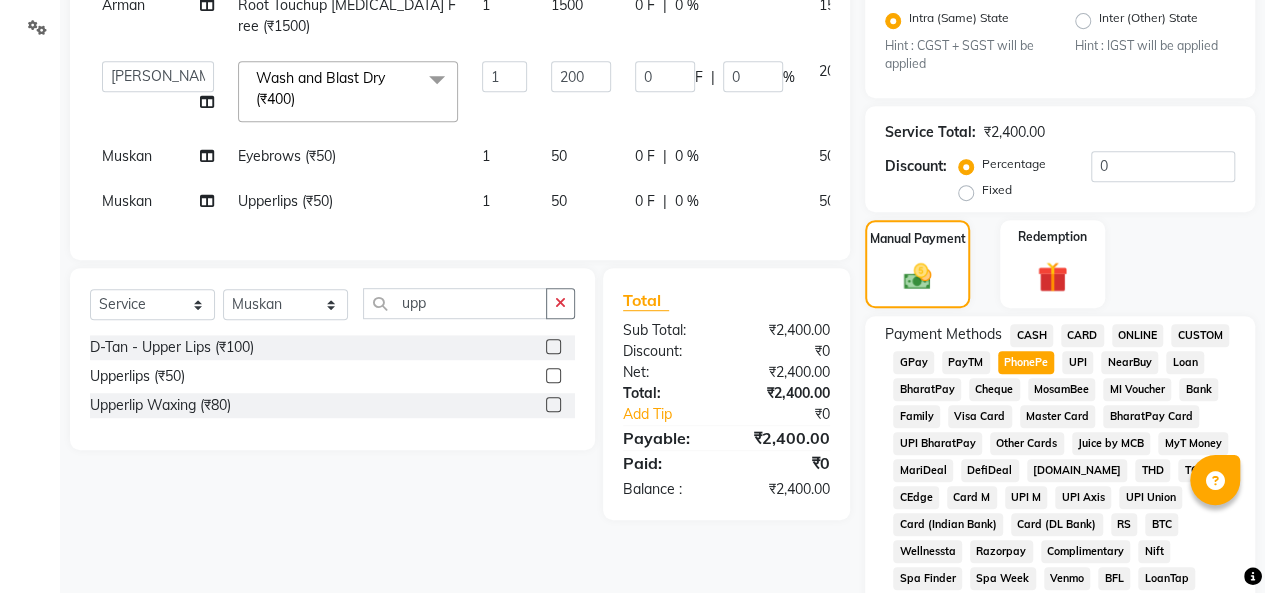scroll, scrollTop: 1130, scrollLeft: 0, axis: vertical 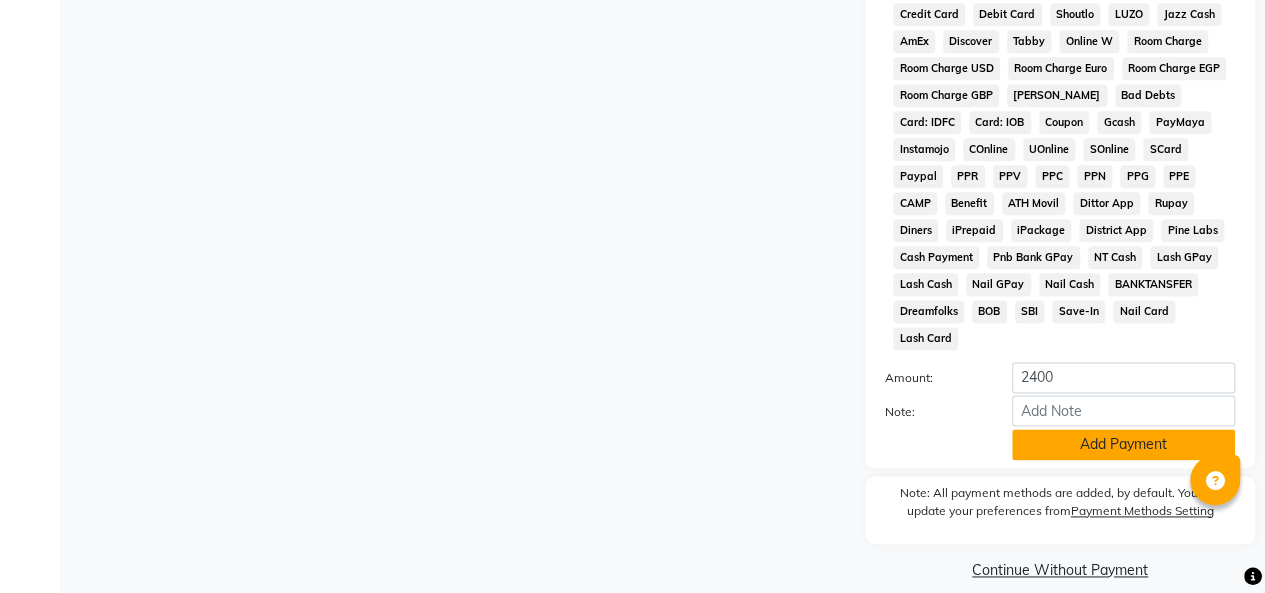 click on "Add Payment" 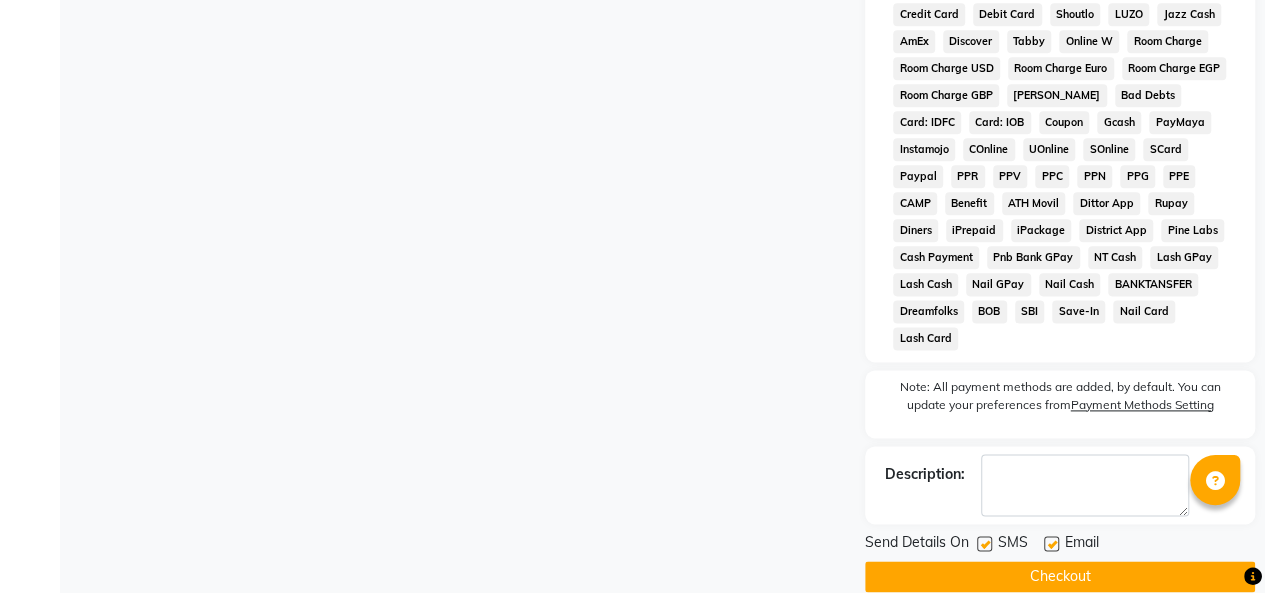 scroll, scrollTop: 1136, scrollLeft: 0, axis: vertical 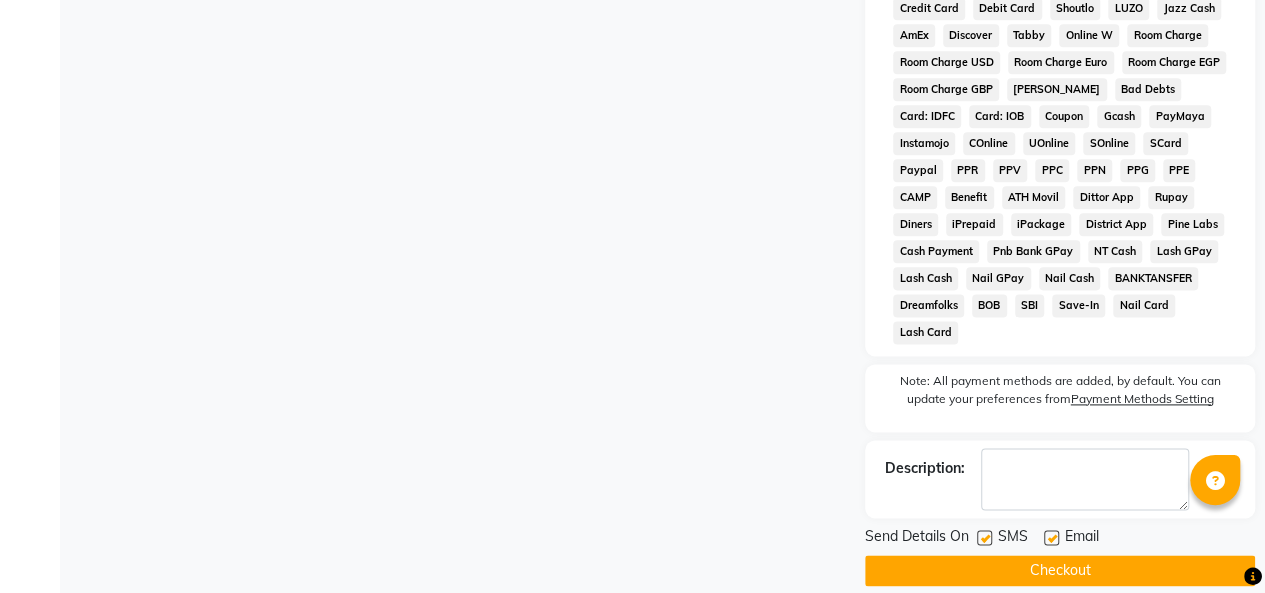 click on "Checkout" 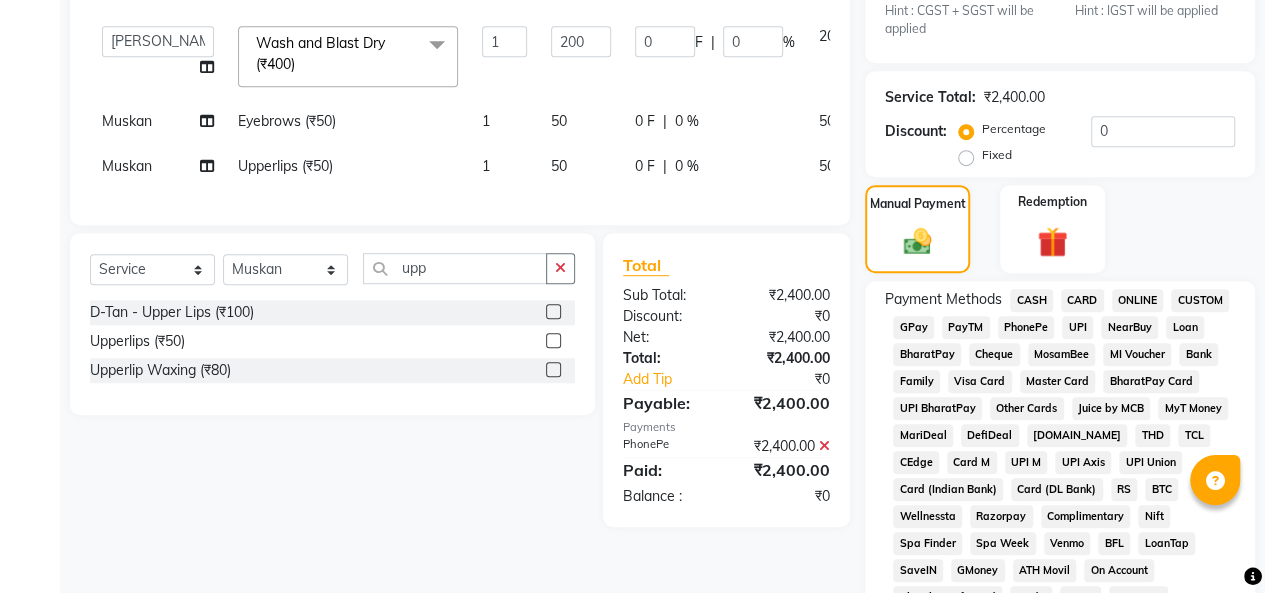 scroll, scrollTop: 497, scrollLeft: 0, axis: vertical 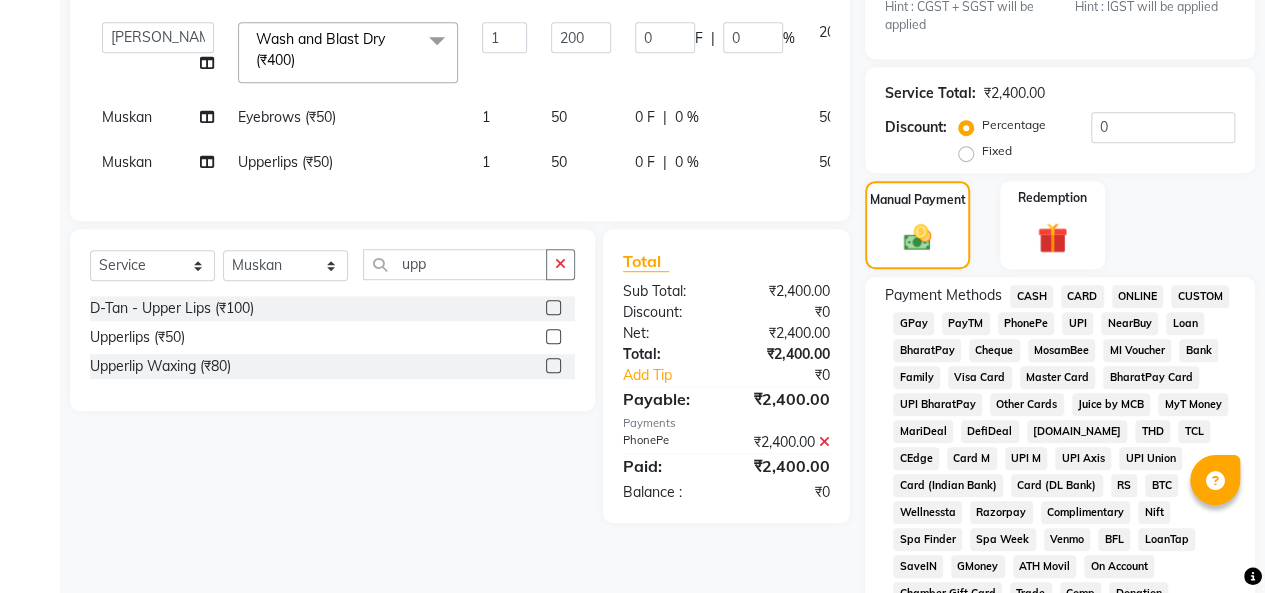 click on "PhonePe" 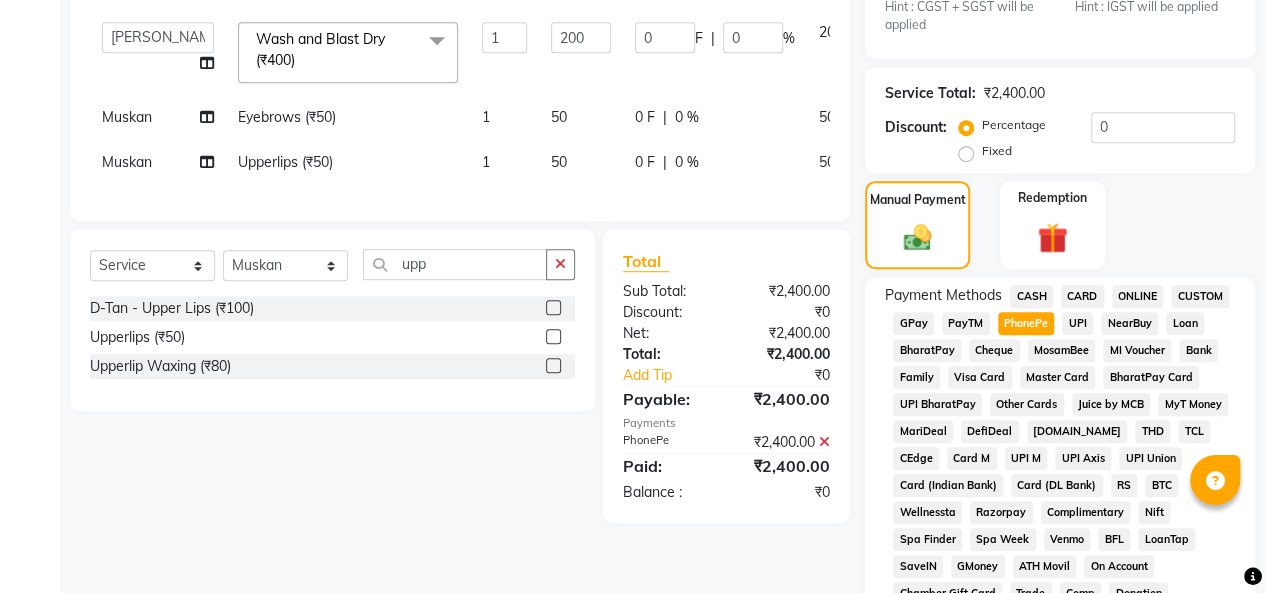 scroll, scrollTop: 1241, scrollLeft: 0, axis: vertical 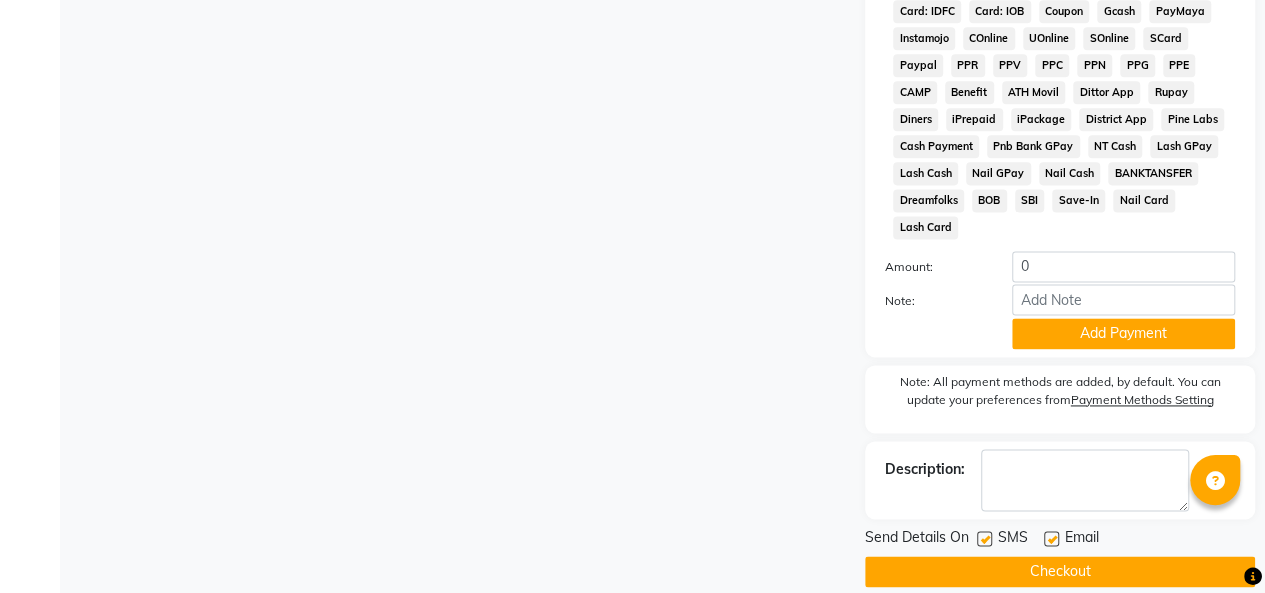 click on "Checkout" 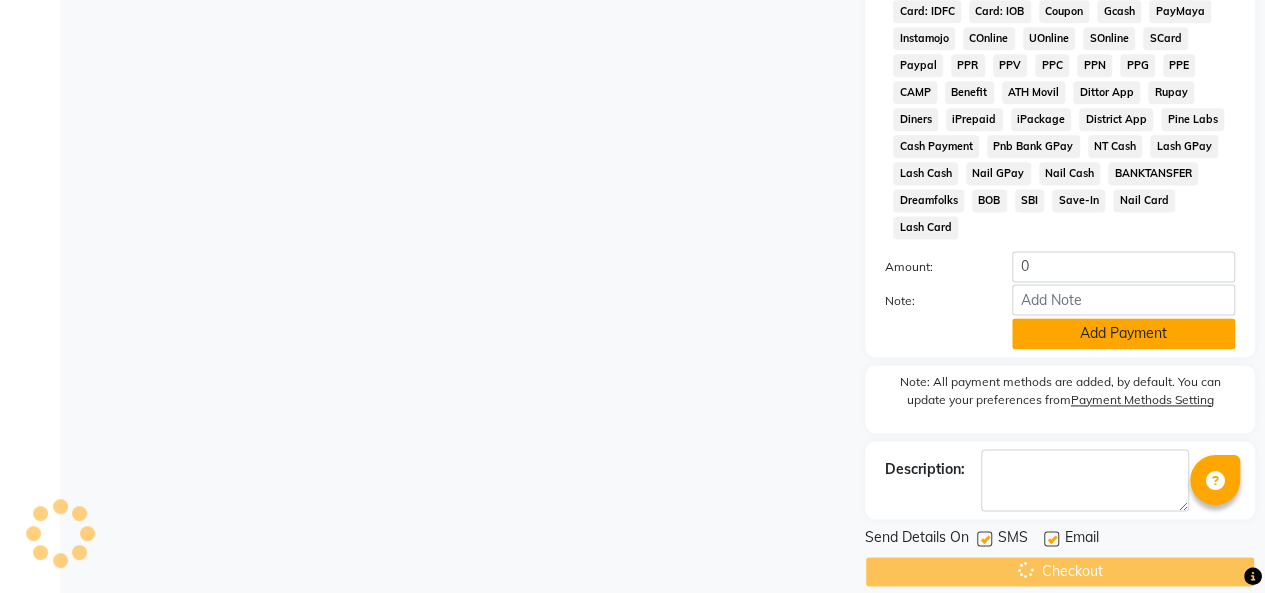 click on "Add Payment" 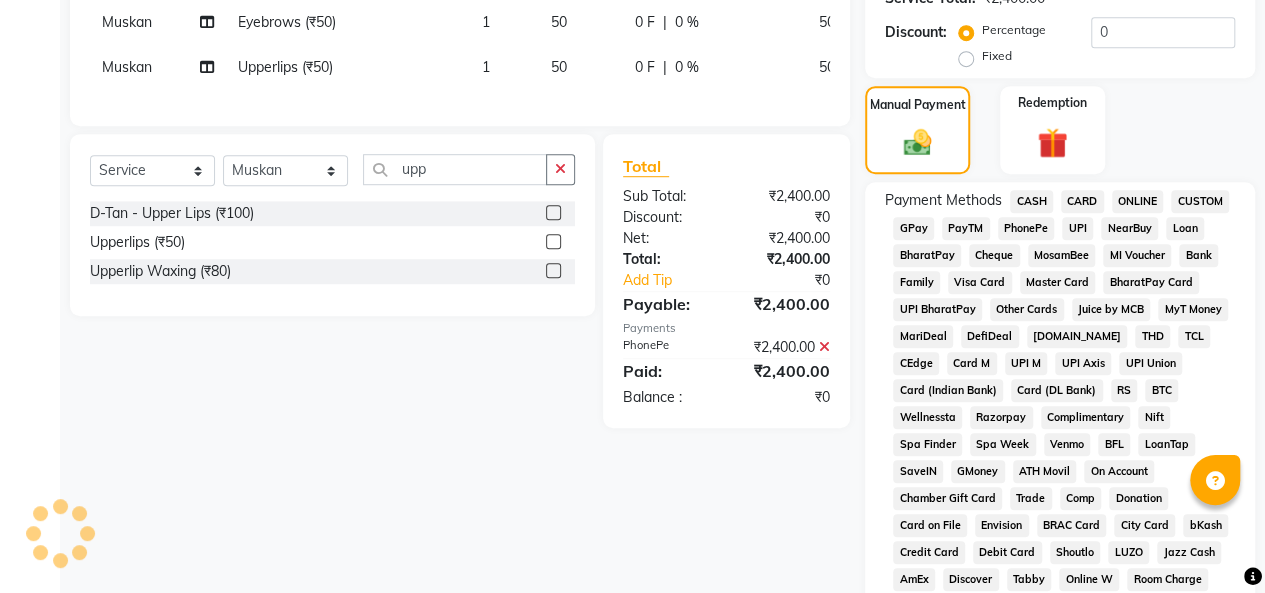 scroll, scrollTop: 0, scrollLeft: 0, axis: both 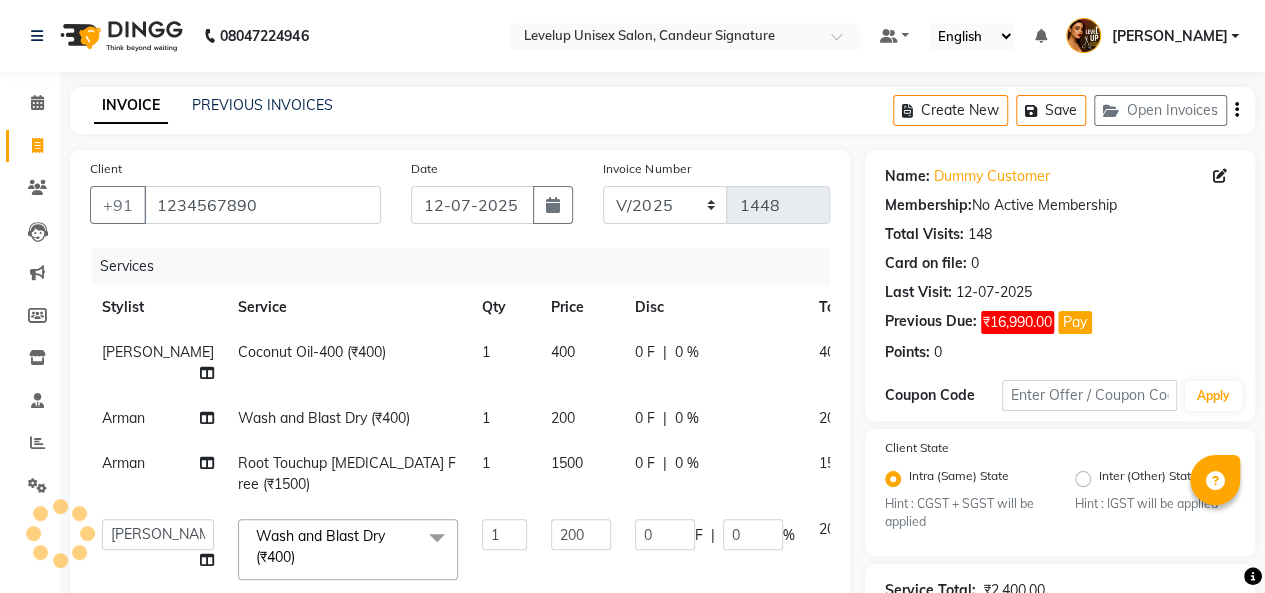 click on "Client +91 1234567890 Date 12-07-2025 Invoice Number L/2025-26 V/2025 V/2025-26 1448 Services Stylist Service Qty Price Disc Total Action Sanjana    Coconut Oil-400 (₹400) 1 400 0 F | 0 % 400 Arman  Wash and Blast Dry (₹400) 1 200 0 F | 0 % 200 Arman  Root Touchup Ammonia Free (₹1500) 1 1500 0 F | 0 % 1500  Aadil    Anshu   Arman    Furkan Ahmad    Muskan   Nishu     Ritesh    Roshni    sameer malik   Sanjana      Shadab   Sneha   Vikash  Wash and Blast Dry (₹400)  x Senior Stylist - Men's Cut and Styling (₹200) Senior Stylist - Women's Cut and Stylist (₹700) Style Director - Mens Cut and Stylist (₹250) Style Director - Womens Cut and Styling (₹800) Kids Hair Cut Boy (₹150) Kids Hair Cut Girl (₹300) Beard Trim (₹100) Beard Styling / Design (₹120) Clean Shave (₹100) Men's Wash & Hairdo (₹100) Wash and Blast Dry (₹400) Wash and Volume Blow Dry (₹500) Tongs (₹650) Ironing (₹500) Root Touchup Ammonia Free (₹1500) Root Touchup With Ammonia (₹1300) Global Shoulder (₹3500)" 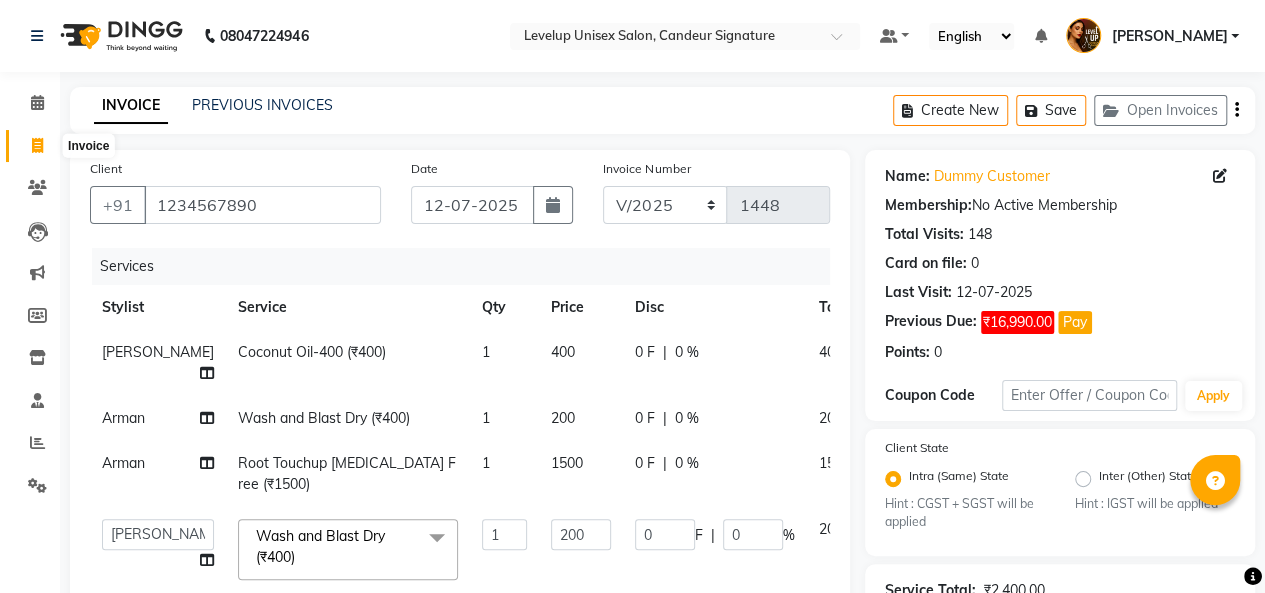 click 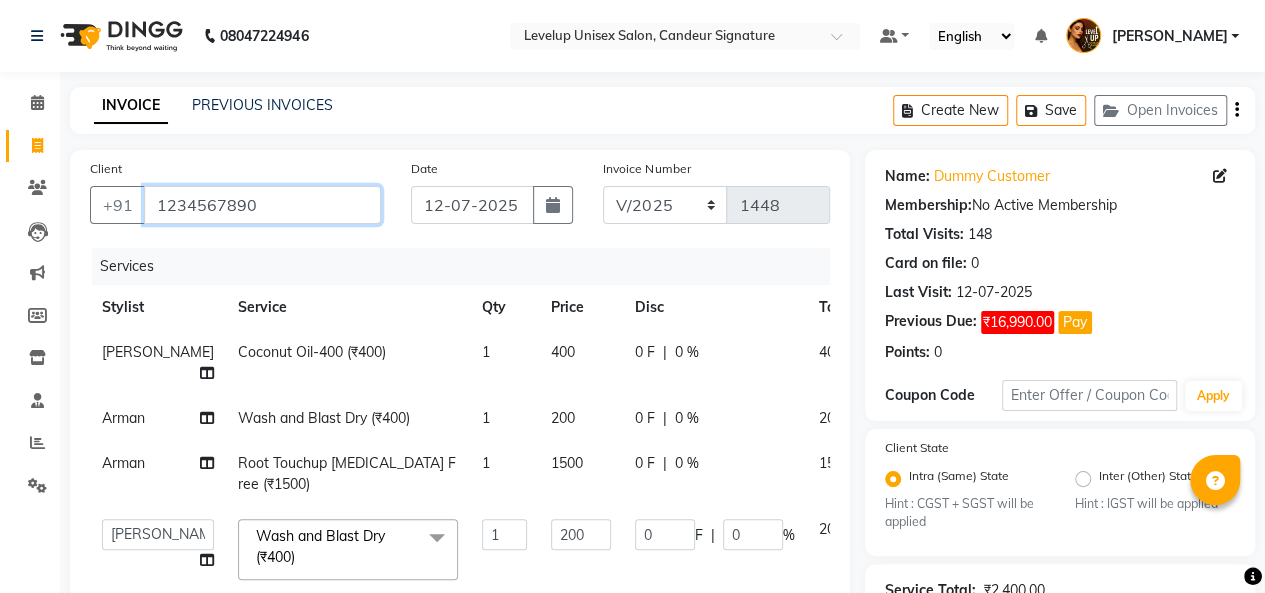 click on "1234567890" at bounding box center [262, 205] 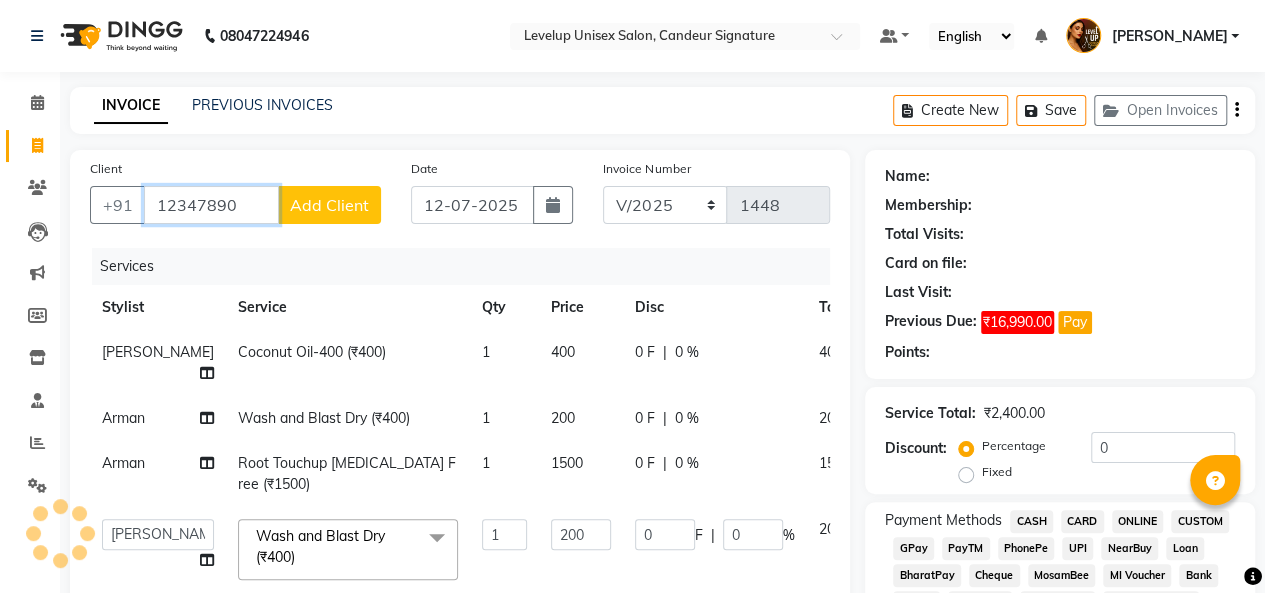 type on "12347890" 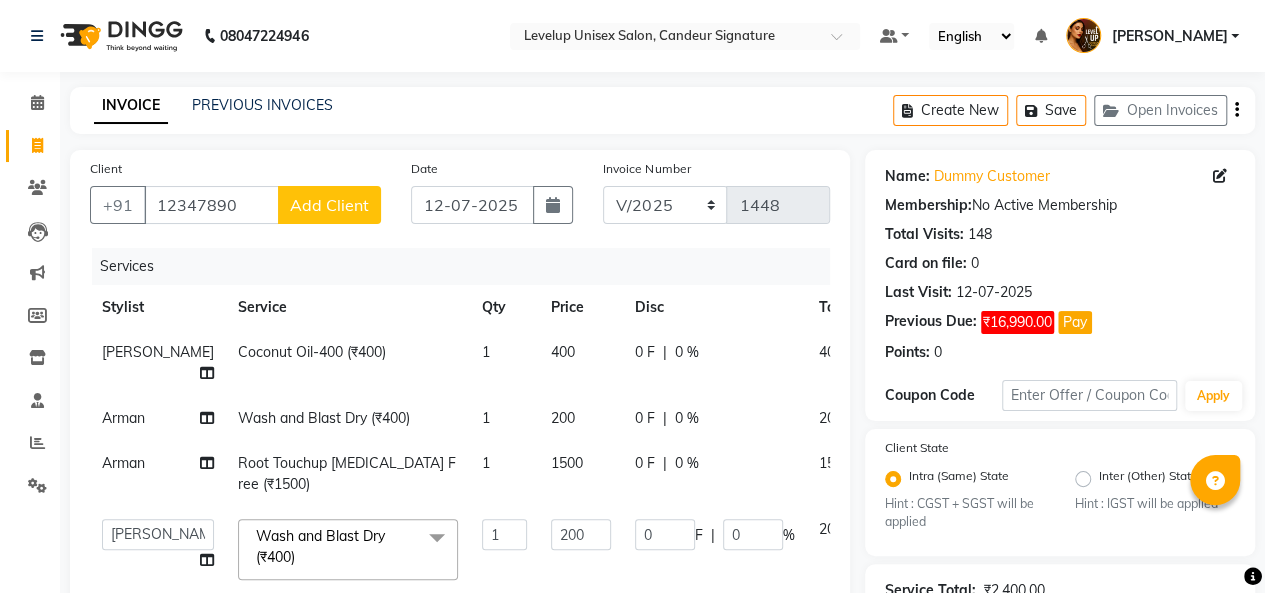 click on "Invoice" 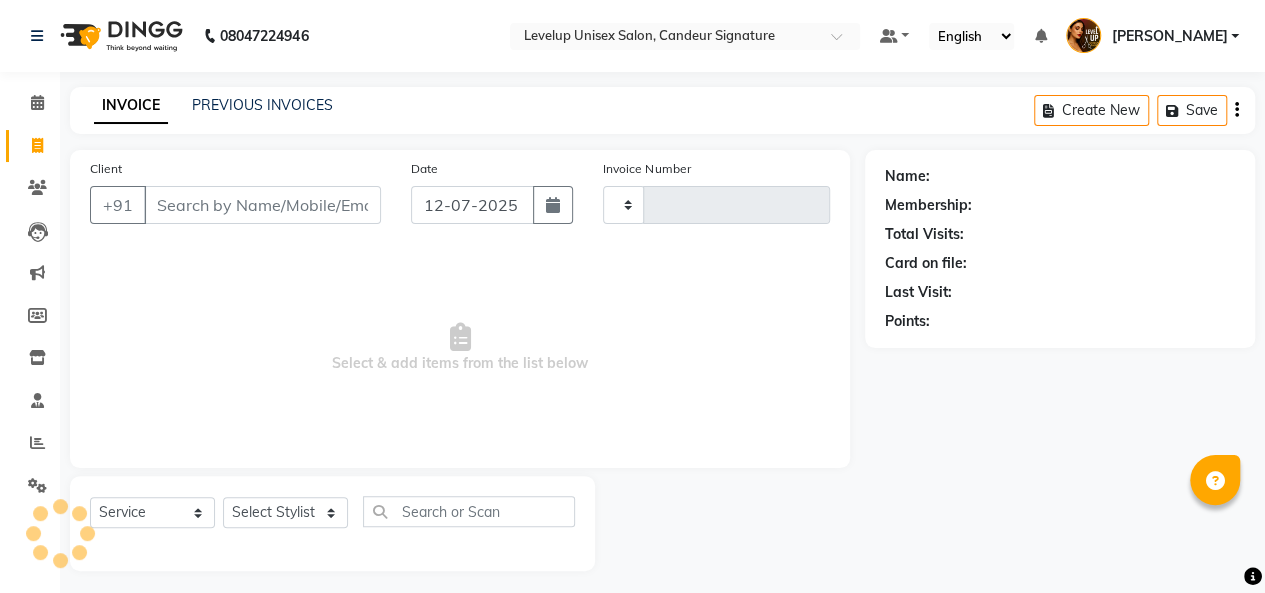 scroll, scrollTop: 7, scrollLeft: 0, axis: vertical 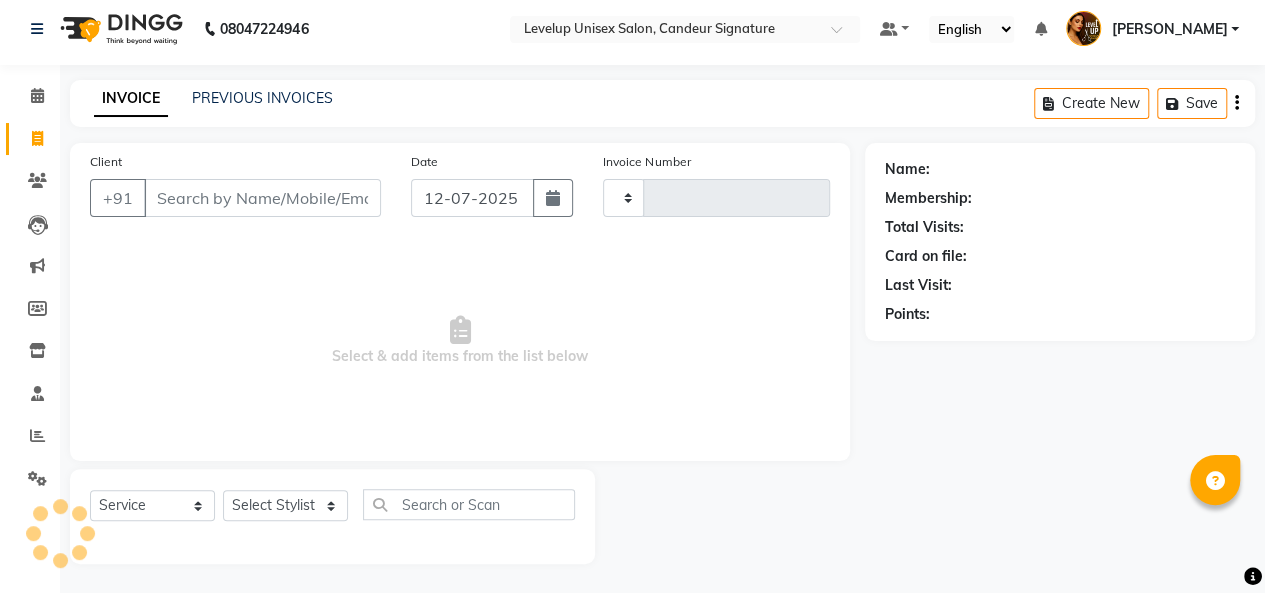 type on "1449" 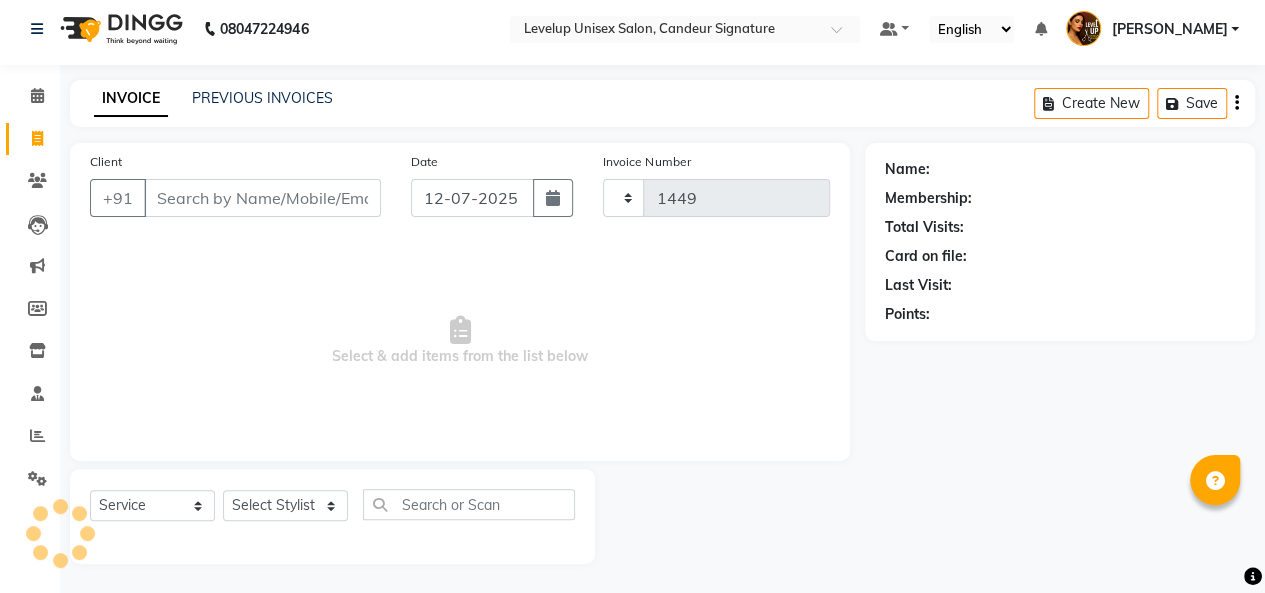 select on "7681" 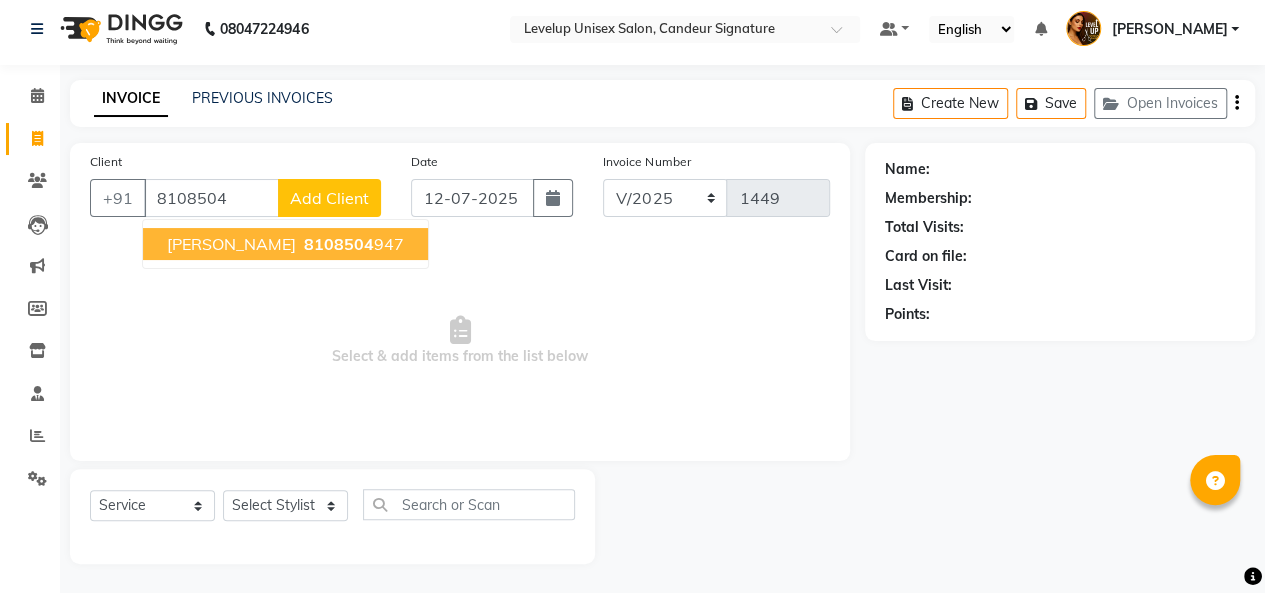 click on "8108504" at bounding box center [339, 244] 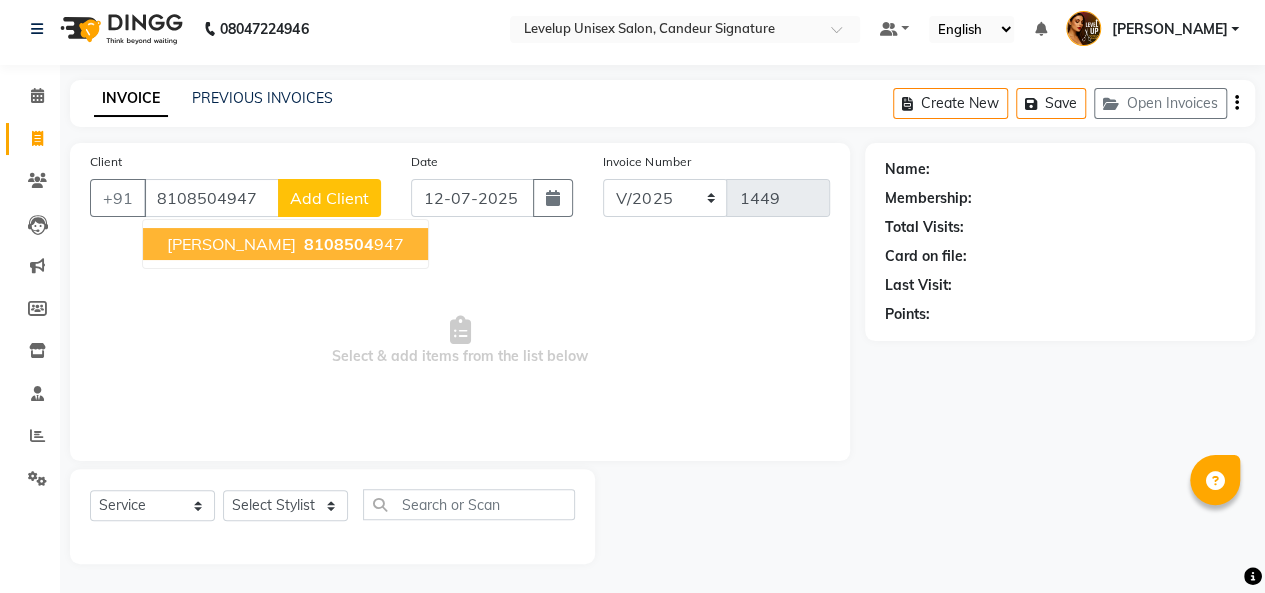 type on "8108504947" 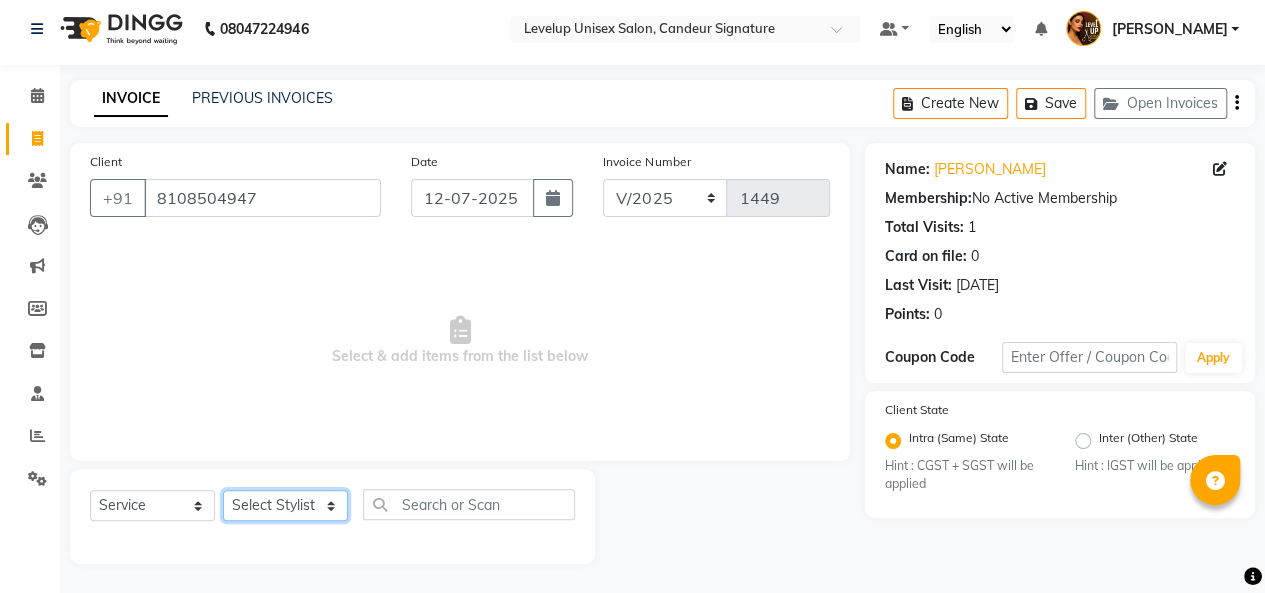 click on "Select Stylist [PERSON_NAME]  [PERSON_NAME]  Furkan [PERSON_NAME] [PERSON_NAME]  [PERSON_NAME]  [PERSON_NAME] [PERSON_NAME] [PERSON_NAME]" 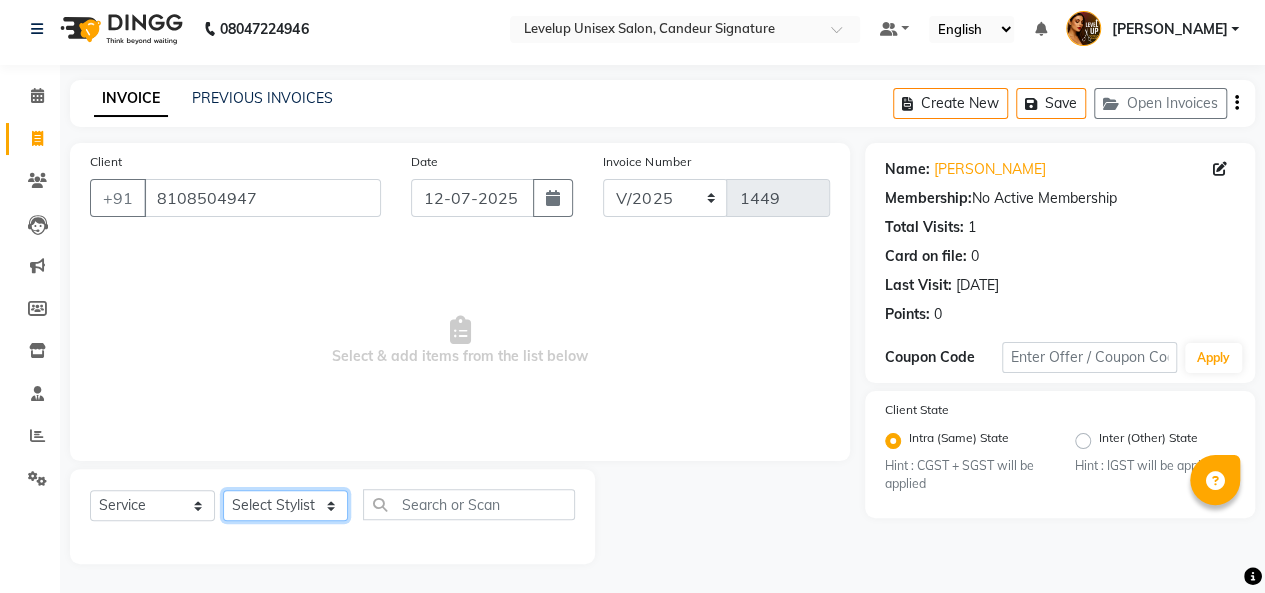 select on "81468" 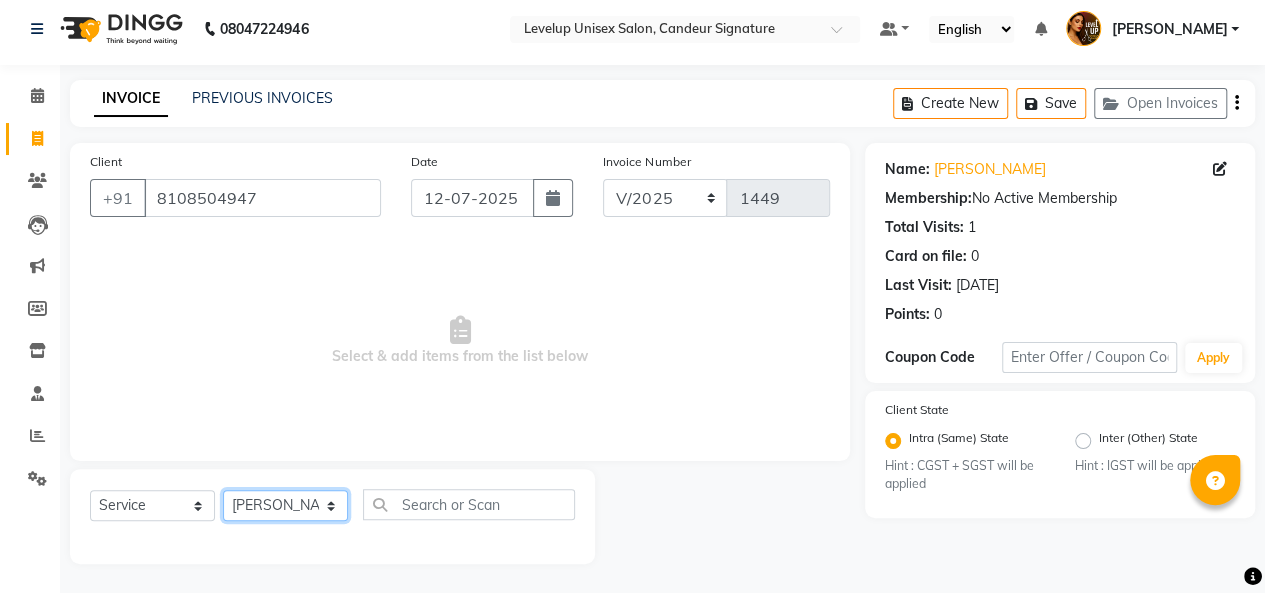 click on "Select Stylist [PERSON_NAME]  [PERSON_NAME]  Furkan [PERSON_NAME] [PERSON_NAME]  [PERSON_NAME]  [PERSON_NAME] [PERSON_NAME] [PERSON_NAME]" 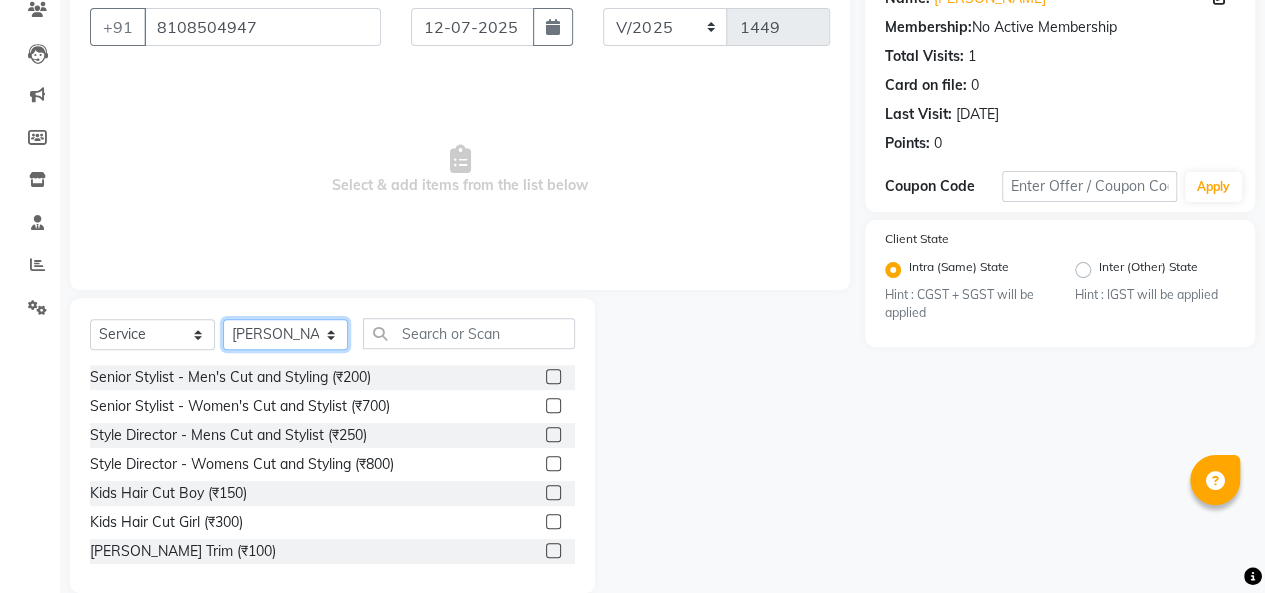 scroll, scrollTop: 183, scrollLeft: 0, axis: vertical 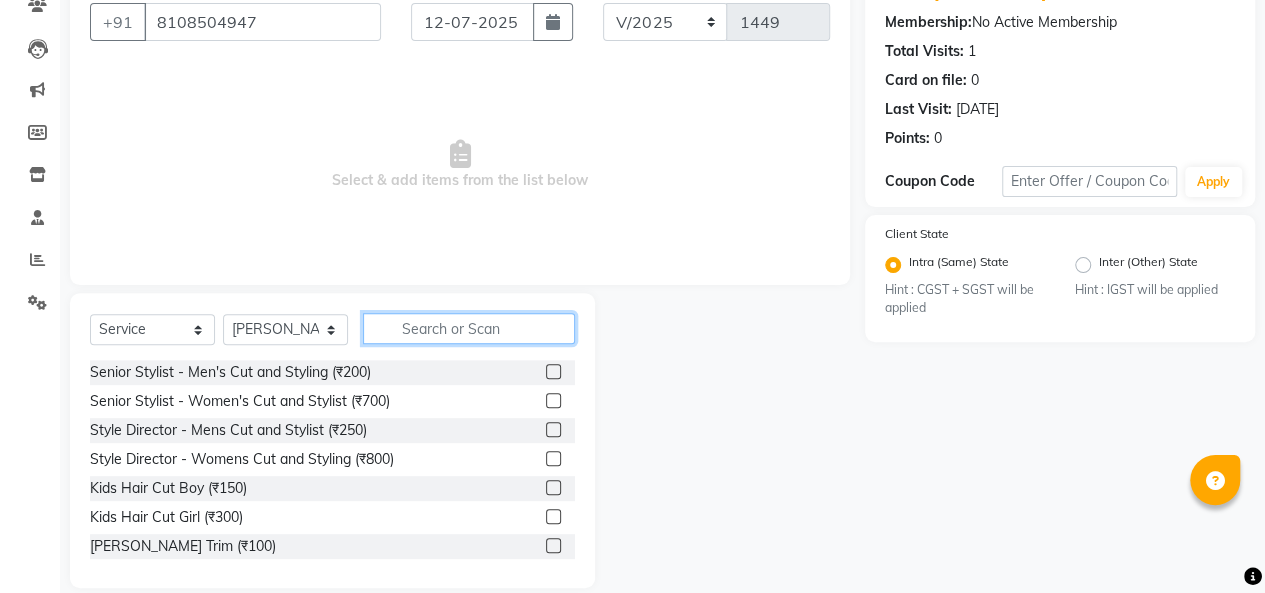 click 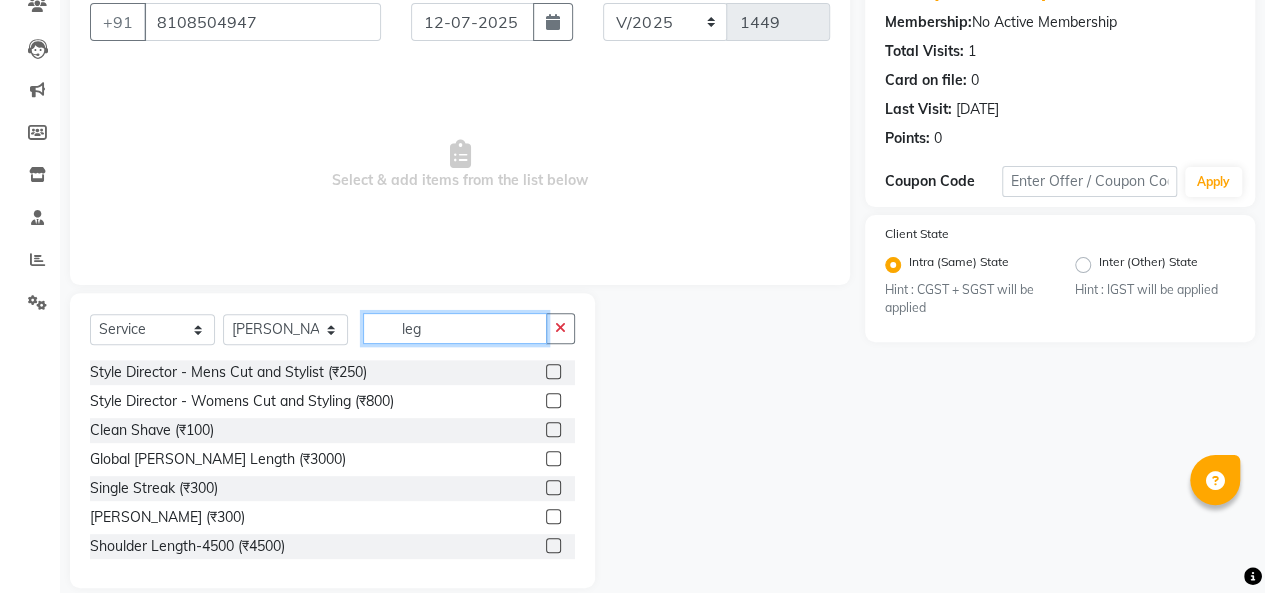 scroll, scrollTop: 181, scrollLeft: 0, axis: vertical 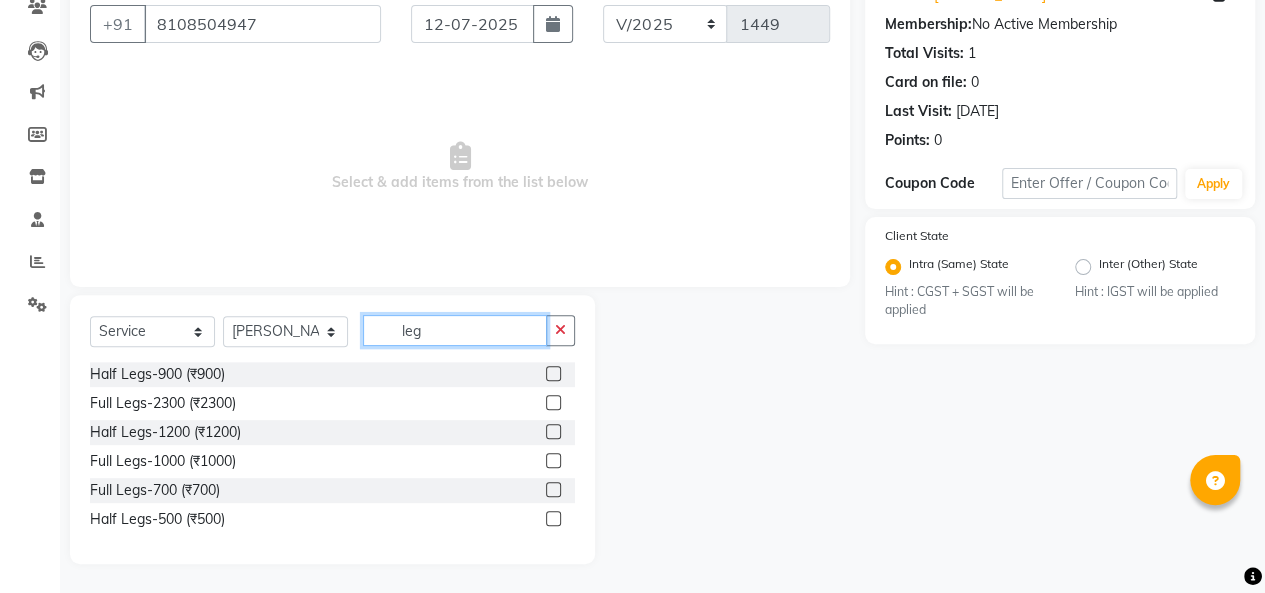 type on "leg" 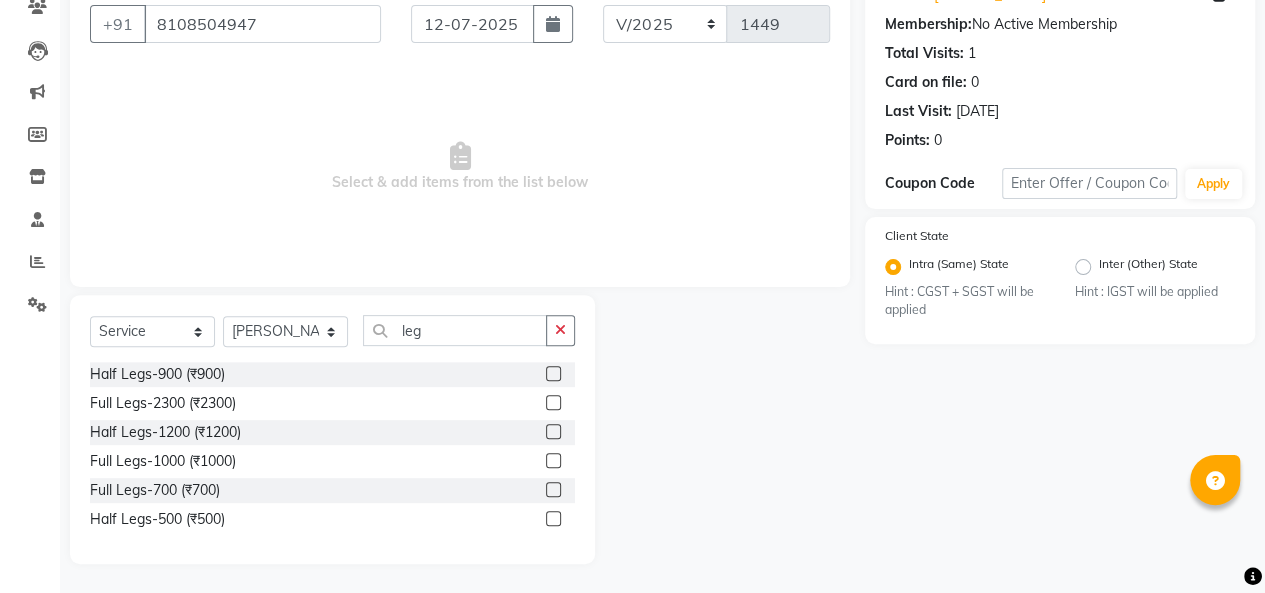 click 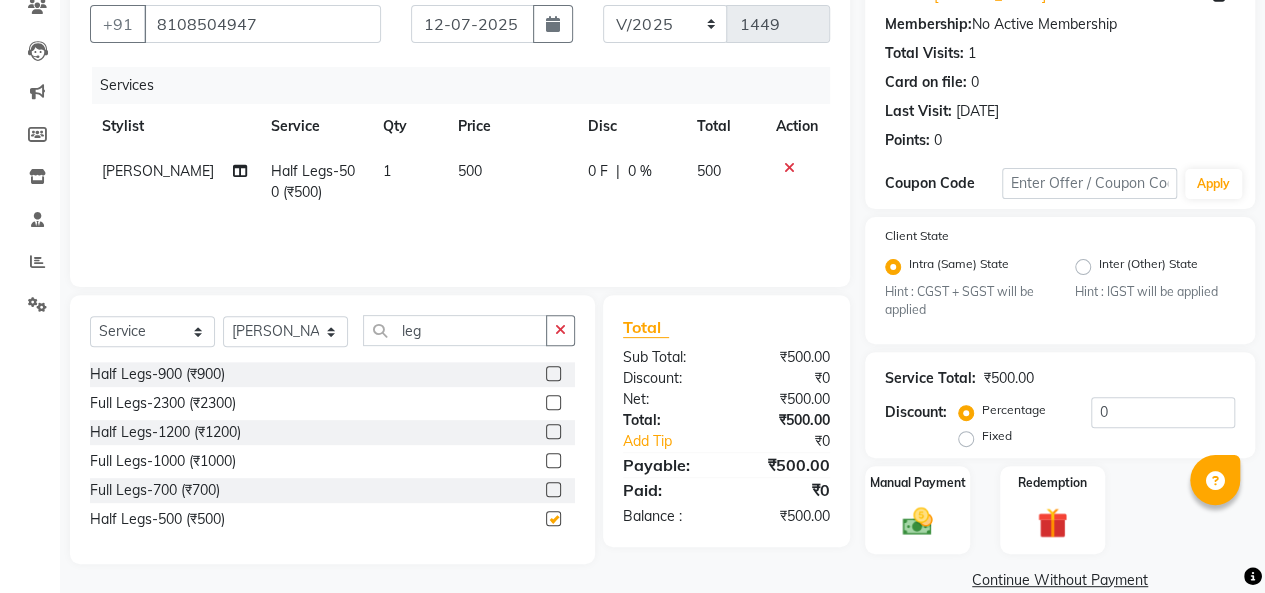 checkbox on "false" 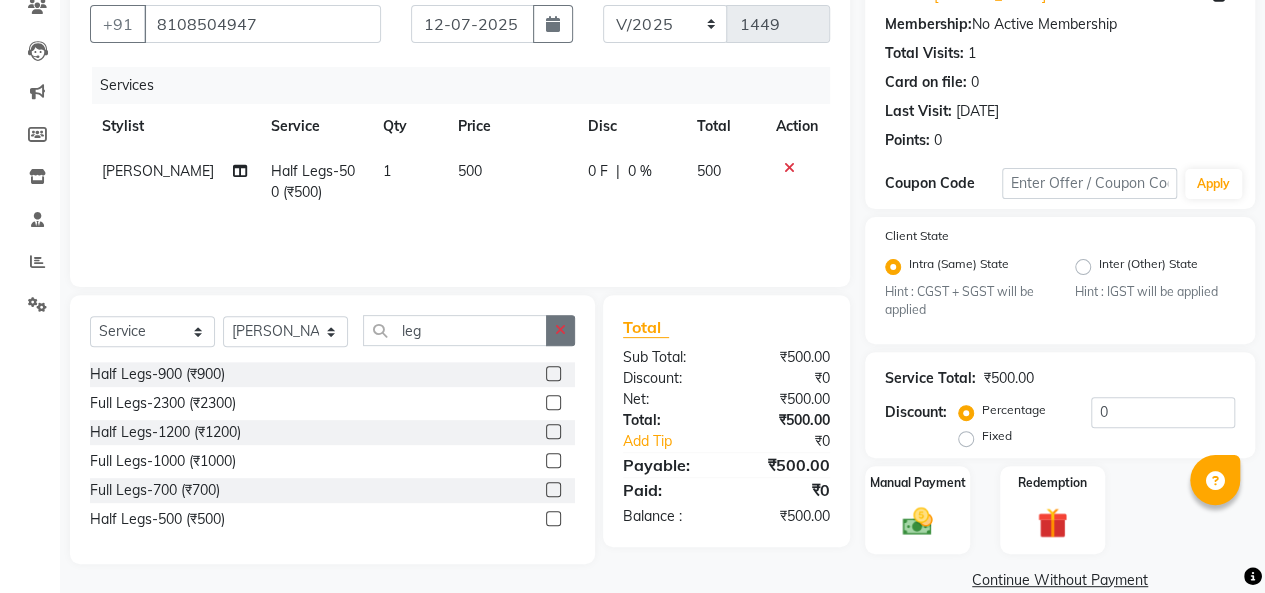click 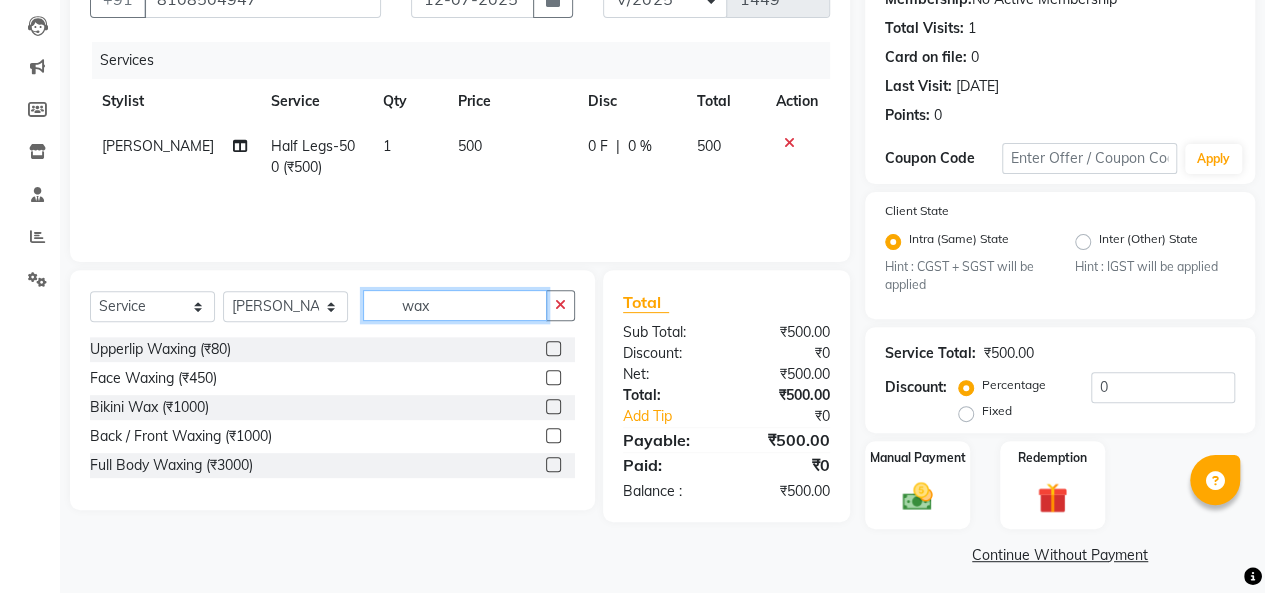 scroll, scrollTop: 207, scrollLeft: 0, axis: vertical 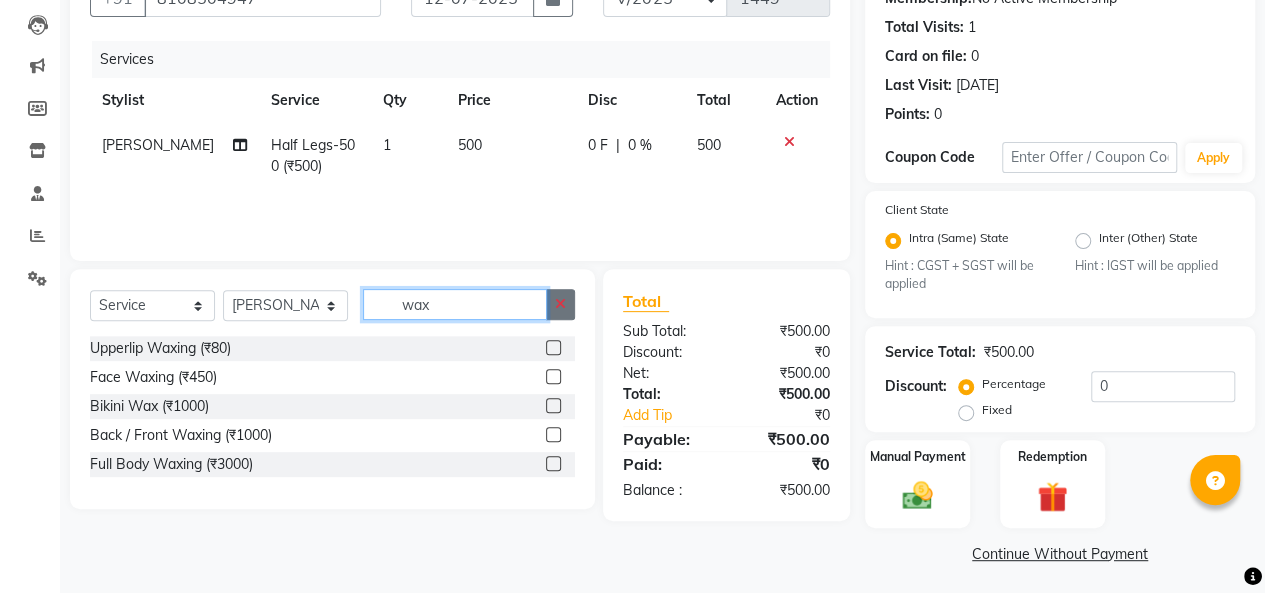 type on "wax" 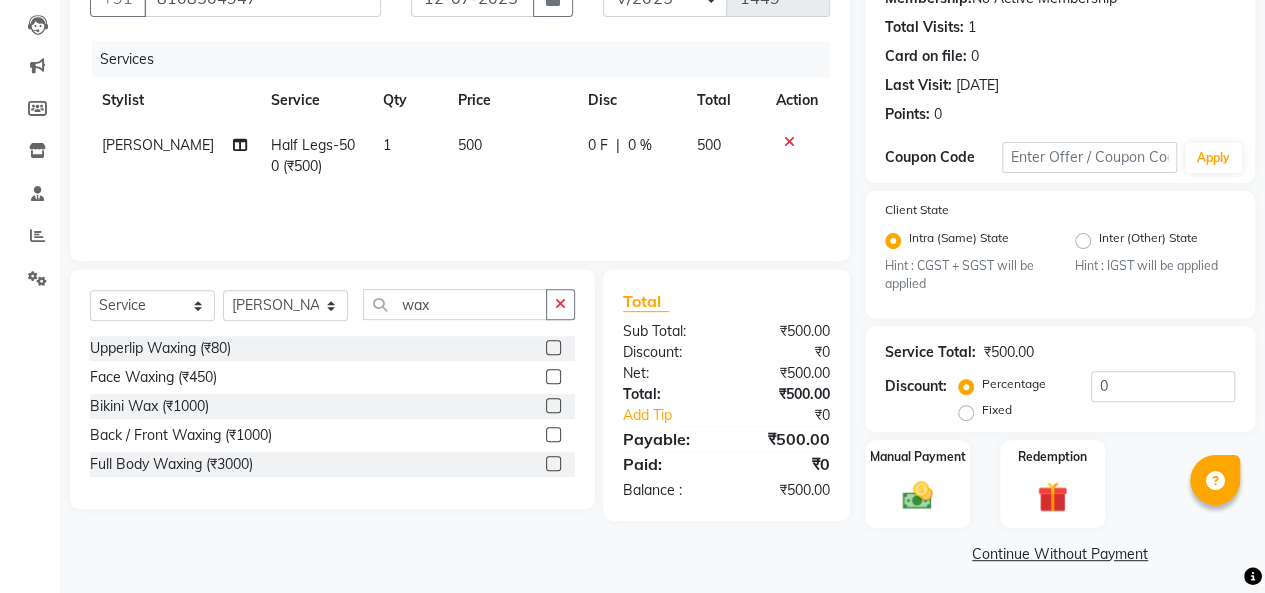 drag, startPoint x: 571, startPoint y: 309, endPoint x: 554, endPoint y: 301, distance: 18.788294 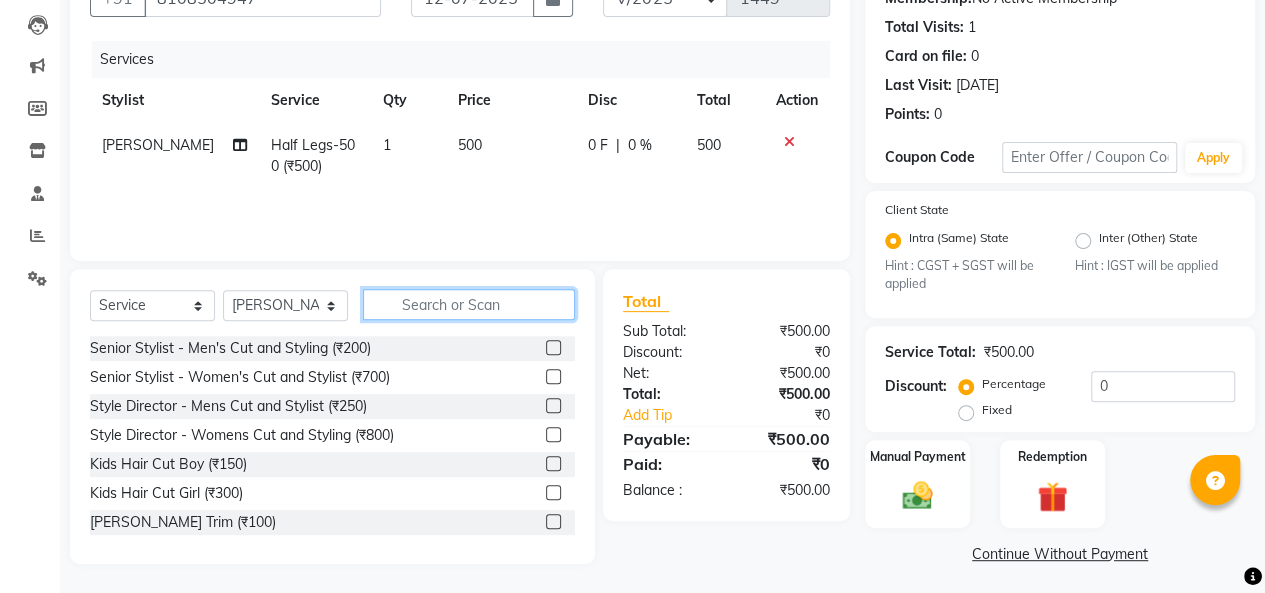 click 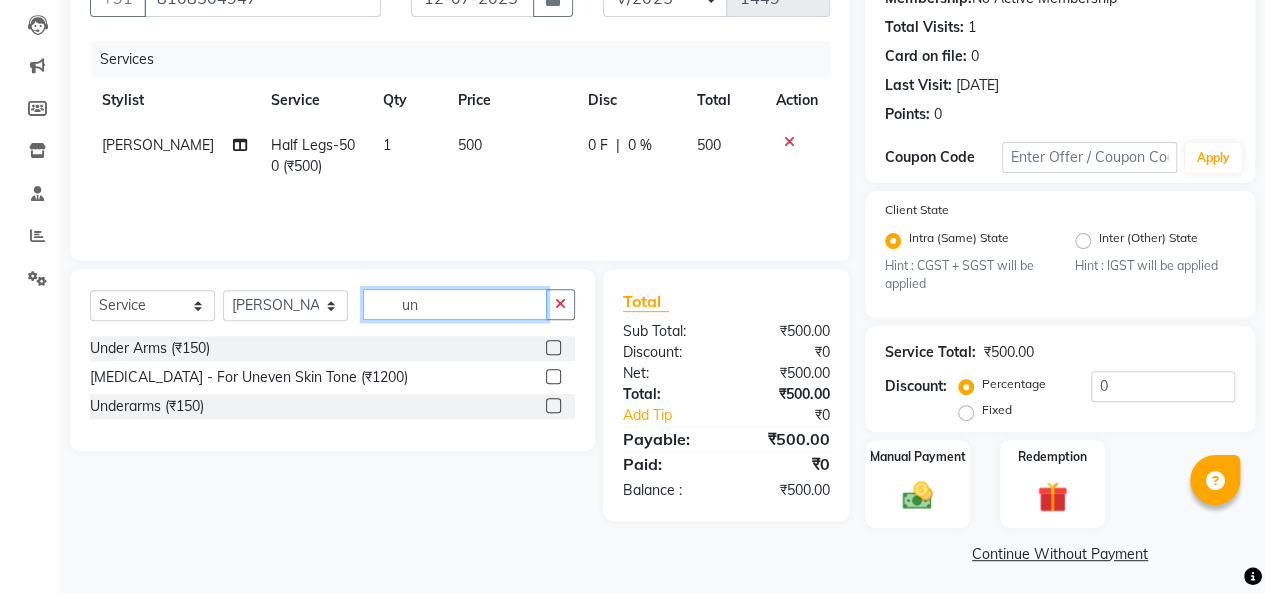 type on "un" 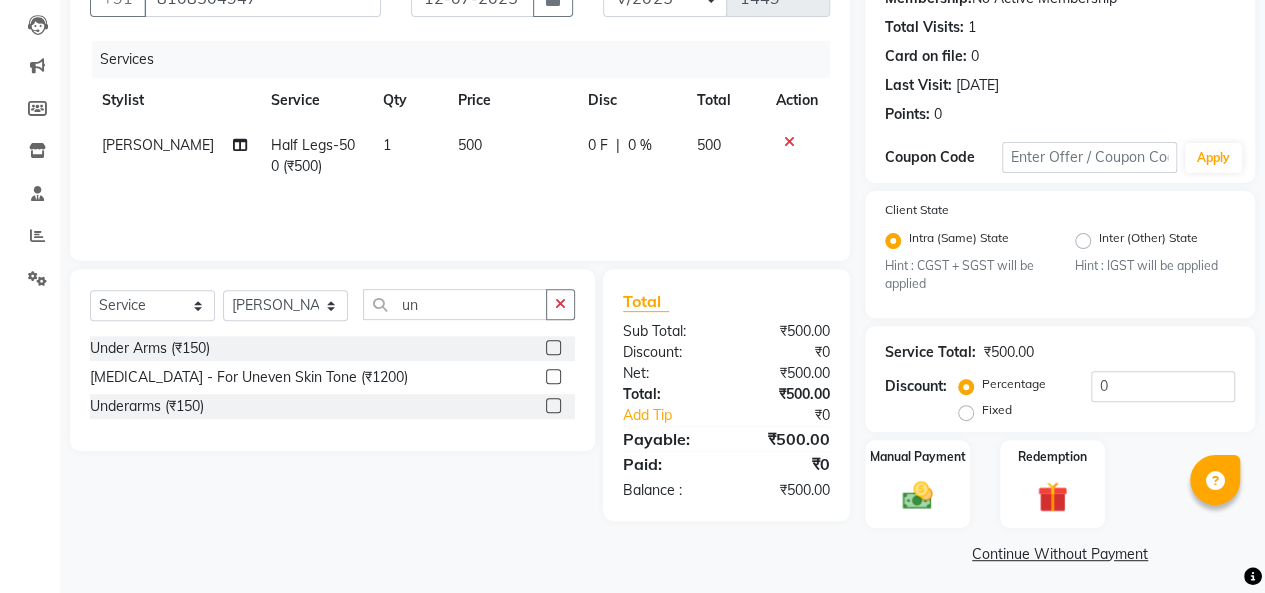 click 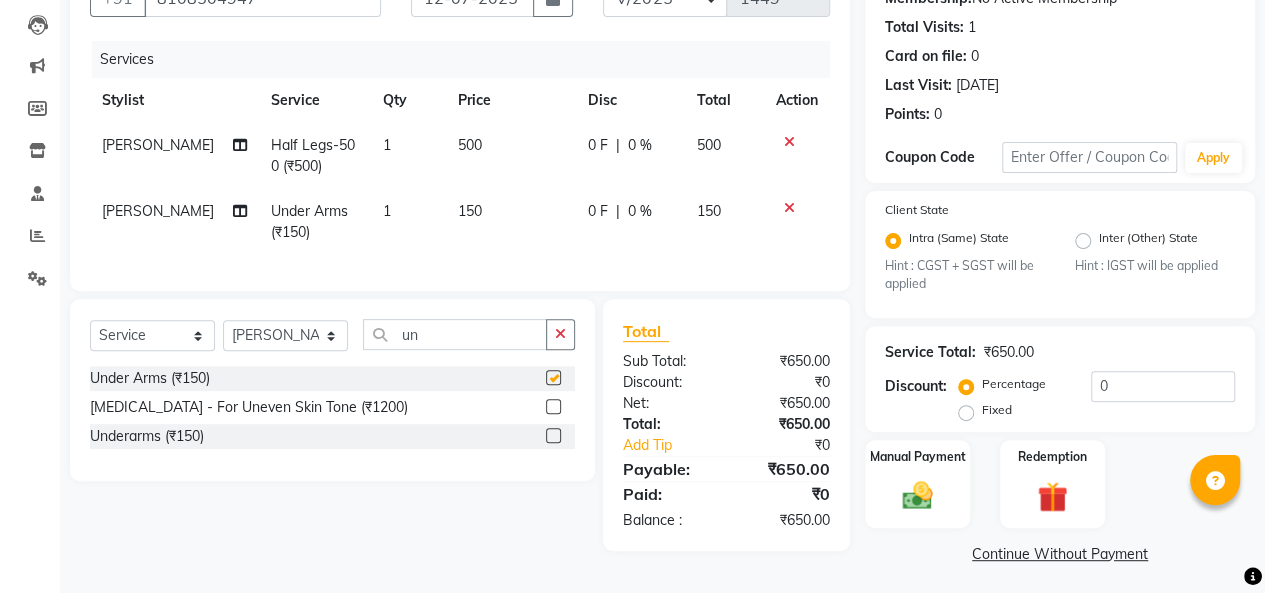 checkbox on "false" 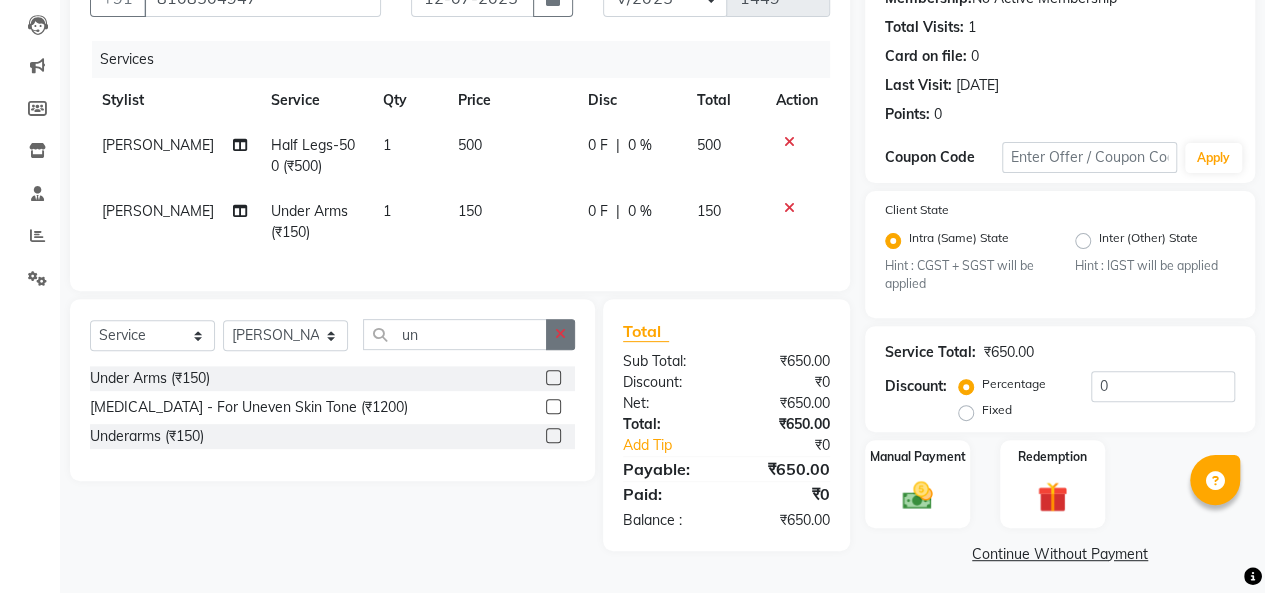 click 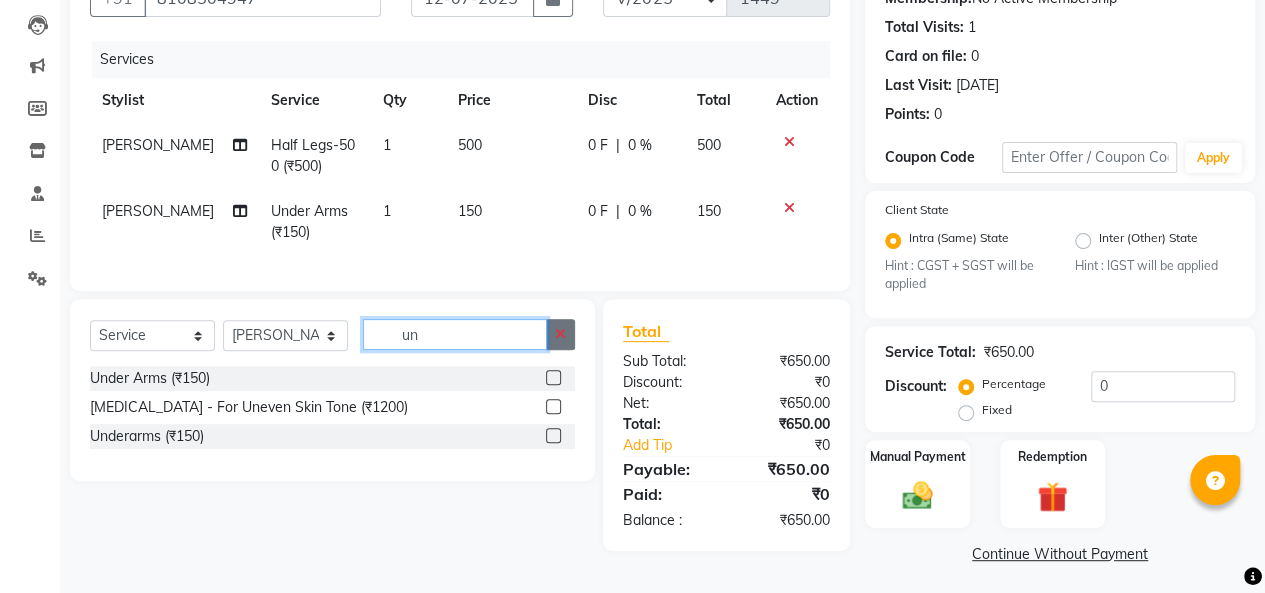 type 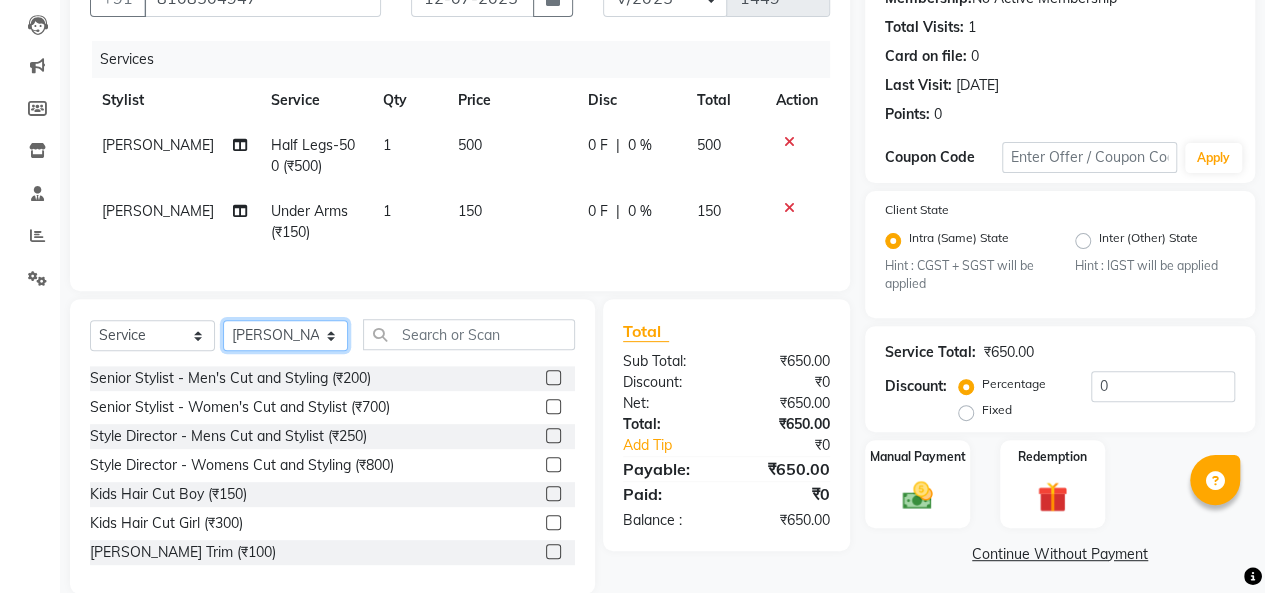 click on "Select Stylist [PERSON_NAME]  [PERSON_NAME]  Furkan [PERSON_NAME] [PERSON_NAME]  [PERSON_NAME]  [PERSON_NAME] [PERSON_NAME] [PERSON_NAME]" 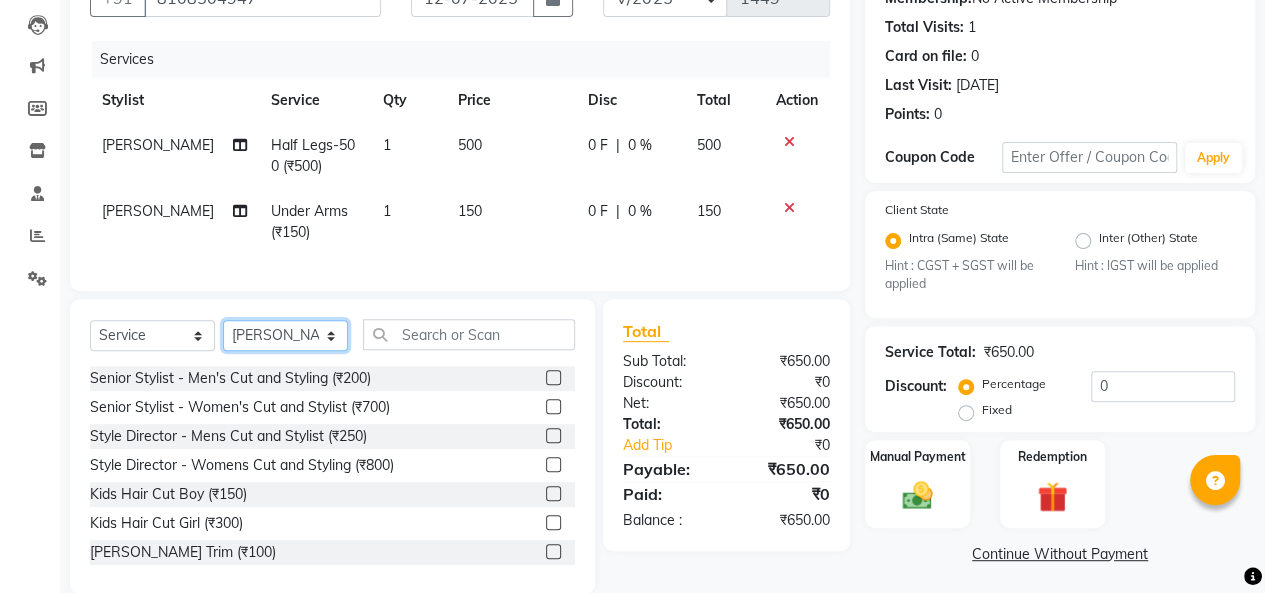 select on "82478" 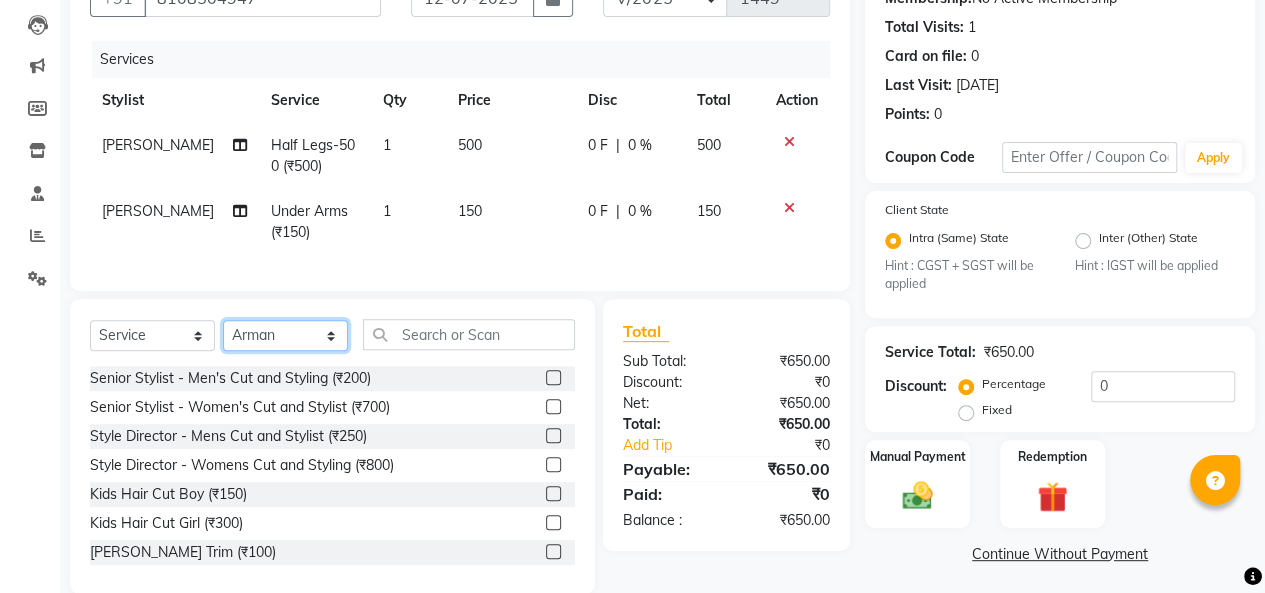 click on "Select Stylist [PERSON_NAME]  [PERSON_NAME]  Furkan [PERSON_NAME] [PERSON_NAME]  [PERSON_NAME]  [PERSON_NAME] [PERSON_NAME] [PERSON_NAME]" 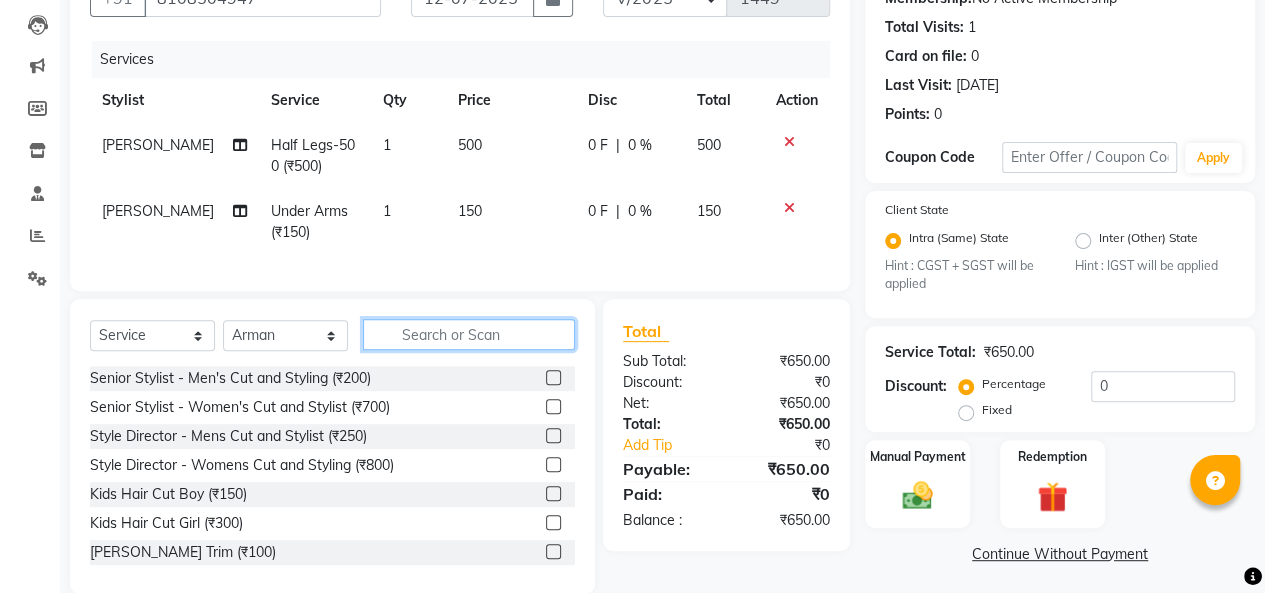 click 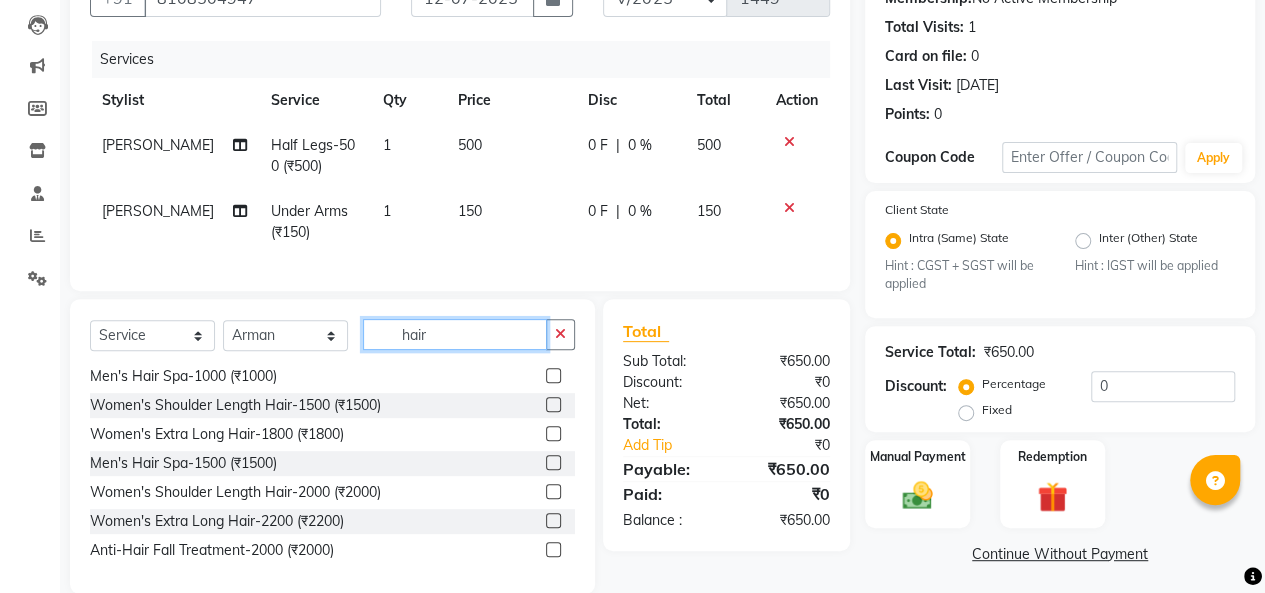scroll, scrollTop: 90, scrollLeft: 0, axis: vertical 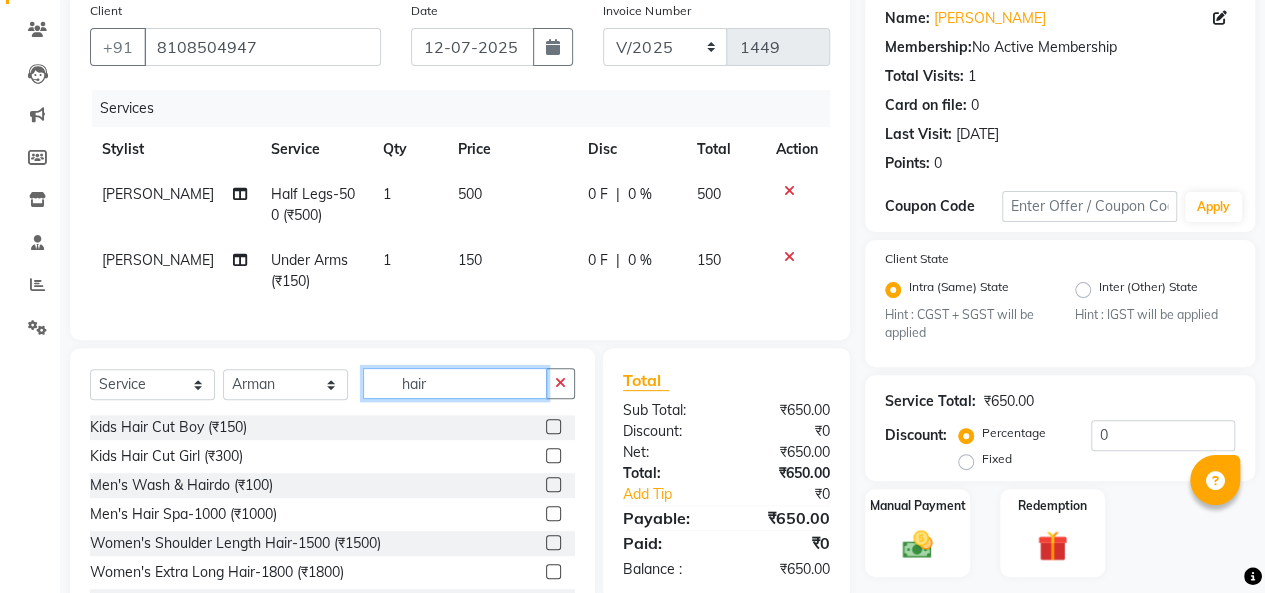 click on "hair" 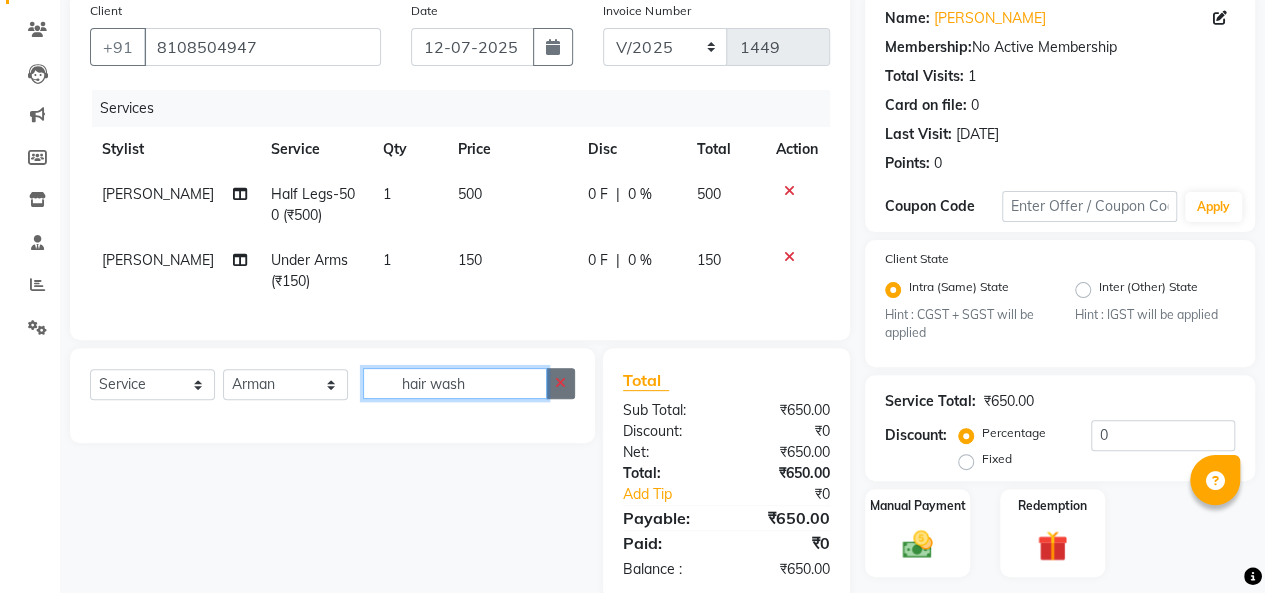 type on "hair wash" 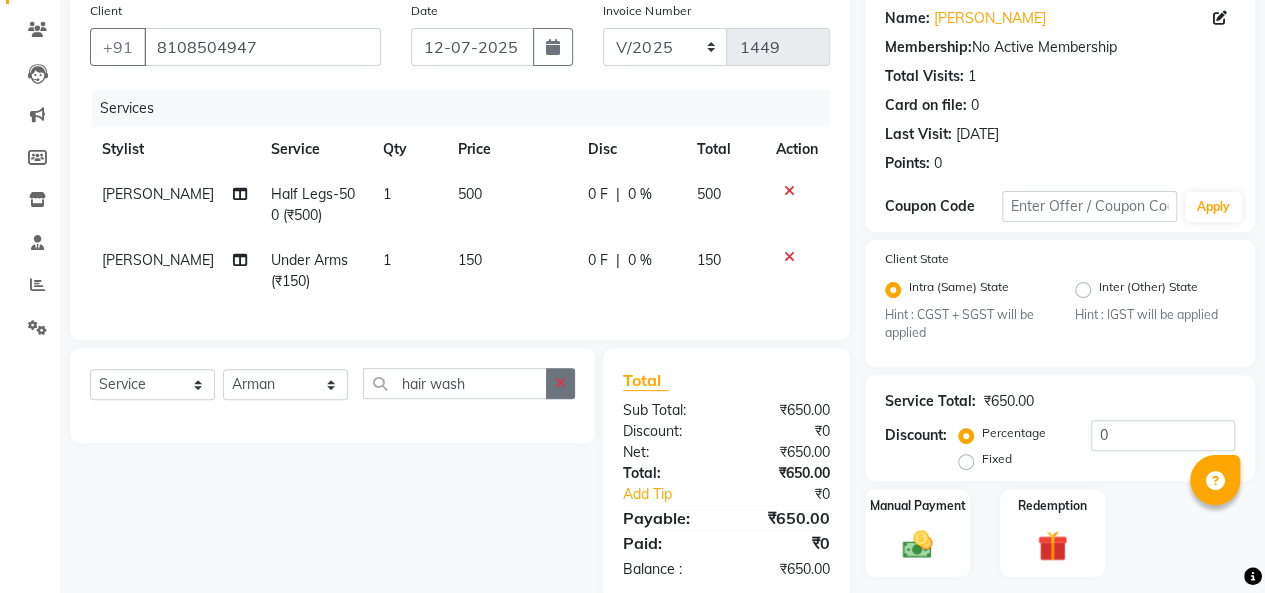 click 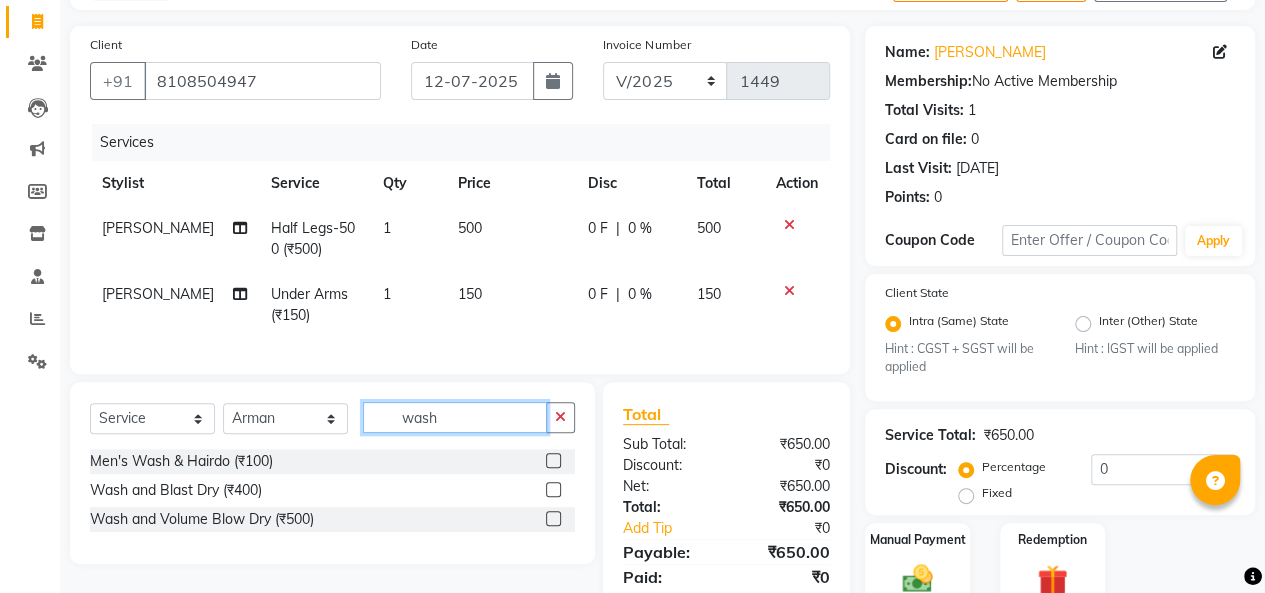 scroll, scrollTop: 122, scrollLeft: 0, axis: vertical 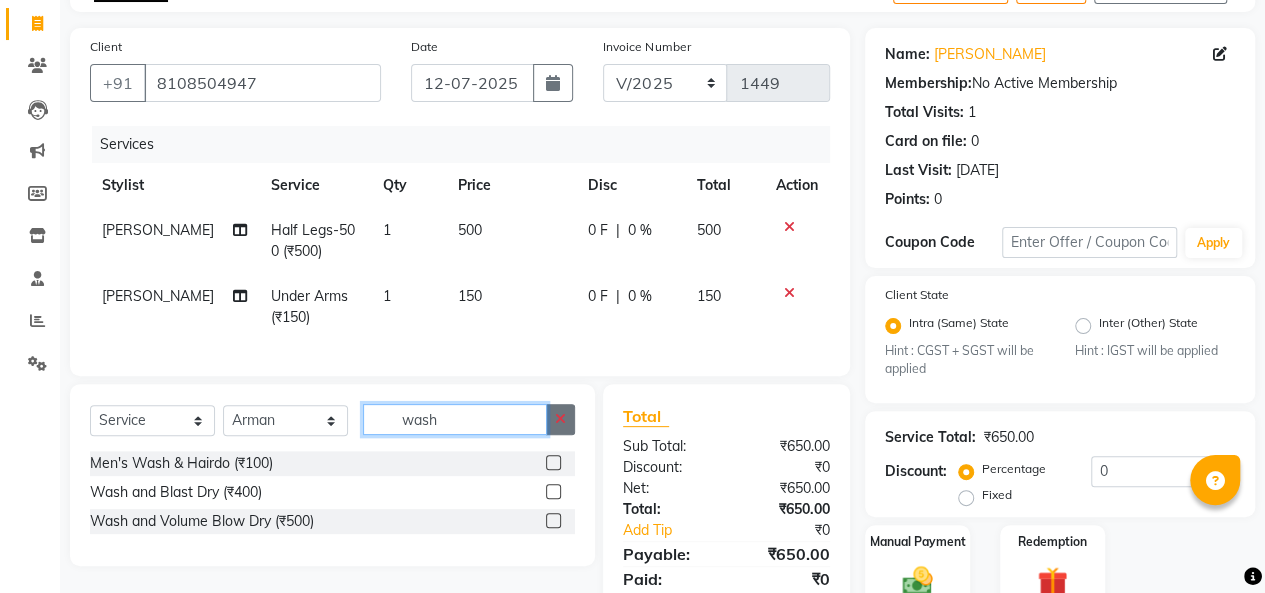 type on "wash" 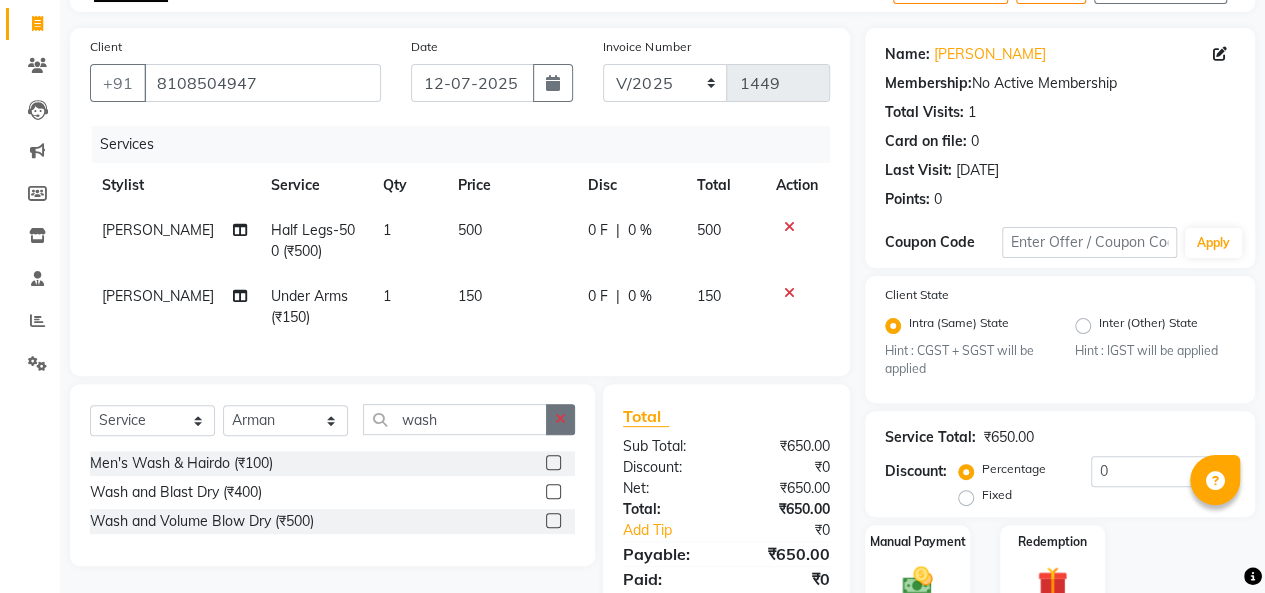 click 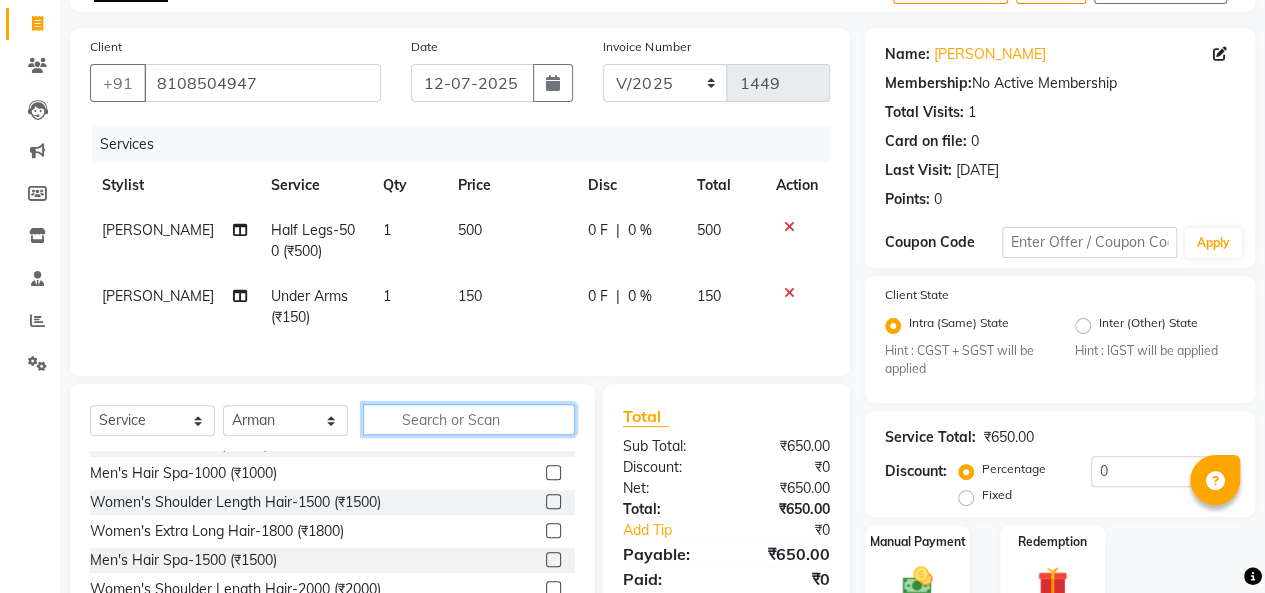 scroll, scrollTop: 1250, scrollLeft: 0, axis: vertical 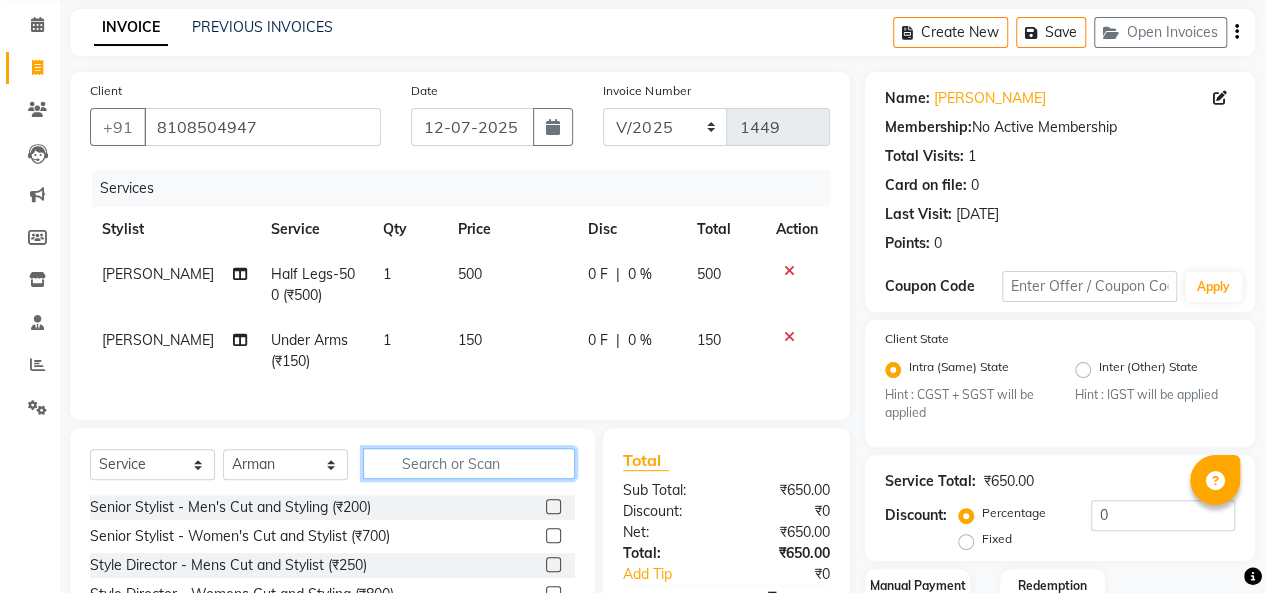 click 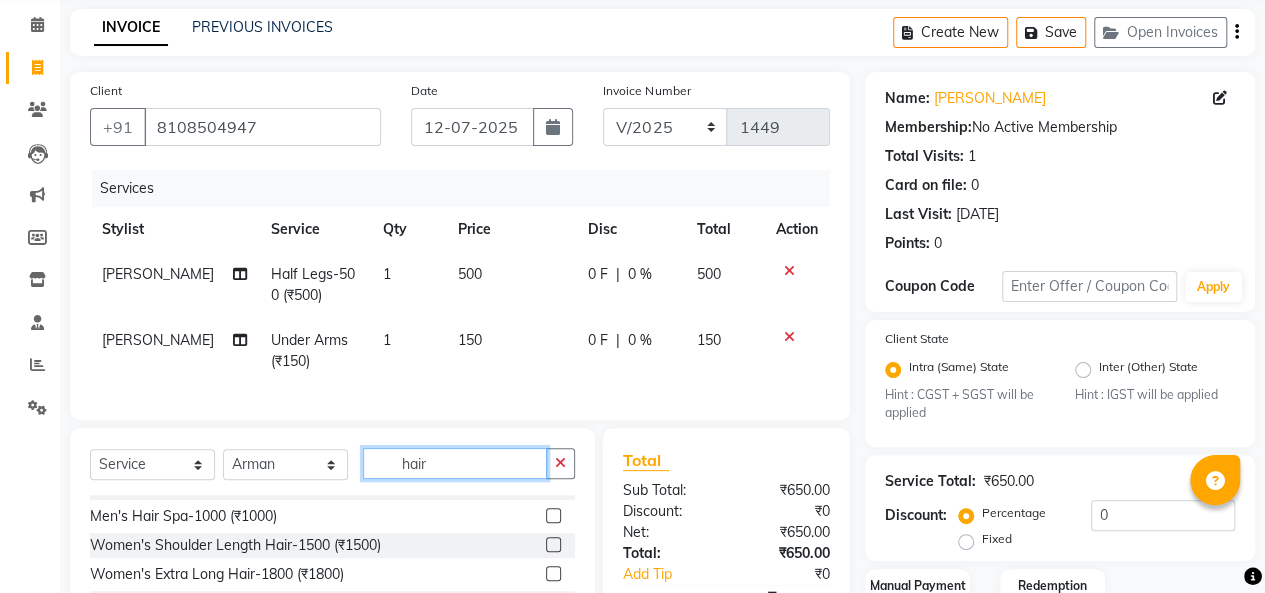 scroll, scrollTop: 90, scrollLeft: 0, axis: vertical 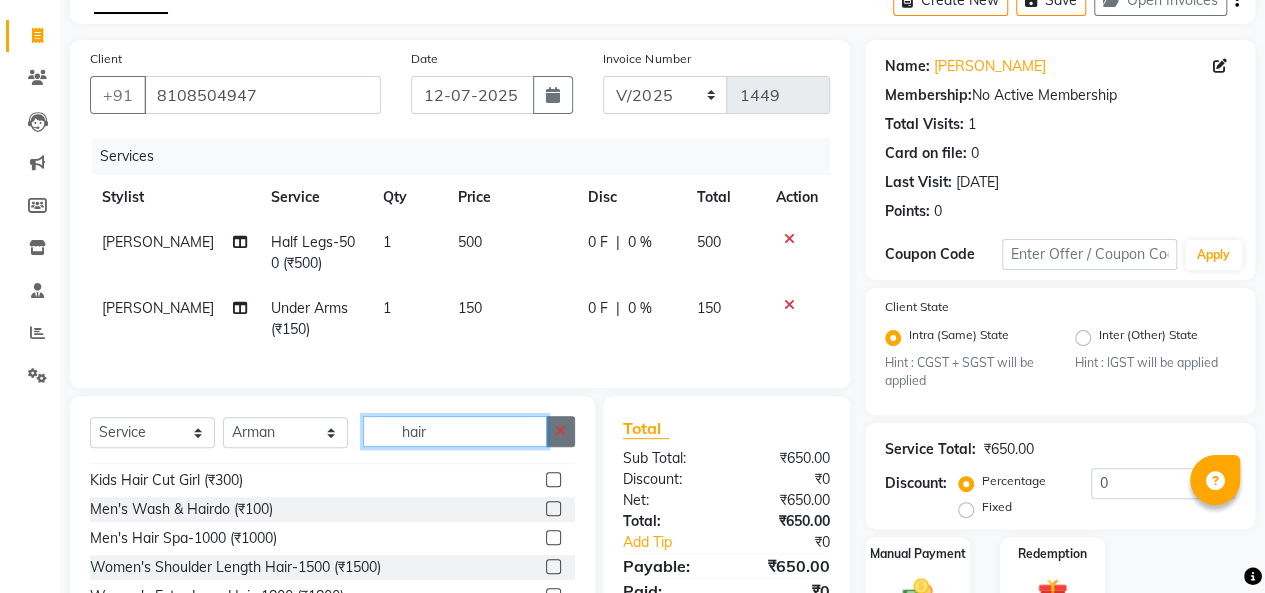 type on "hair" 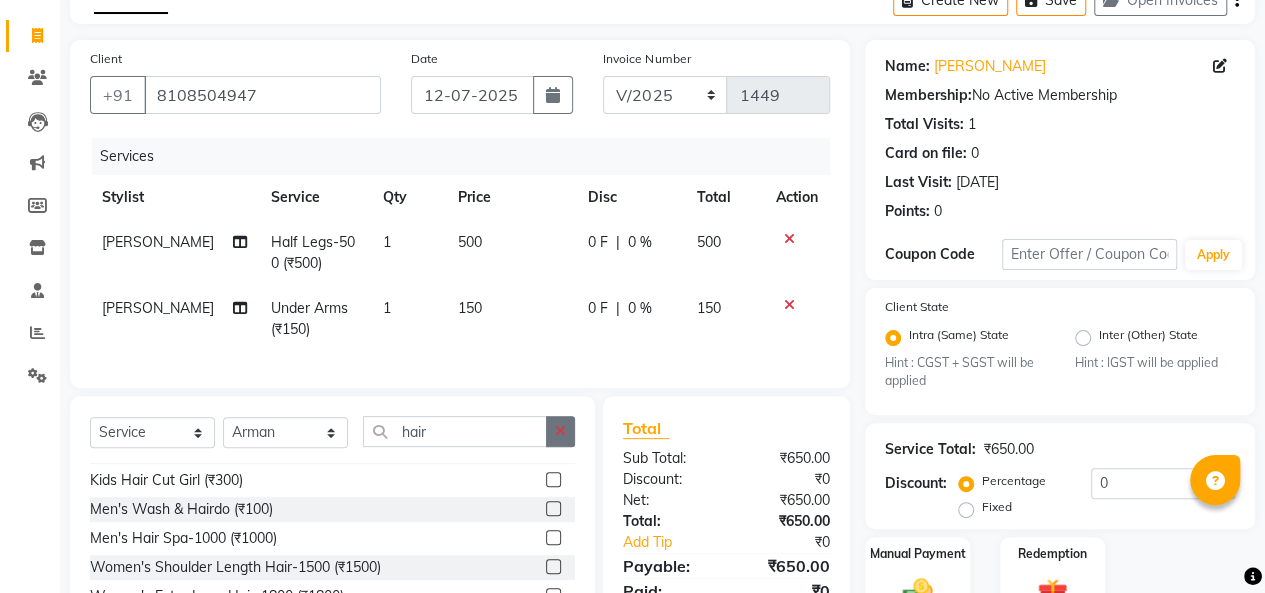 click 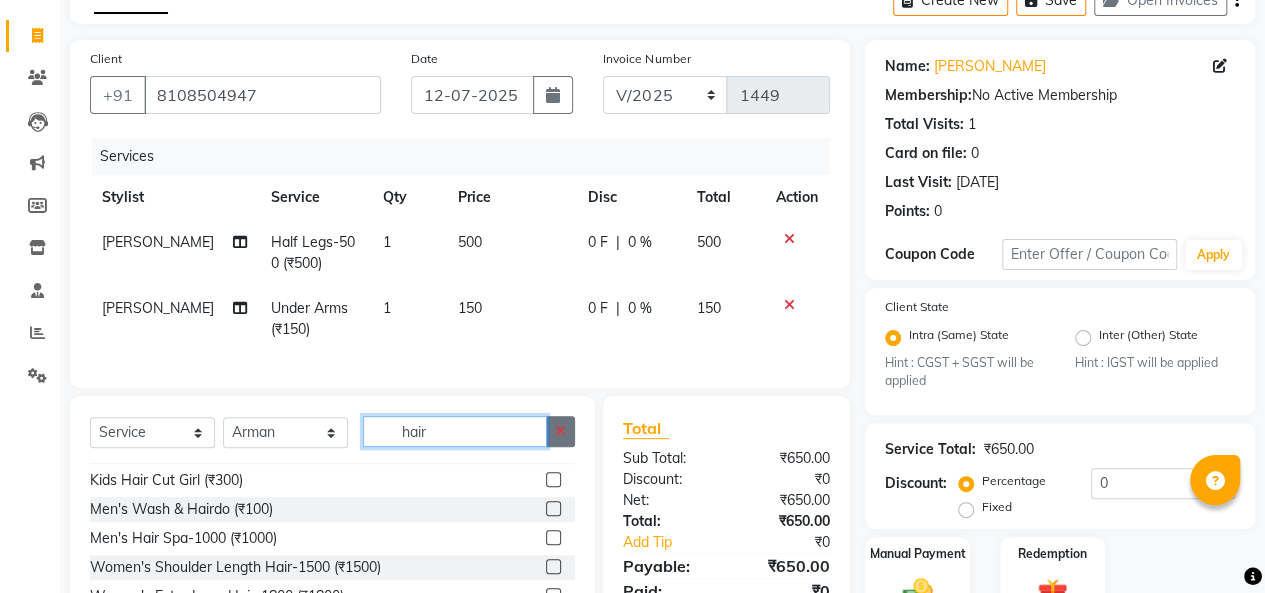 type 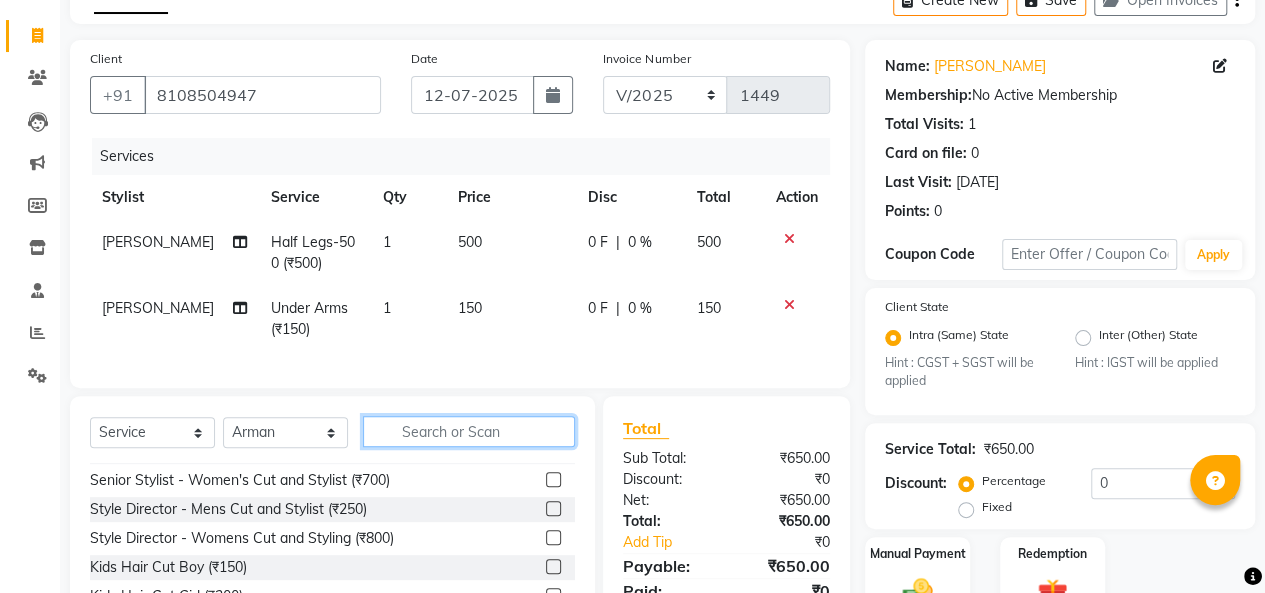 scroll, scrollTop: 140, scrollLeft: 0, axis: vertical 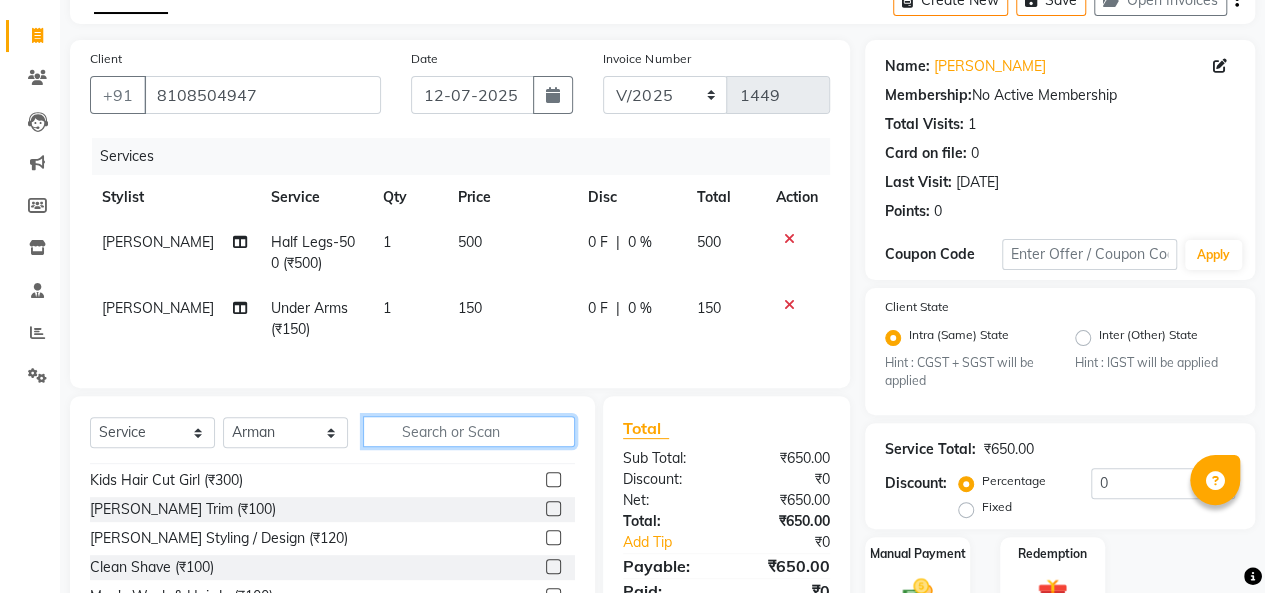 click 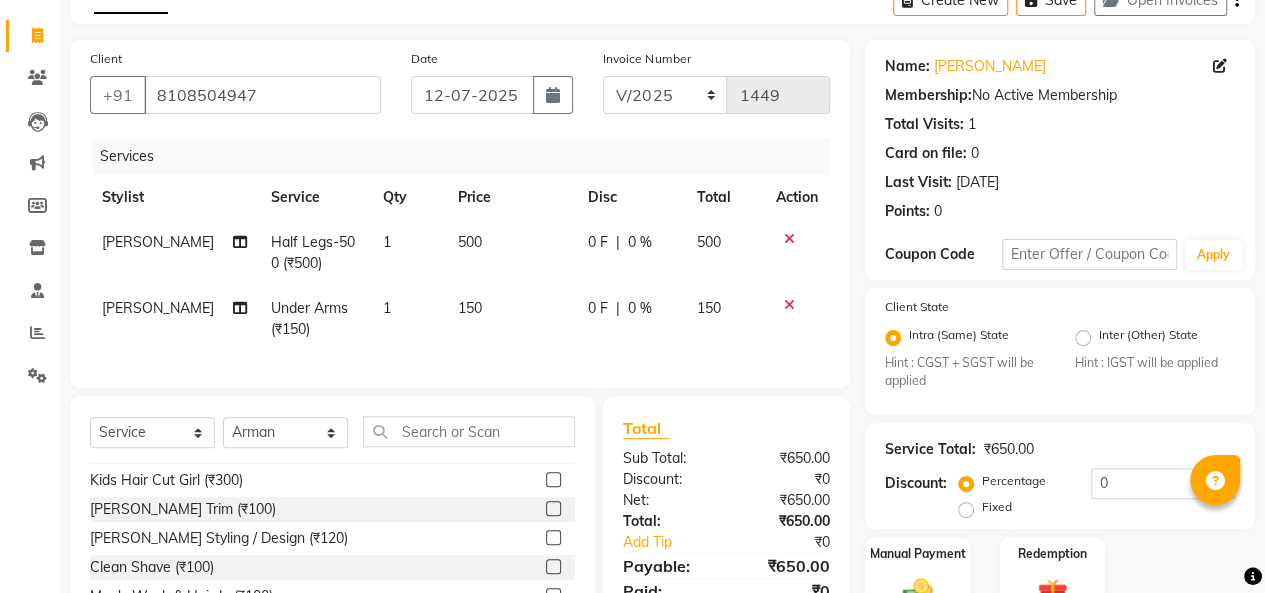 click on "₹650.00" 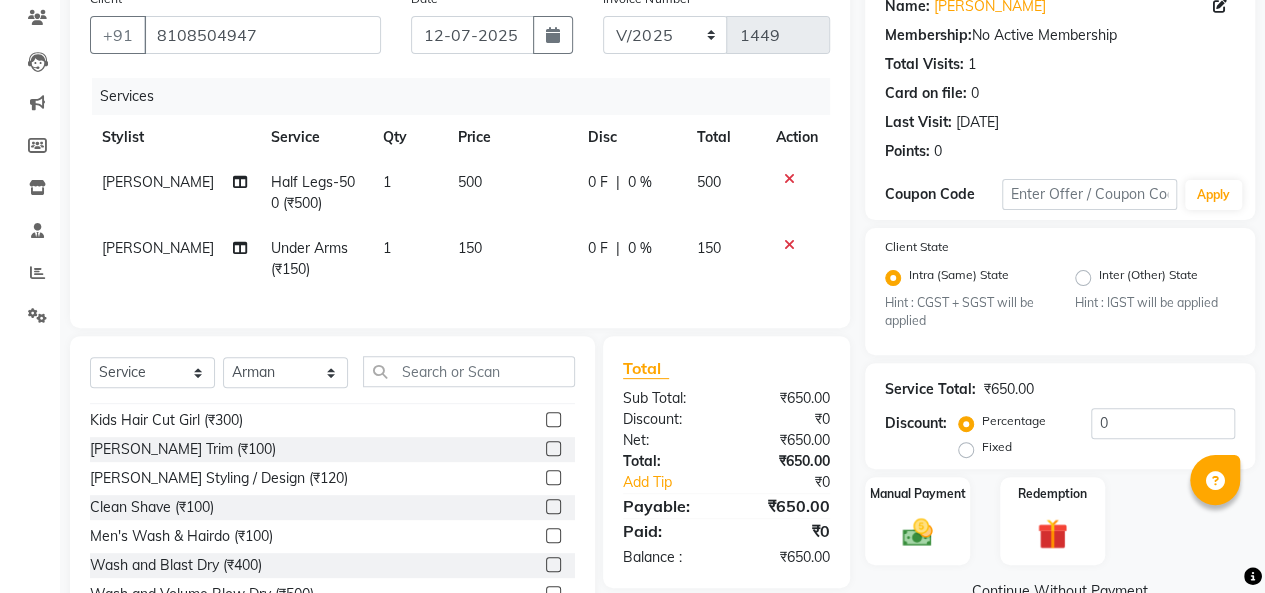 scroll, scrollTop: 170, scrollLeft: 0, axis: vertical 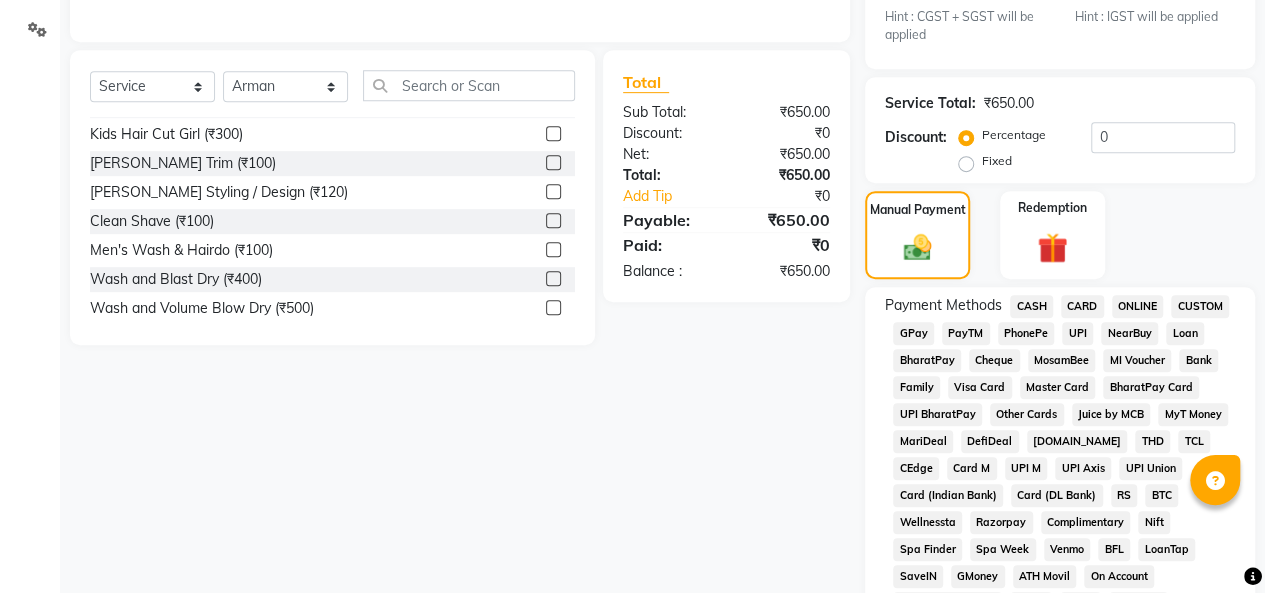 click on "PayTM" 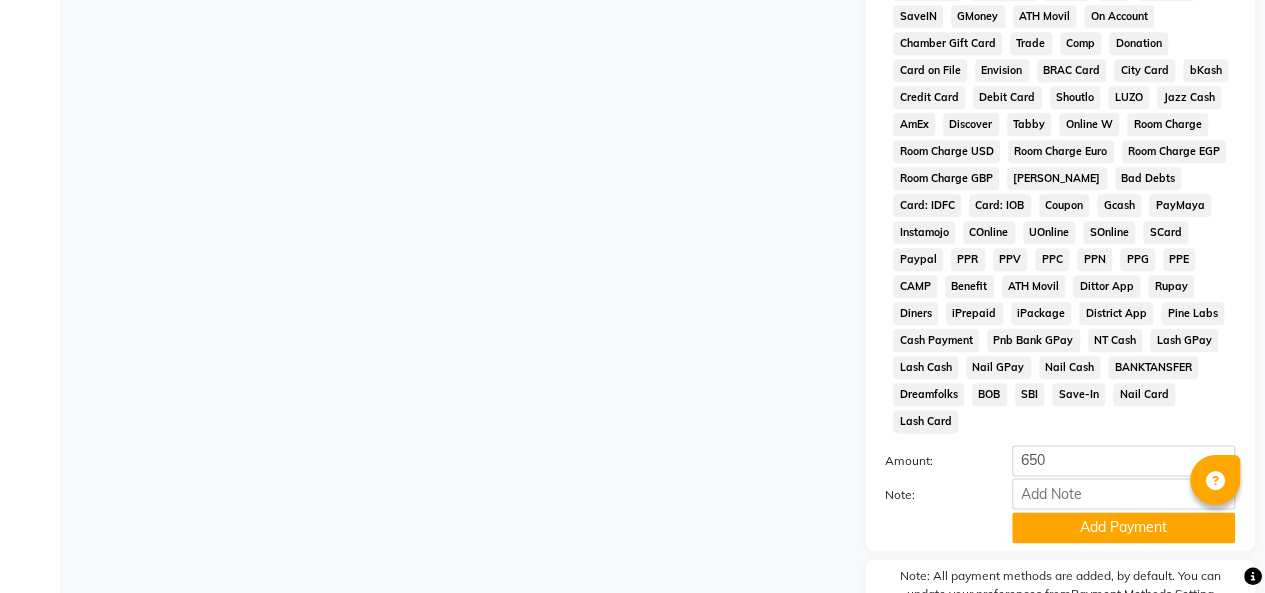 scroll, scrollTop: 1098, scrollLeft: 0, axis: vertical 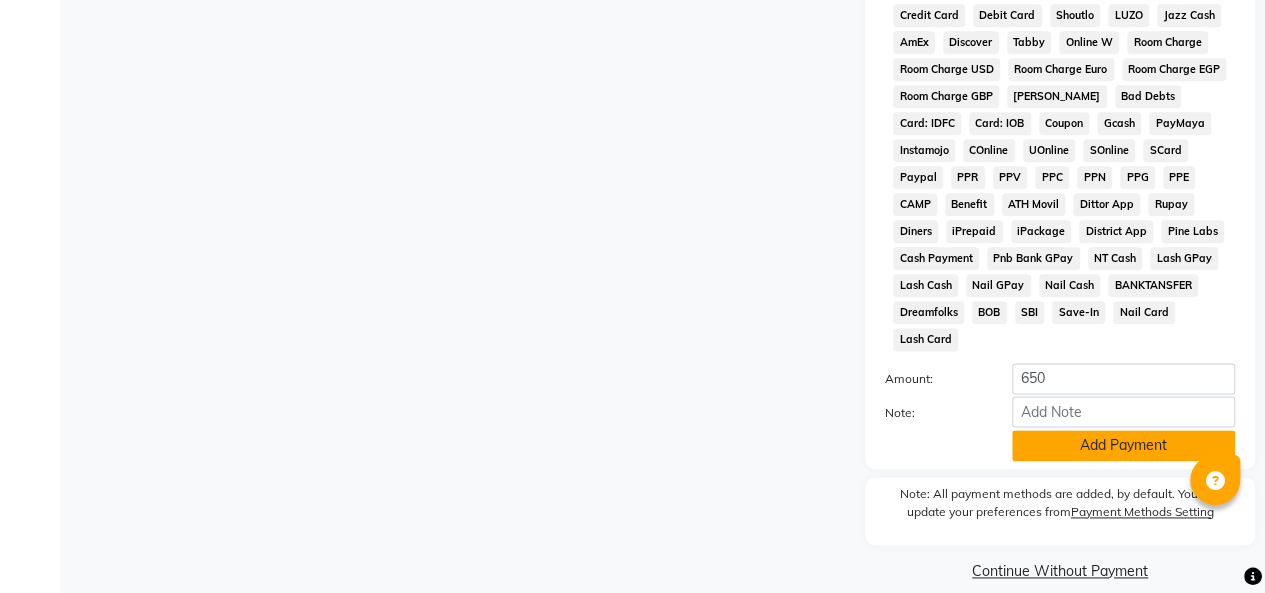click on "Add Payment" 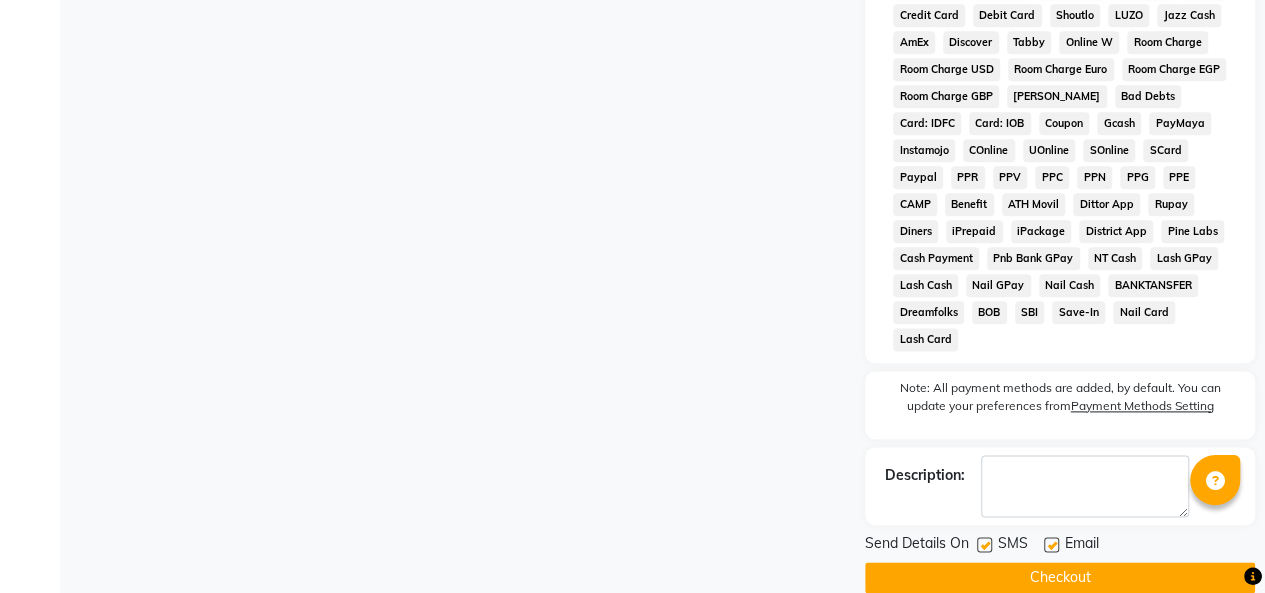 click on "Checkout" 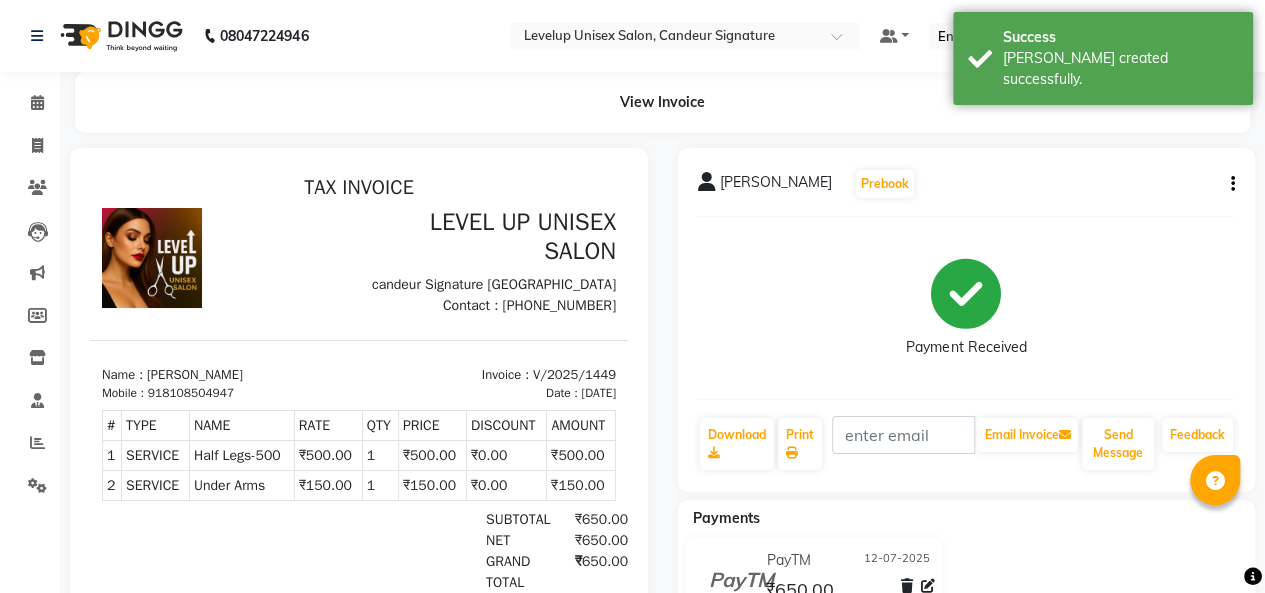 scroll, scrollTop: 0, scrollLeft: 0, axis: both 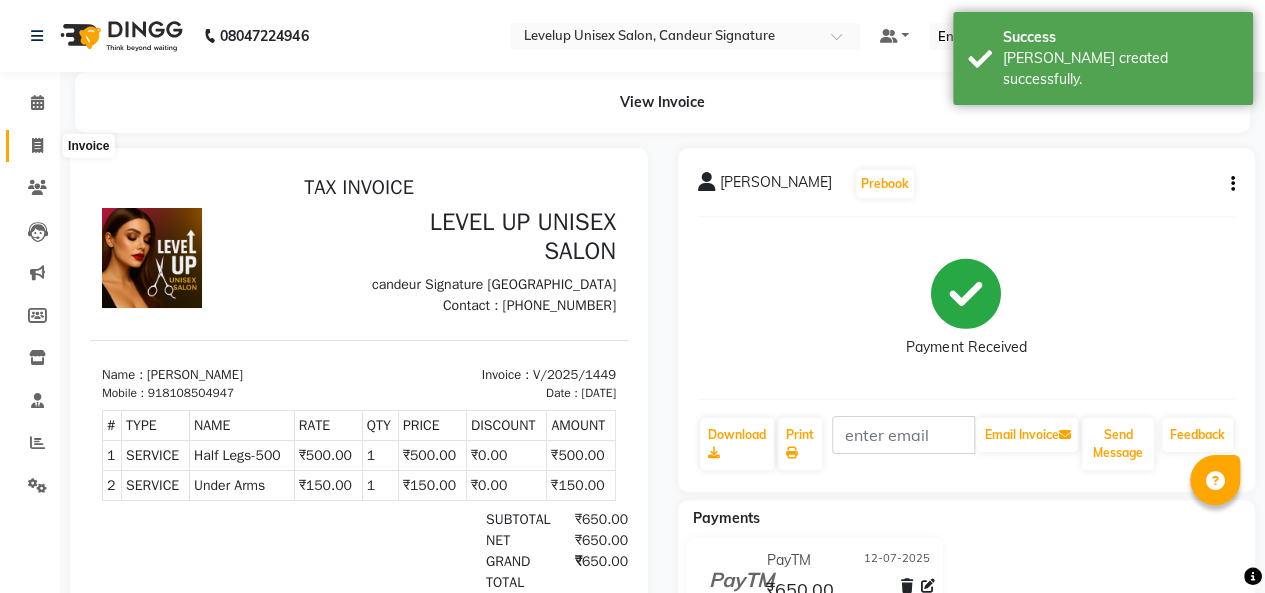 click 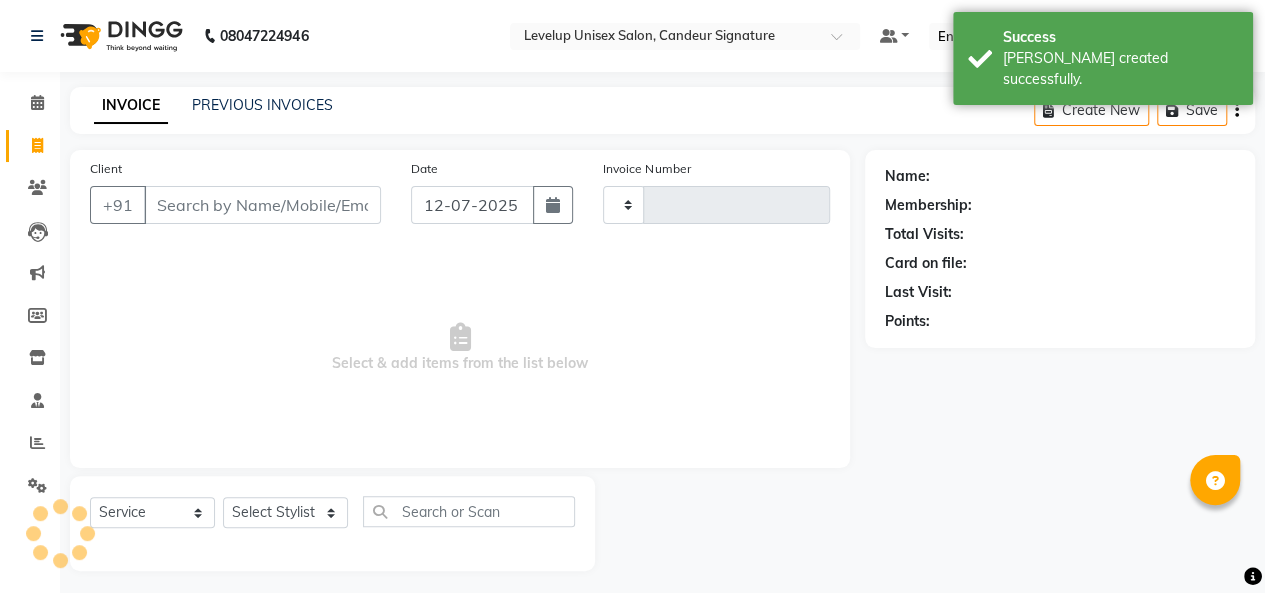 scroll, scrollTop: 7, scrollLeft: 0, axis: vertical 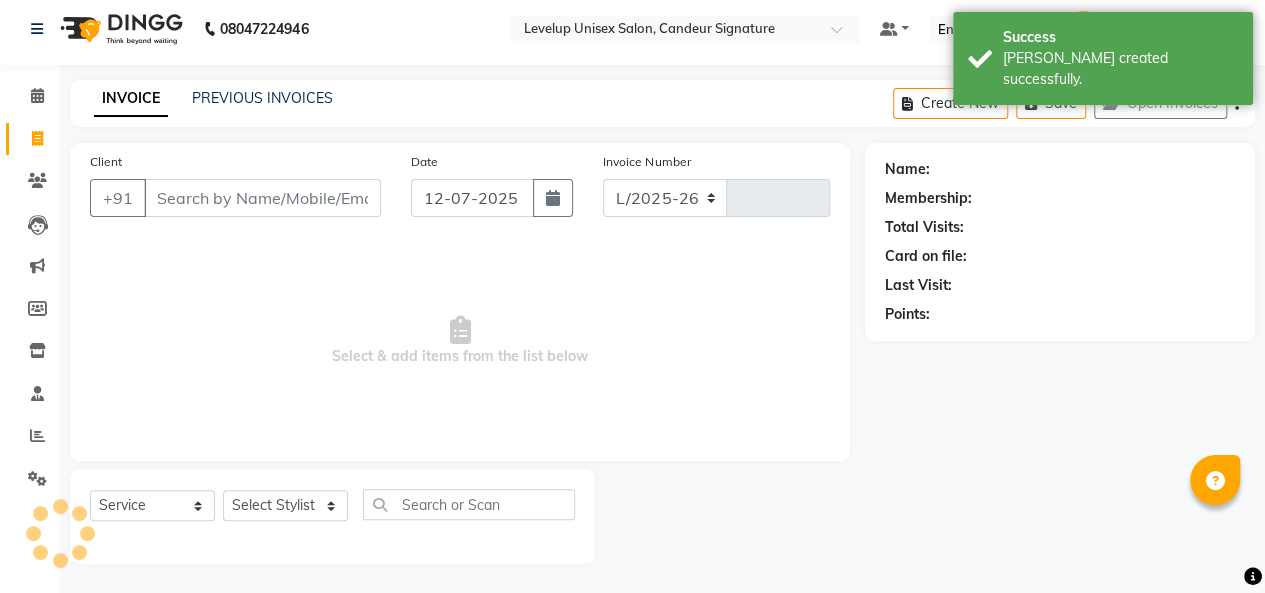 select on "7681" 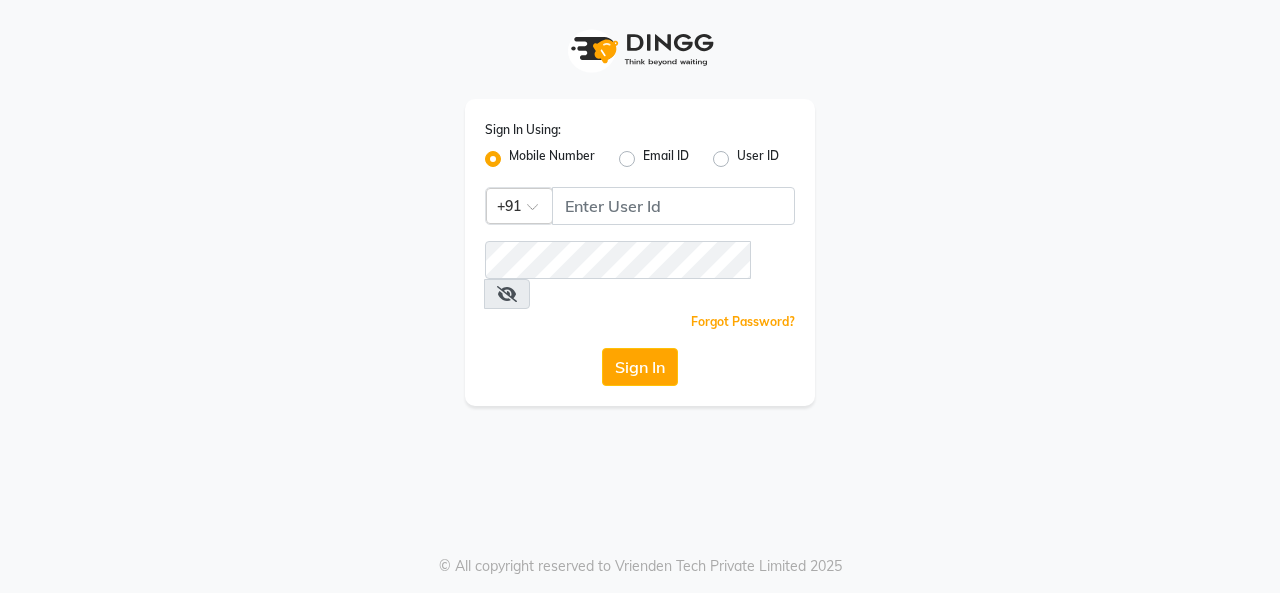 scroll, scrollTop: 0, scrollLeft: 0, axis: both 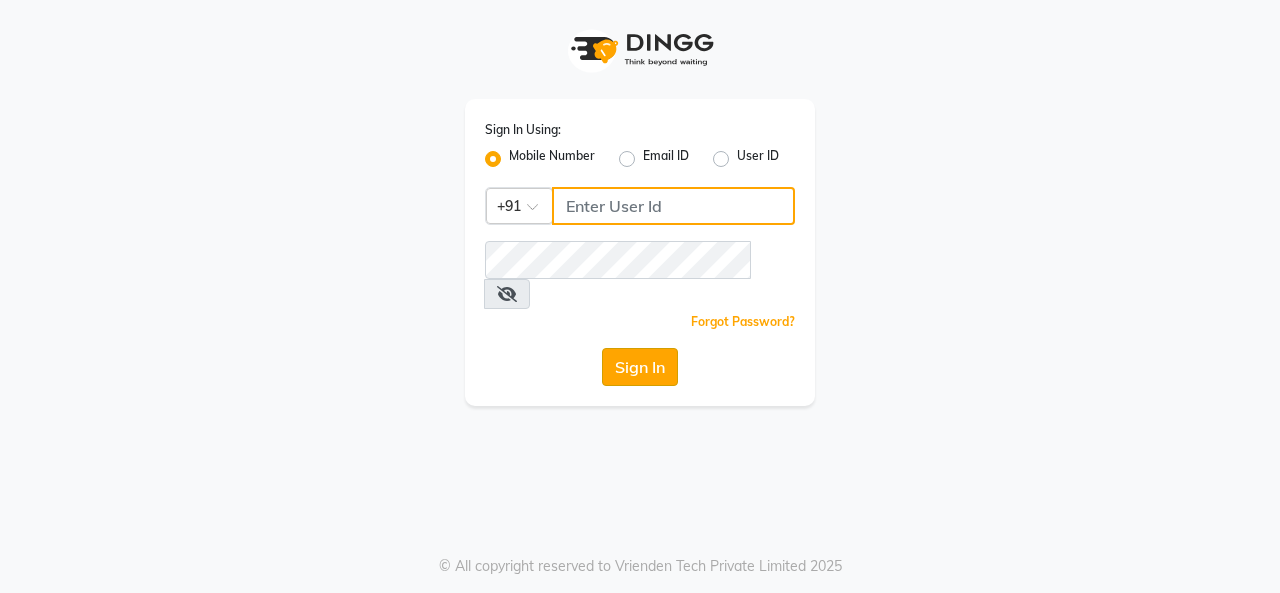 type on "7906888272" 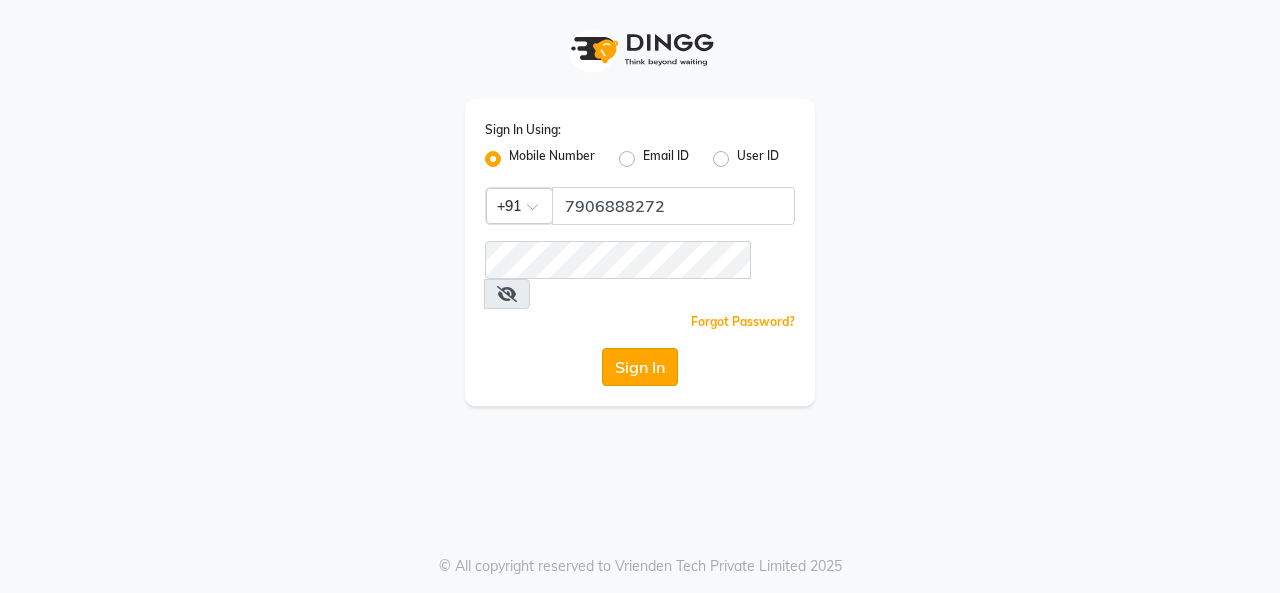 click on "Sign In" 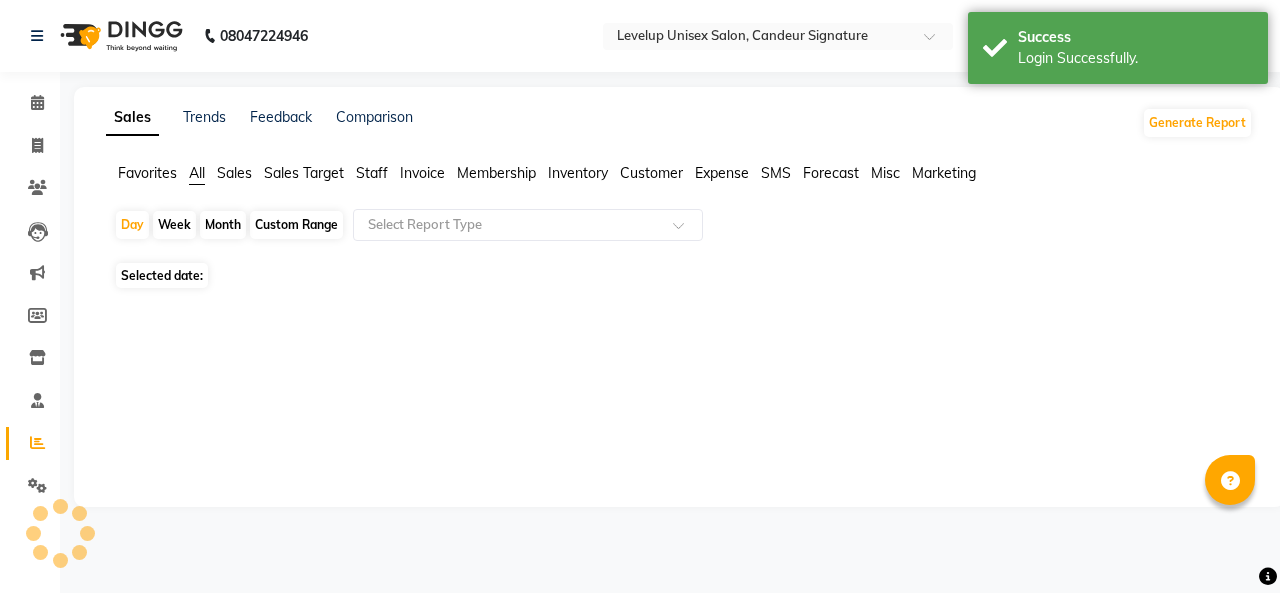 select on "en" 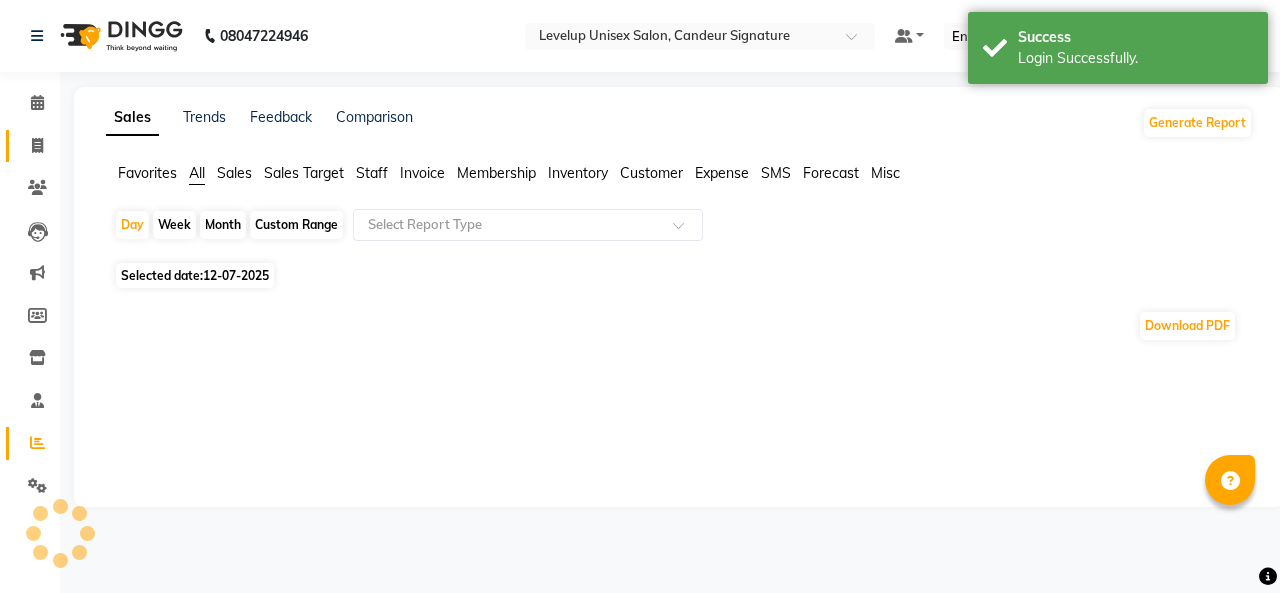 click 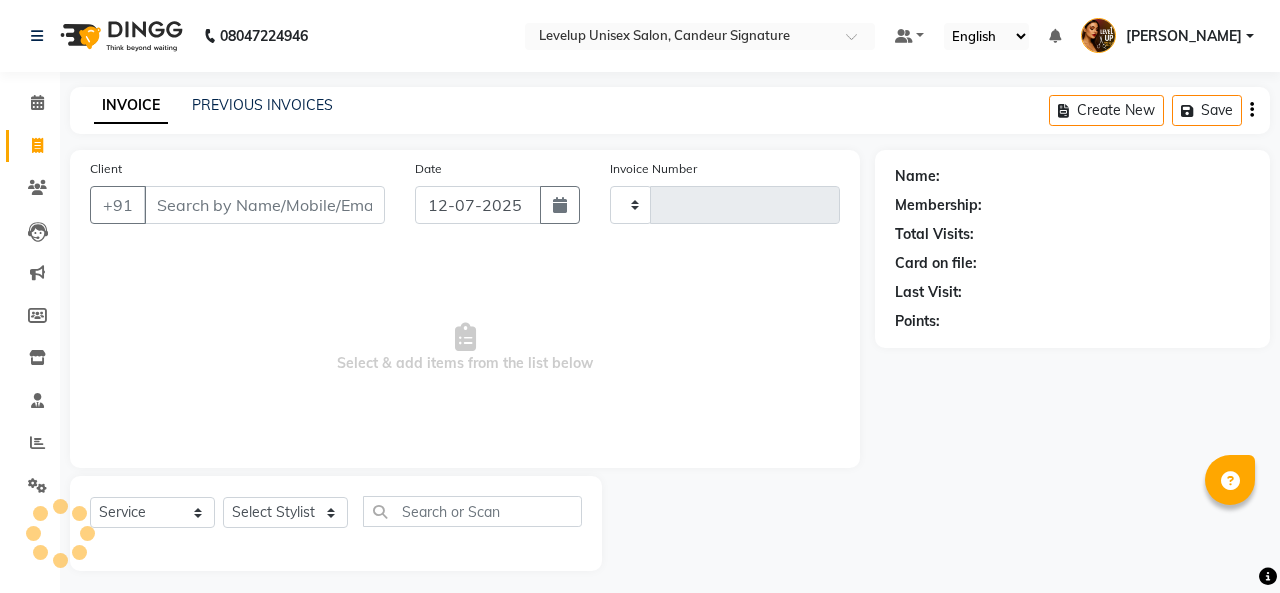 click 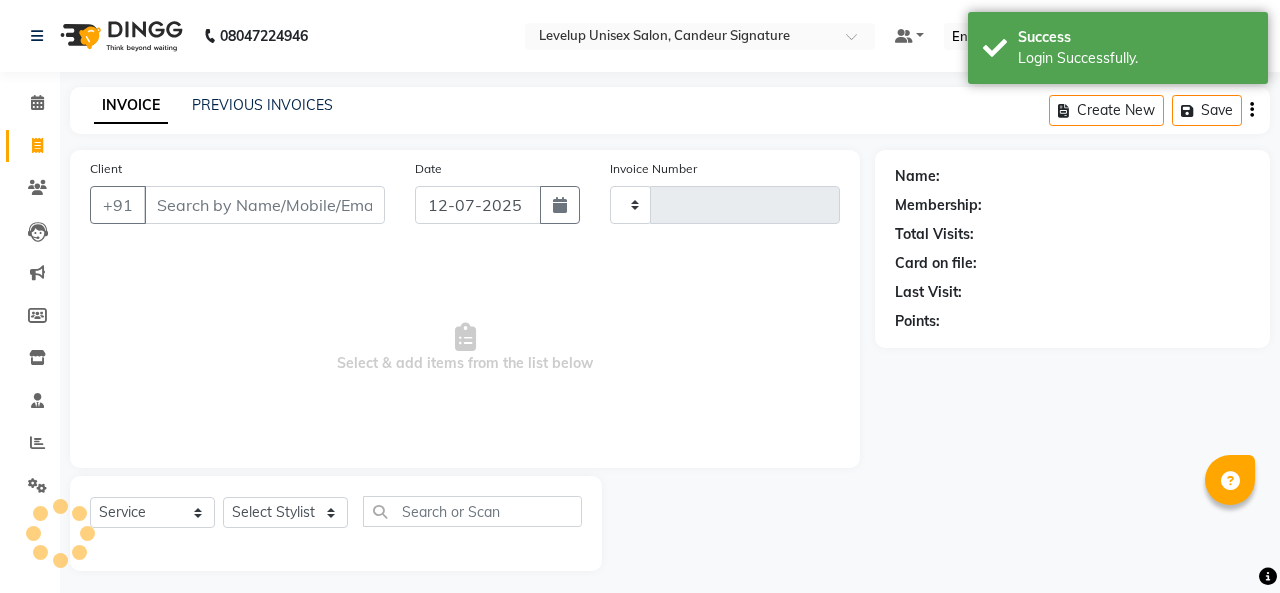 select on "service" 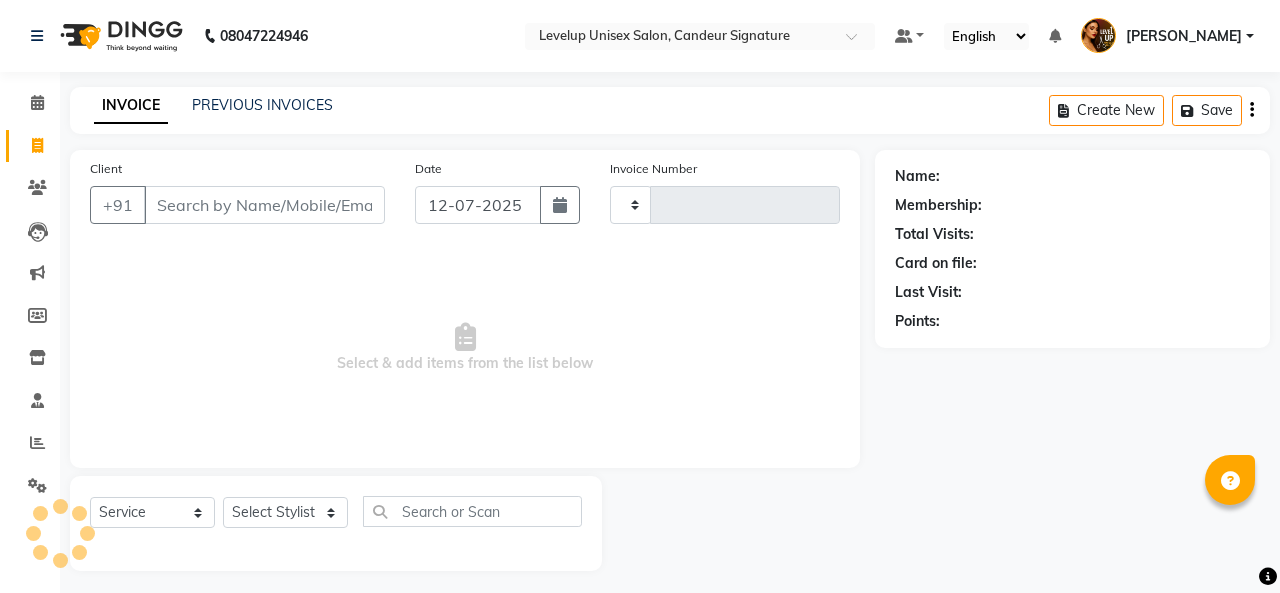 click on "Client" at bounding box center (264, 205) 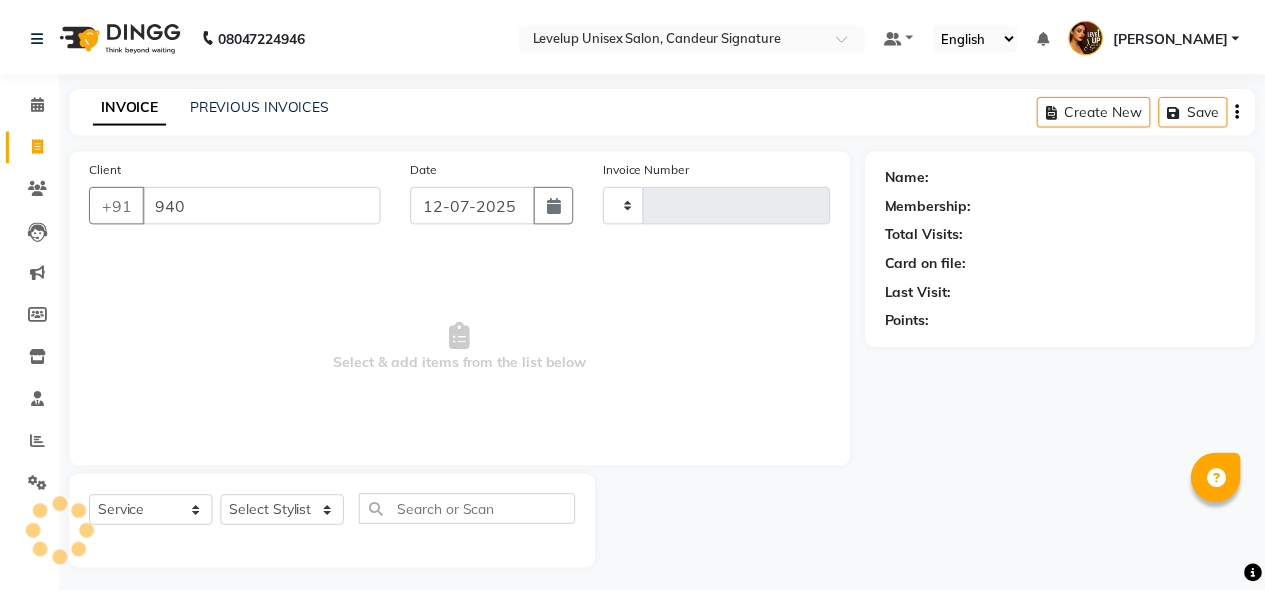 scroll, scrollTop: 7, scrollLeft: 0, axis: vertical 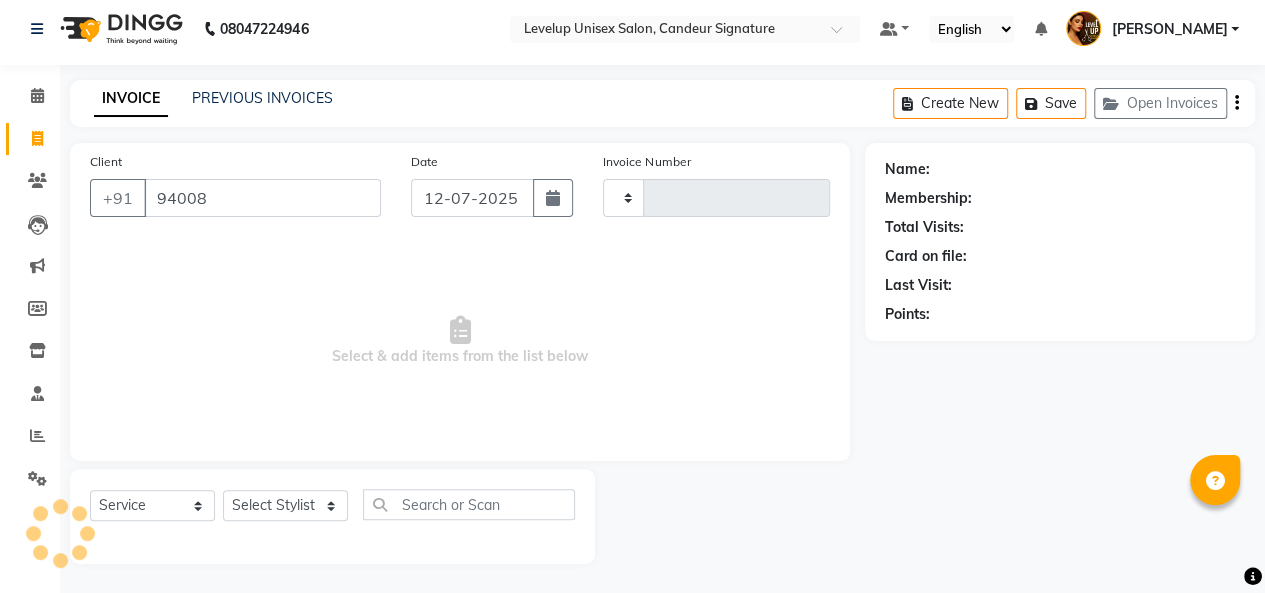 type on "940085" 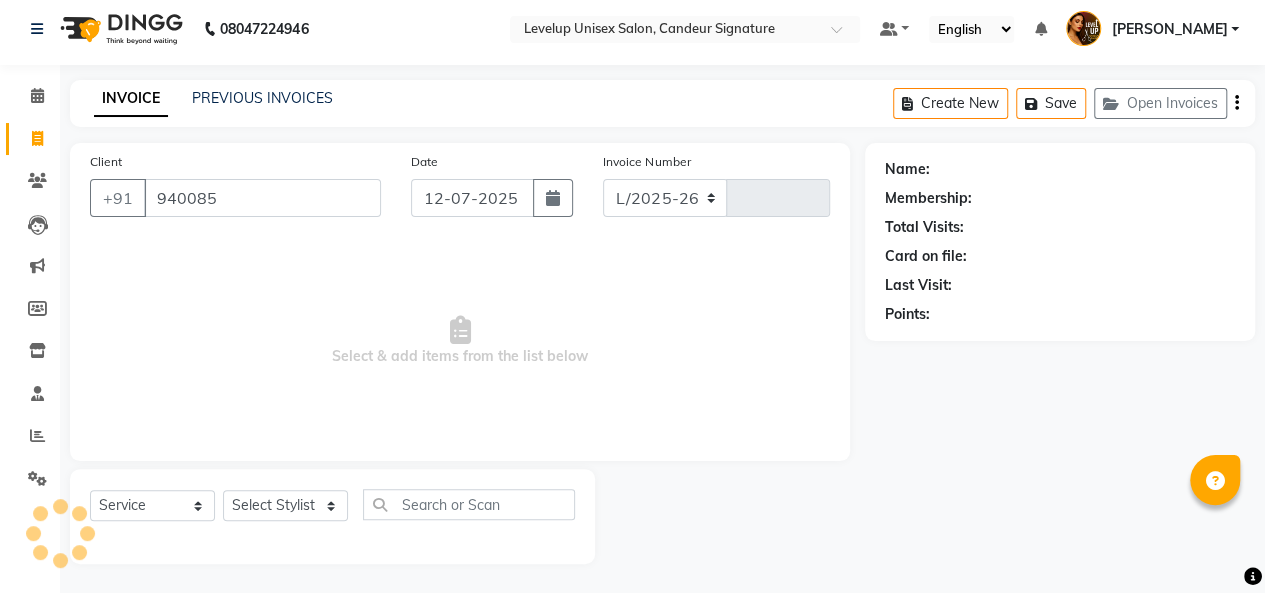 select on "7681" 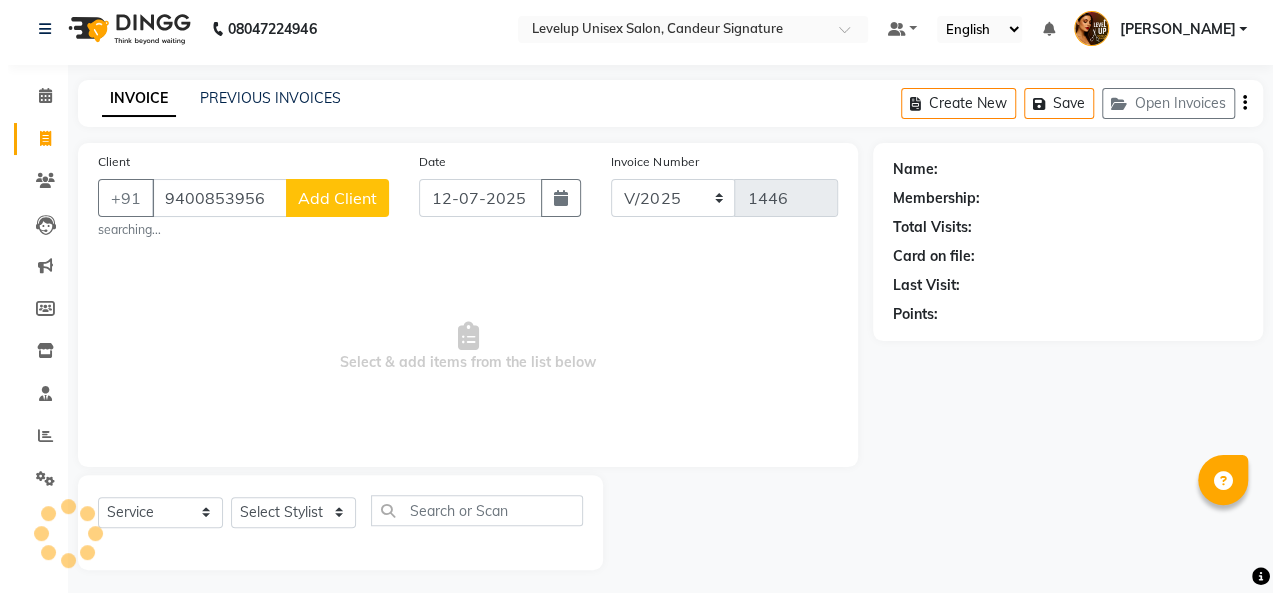 scroll, scrollTop: 0, scrollLeft: 0, axis: both 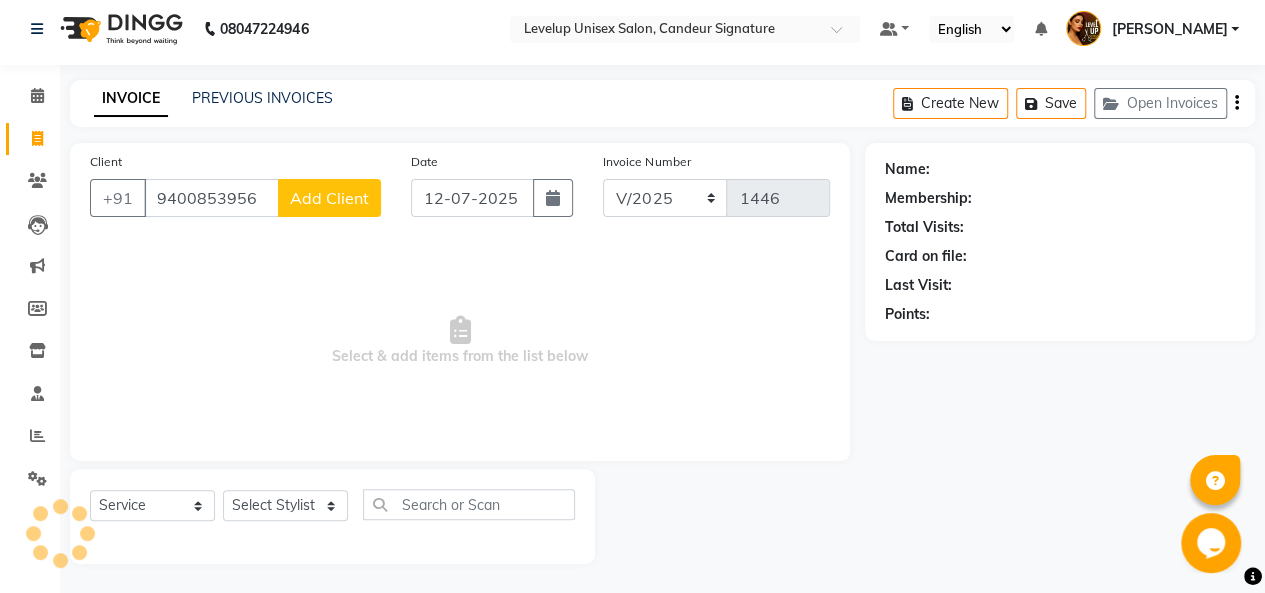 type on "9400853956" 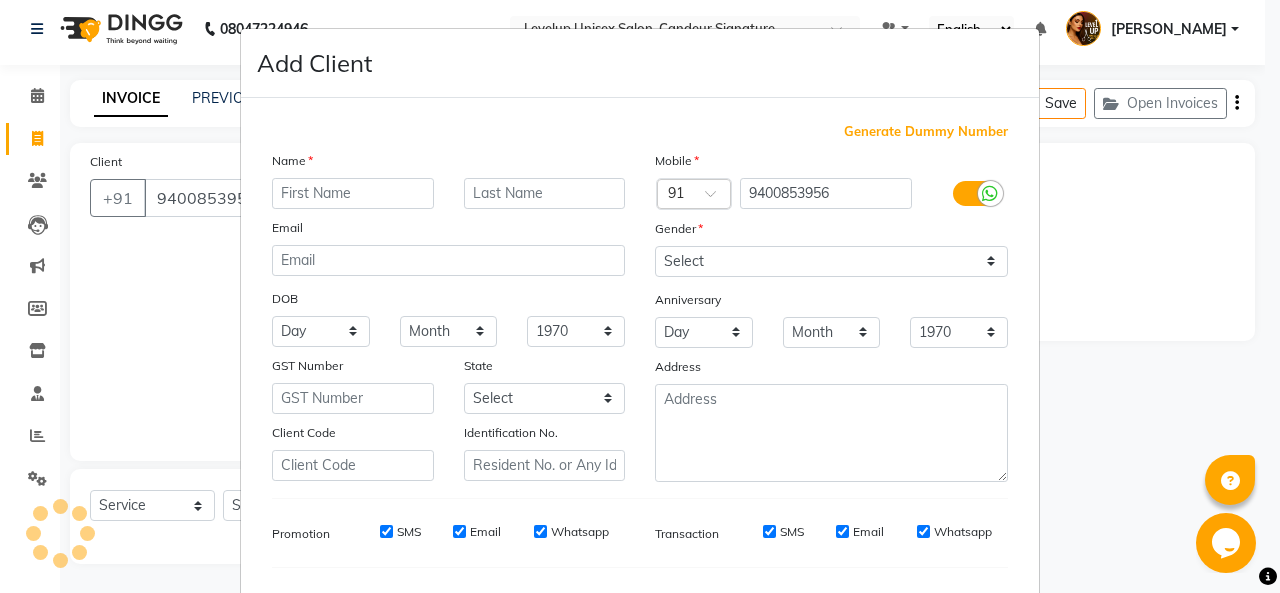 click at bounding box center [353, 193] 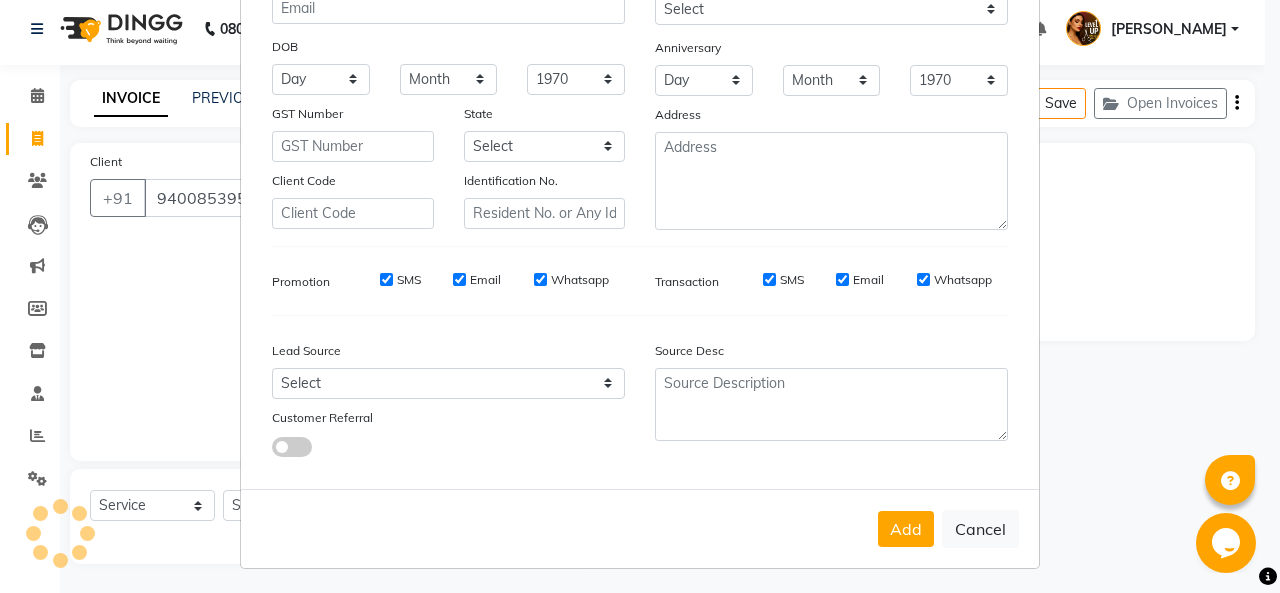 scroll, scrollTop: 0, scrollLeft: 0, axis: both 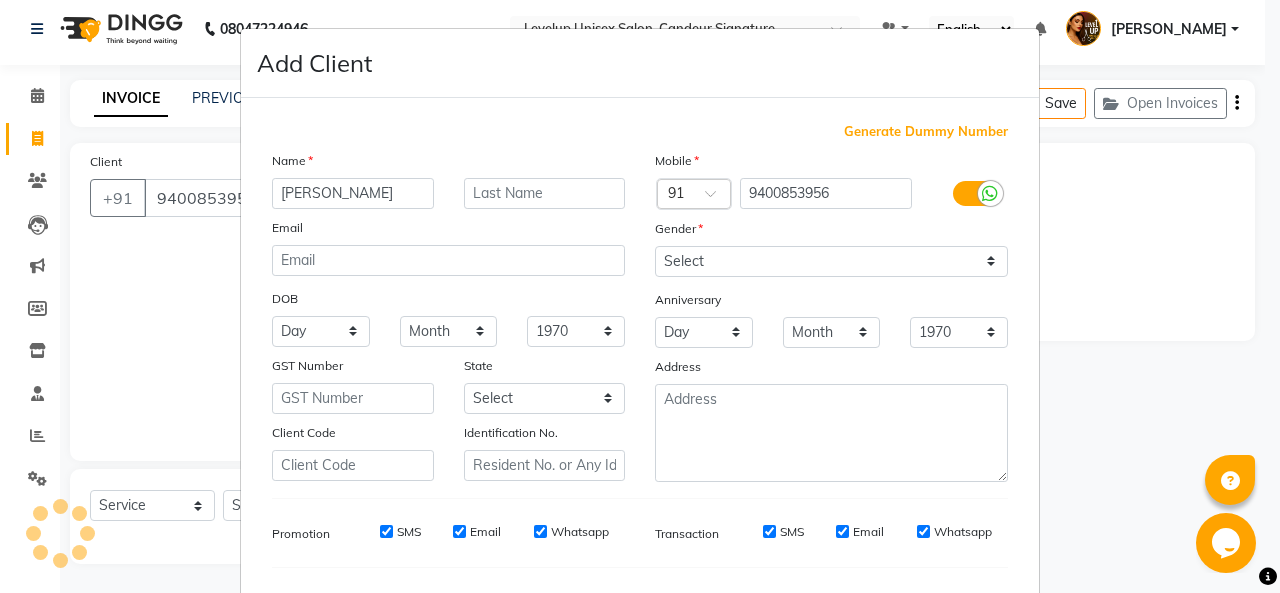 type on "[PERSON_NAME]" 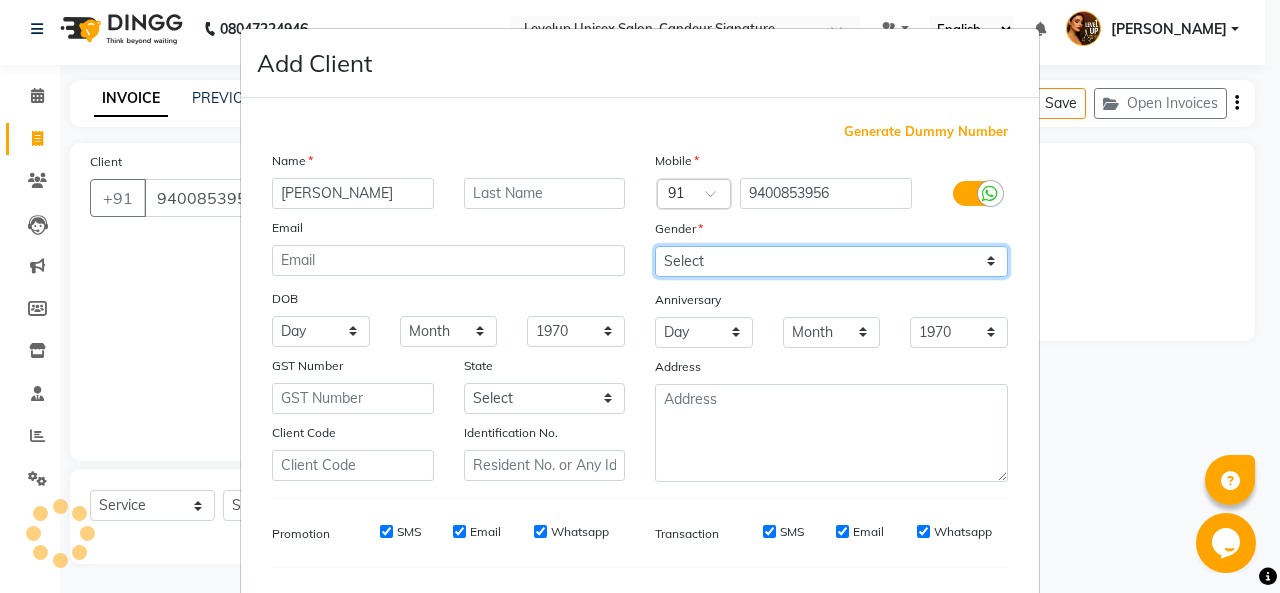 click on "Select [DEMOGRAPHIC_DATA] [DEMOGRAPHIC_DATA] Other Prefer Not To Say" at bounding box center (831, 261) 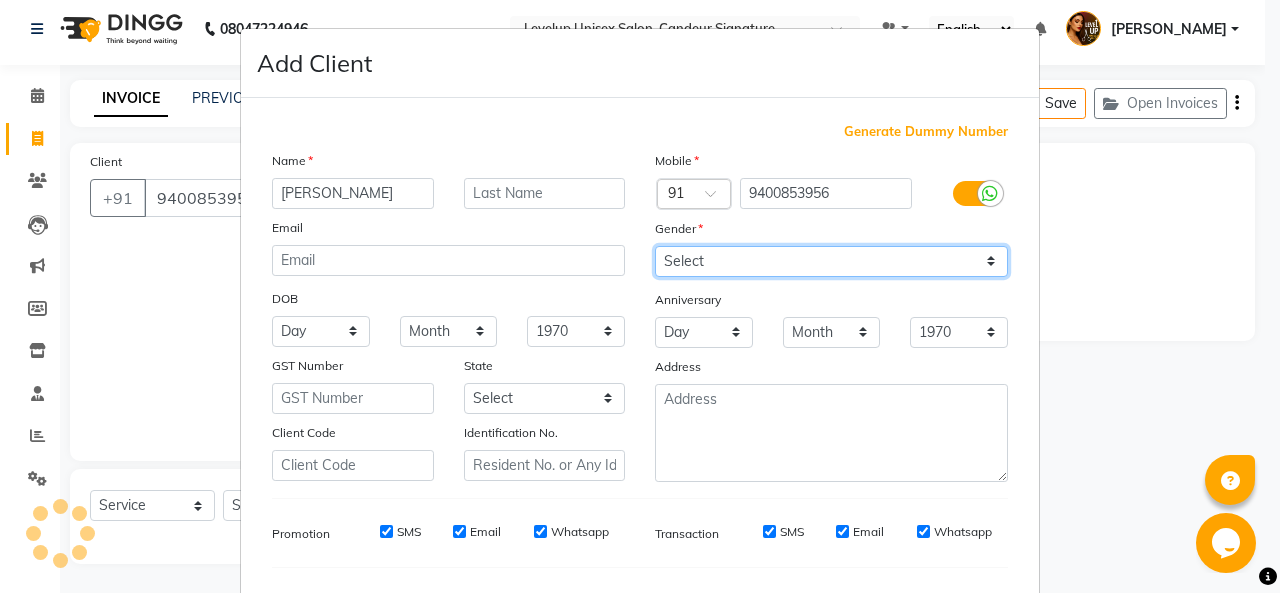 select on "[DEMOGRAPHIC_DATA]" 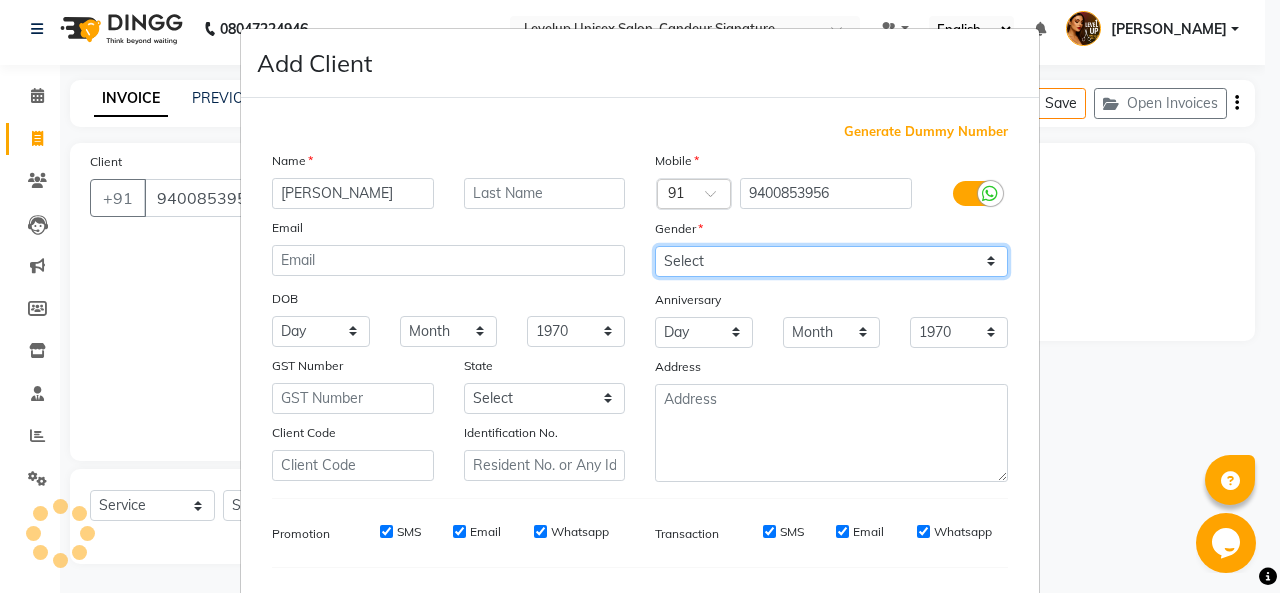 click on "Select [DEMOGRAPHIC_DATA] [DEMOGRAPHIC_DATA] Other Prefer Not To Say" at bounding box center [831, 261] 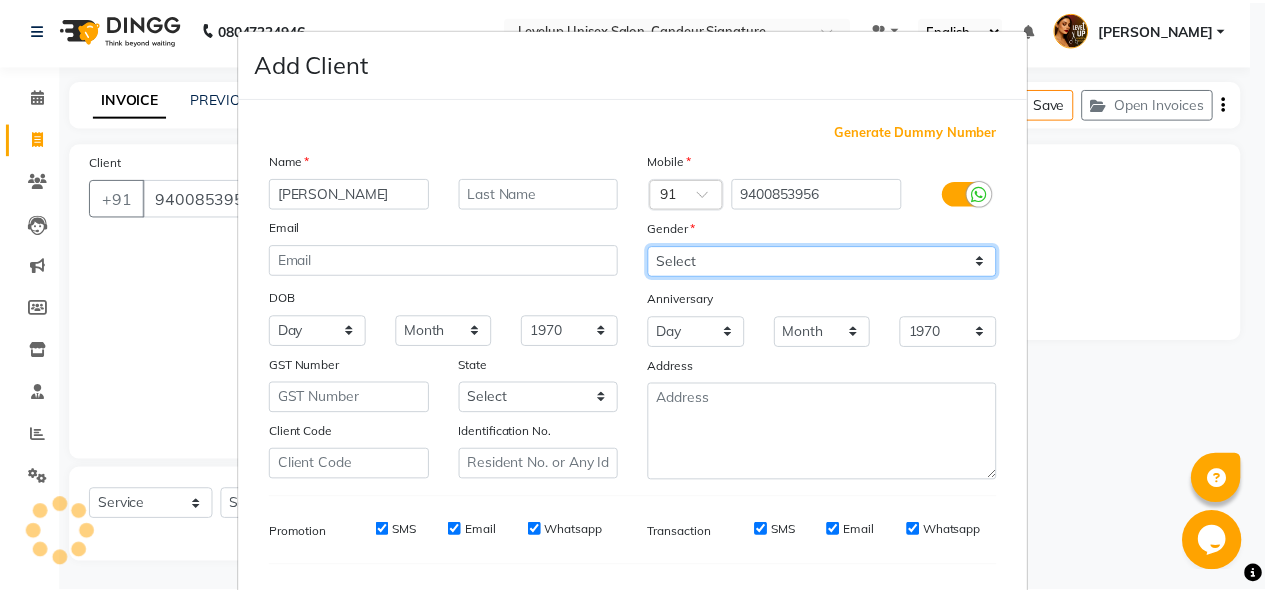 scroll, scrollTop: 252, scrollLeft: 0, axis: vertical 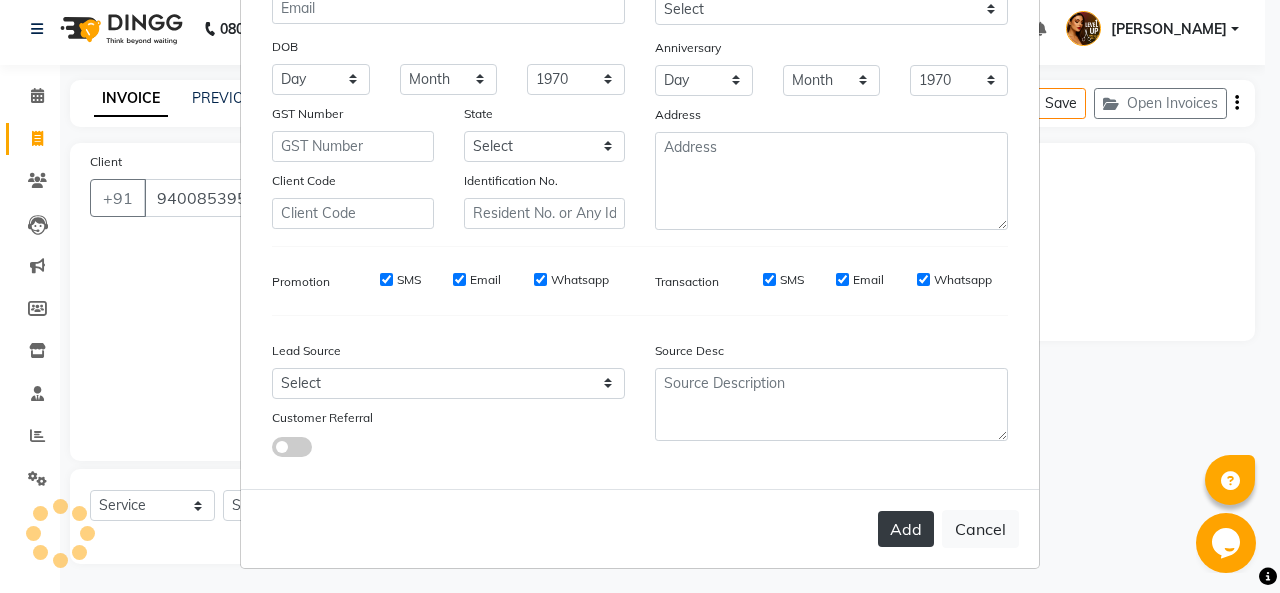 click on "Add" at bounding box center [906, 529] 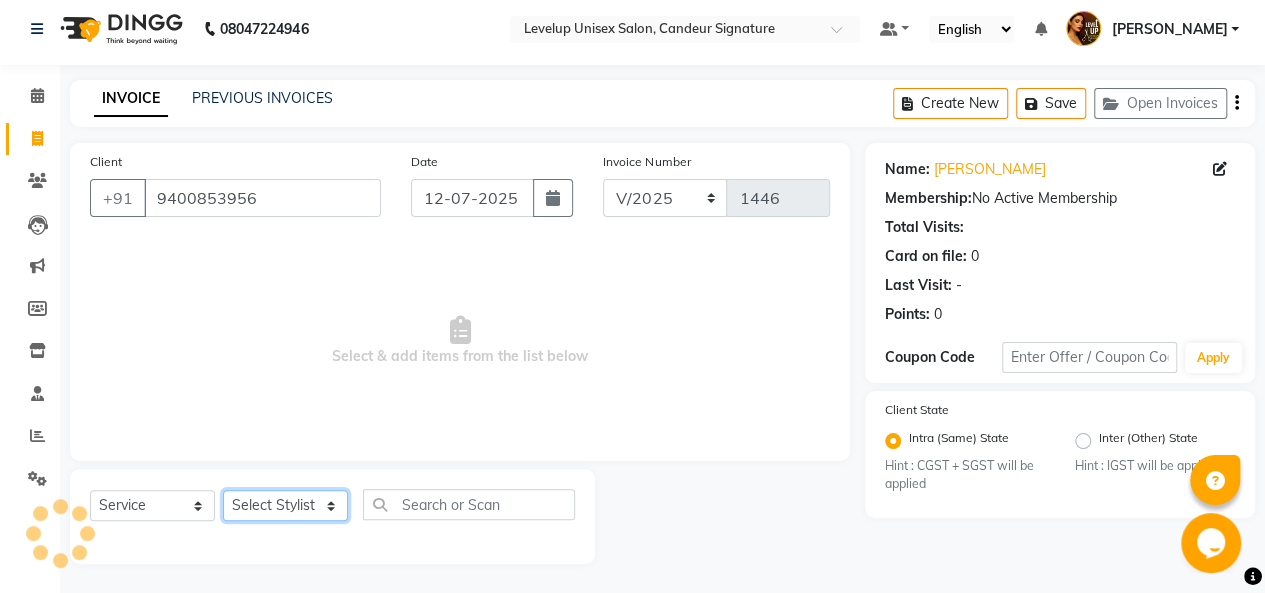 click on "Select Stylist [PERSON_NAME]  [PERSON_NAME]  Furkan [PERSON_NAME] [PERSON_NAME]  [PERSON_NAME]  [PERSON_NAME] [PERSON_NAME] [PERSON_NAME]" 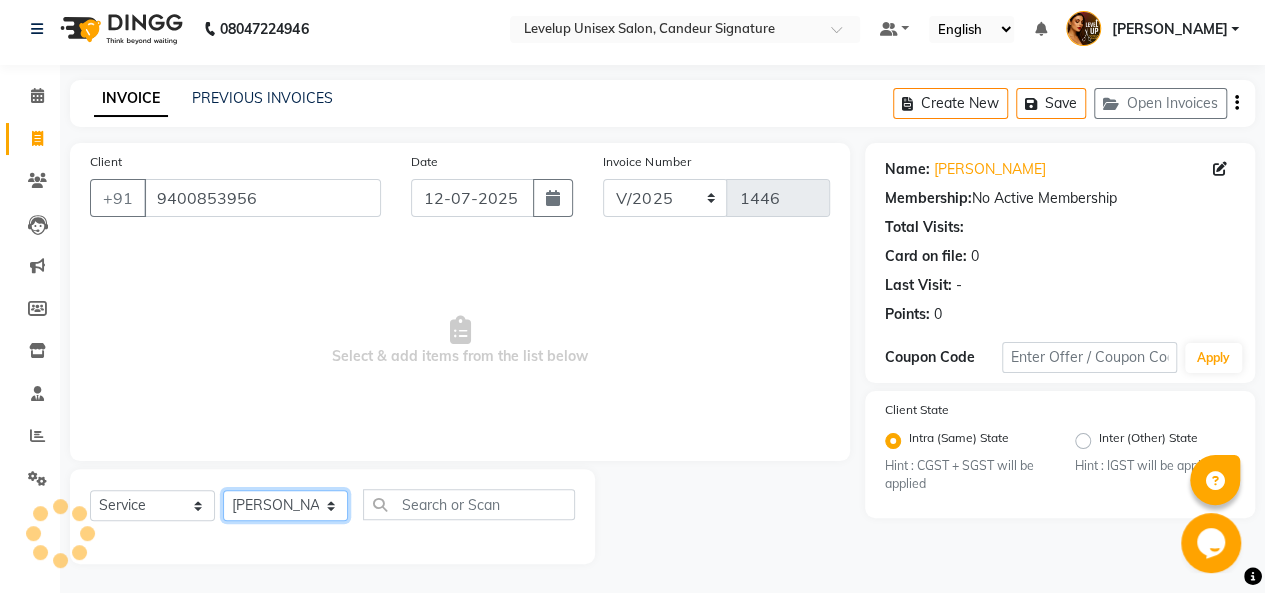 click on "Select Stylist [PERSON_NAME]  [PERSON_NAME]  Furkan [PERSON_NAME] [PERSON_NAME]  [PERSON_NAME]  [PERSON_NAME] [PERSON_NAME] [PERSON_NAME]" 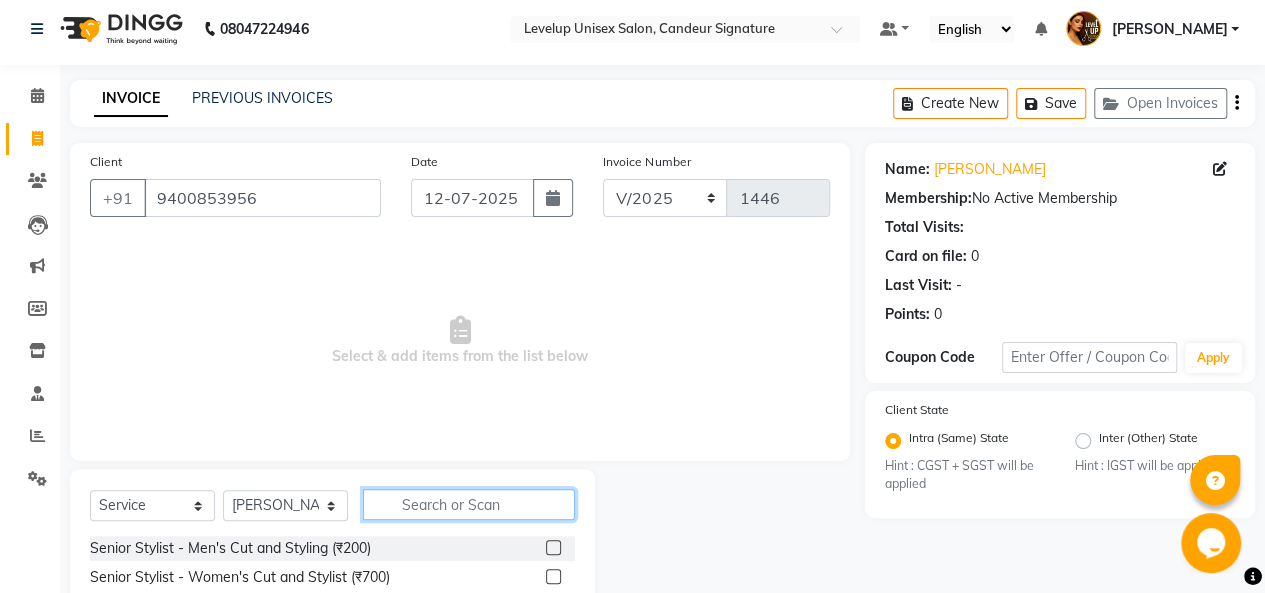 click 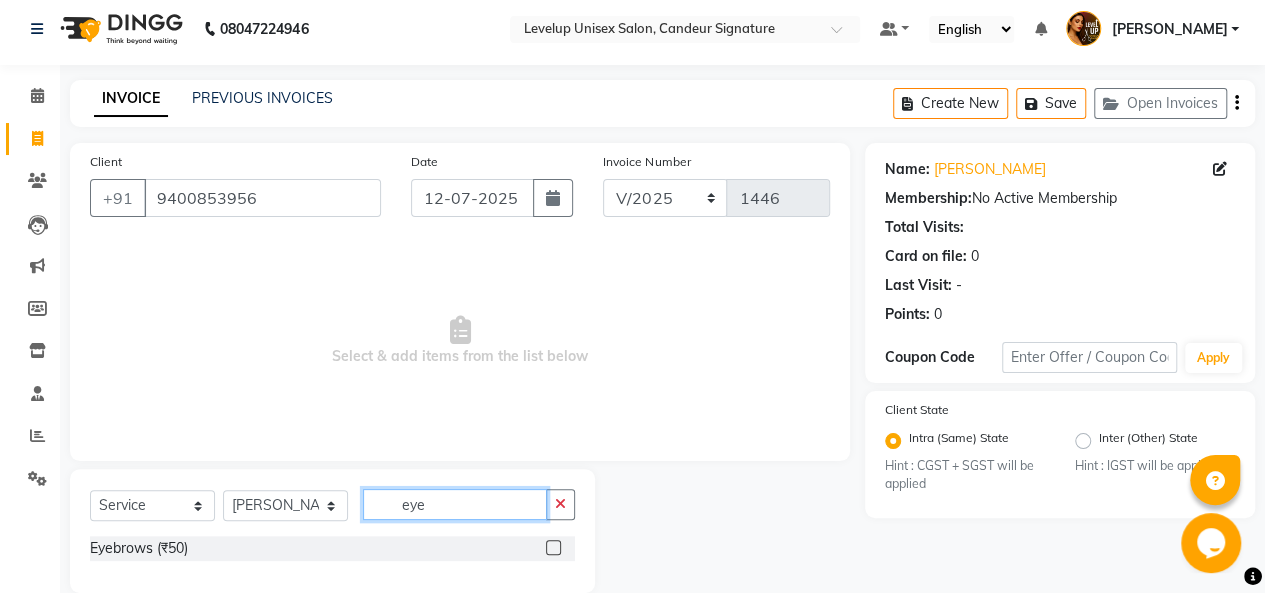 type on "eye" 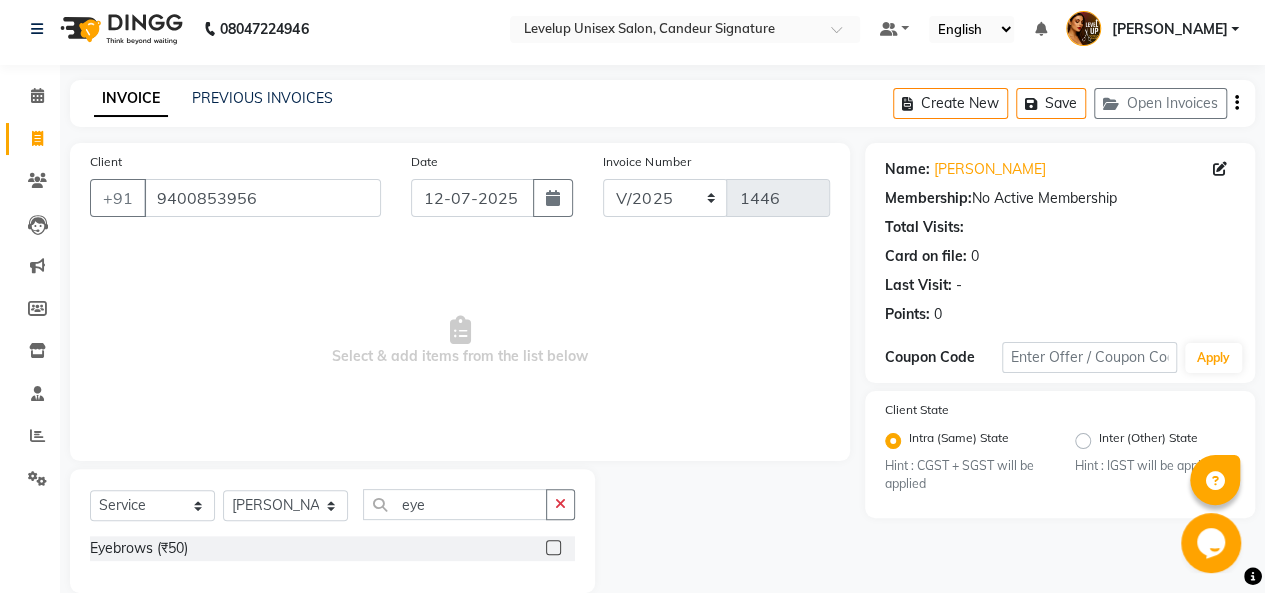click 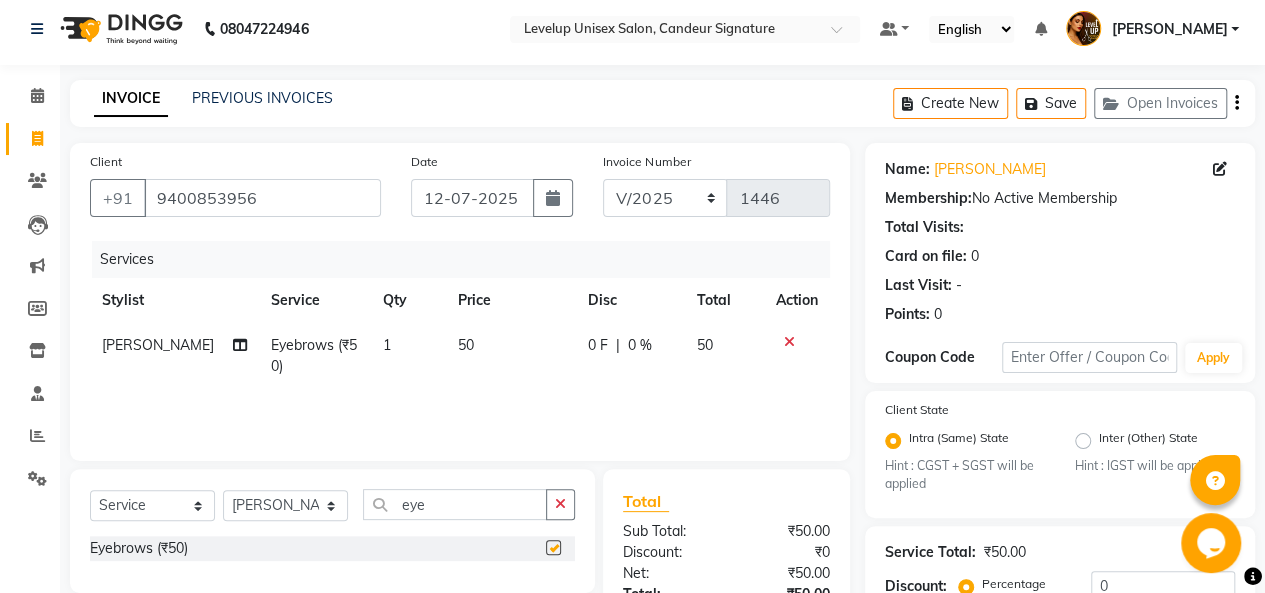 checkbox on "false" 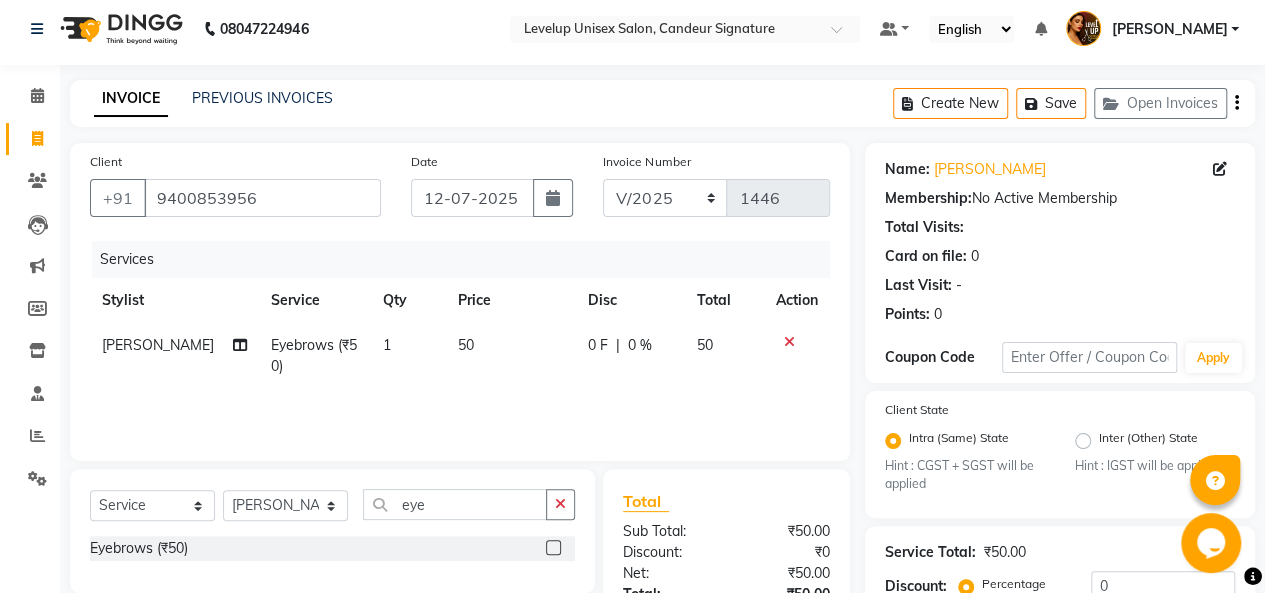 scroll, scrollTop: 212, scrollLeft: 0, axis: vertical 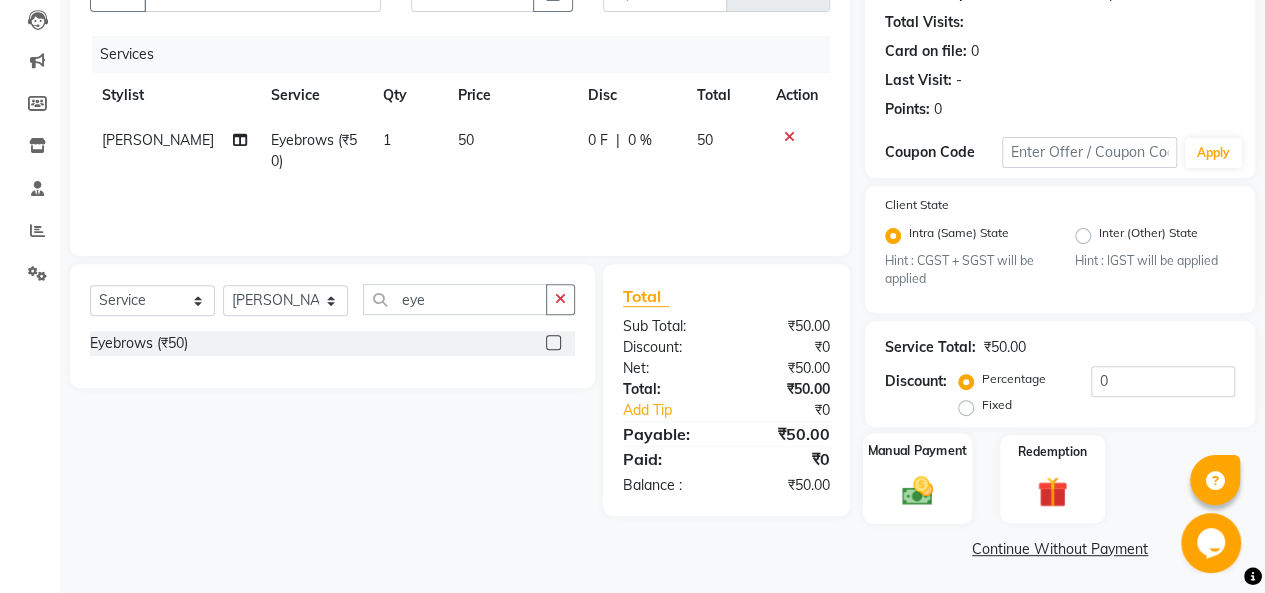 click 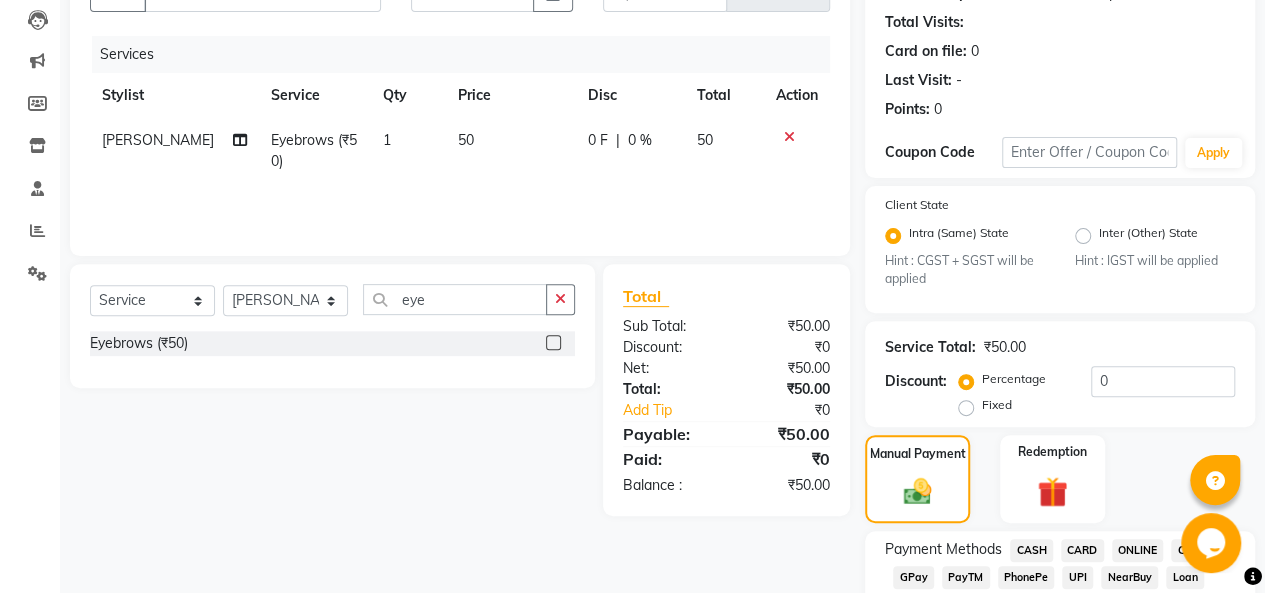 click on "PhonePe" 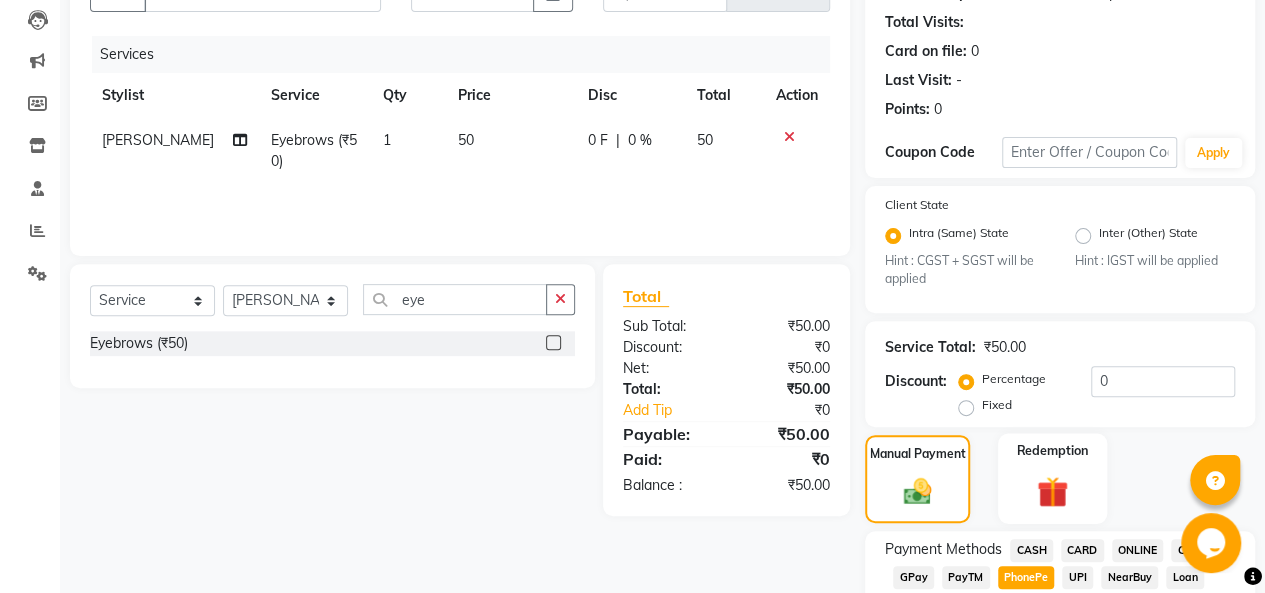 scroll, scrollTop: 1098, scrollLeft: 0, axis: vertical 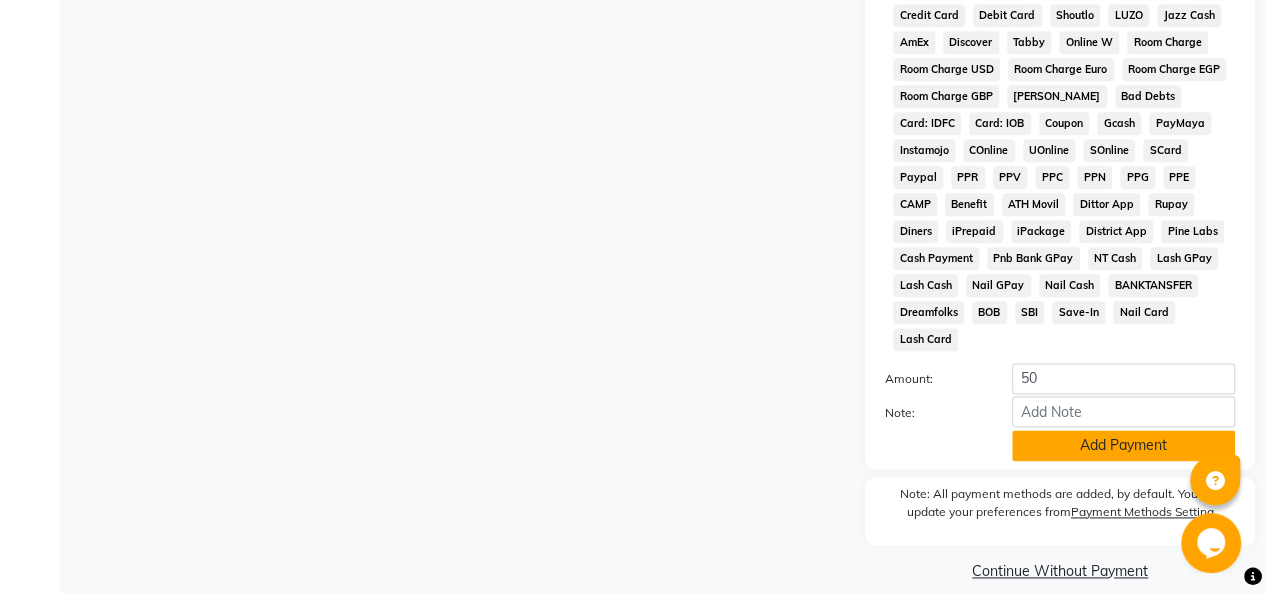 click on "Add Payment" 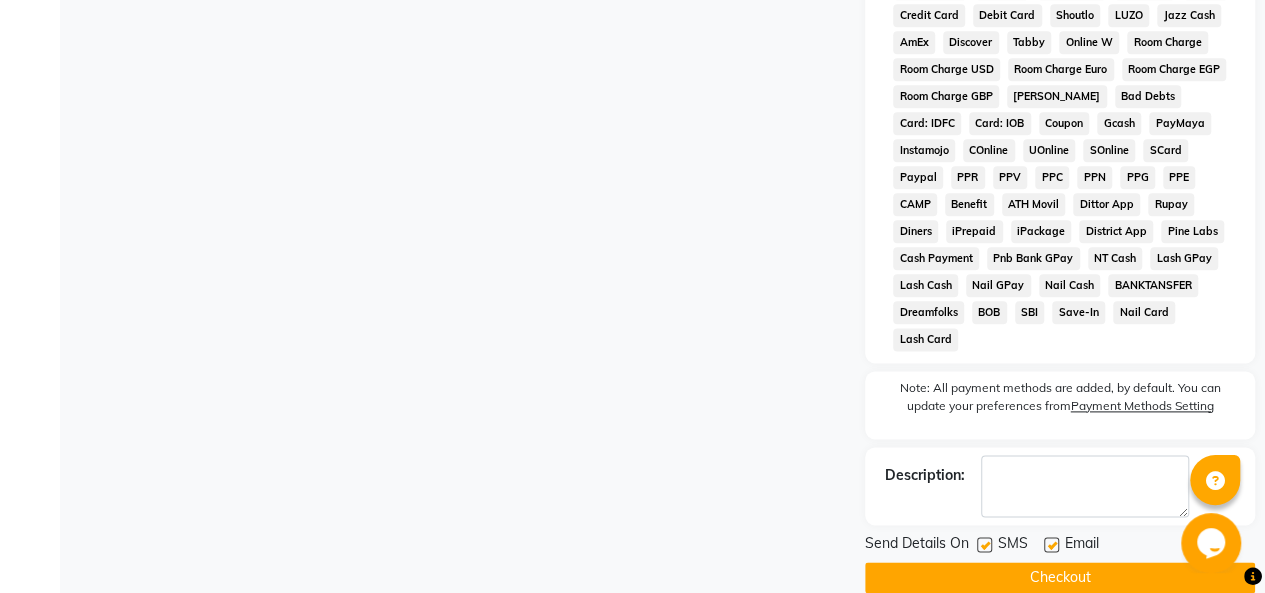 click on "Checkout" 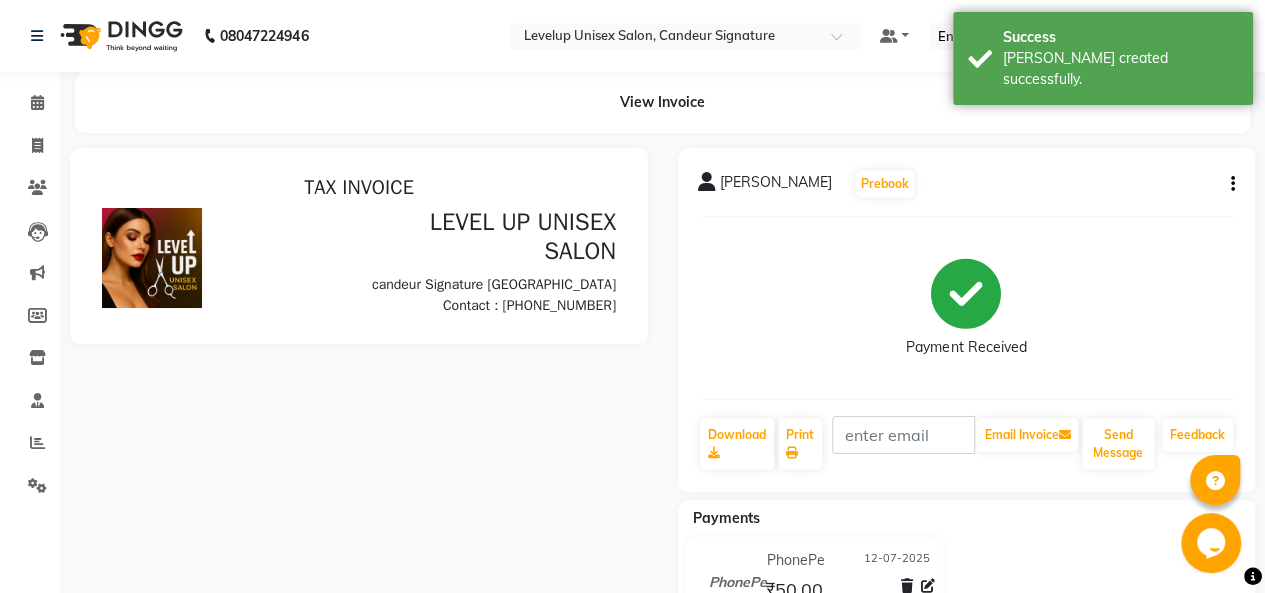 scroll, scrollTop: 0, scrollLeft: 0, axis: both 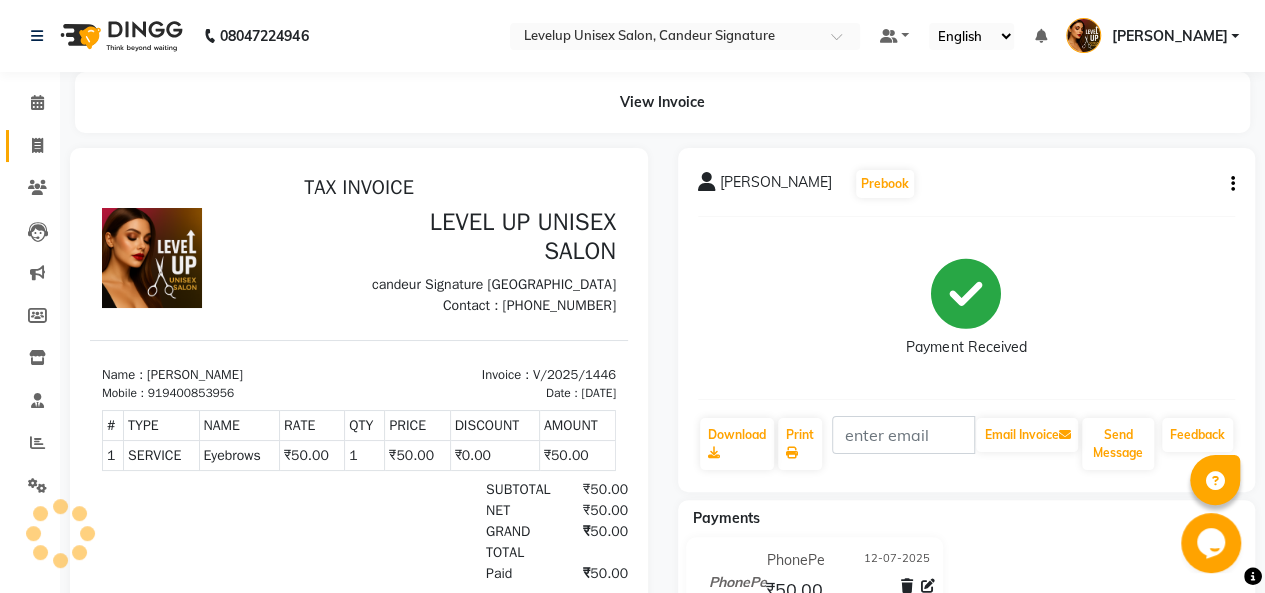 click 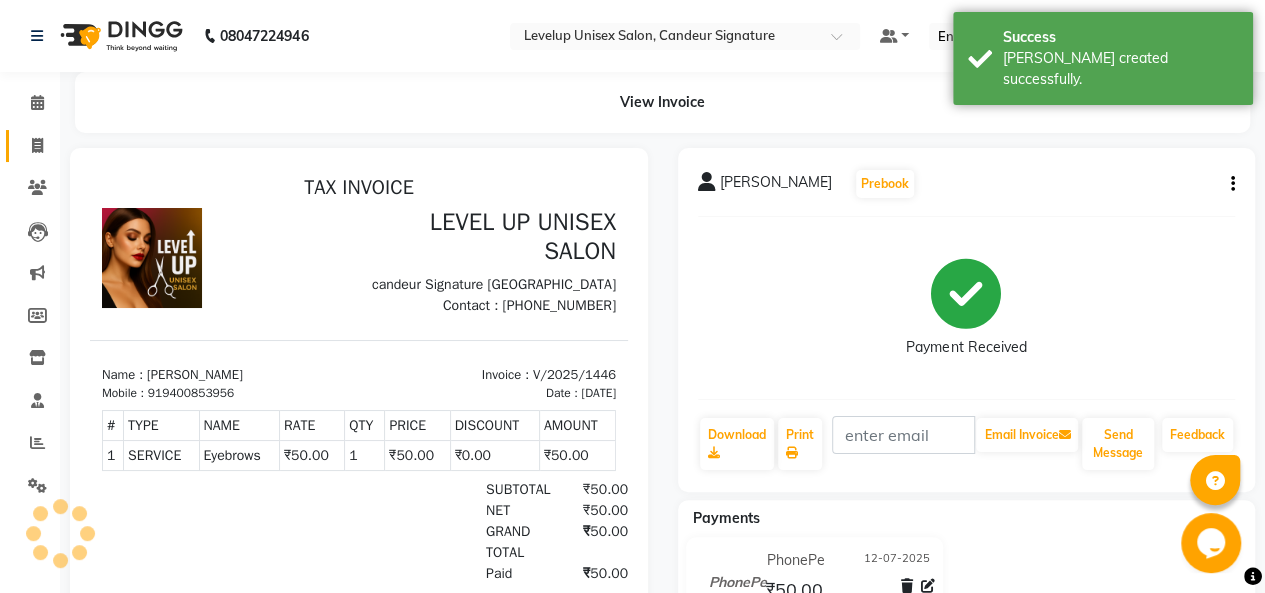 select on "service" 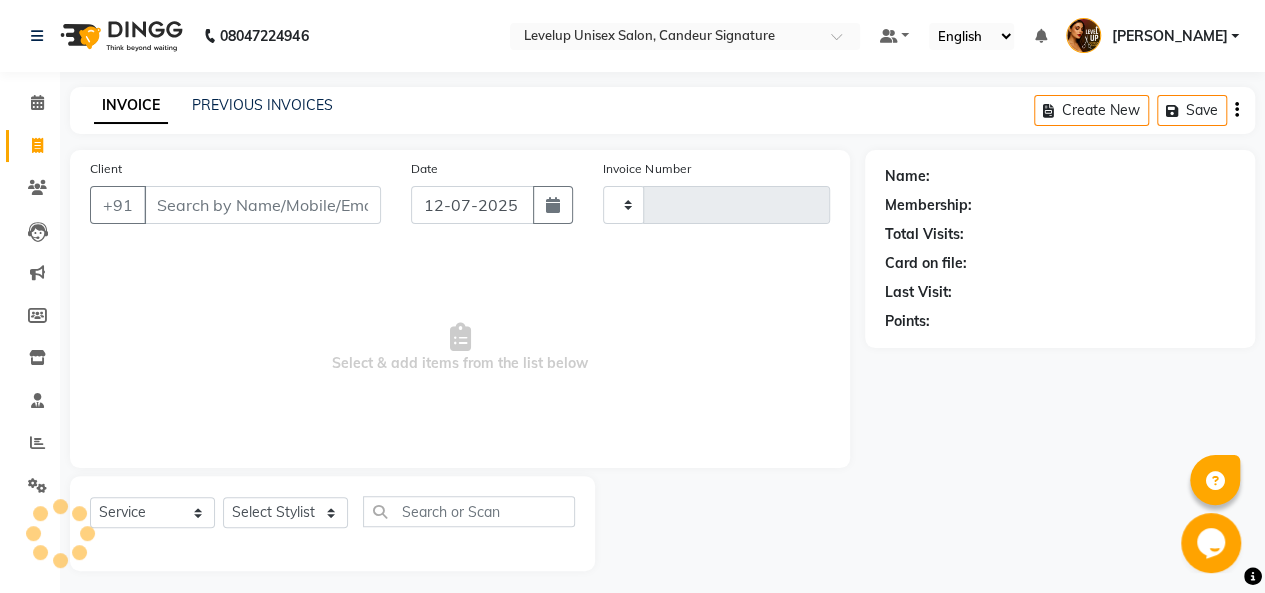 scroll, scrollTop: 7, scrollLeft: 0, axis: vertical 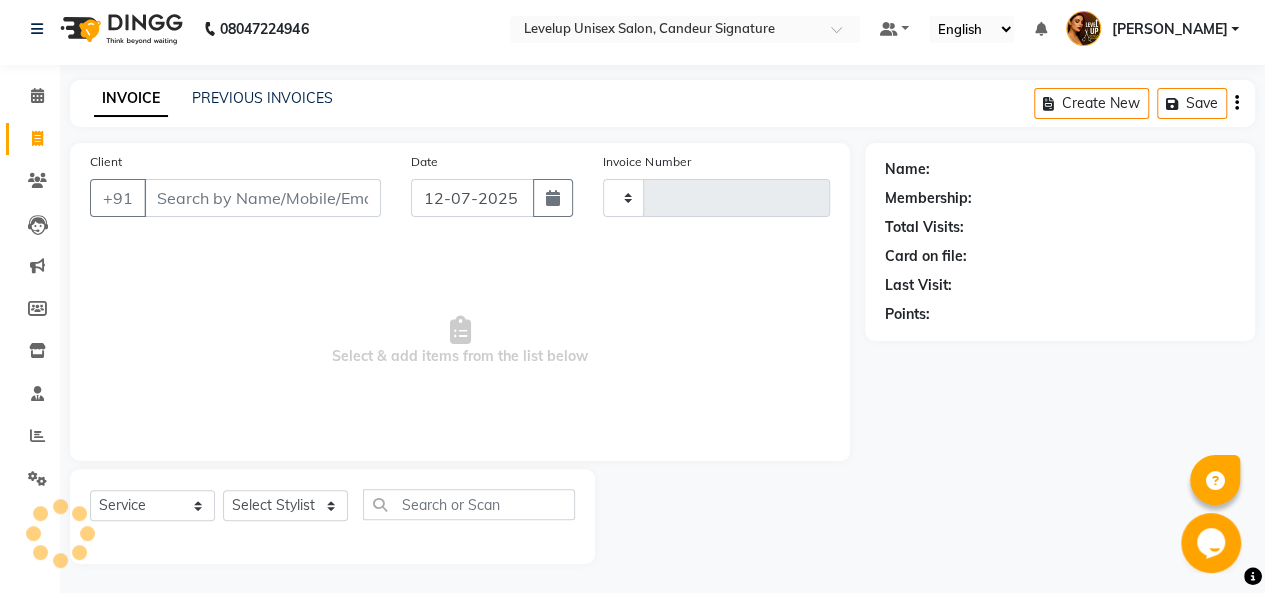 type on "1447" 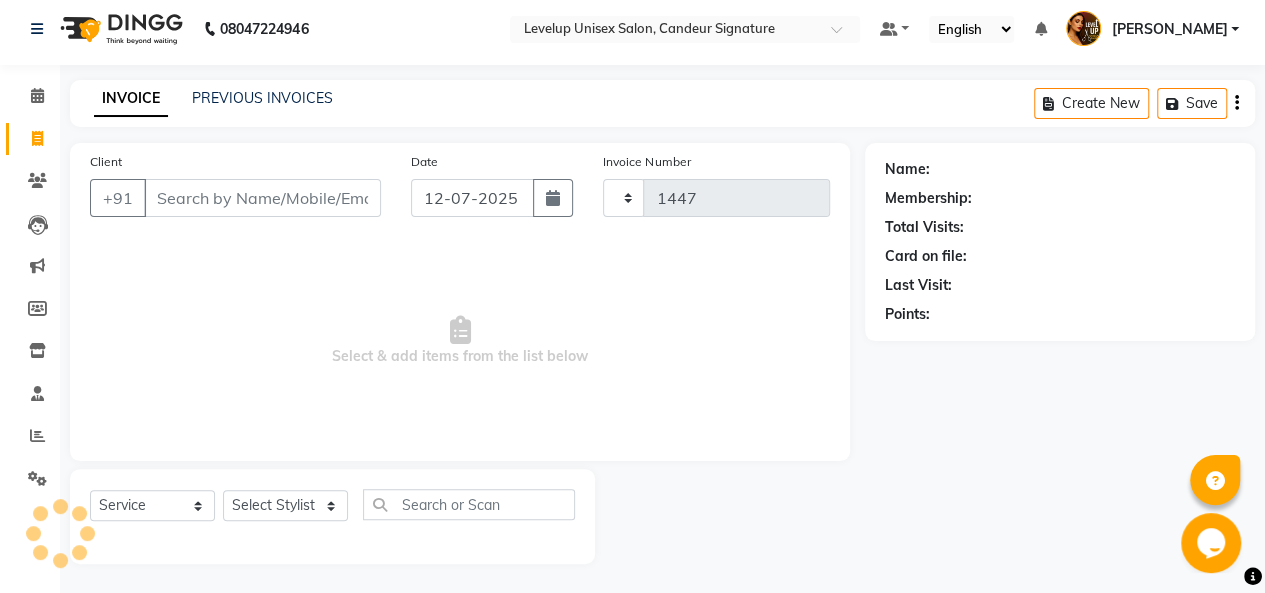 select on "7681" 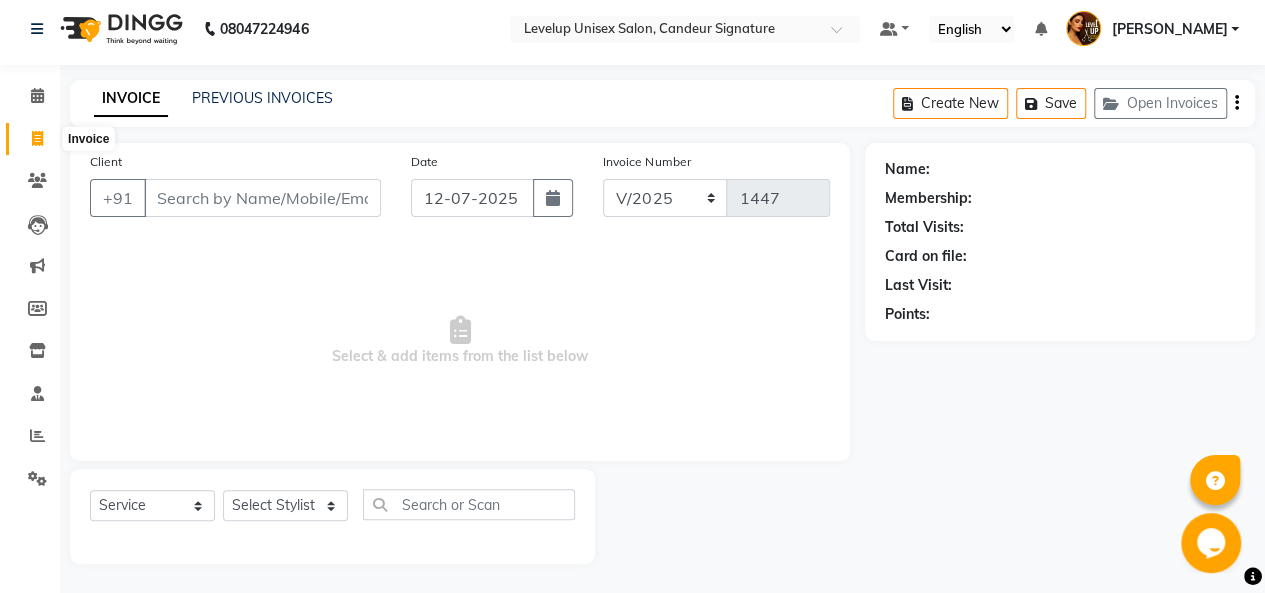 click 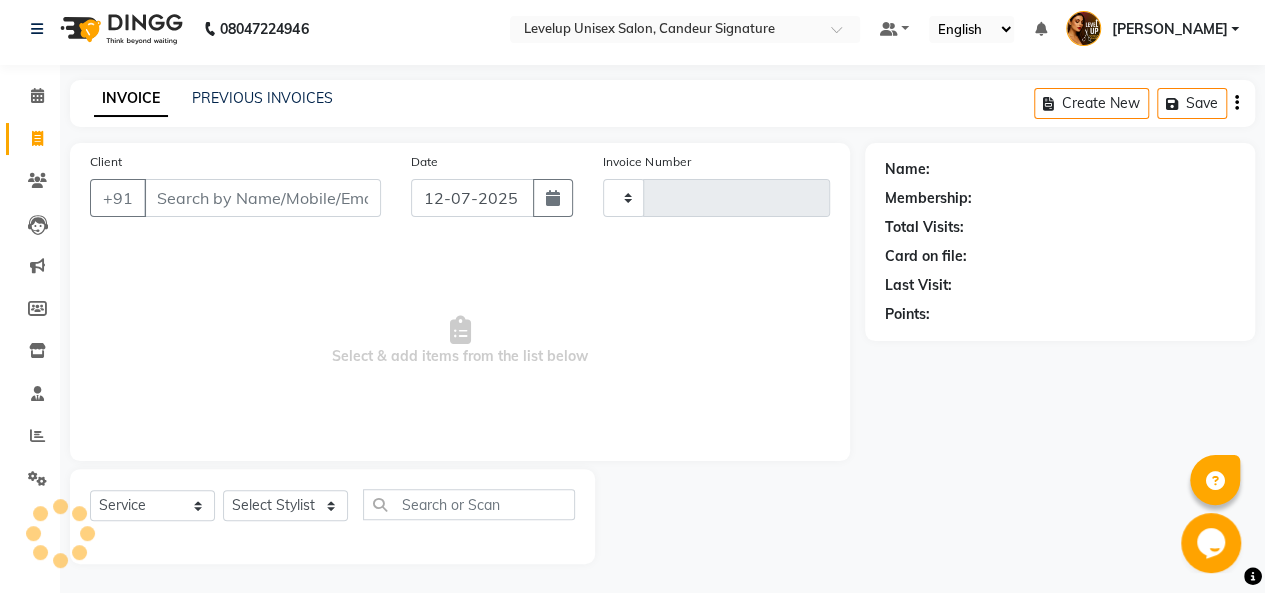 type on "1447" 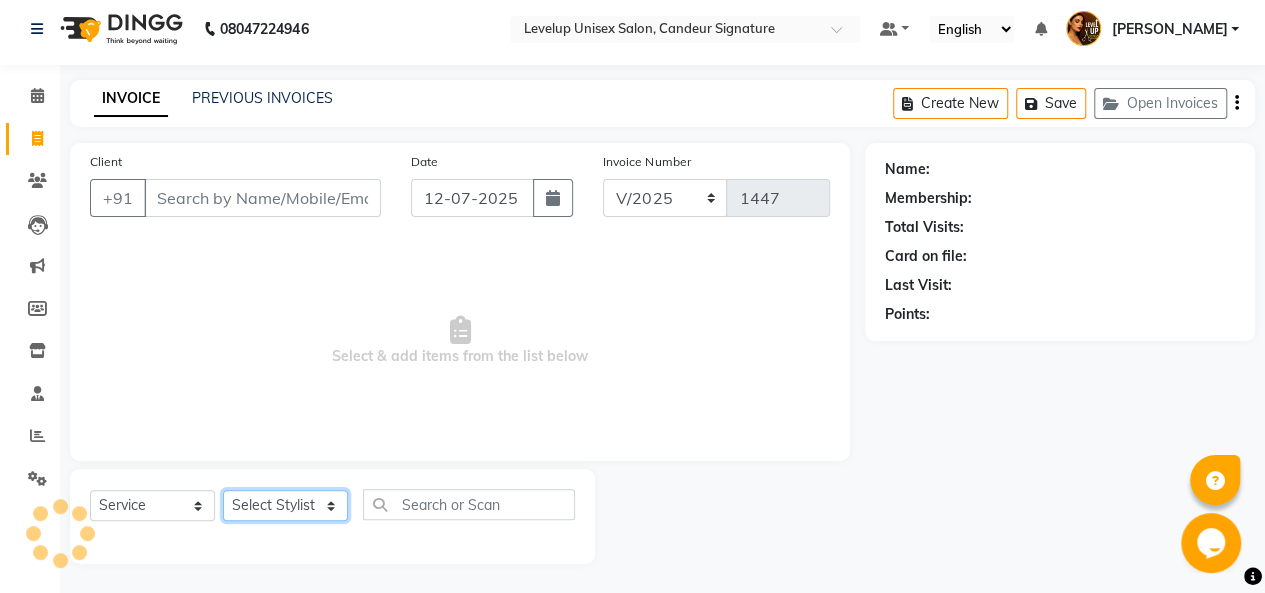 click on "Select Stylist [PERSON_NAME]  [PERSON_NAME]  Furkan [PERSON_NAME] [PERSON_NAME]  [PERSON_NAME]  [PERSON_NAME] [PERSON_NAME] [PERSON_NAME]" 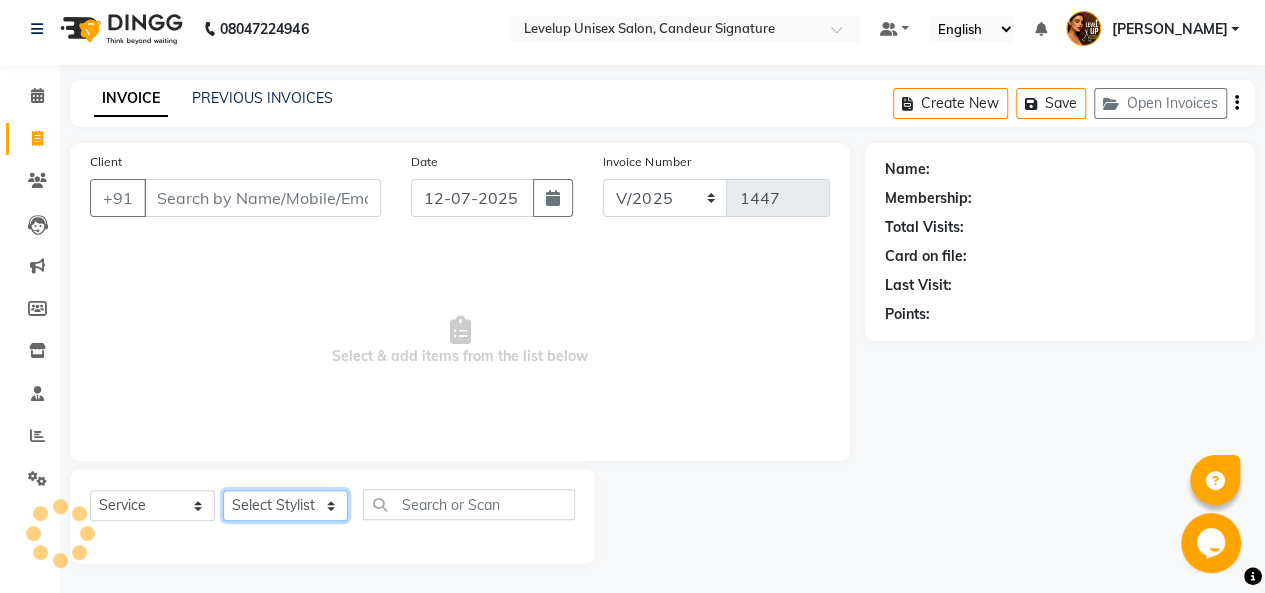 select on "81468" 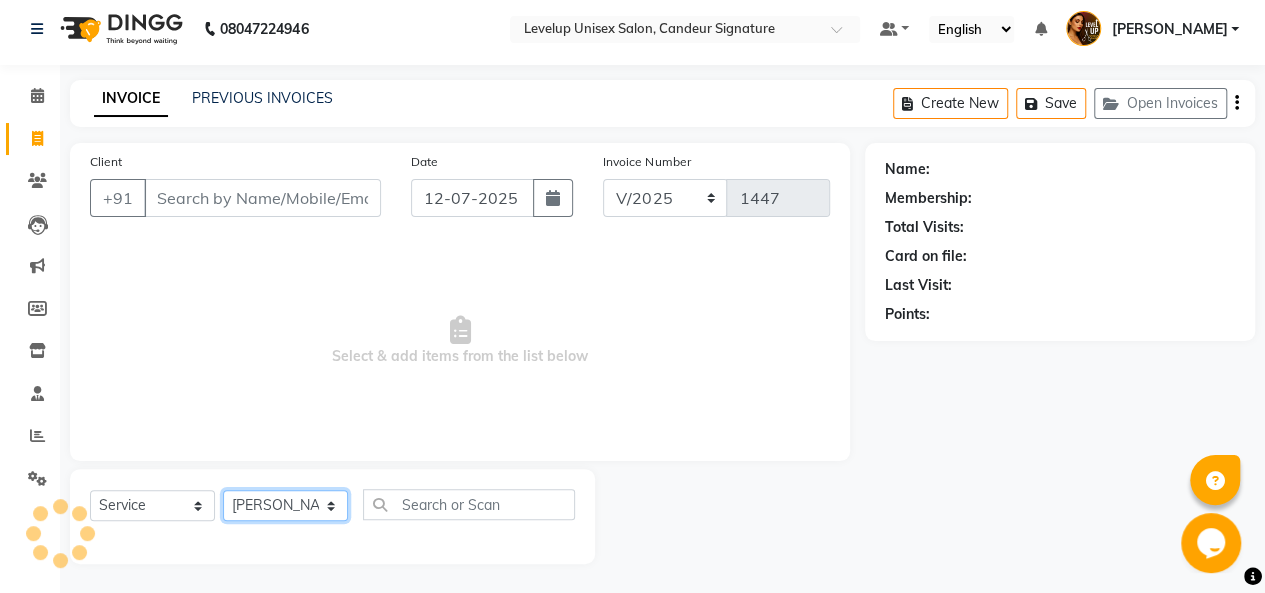click on "Select Stylist [PERSON_NAME]  [PERSON_NAME]  Furkan [PERSON_NAME] [PERSON_NAME]  [PERSON_NAME]  [PERSON_NAME] [PERSON_NAME] [PERSON_NAME]" 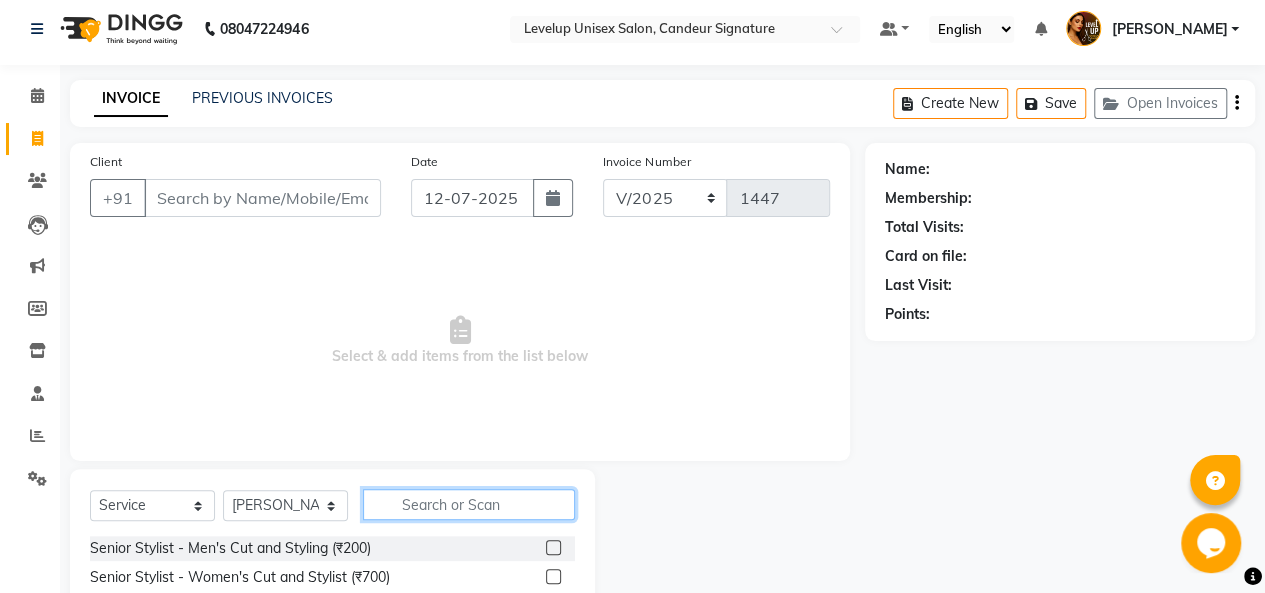 click 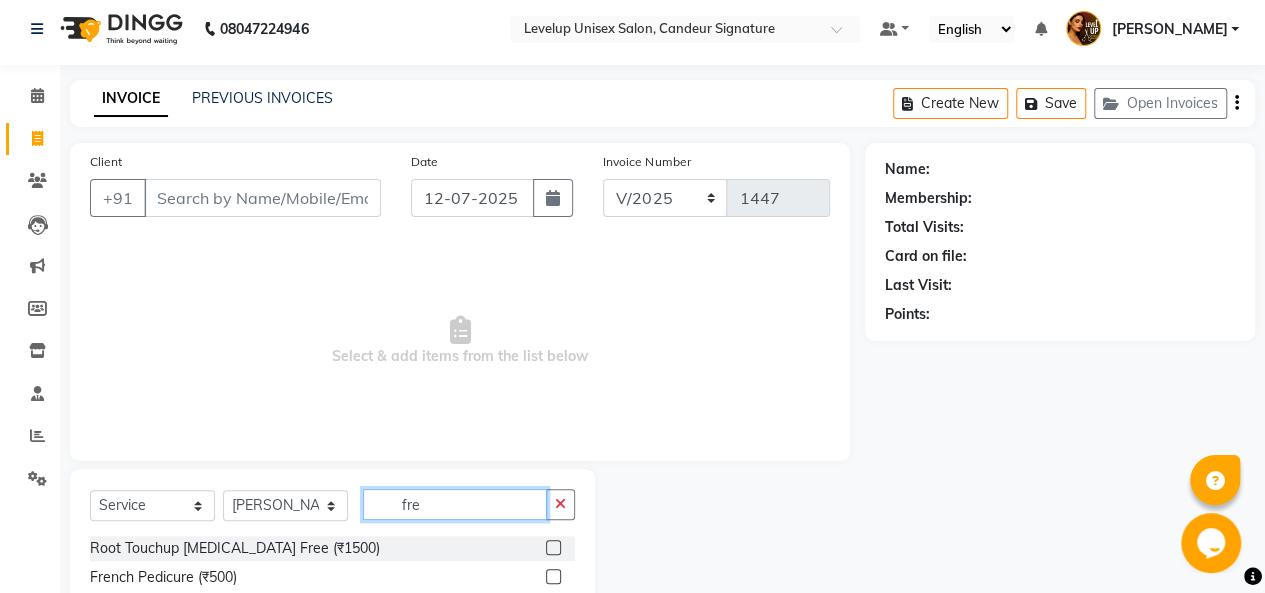 type on "fre" 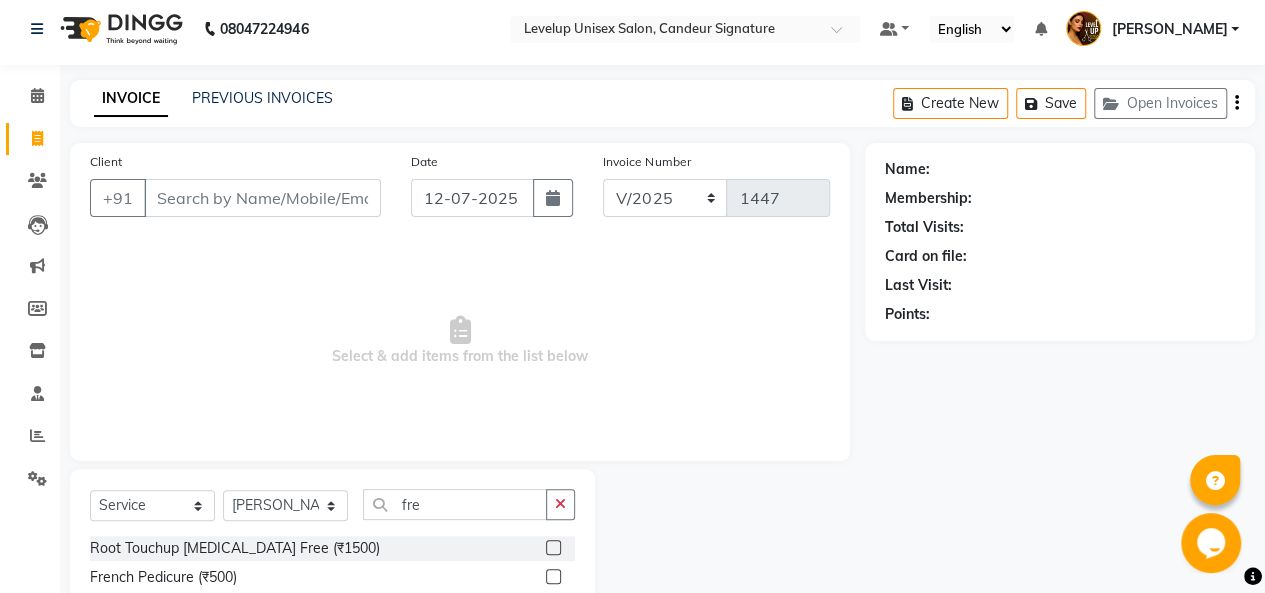 click 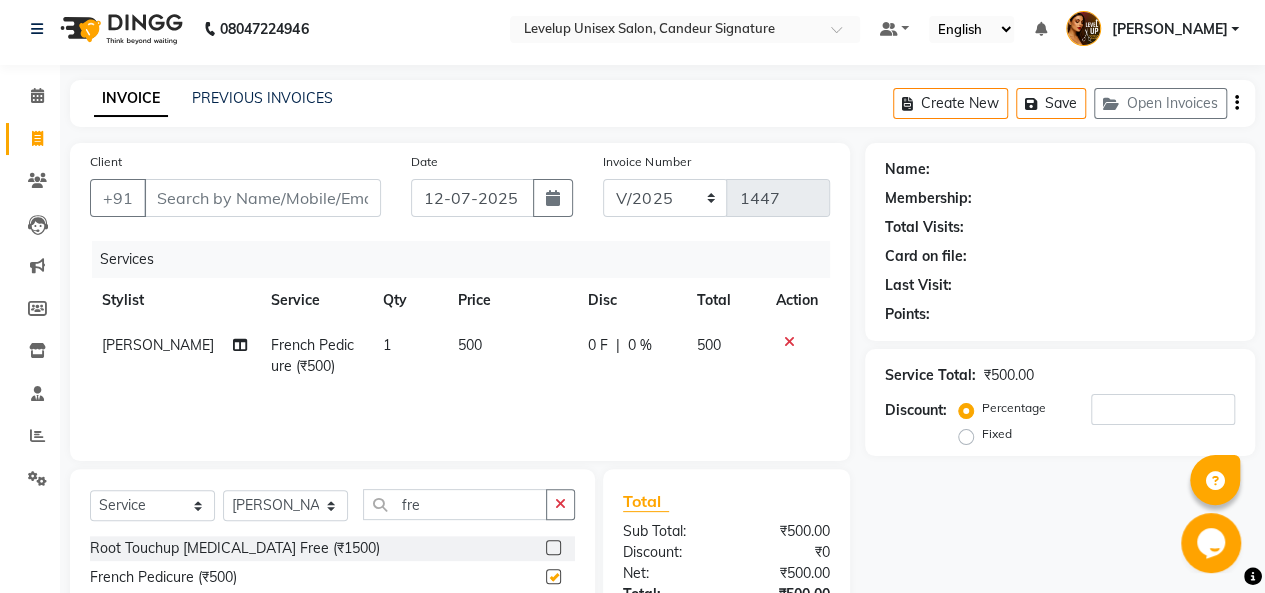 checkbox on "false" 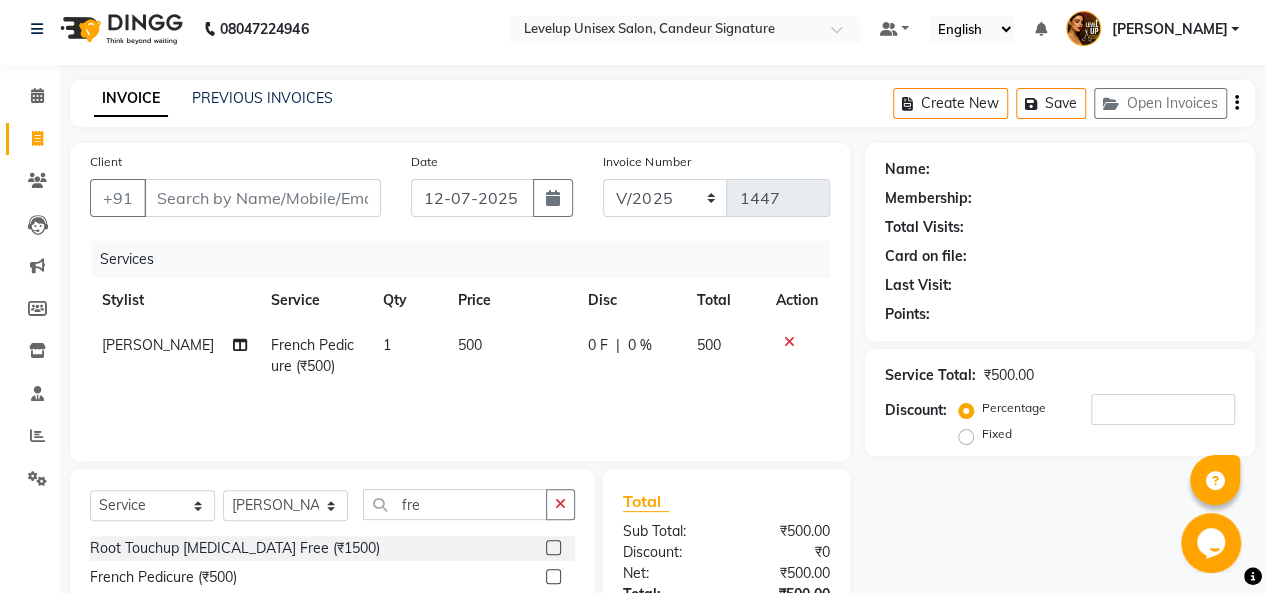 scroll, scrollTop: 163, scrollLeft: 0, axis: vertical 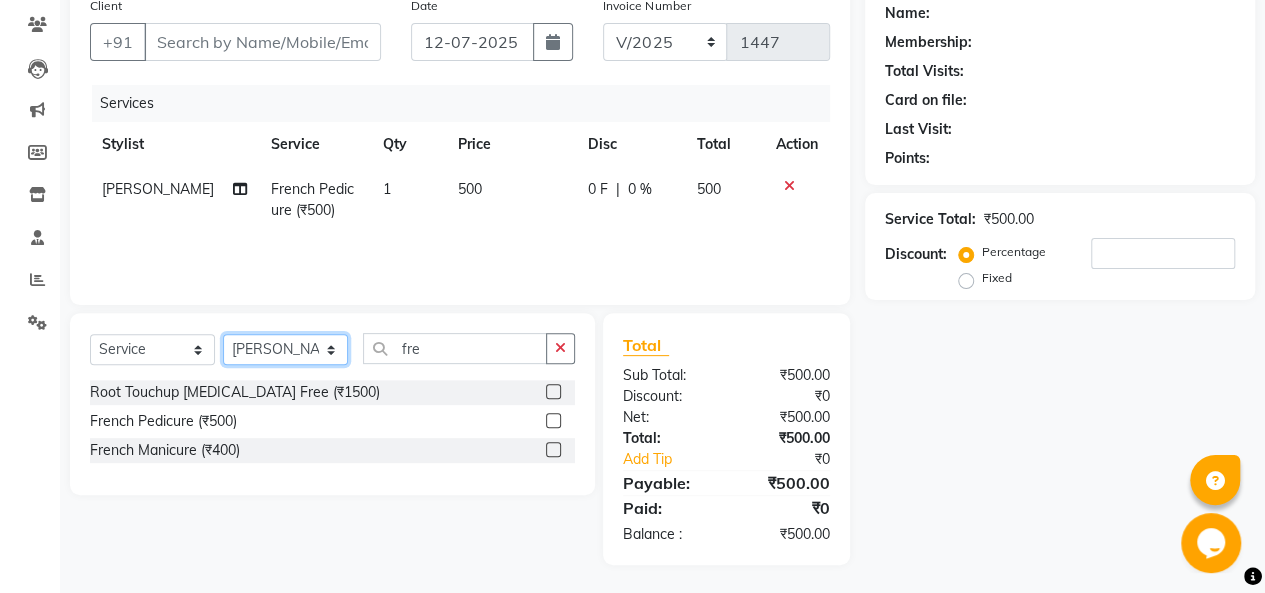 click on "Select Stylist [PERSON_NAME]  [PERSON_NAME]  Furkan [PERSON_NAME] [PERSON_NAME]  [PERSON_NAME]  [PERSON_NAME] [PERSON_NAME] [PERSON_NAME]" 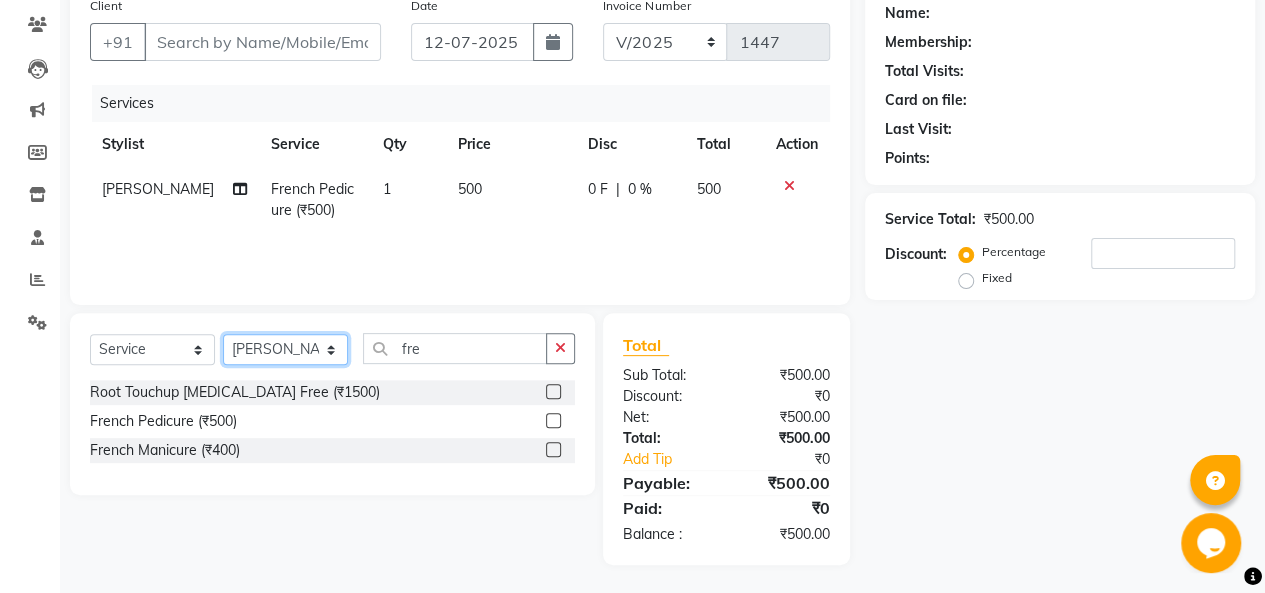 select on "84416" 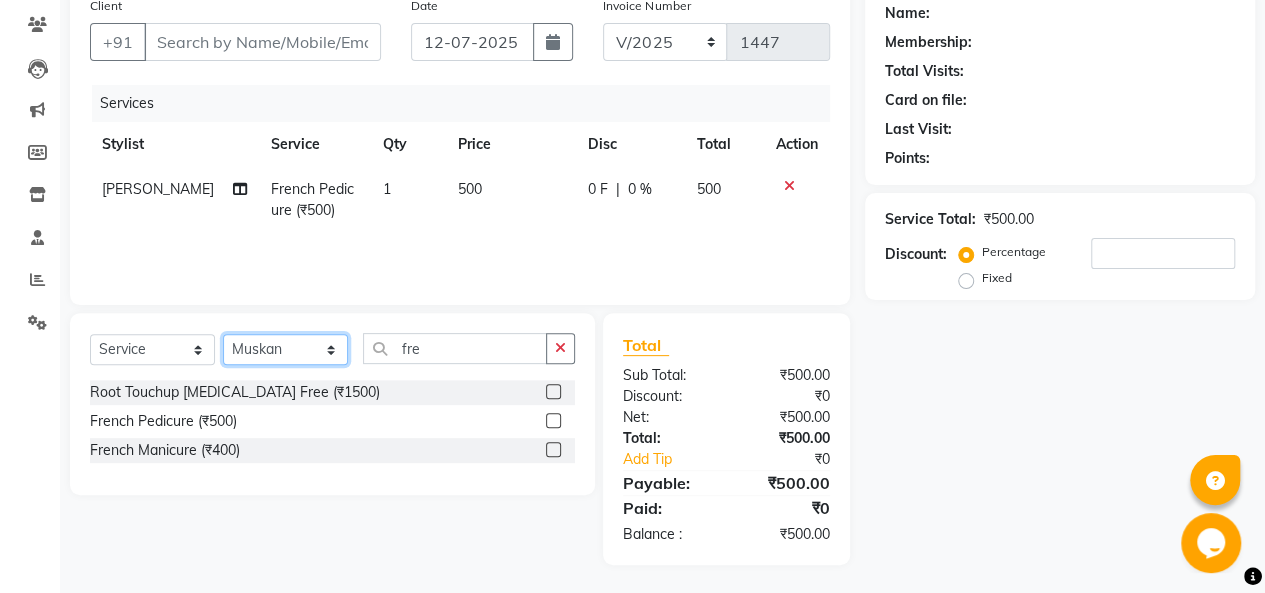 click on "Select Stylist [PERSON_NAME]  [PERSON_NAME]  Furkan [PERSON_NAME] [PERSON_NAME]  [PERSON_NAME]  [PERSON_NAME] [PERSON_NAME] [PERSON_NAME]" 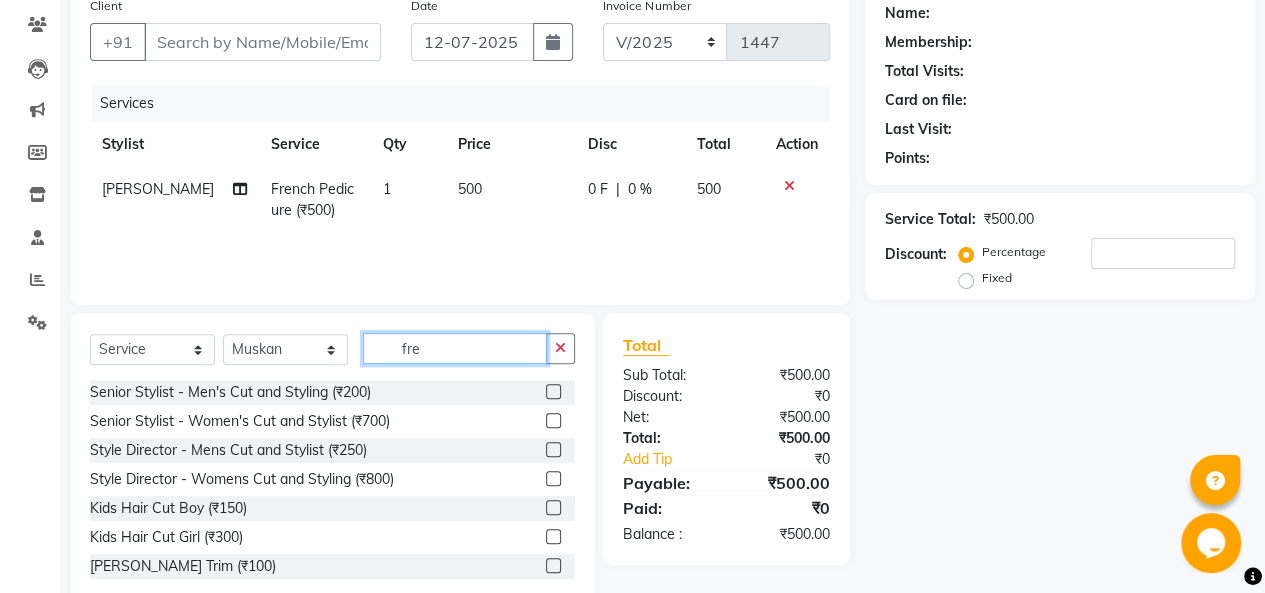 click on "fre" 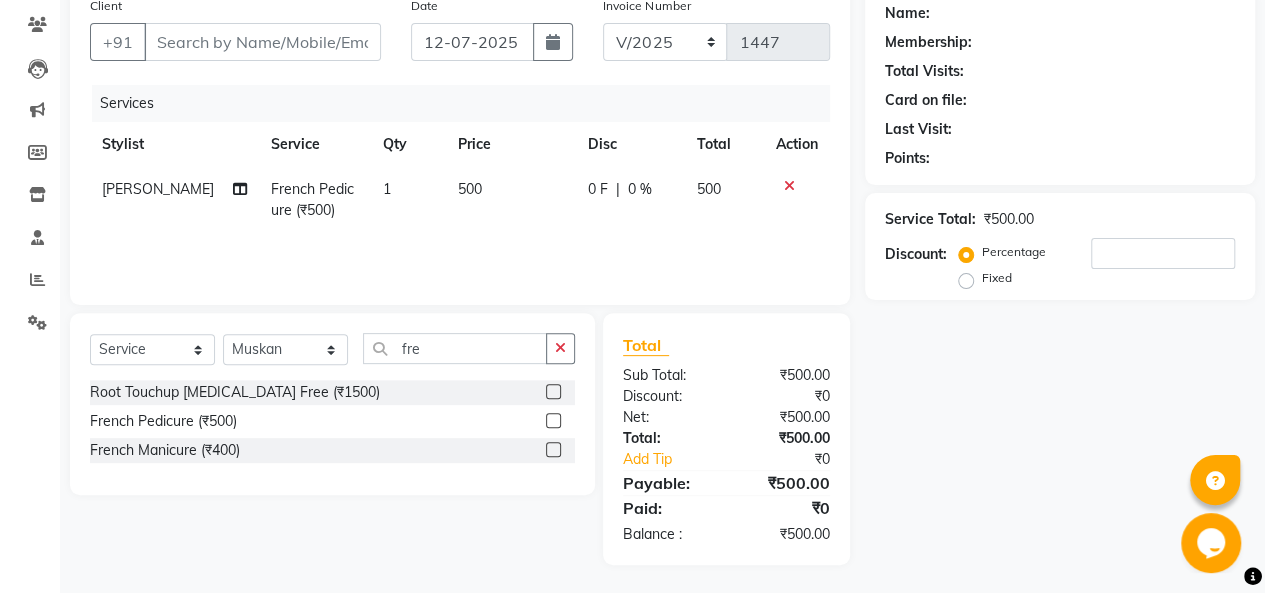 click 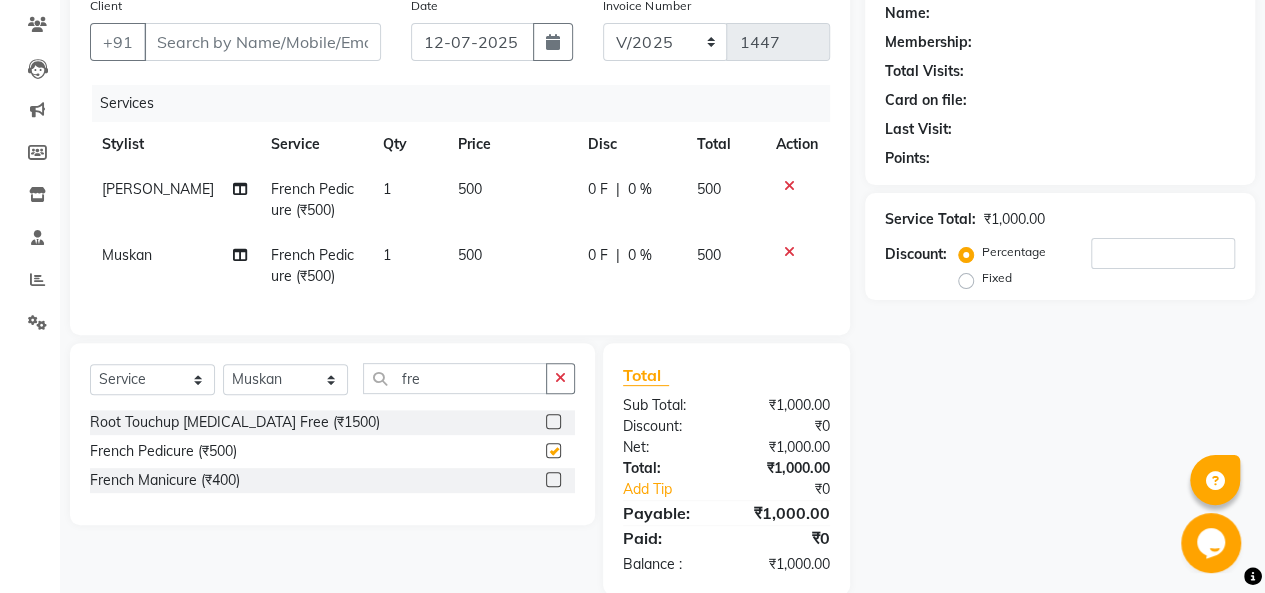 checkbox on "false" 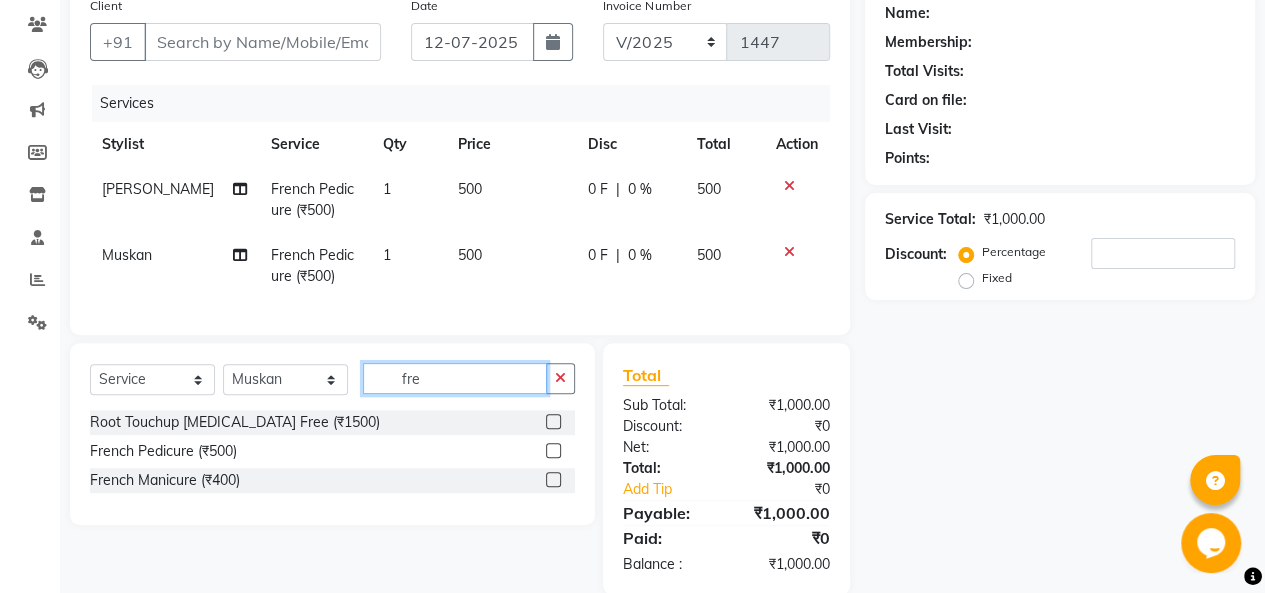 click on "fre" 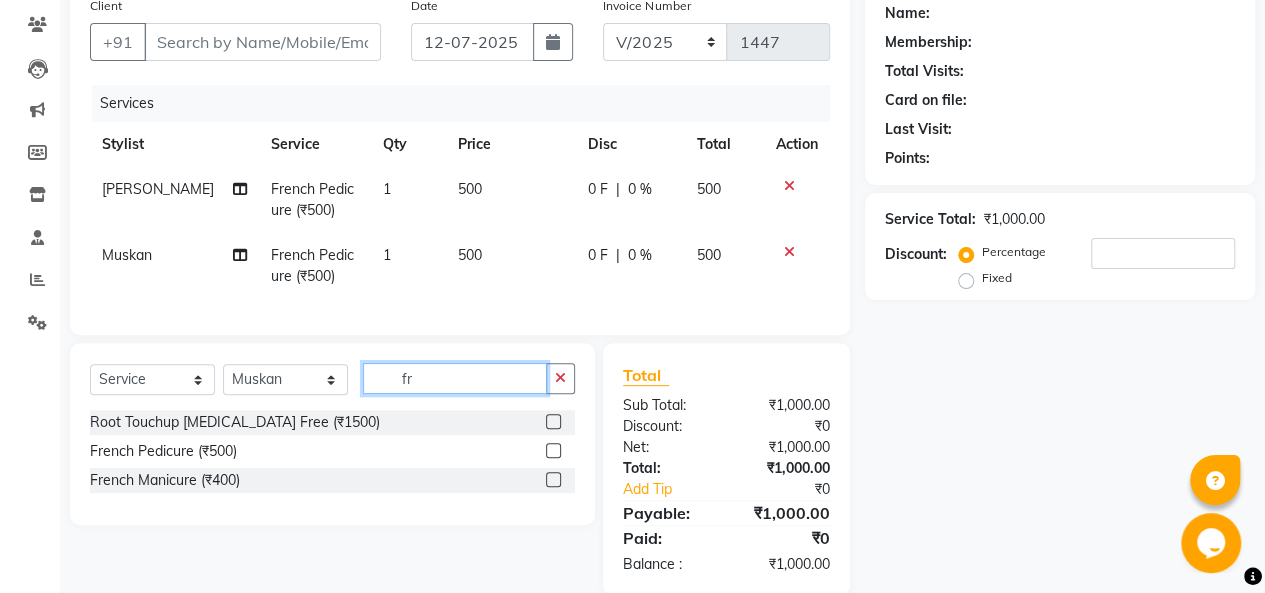 type on "f" 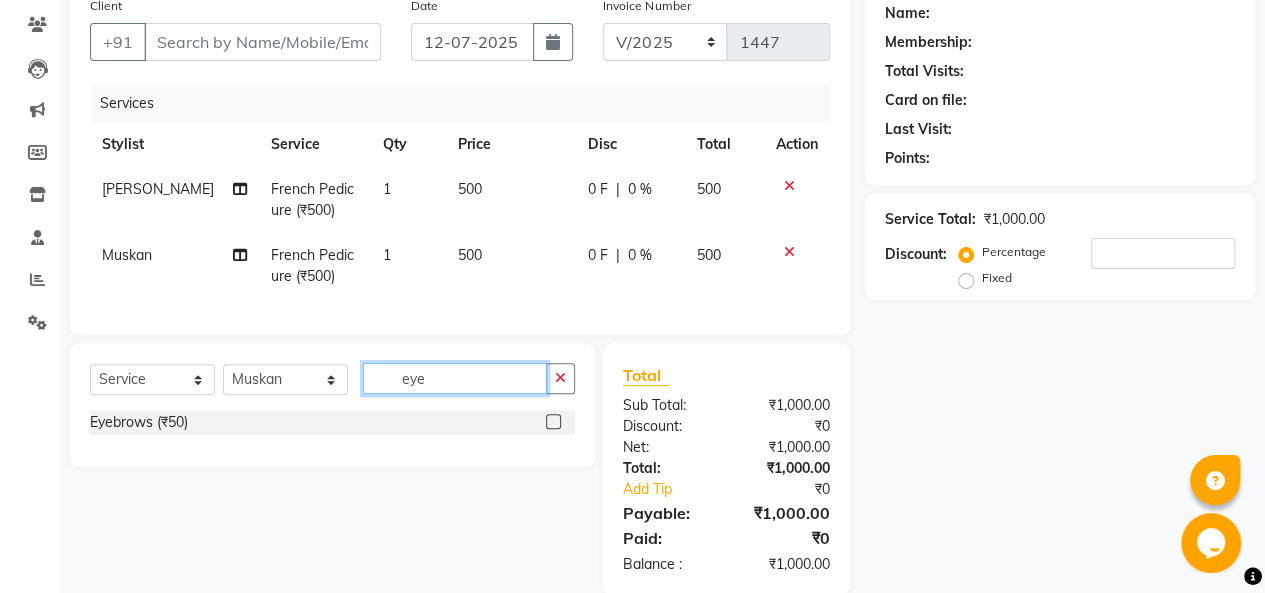 type on "eye" 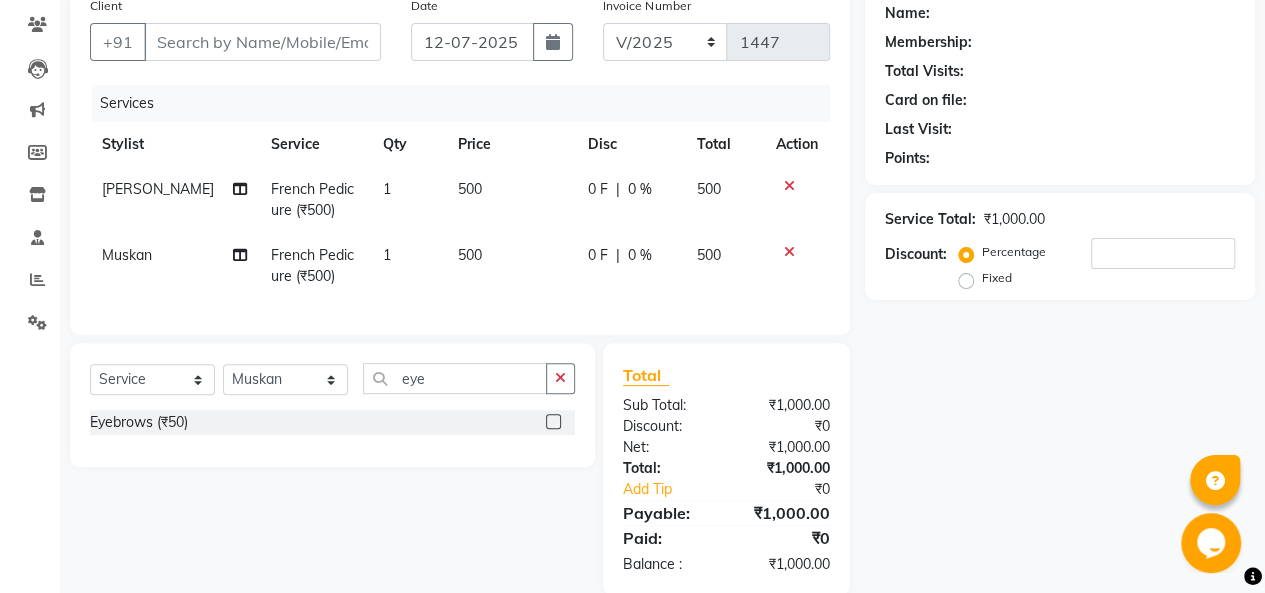 click 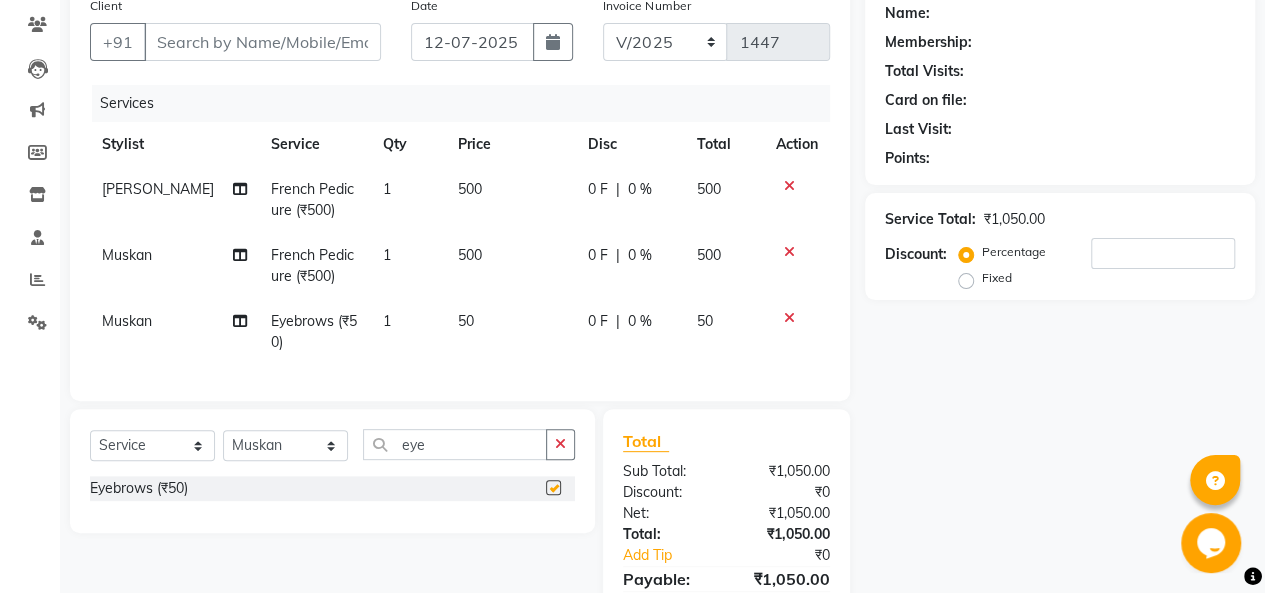 checkbox on "false" 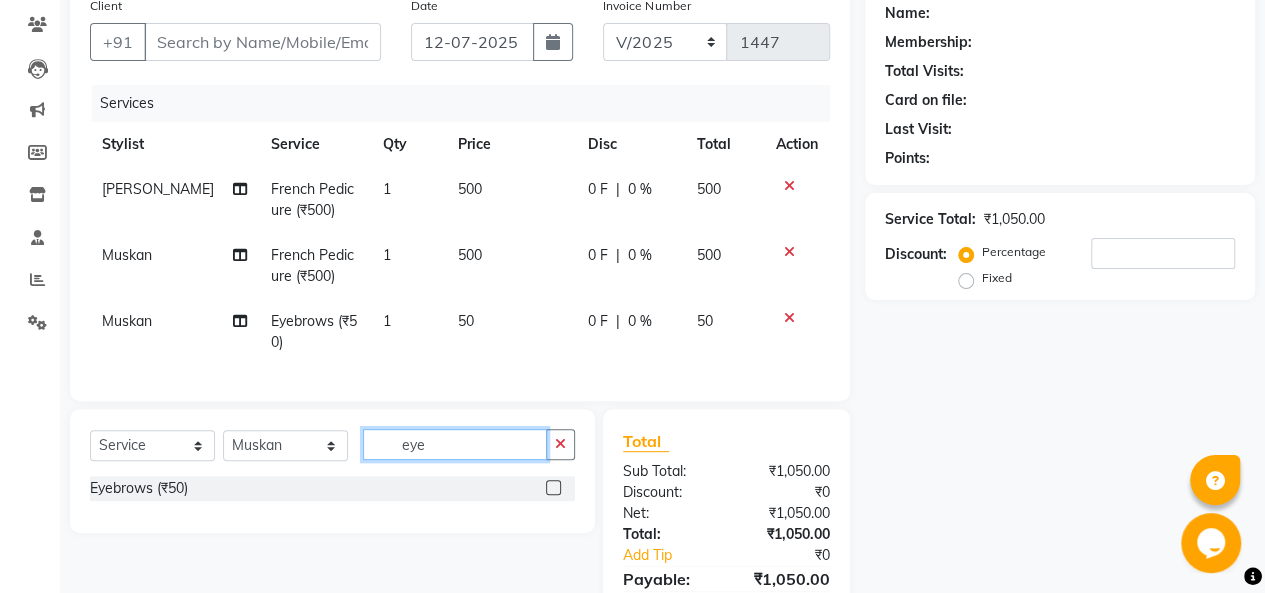 click on "eye" 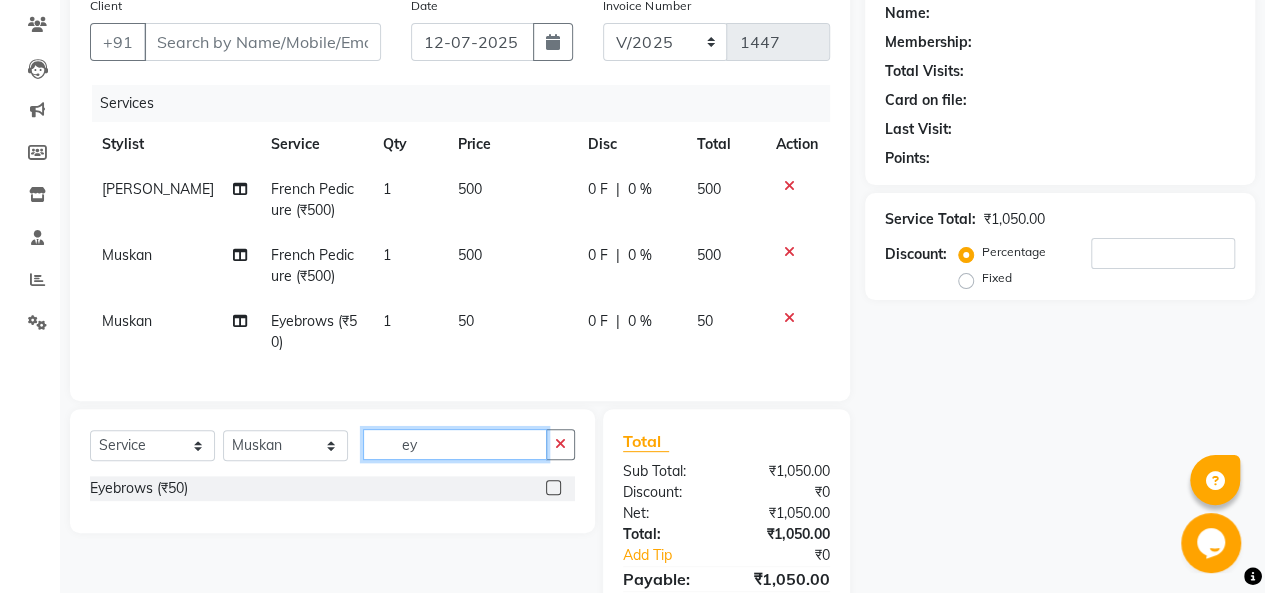 type on "e" 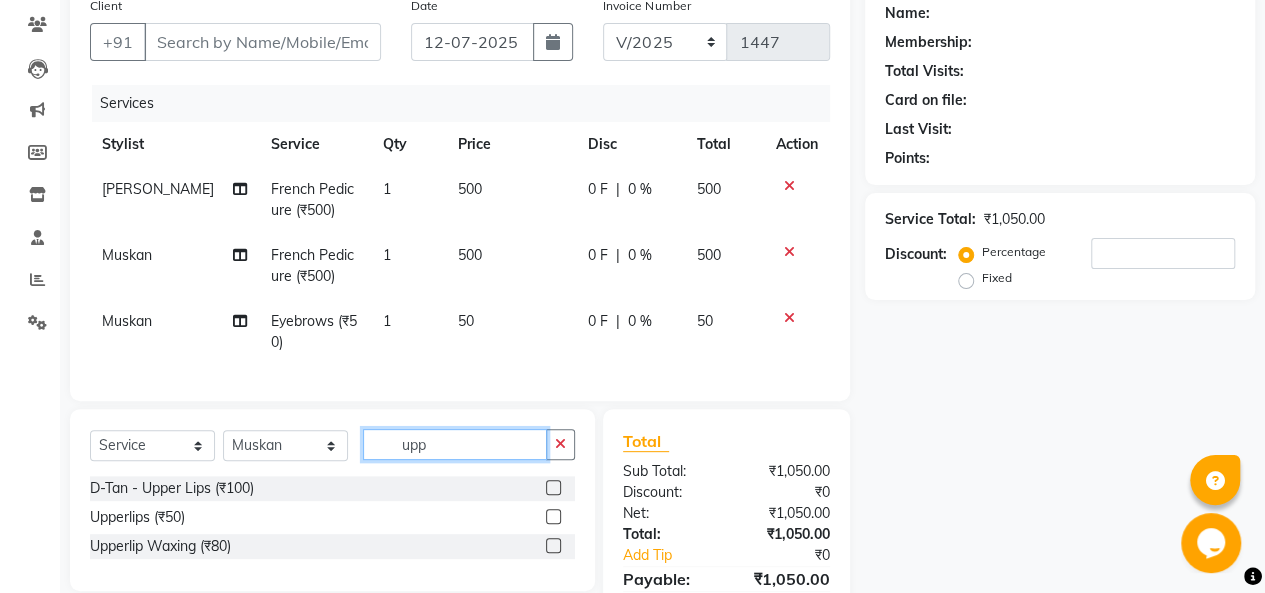scroll, scrollTop: 274, scrollLeft: 0, axis: vertical 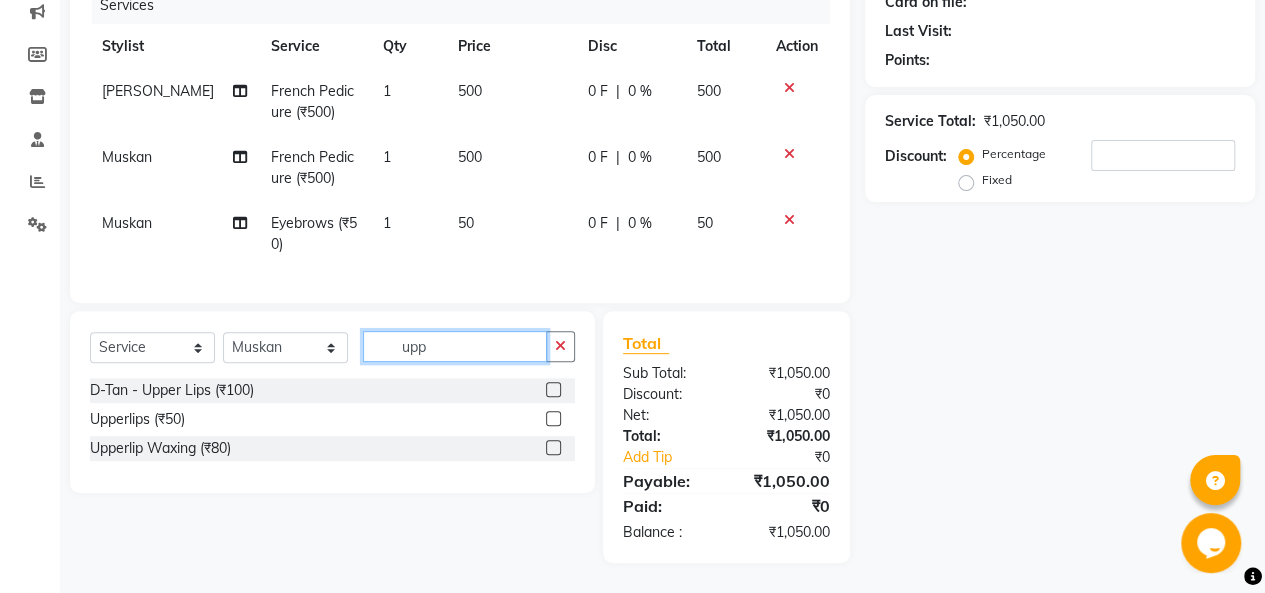 type on "upp" 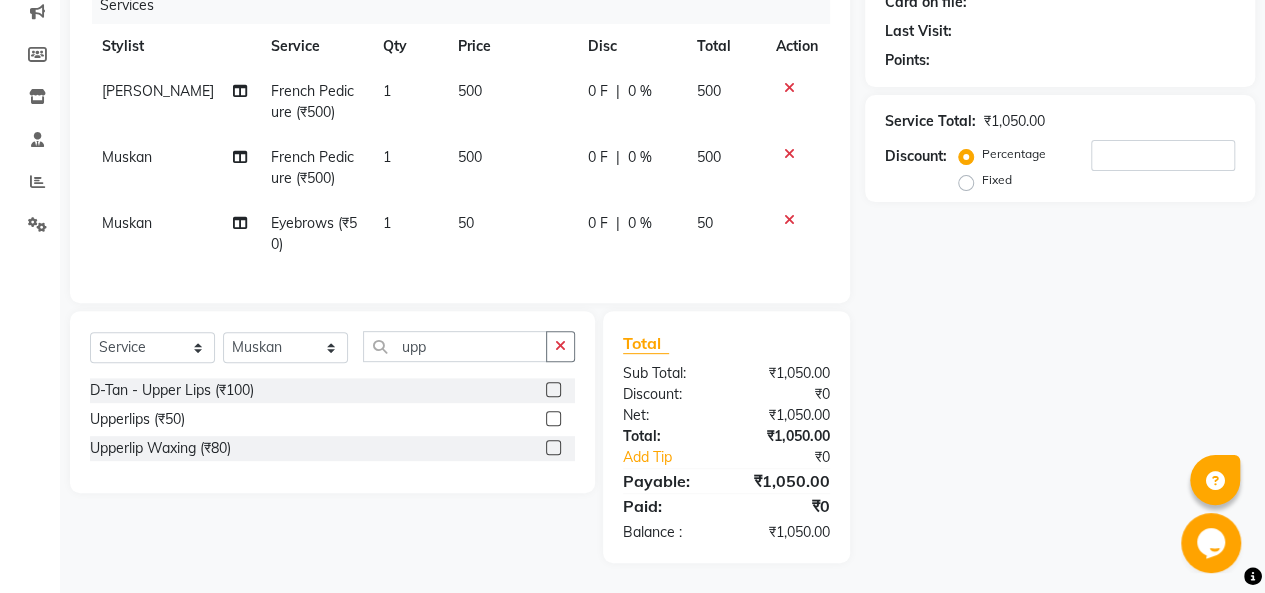 click 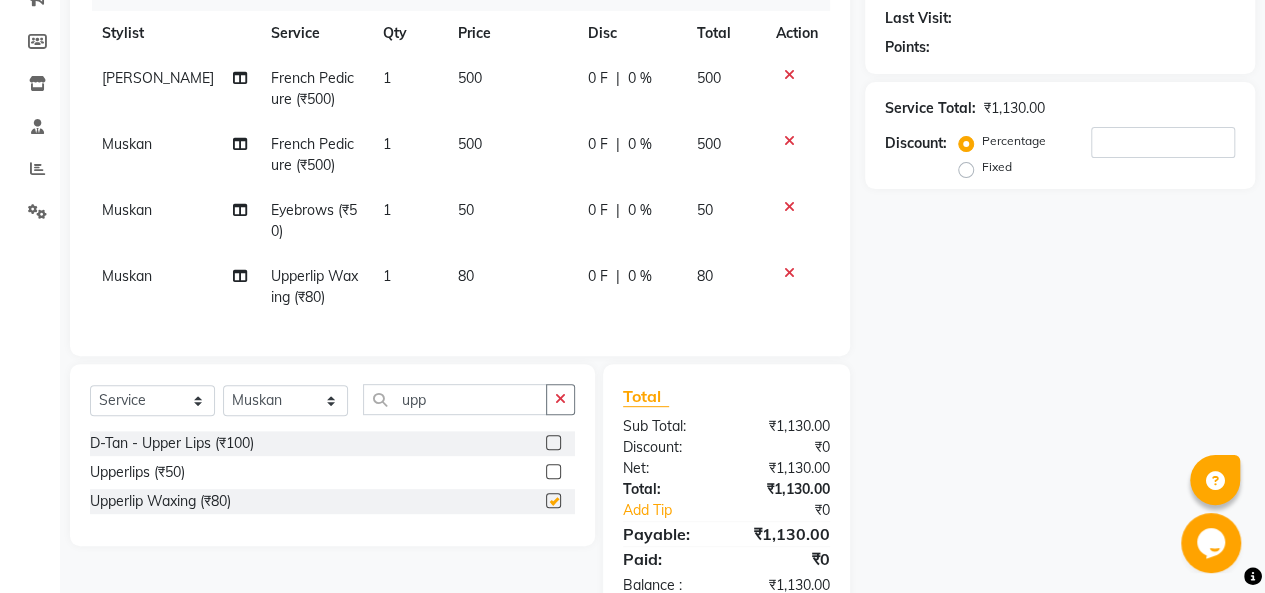 checkbox on "false" 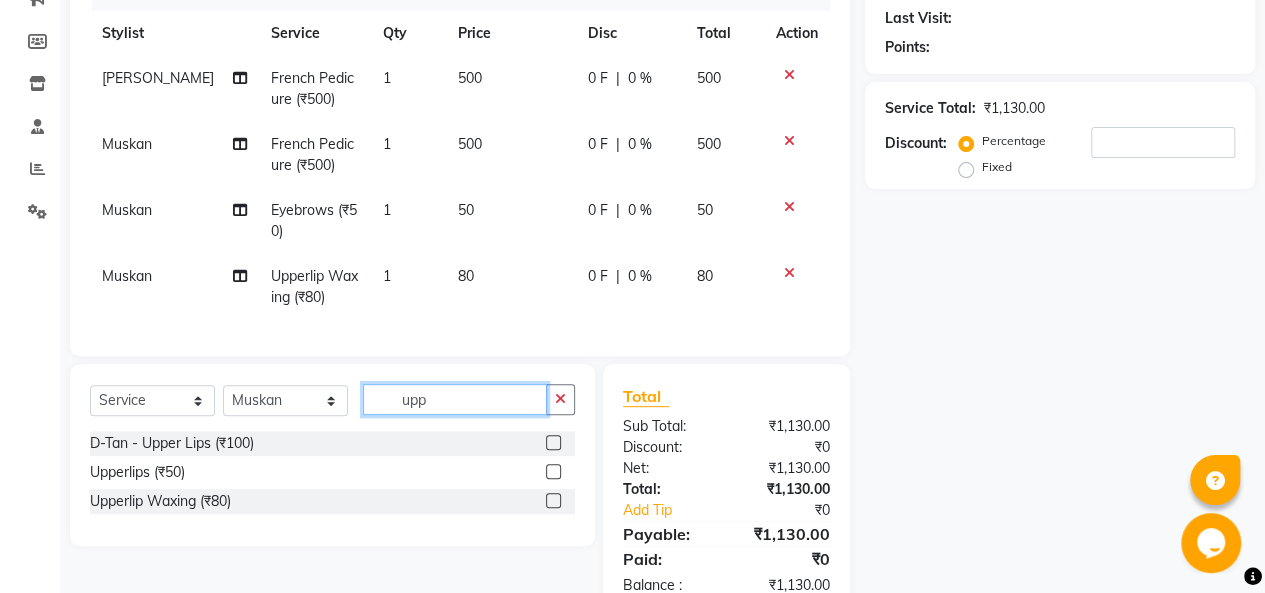 click on "upp" 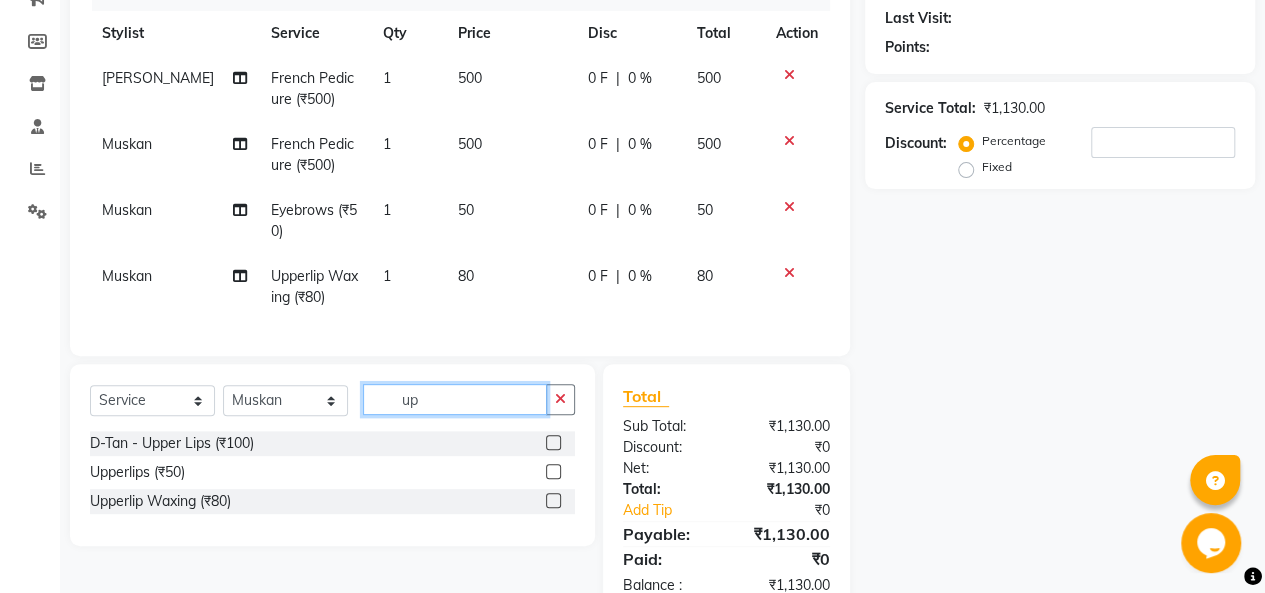 type on "u" 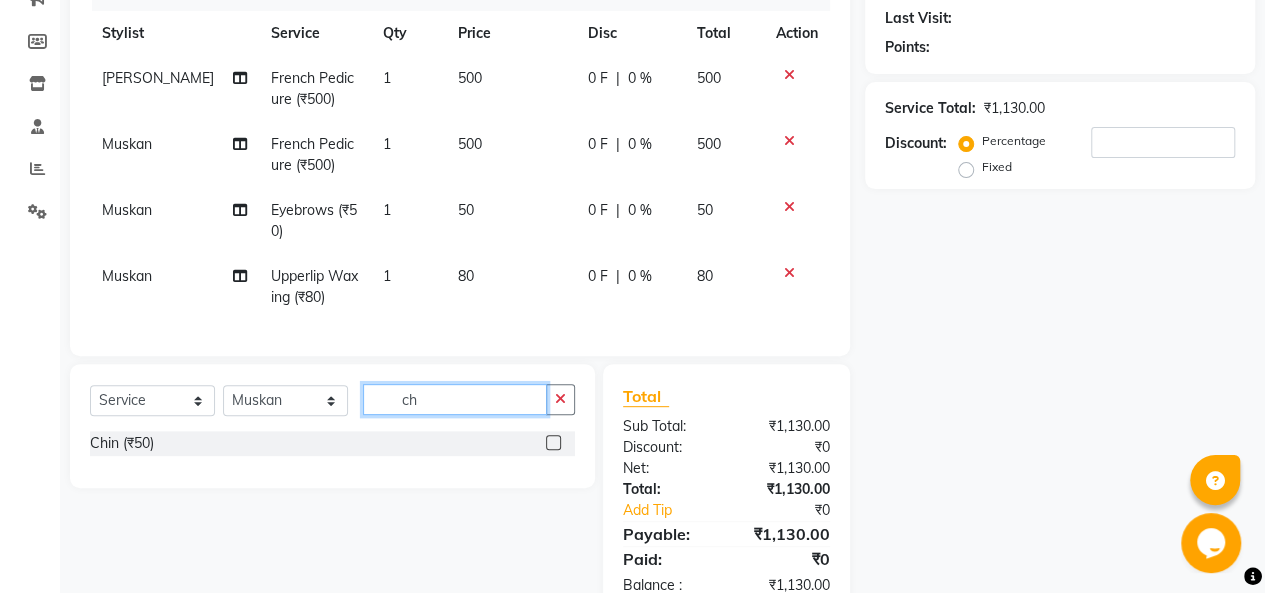 type on "c" 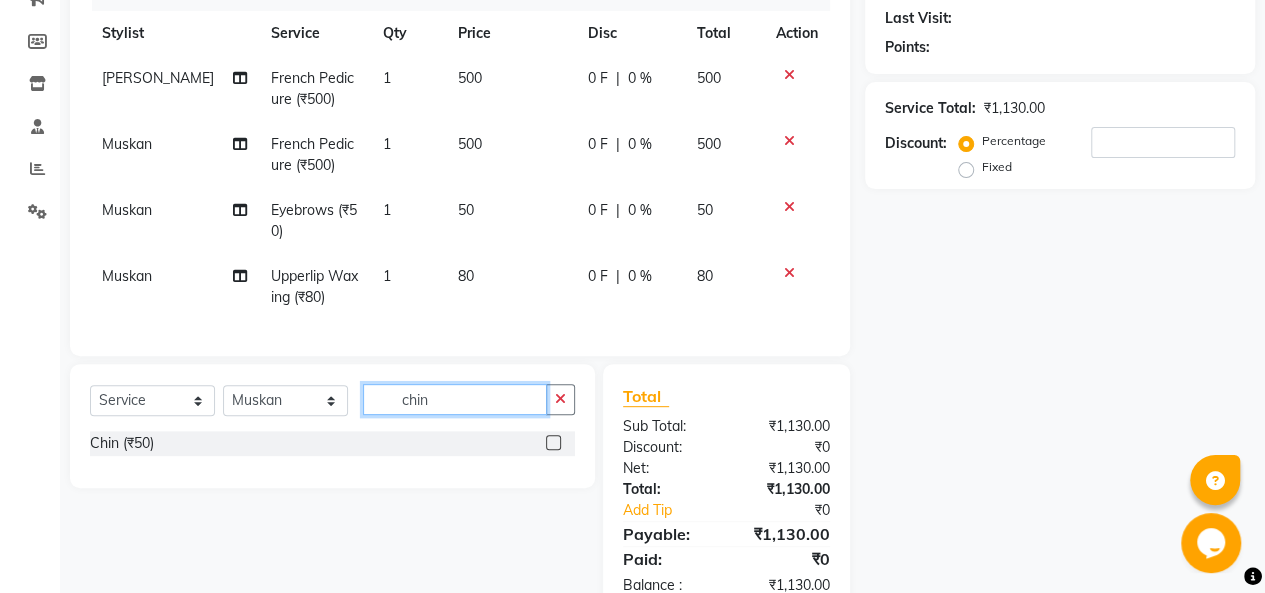 type on "chin" 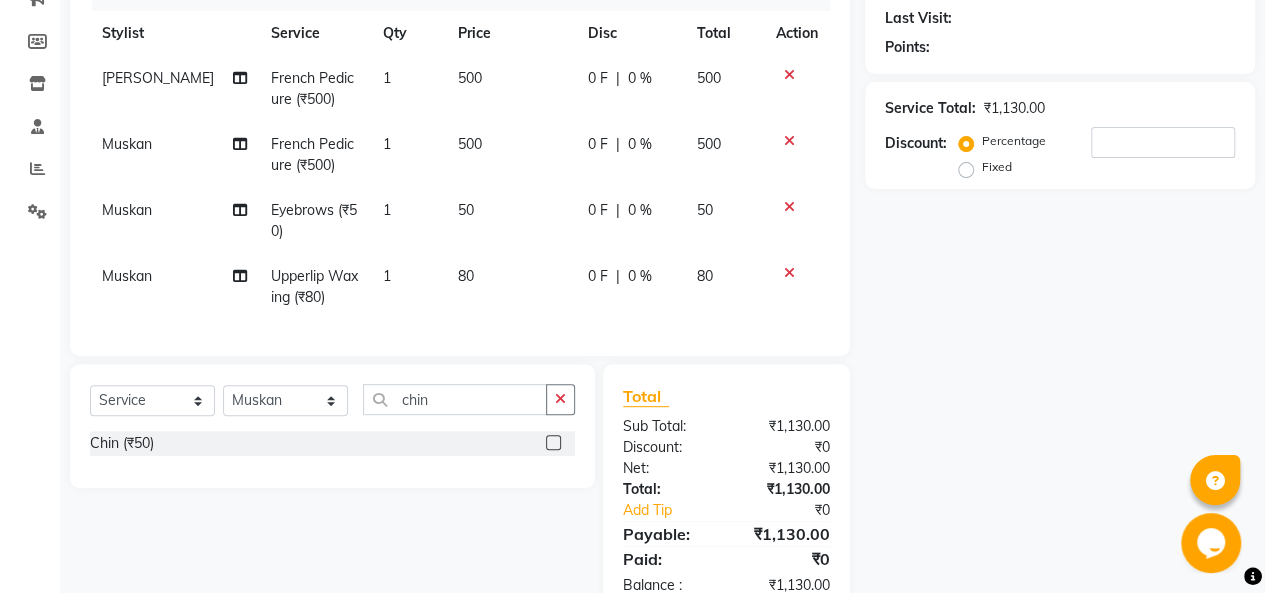 click 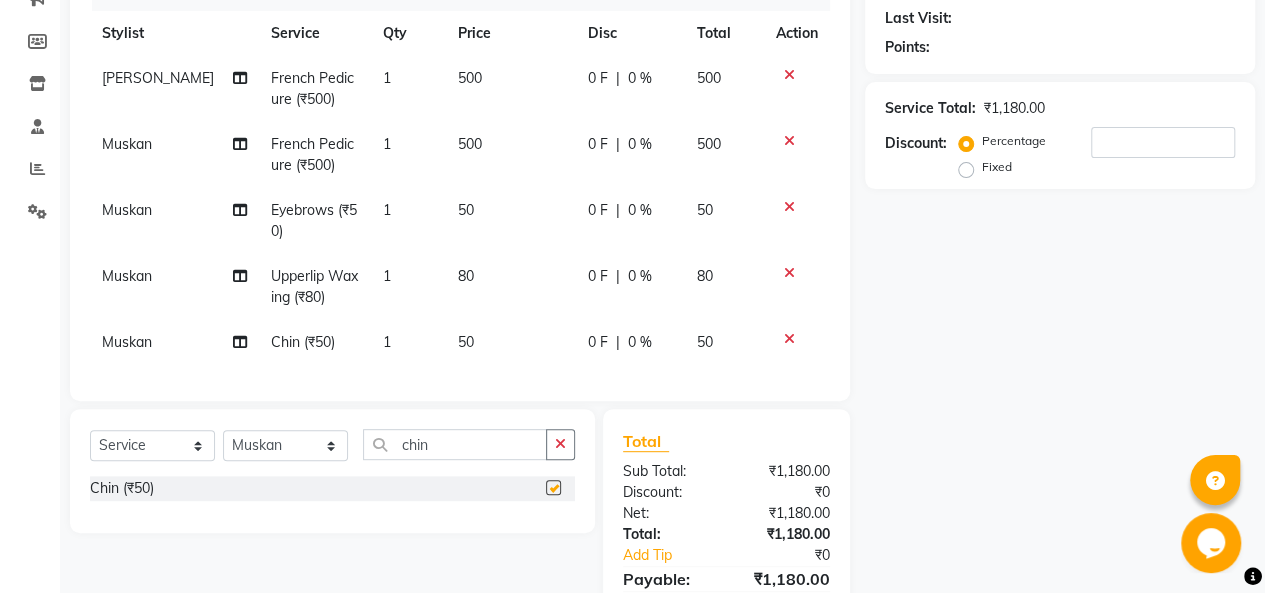 checkbox on "false" 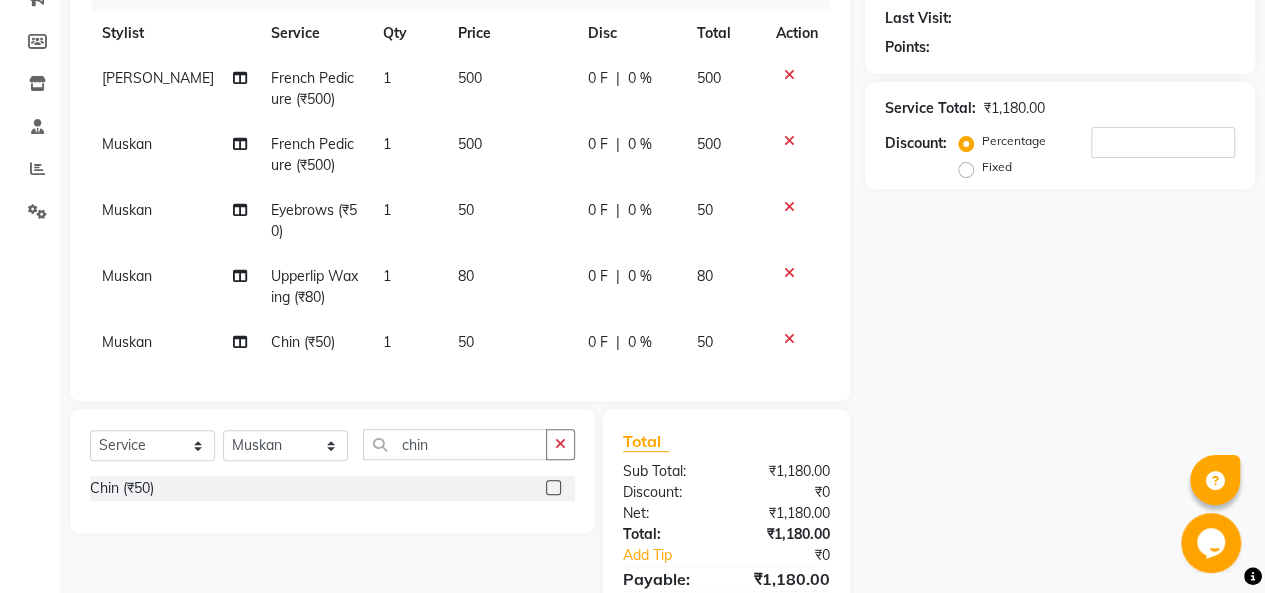 click on "50" 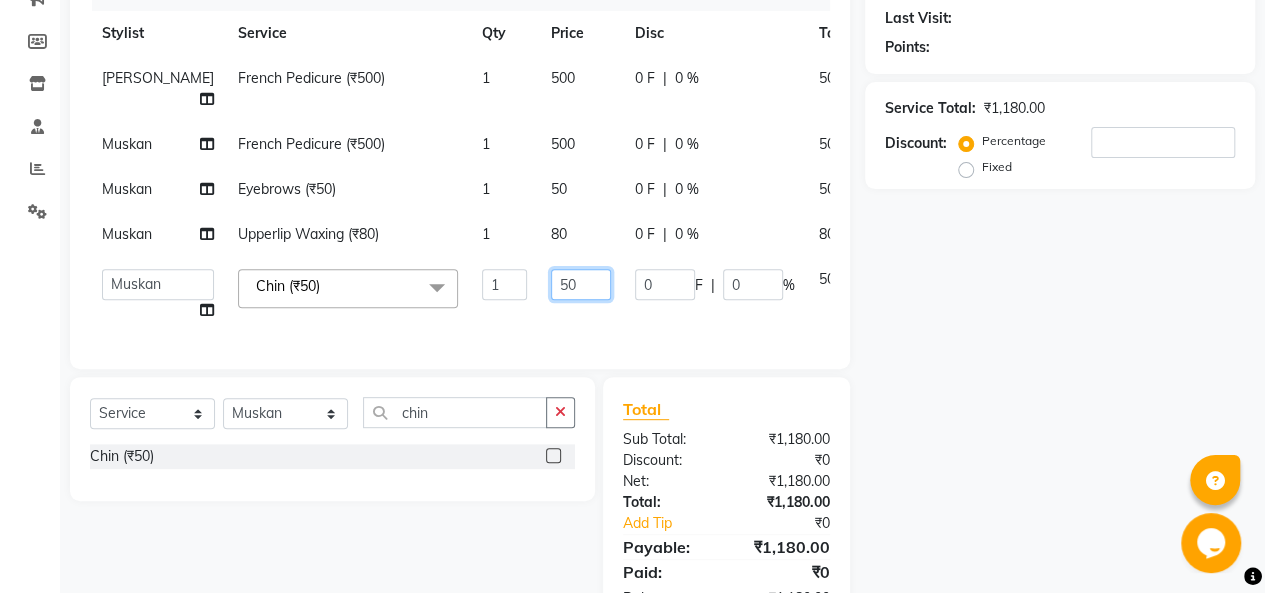 click on "50" 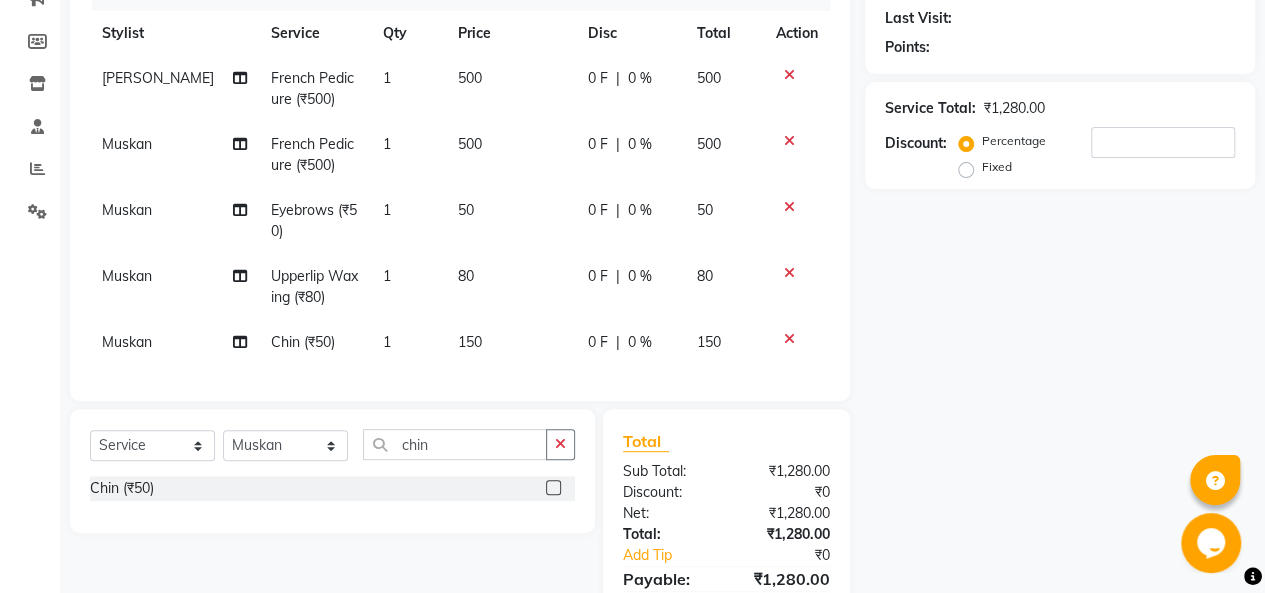 click on "Services Stylist Service Qty Price Disc Total Action [PERSON_NAME] Pedicure (₹500) 1 500 0 F | 0 % 500 [PERSON_NAME] Pedicure (₹500) 1 500 0 F | 0 % 500 [PERSON_NAME] Eyebrows (₹50) 1 50 0 F | 0 % 50 [PERSON_NAME] Upperlip Waxing (₹80) 1 80 0 F | 0 % 80 [PERSON_NAME] (₹50) 1 150 0 F | 0 % 150" 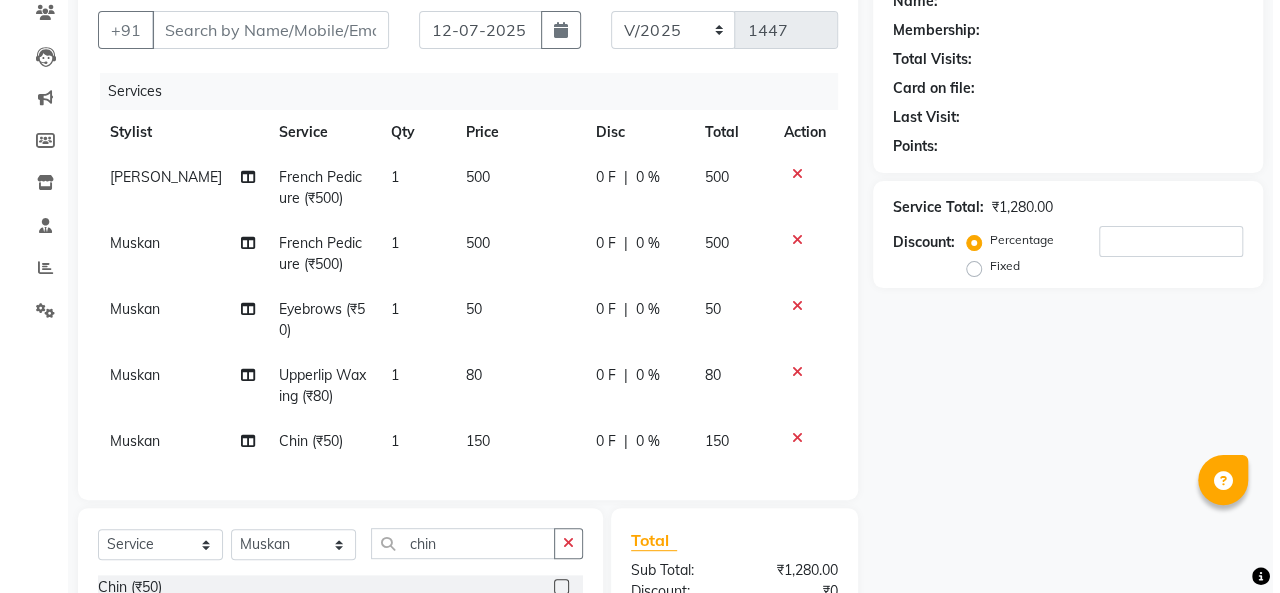 scroll, scrollTop: 0, scrollLeft: 0, axis: both 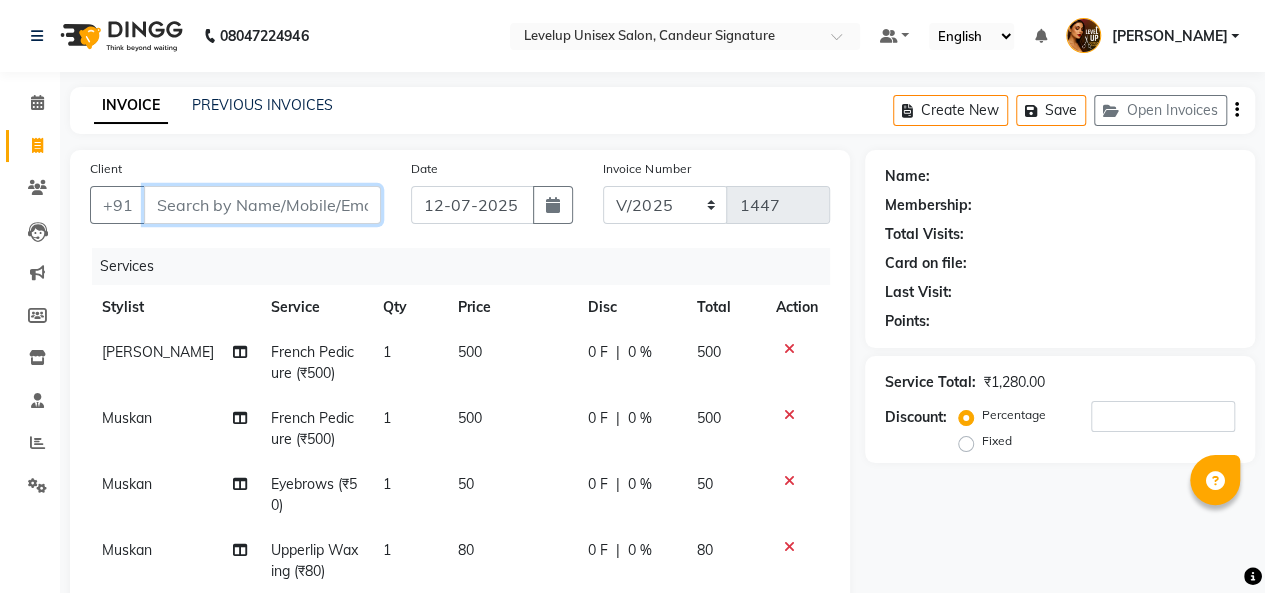 click on "Client" at bounding box center [262, 205] 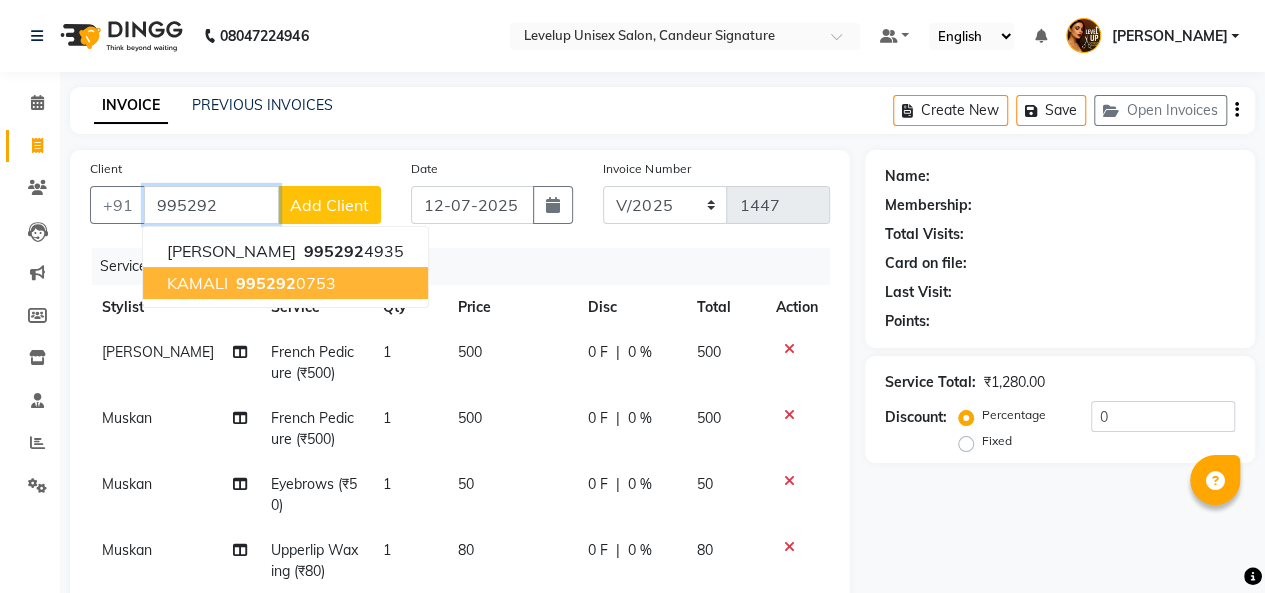click on "995292 0753" at bounding box center (284, 283) 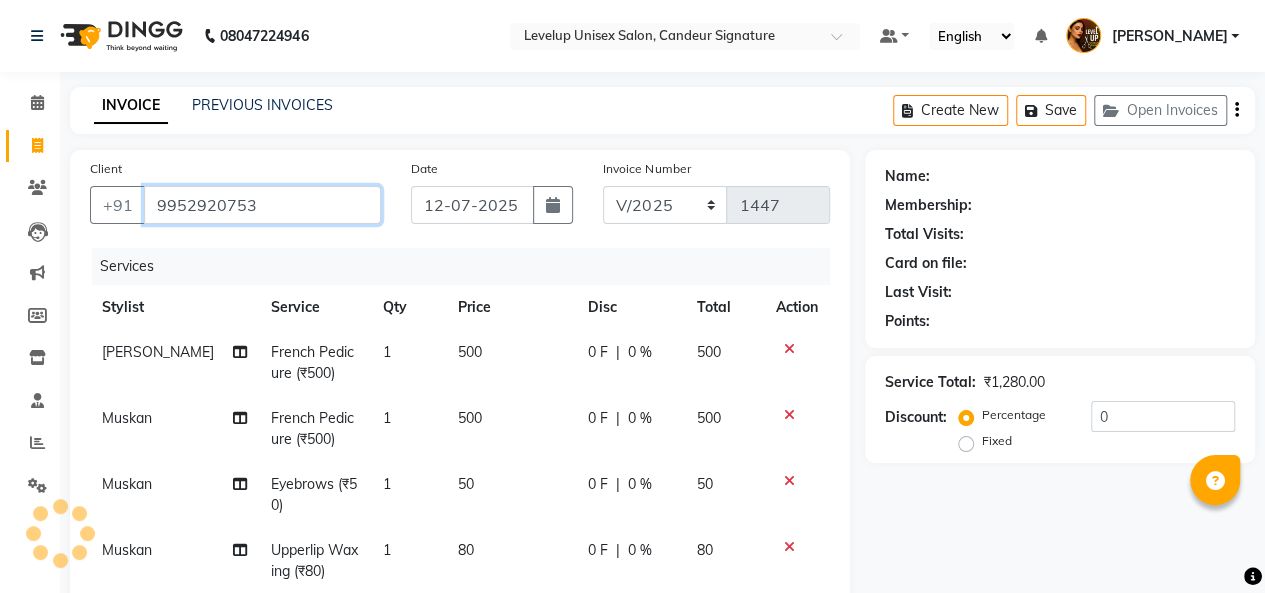 type on "9952920753" 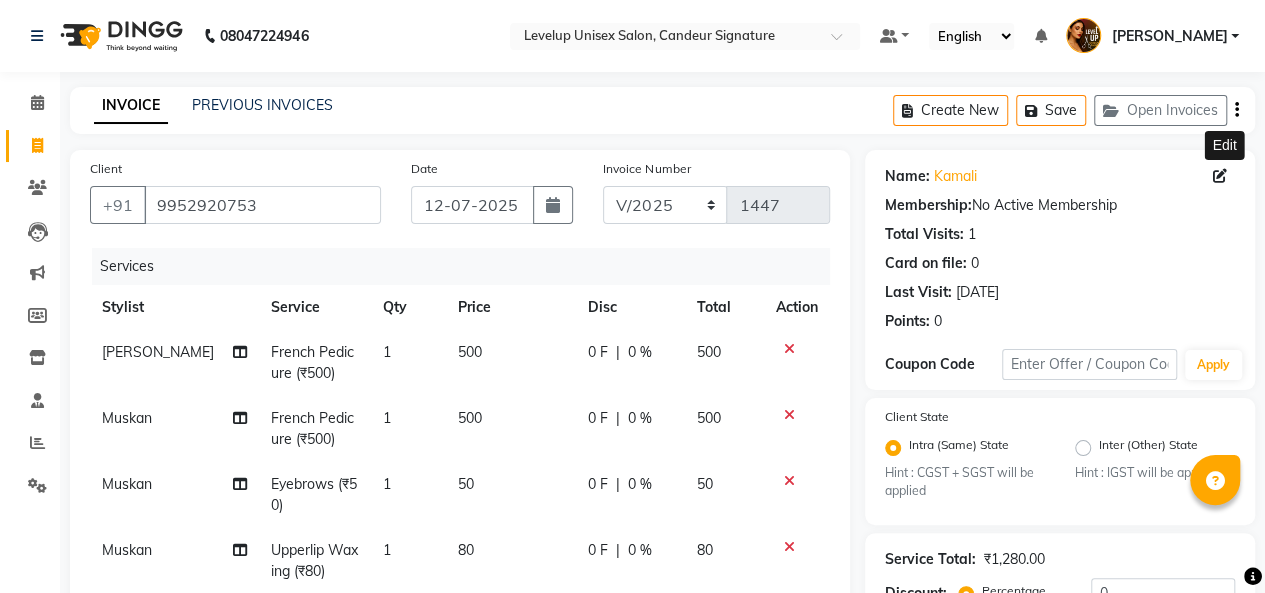 click 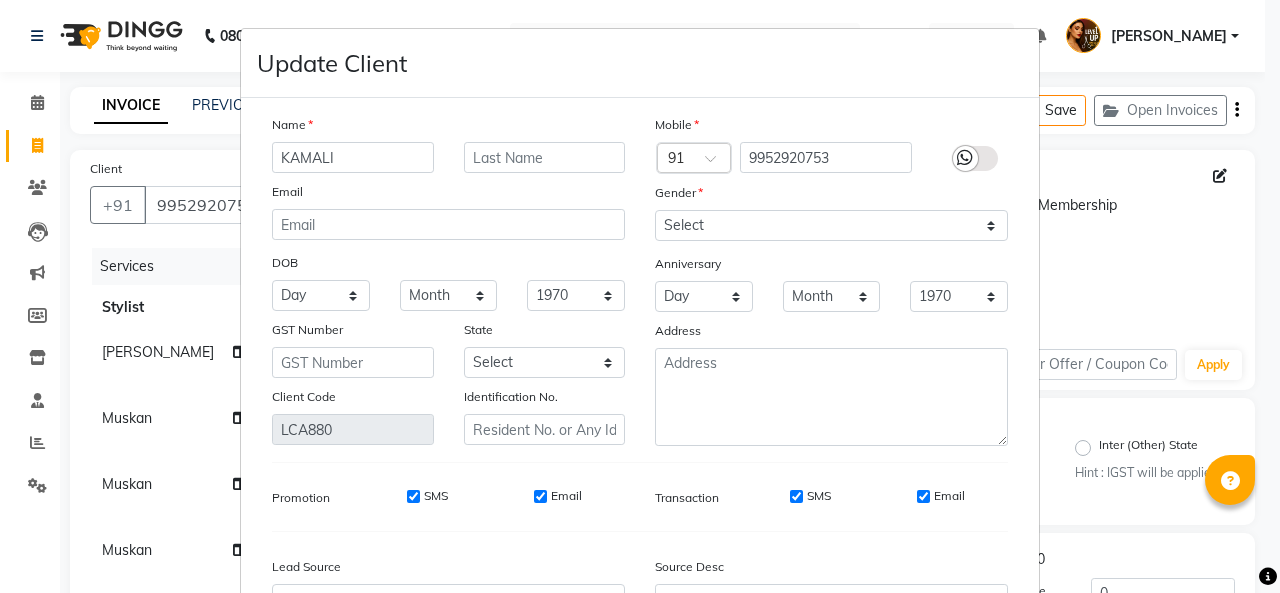 click on "KAMALI" at bounding box center [353, 157] 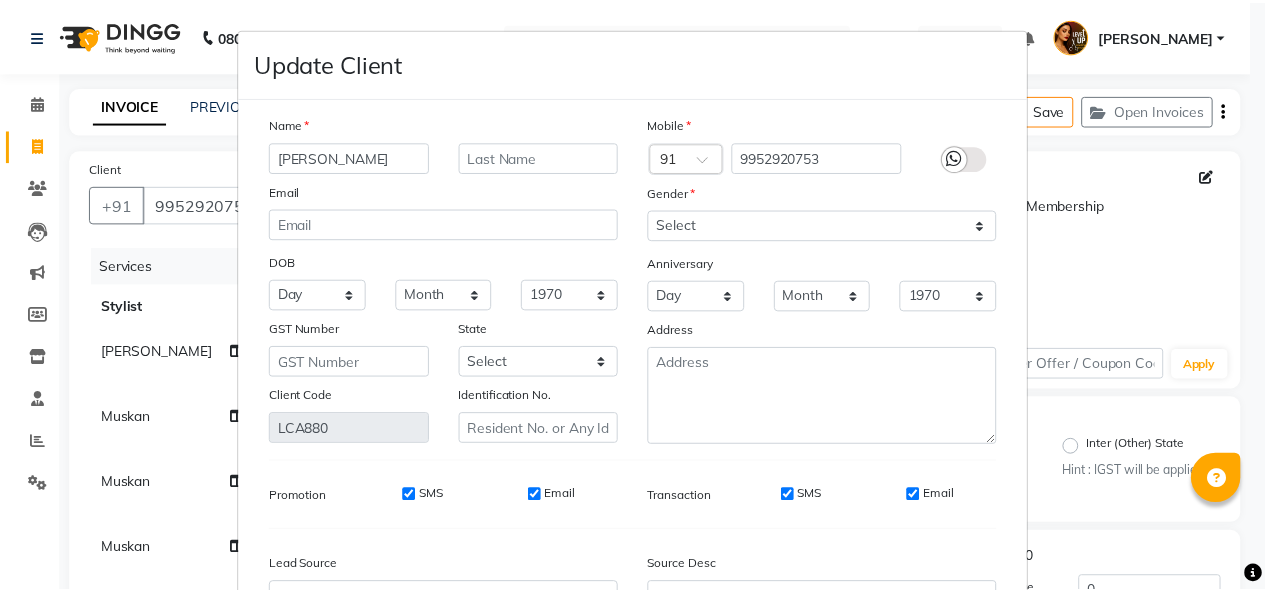 scroll, scrollTop: 216, scrollLeft: 0, axis: vertical 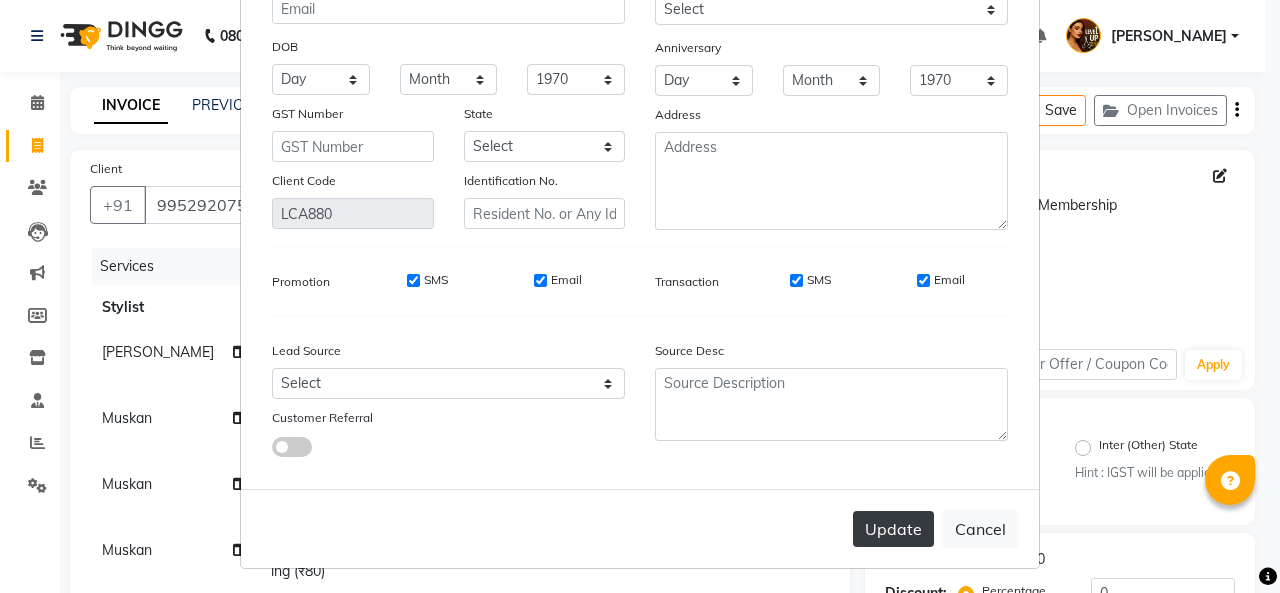type on "[PERSON_NAME]" 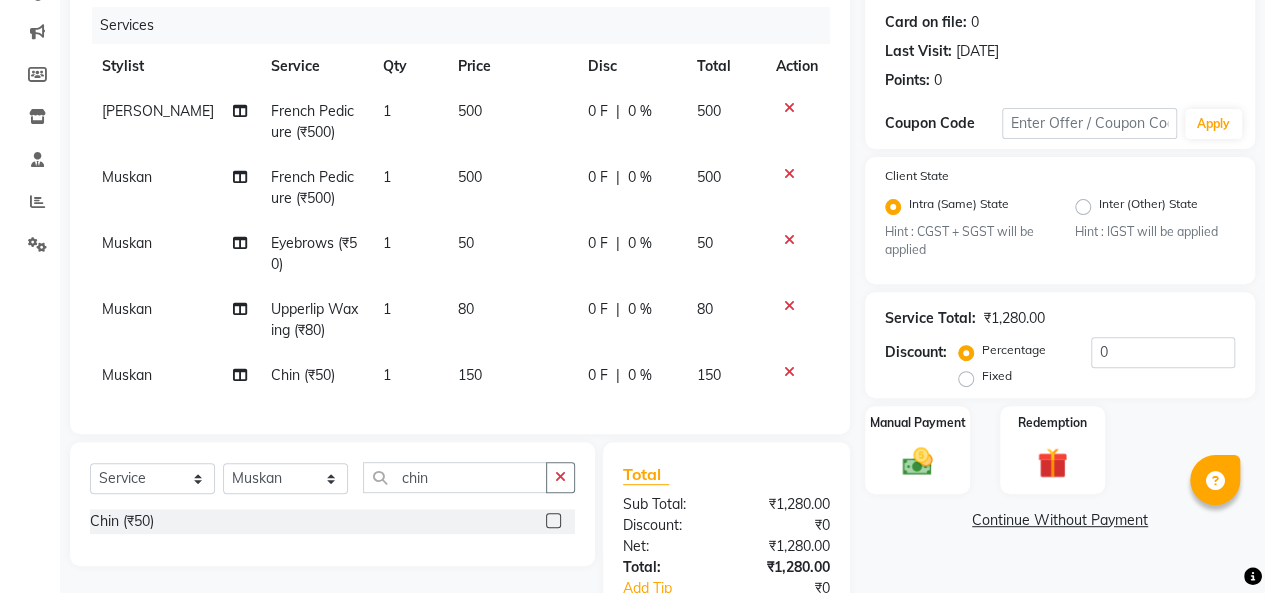 scroll, scrollTop: 230, scrollLeft: 0, axis: vertical 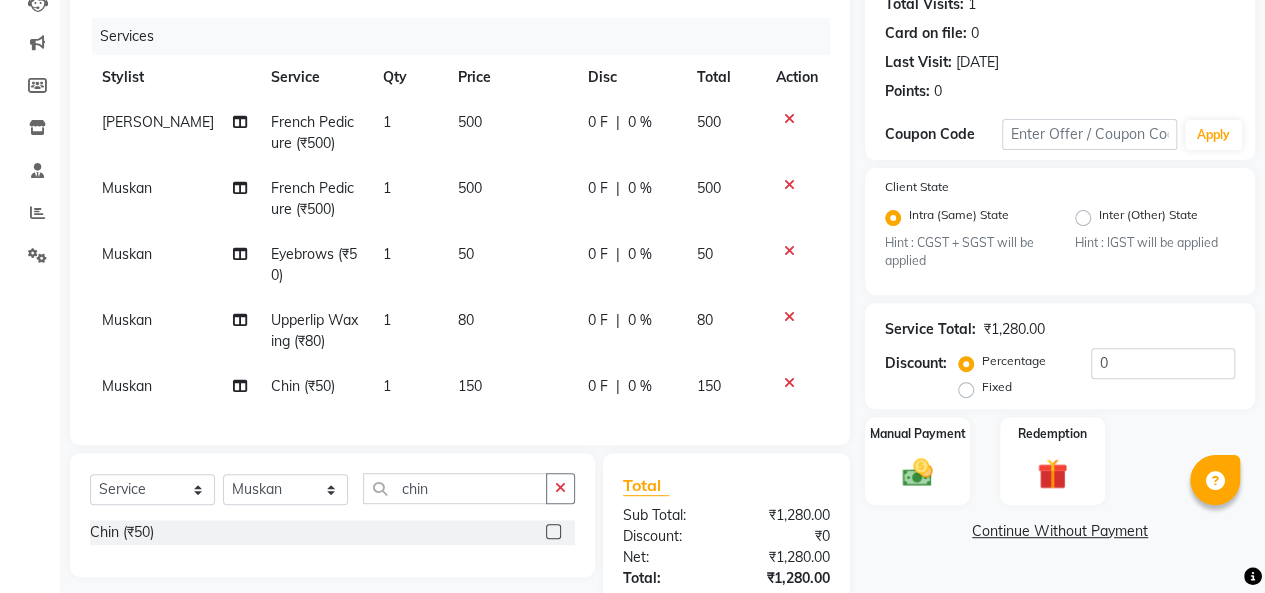 click on "Chin (₹50)" 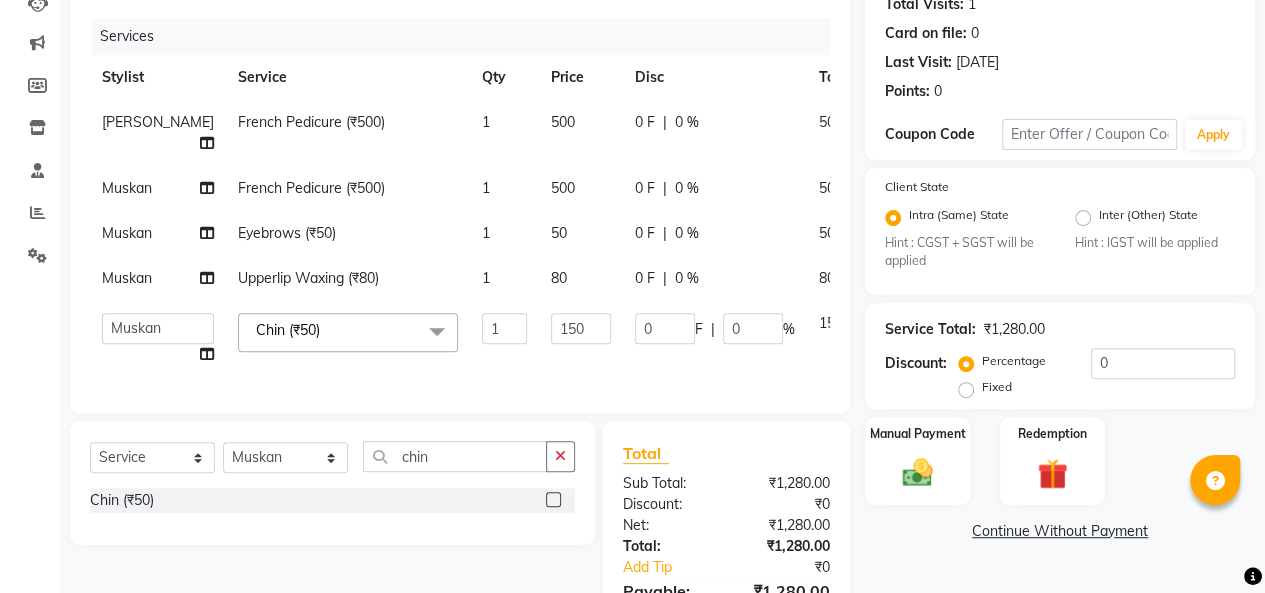 click on "Chin (₹50)" 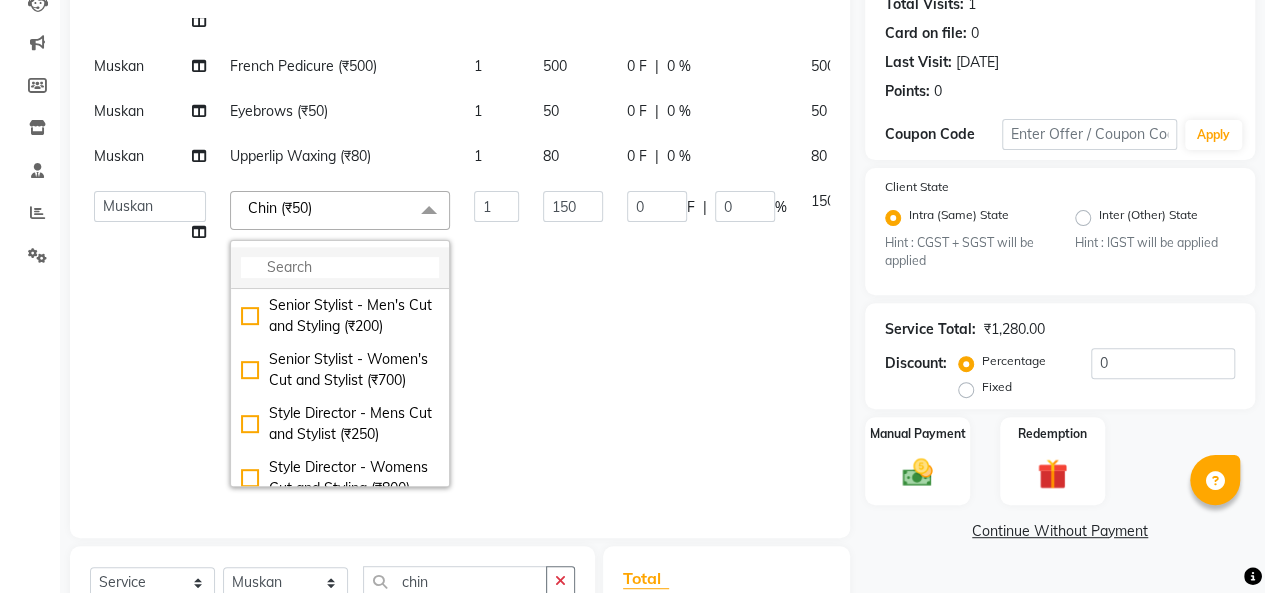 scroll, scrollTop: 130, scrollLeft: 8, axis: both 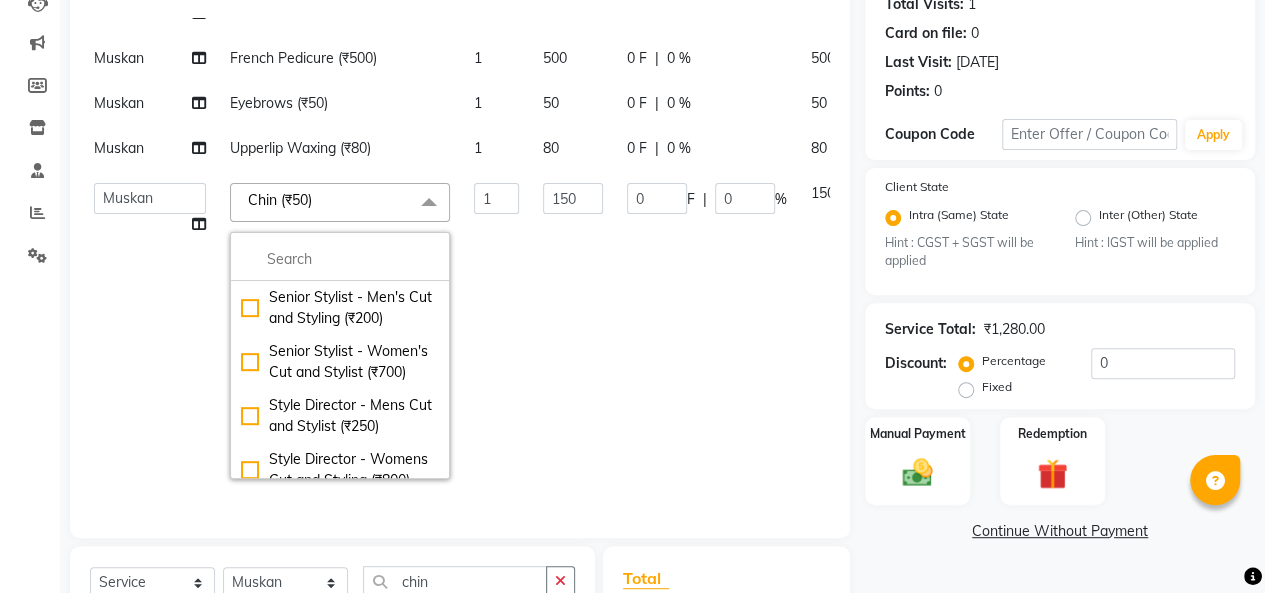click on "150" 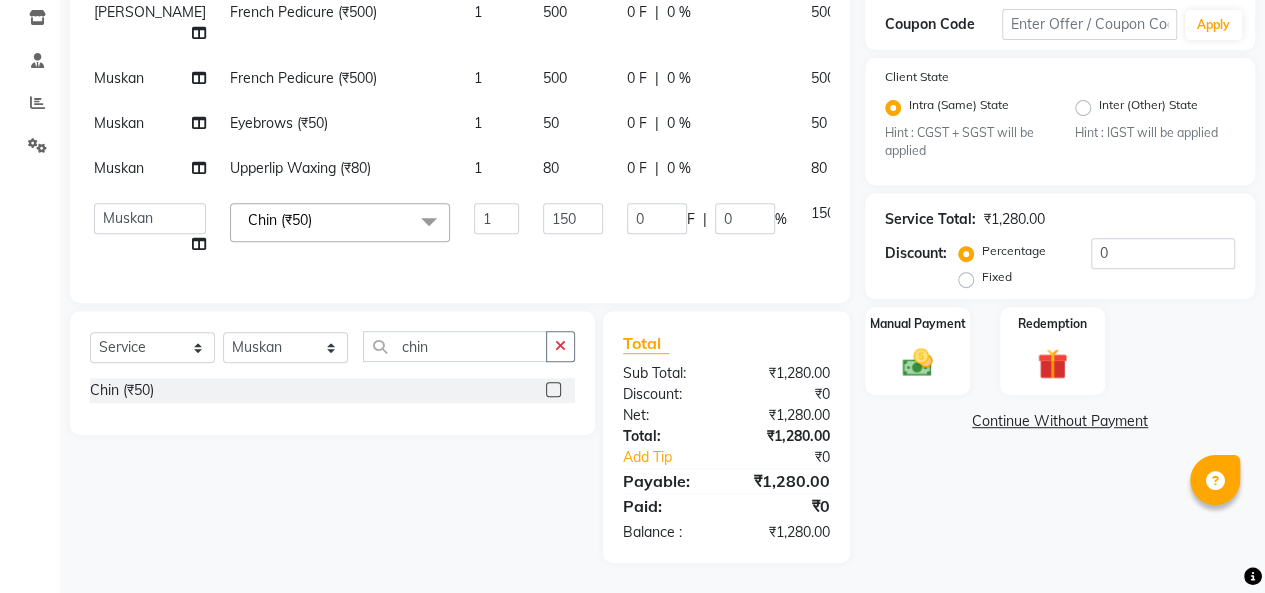 scroll, scrollTop: 0, scrollLeft: 0, axis: both 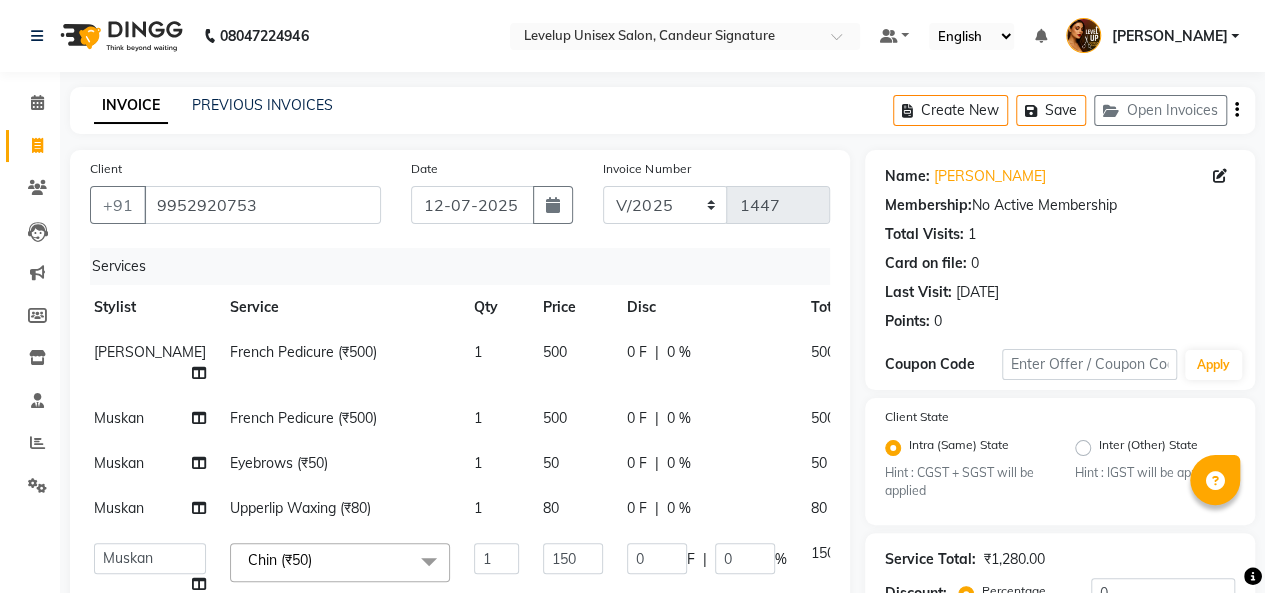 click on "Card on file:  0" 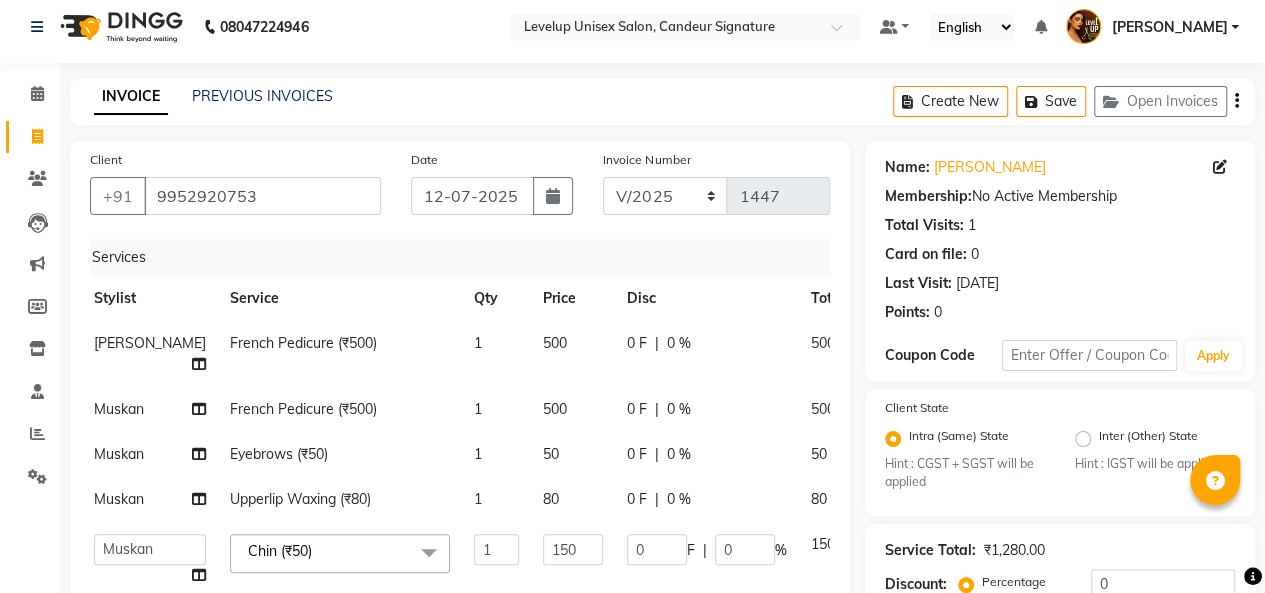 scroll, scrollTop: 0, scrollLeft: 0, axis: both 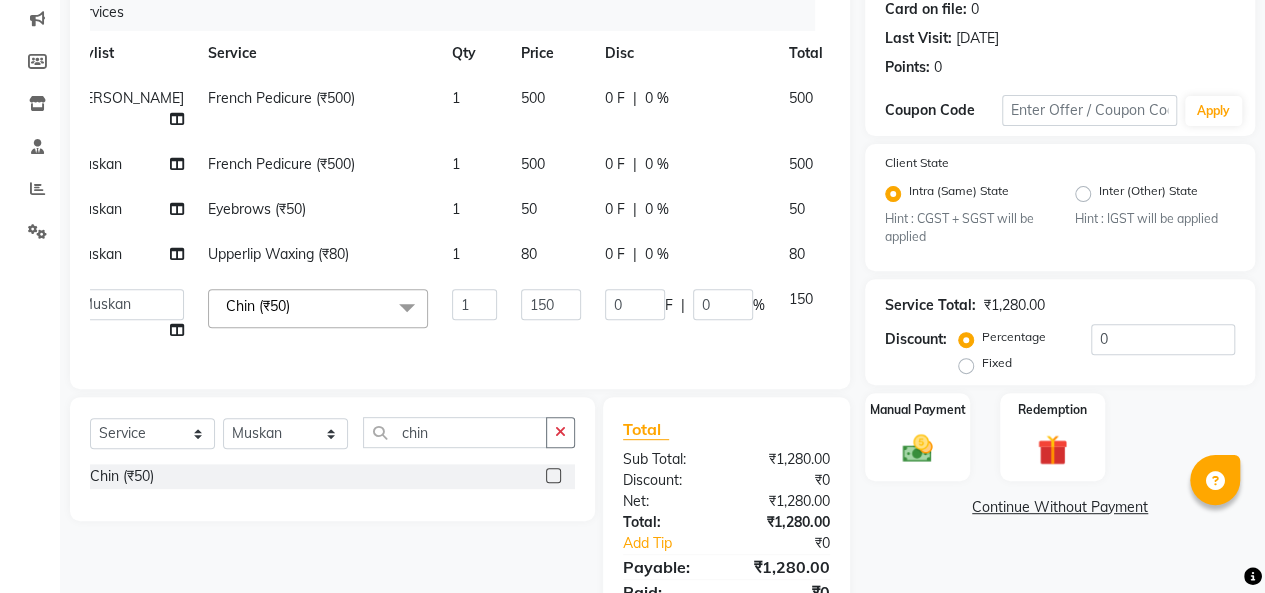 click on "150" 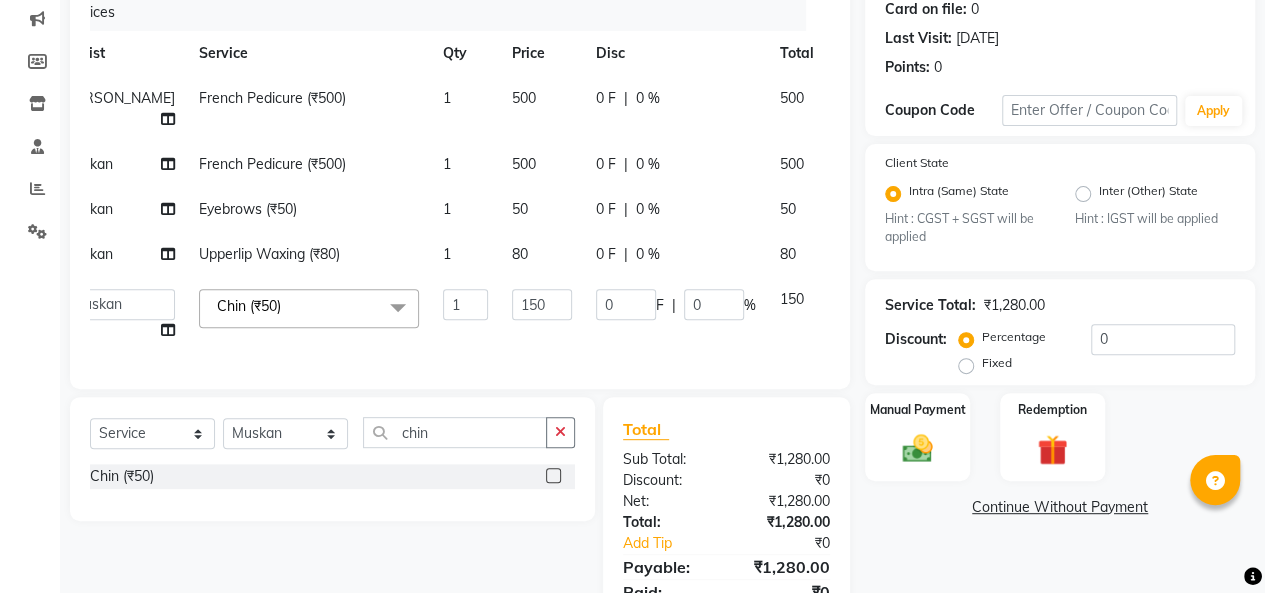 scroll, scrollTop: 0, scrollLeft: 30, axis: horizontal 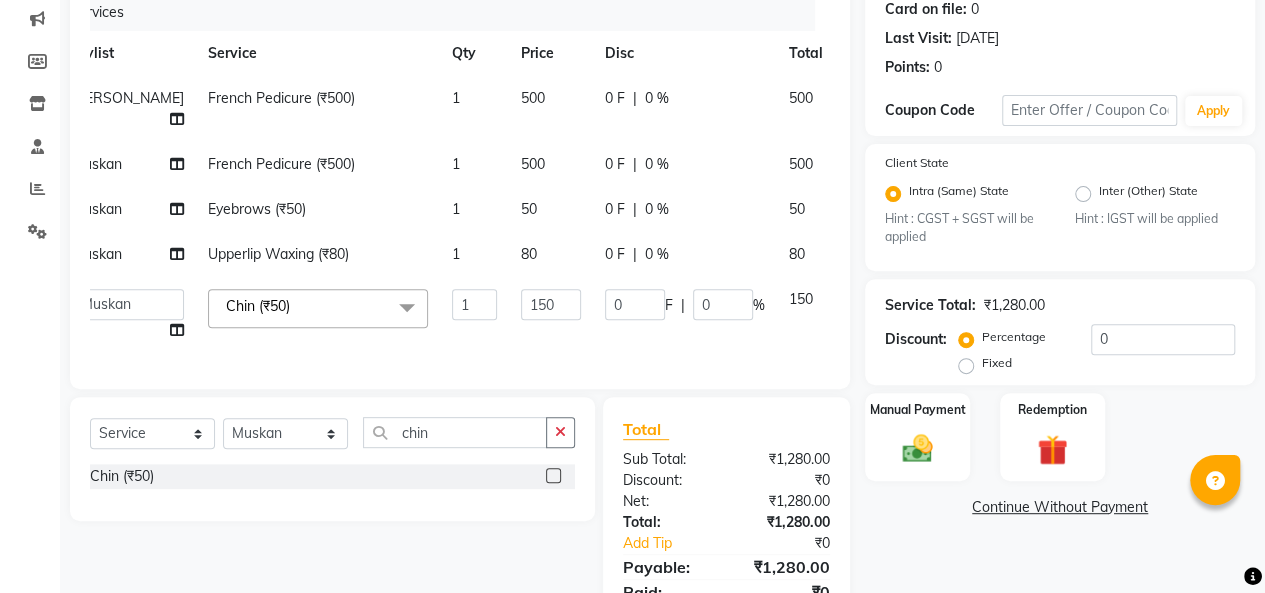 click on "0 F | 0 %" 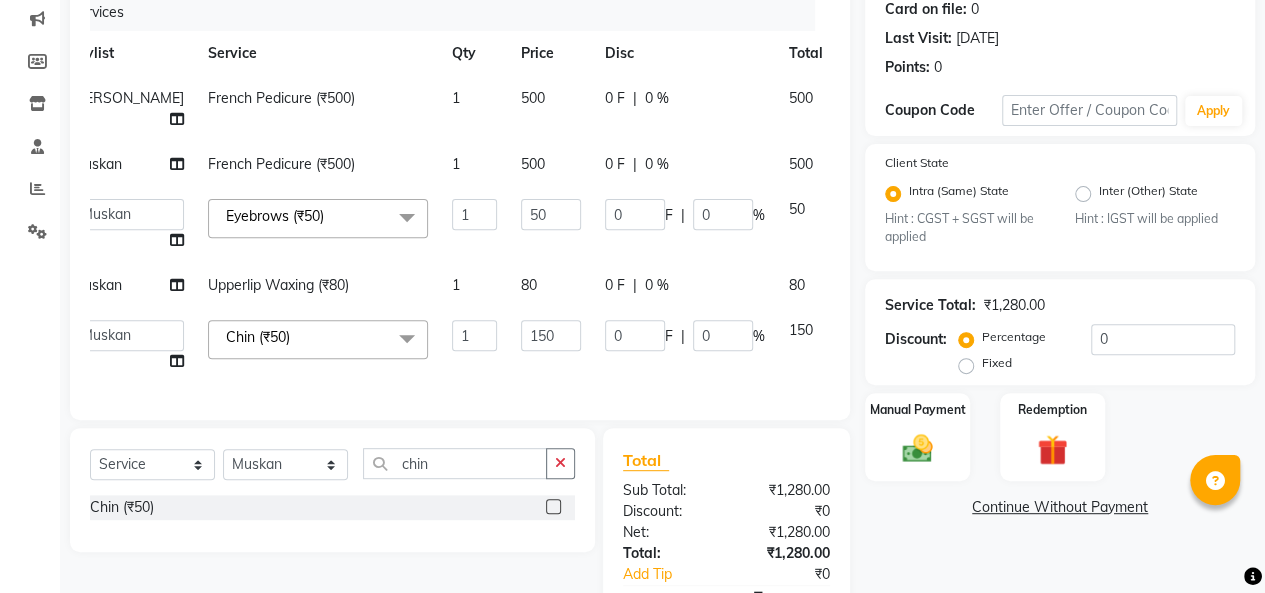 click on "0 F | 0 %" 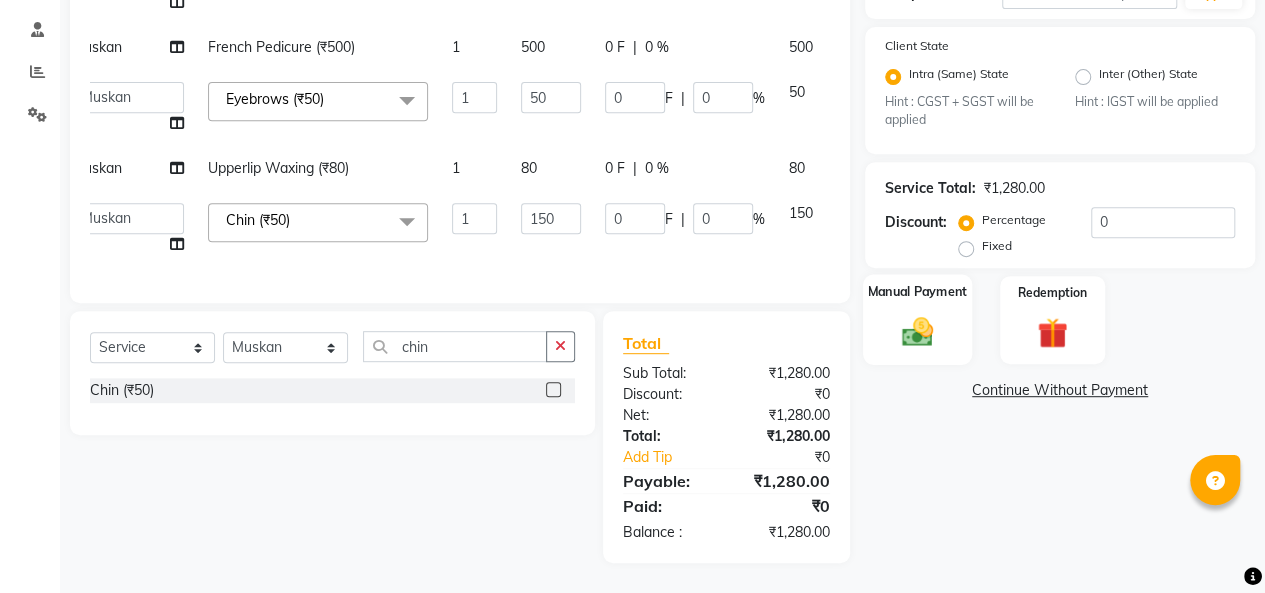 scroll, scrollTop: 426, scrollLeft: 0, axis: vertical 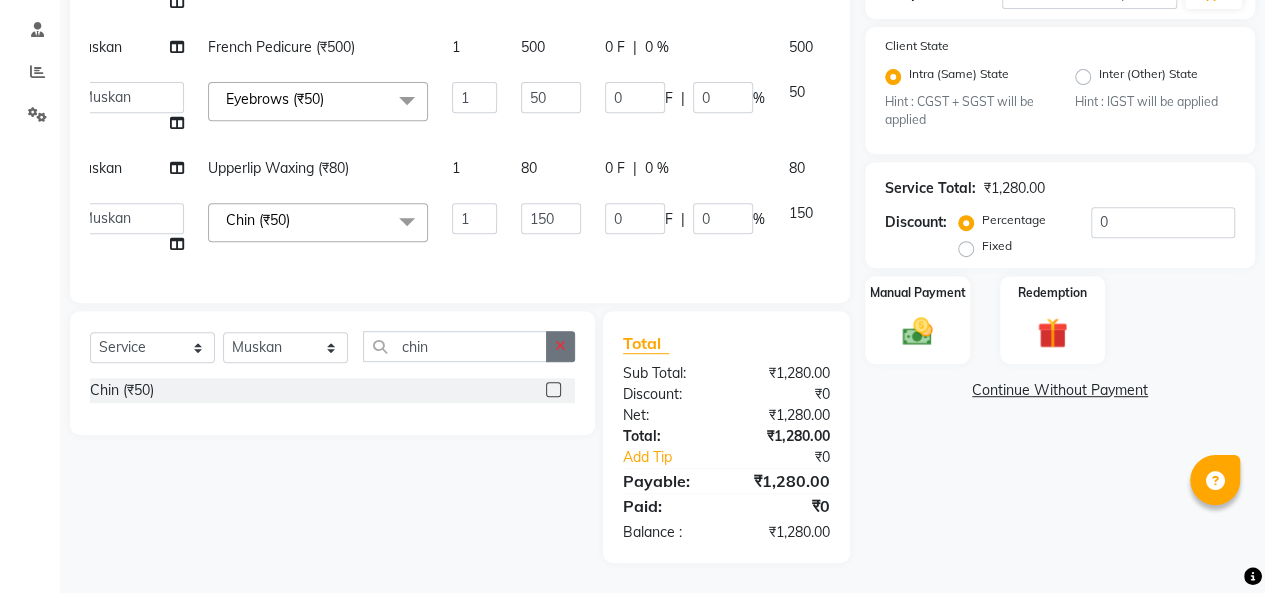 click 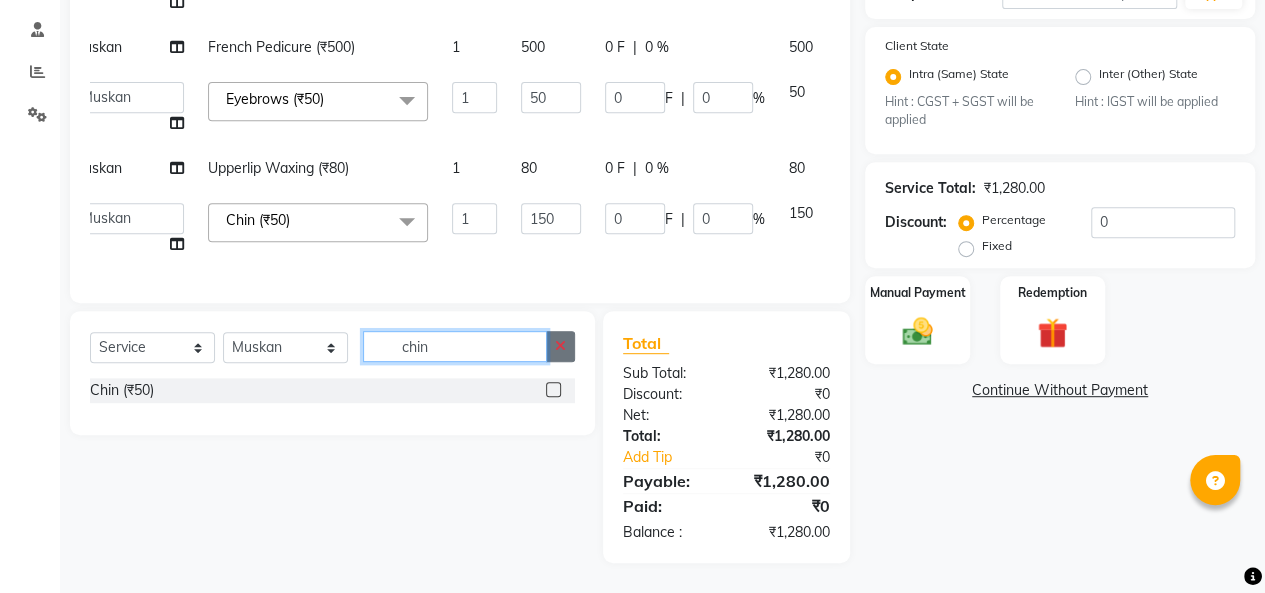 type 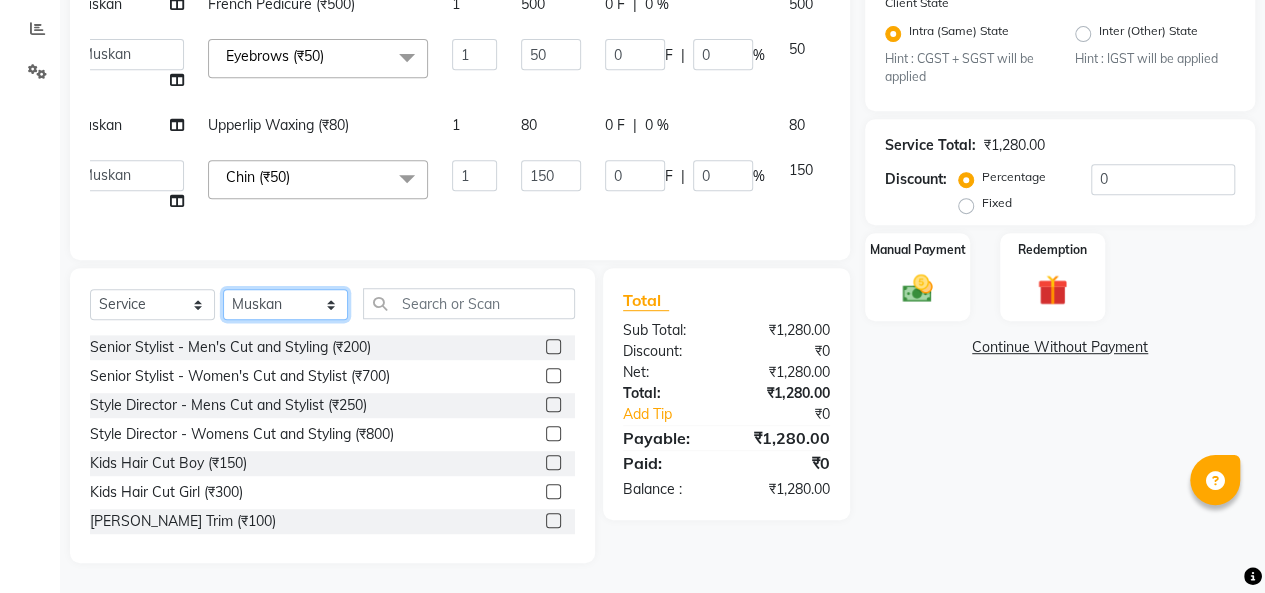 click on "Select Stylist [PERSON_NAME]  [PERSON_NAME]  Furkan [PERSON_NAME] [PERSON_NAME]  [PERSON_NAME]  [PERSON_NAME] [PERSON_NAME] [PERSON_NAME]" 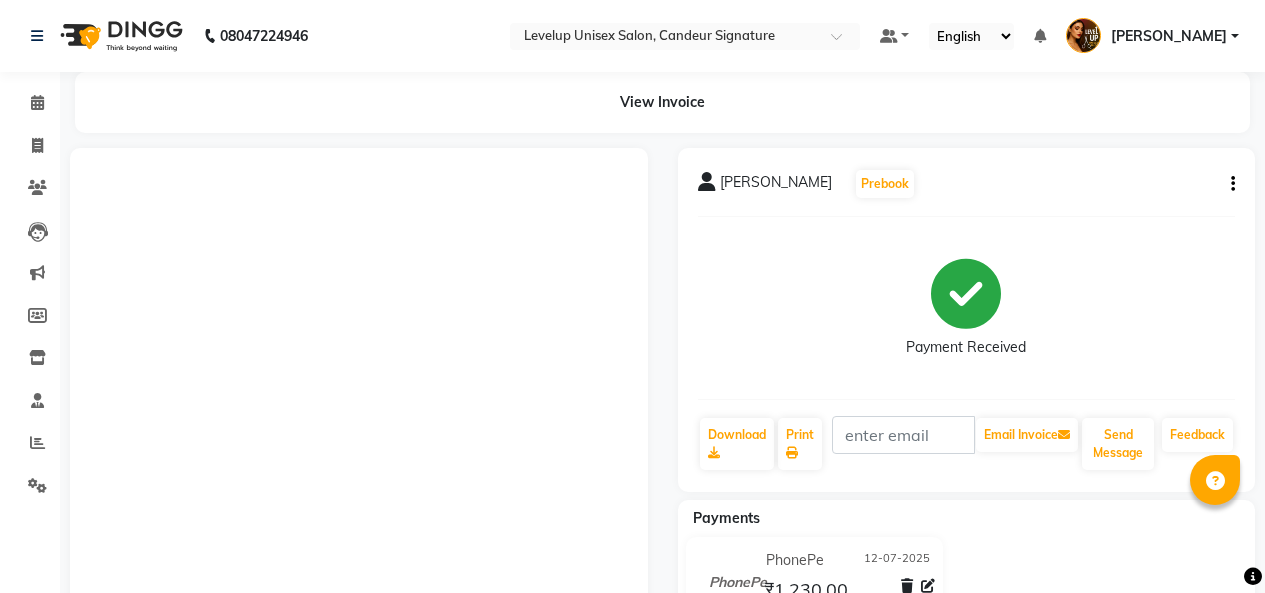 scroll, scrollTop: 0, scrollLeft: 0, axis: both 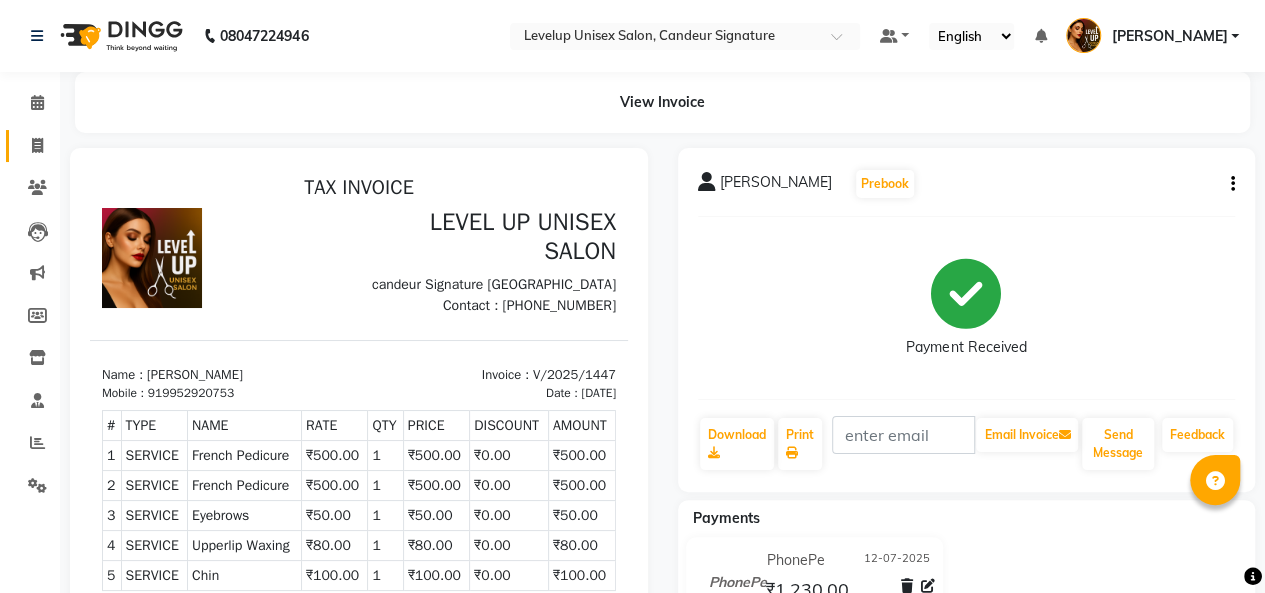 click 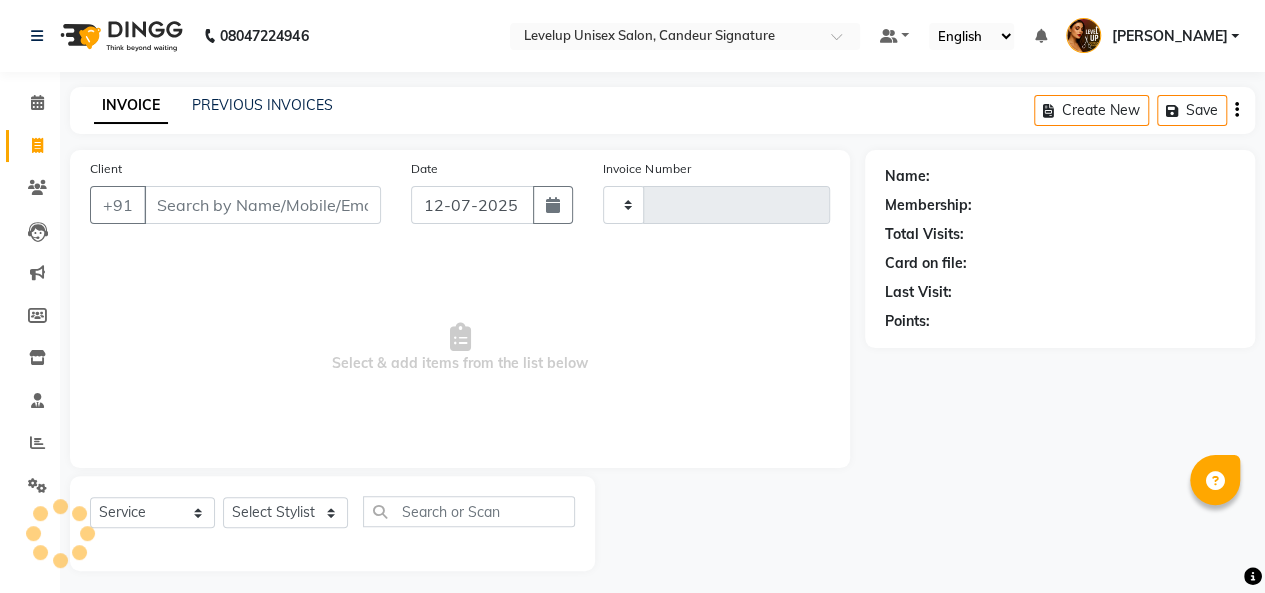 scroll, scrollTop: 7, scrollLeft: 0, axis: vertical 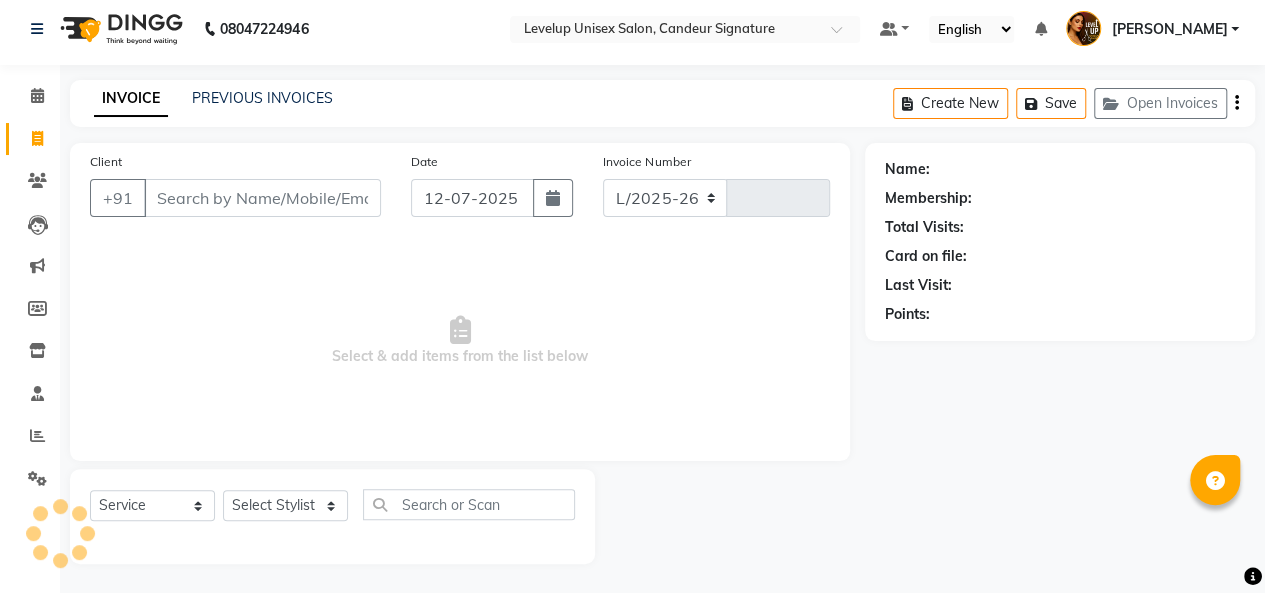 select on "7681" 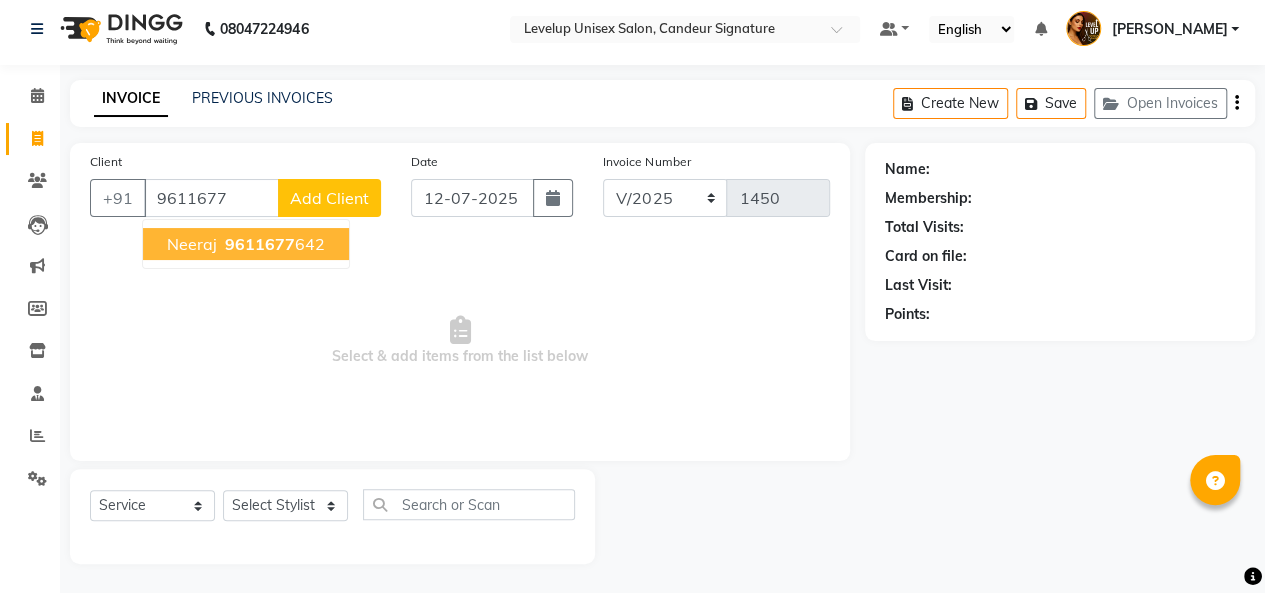 click on "neeraj" at bounding box center (192, 244) 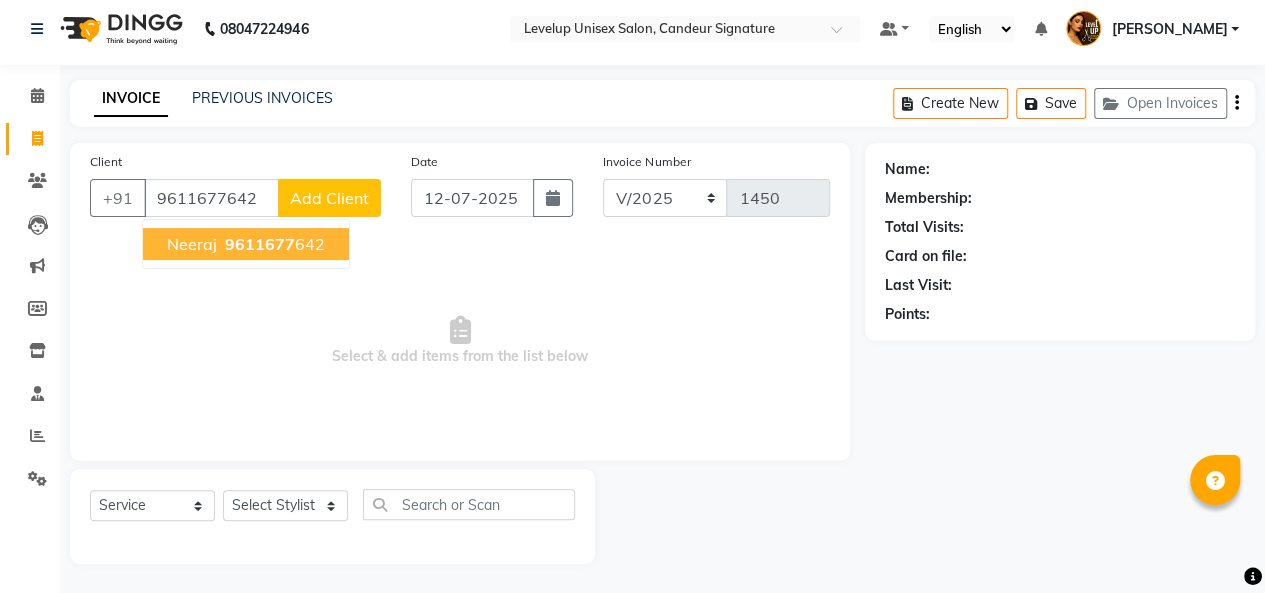 type on "9611677642" 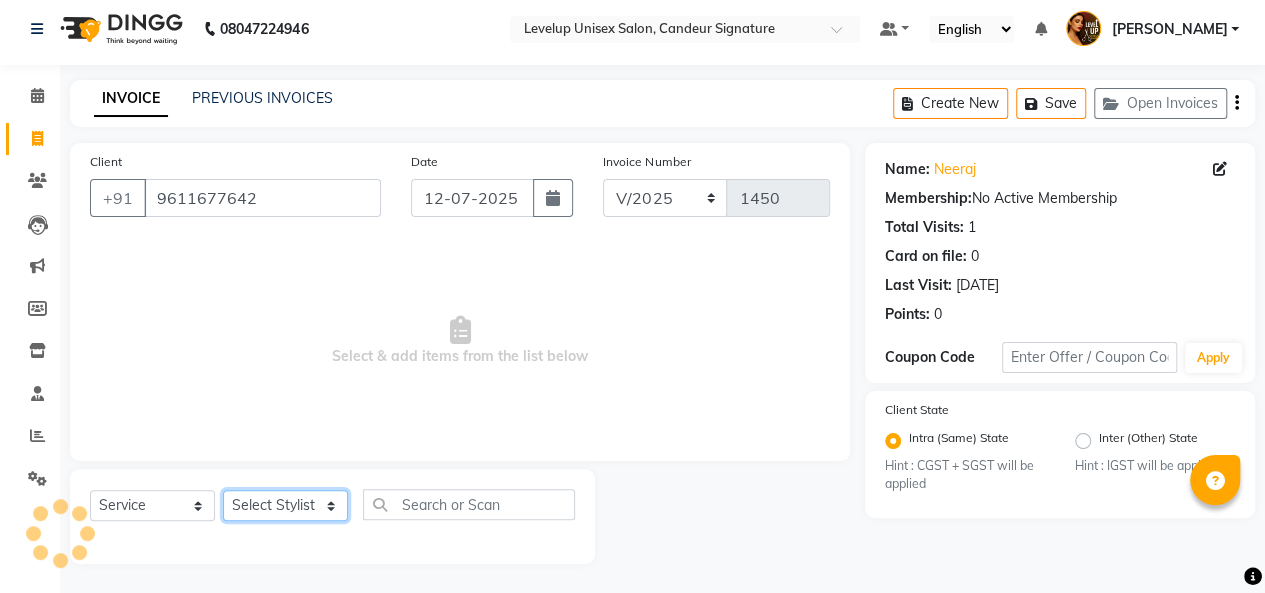 click on "Select Stylist [PERSON_NAME]  [PERSON_NAME]  Furkan [PERSON_NAME] [PERSON_NAME]  [PERSON_NAME]  [PERSON_NAME] [PERSON_NAME] [PERSON_NAME]" 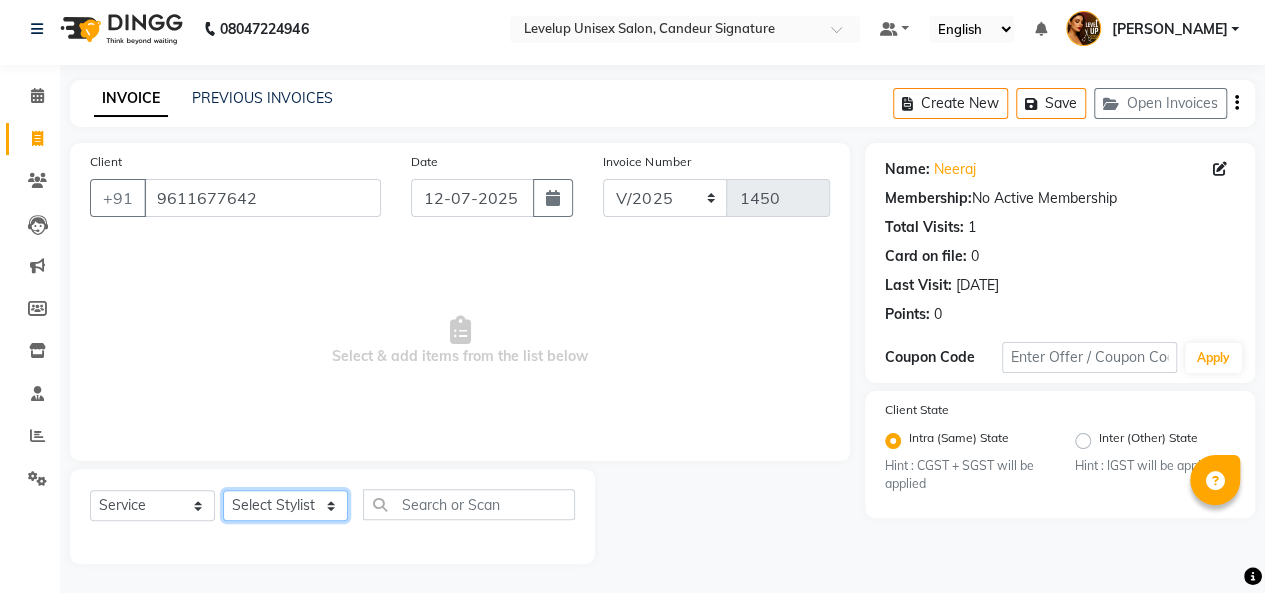 select on "85030" 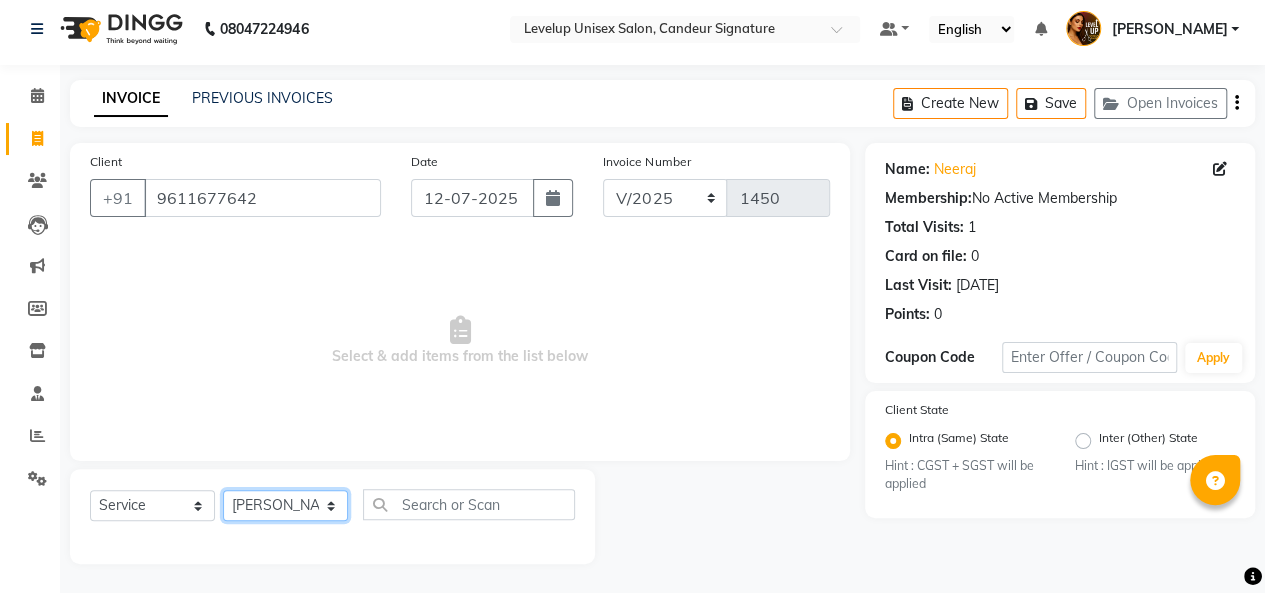 click on "Select Stylist [PERSON_NAME]  [PERSON_NAME]  Furkan [PERSON_NAME] [PERSON_NAME]  [PERSON_NAME]  [PERSON_NAME] [PERSON_NAME] [PERSON_NAME]" 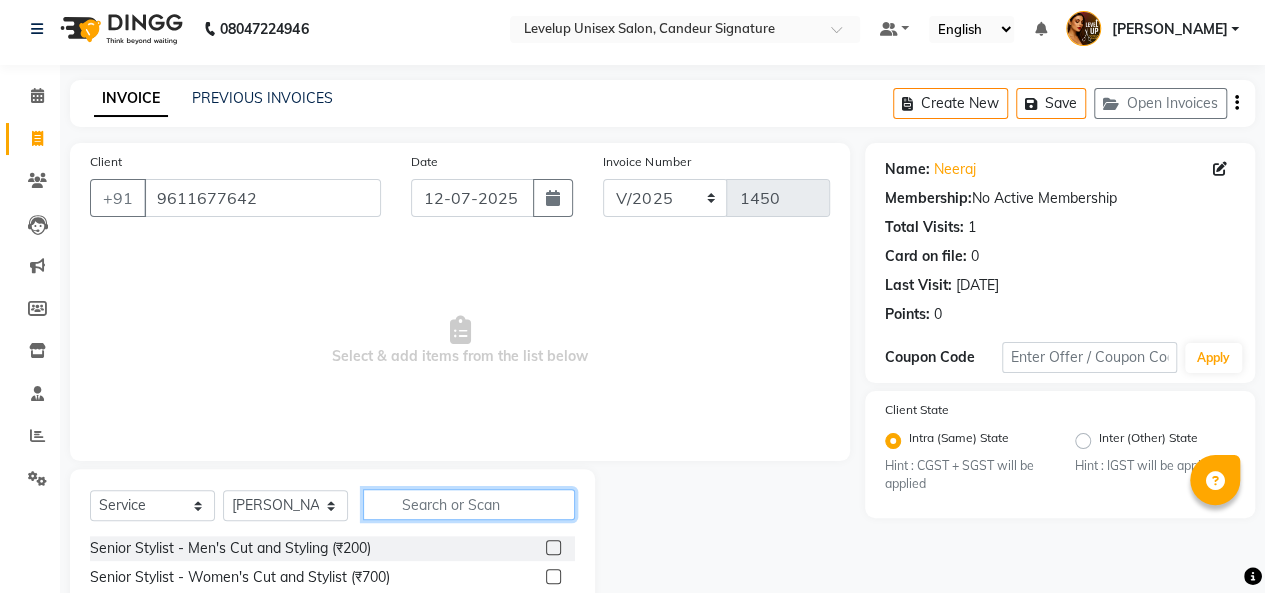 click 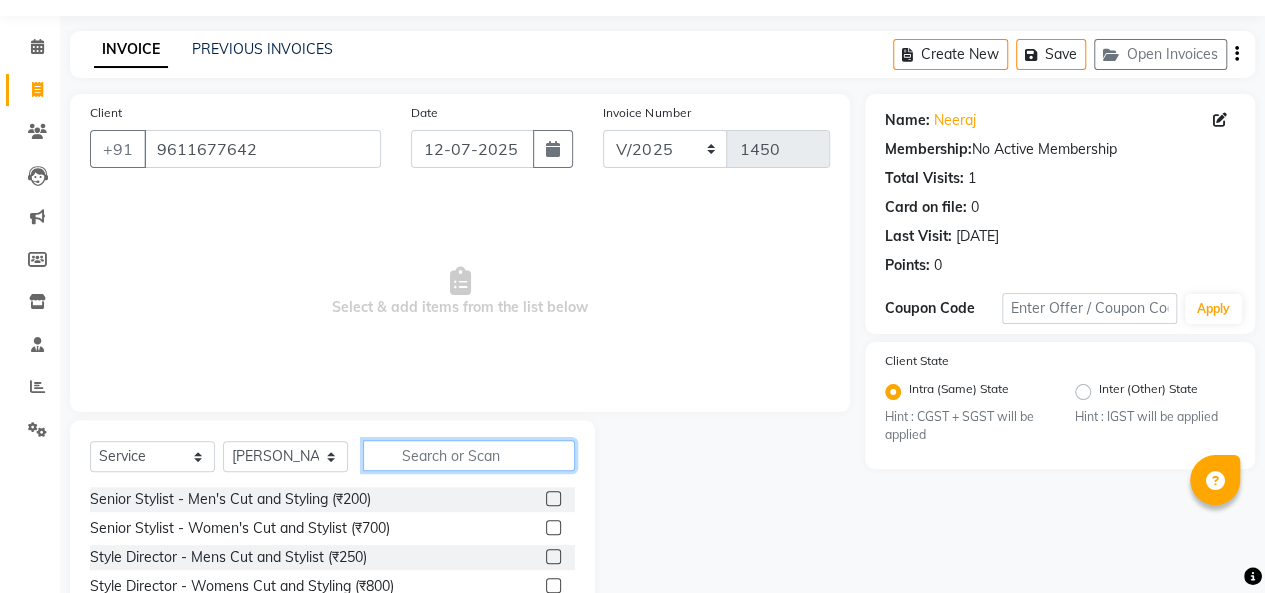 scroll, scrollTop: 58, scrollLeft: 0, axis: vertical 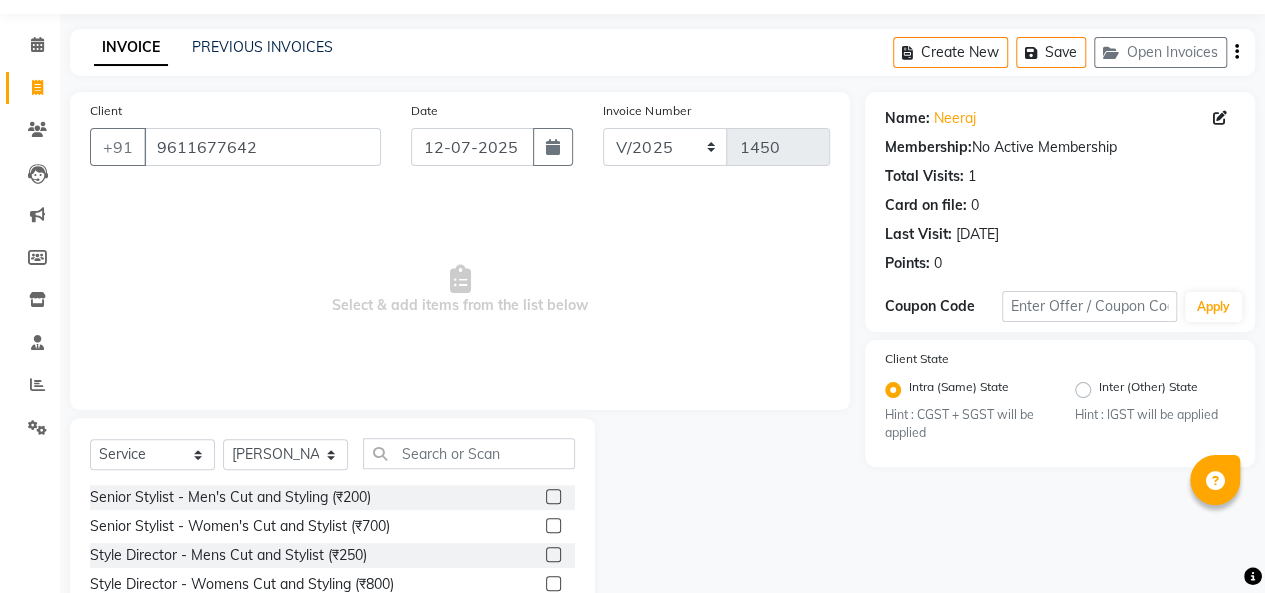 click 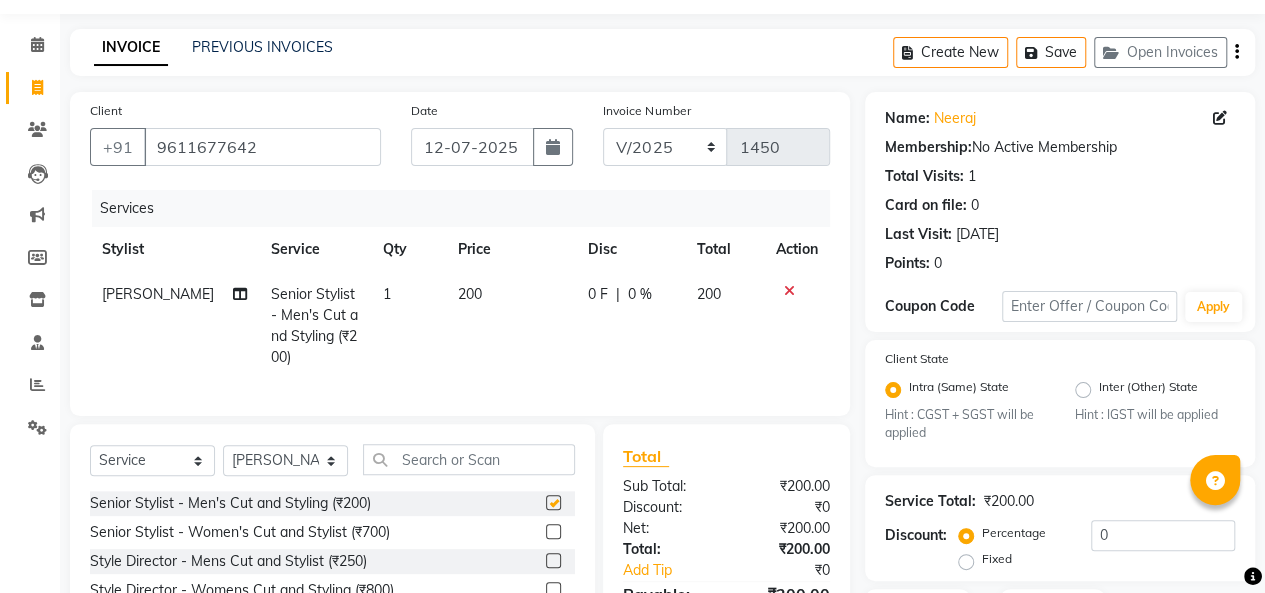 checkbox on "false" 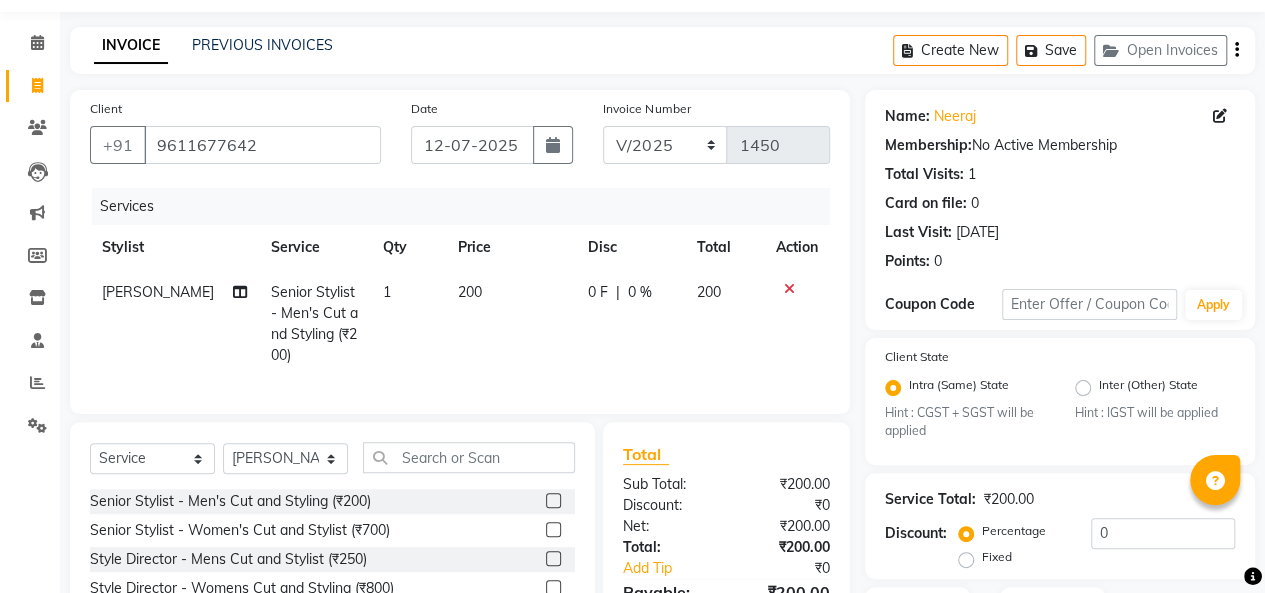 scroll, scrollTop: 228, scrollLeft: 0, axis: vertical 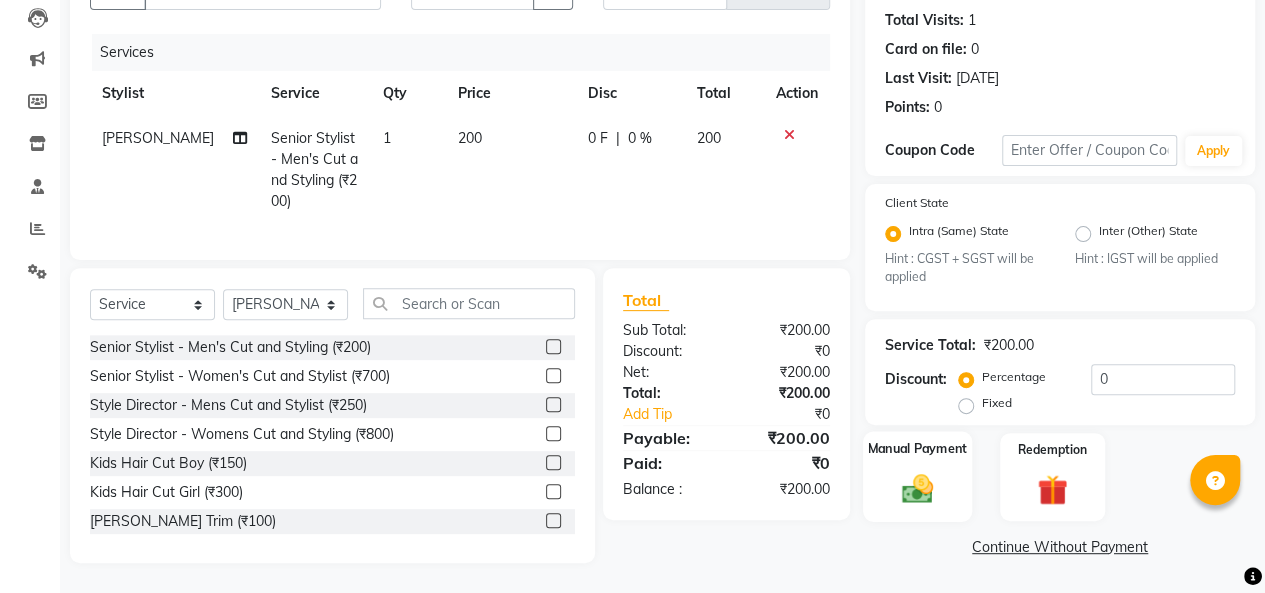 click on "Manual Payment" 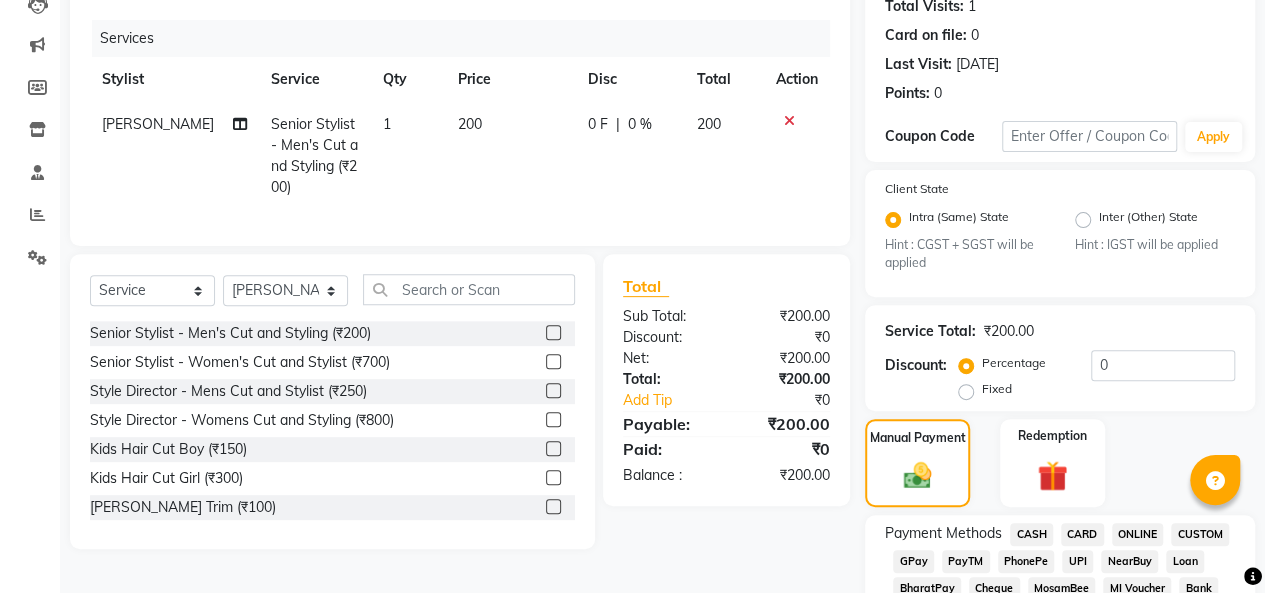 click on "PayTM" 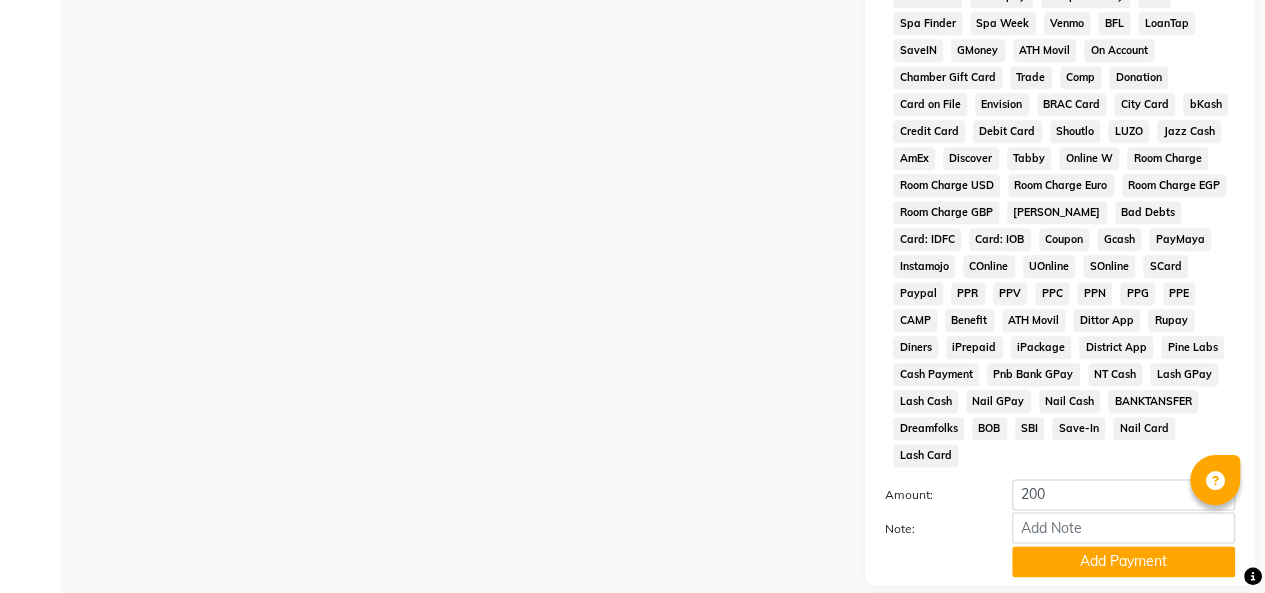 scroll, scrollTop: 1000, scrollLeft: 0, axis: vertical 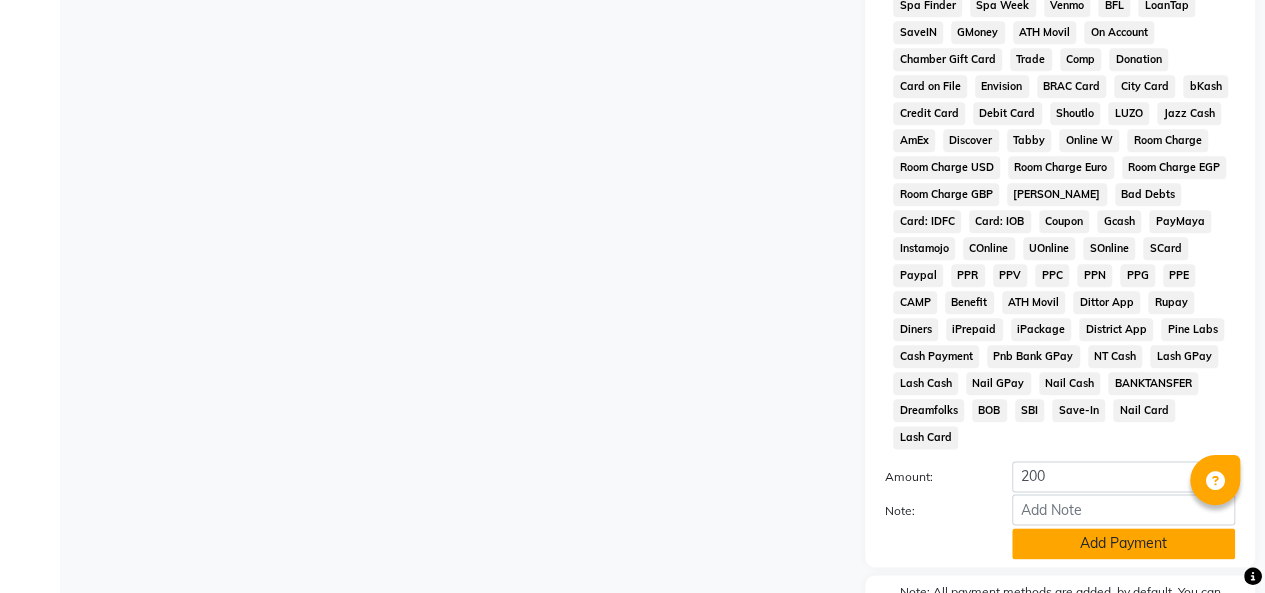 click on "Add Payment" 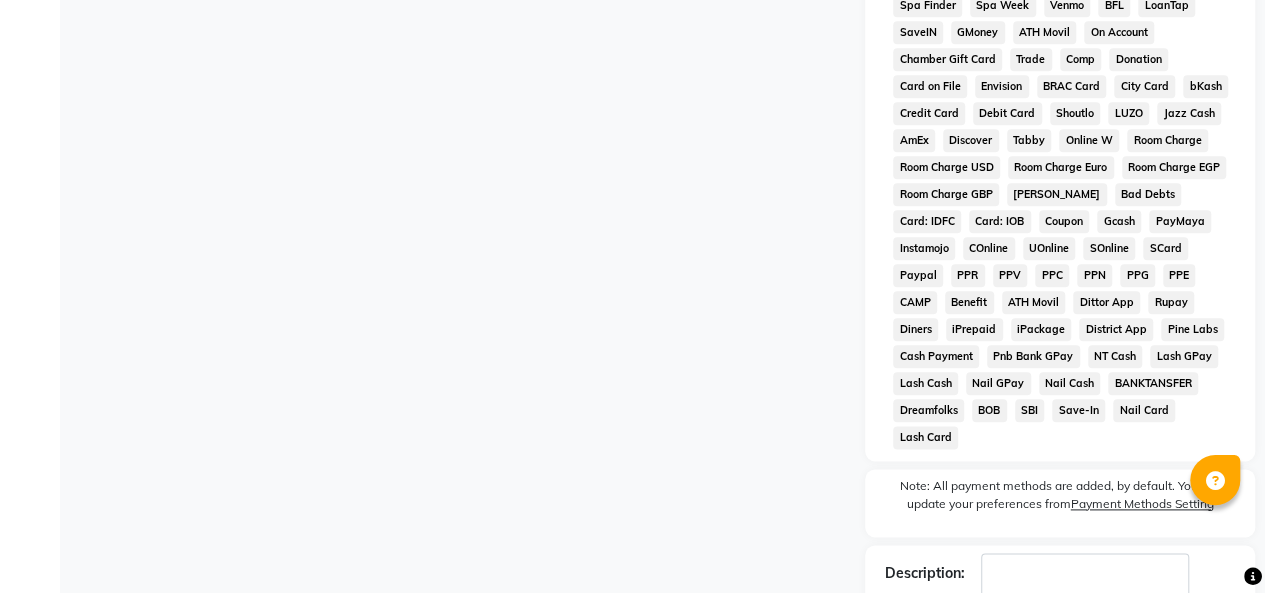 scroll, scrollTop: 1105, scrollLeft: 0, axis: vertical 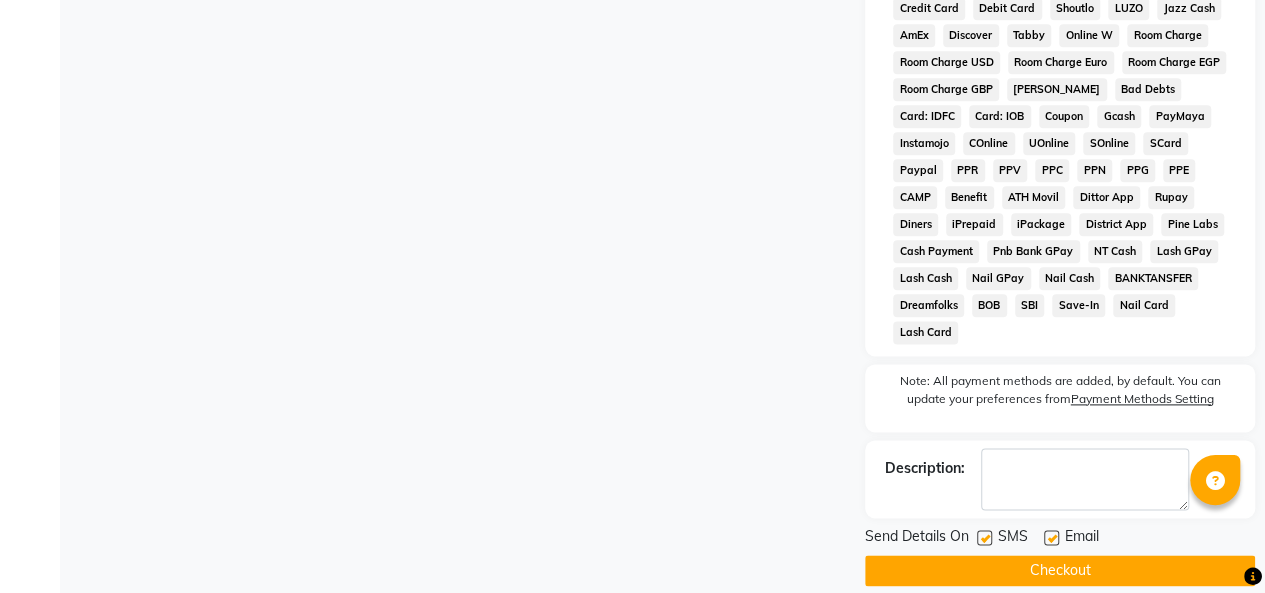 click on "Checkout" 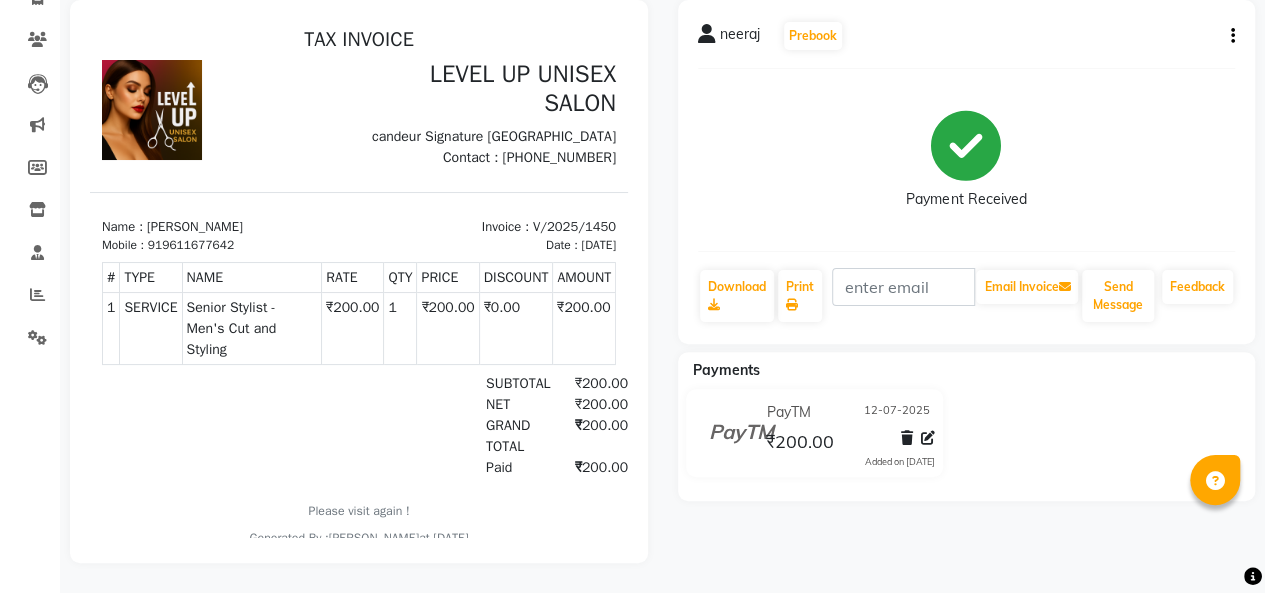 scroll, scrollTop: 0, scrollLeft: 0, axis: both 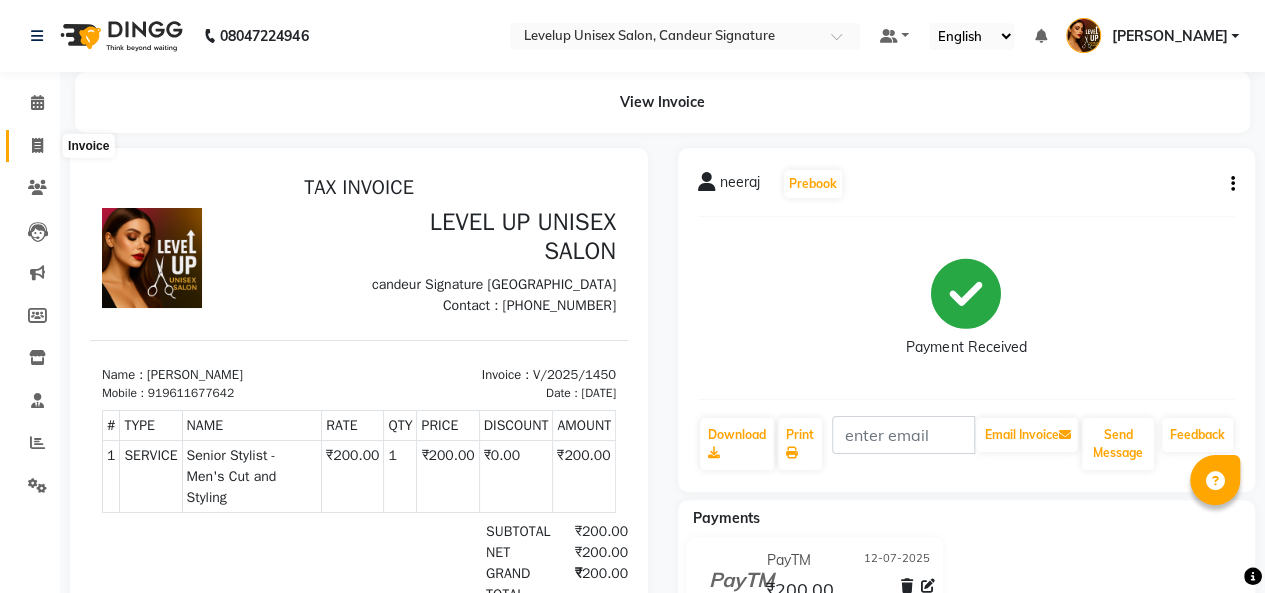 click 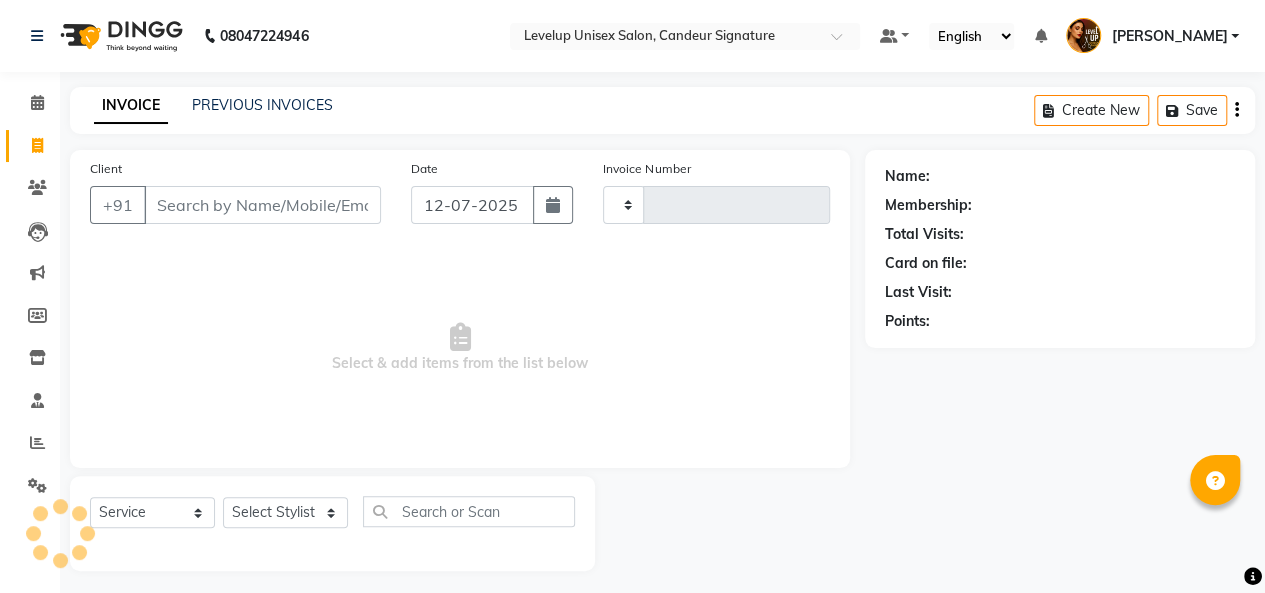 scroll, scrollTop: 7, scrollLeft: 0, axis: vertical 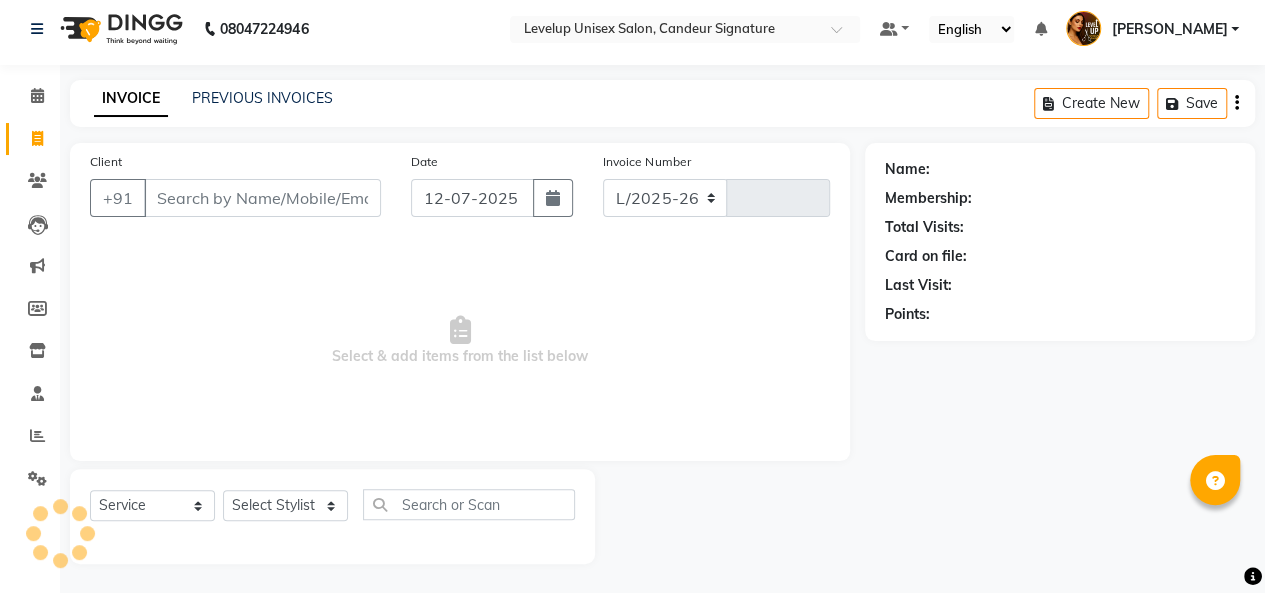 select on "7681" 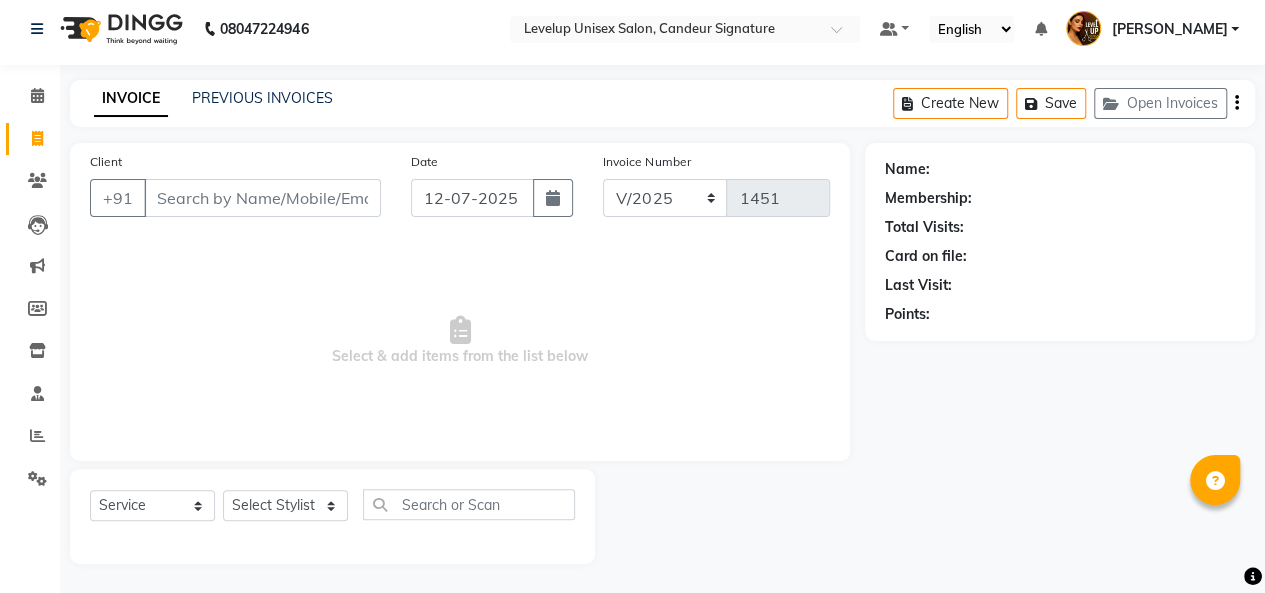 click on "Client" at bounding box center [262, 198] 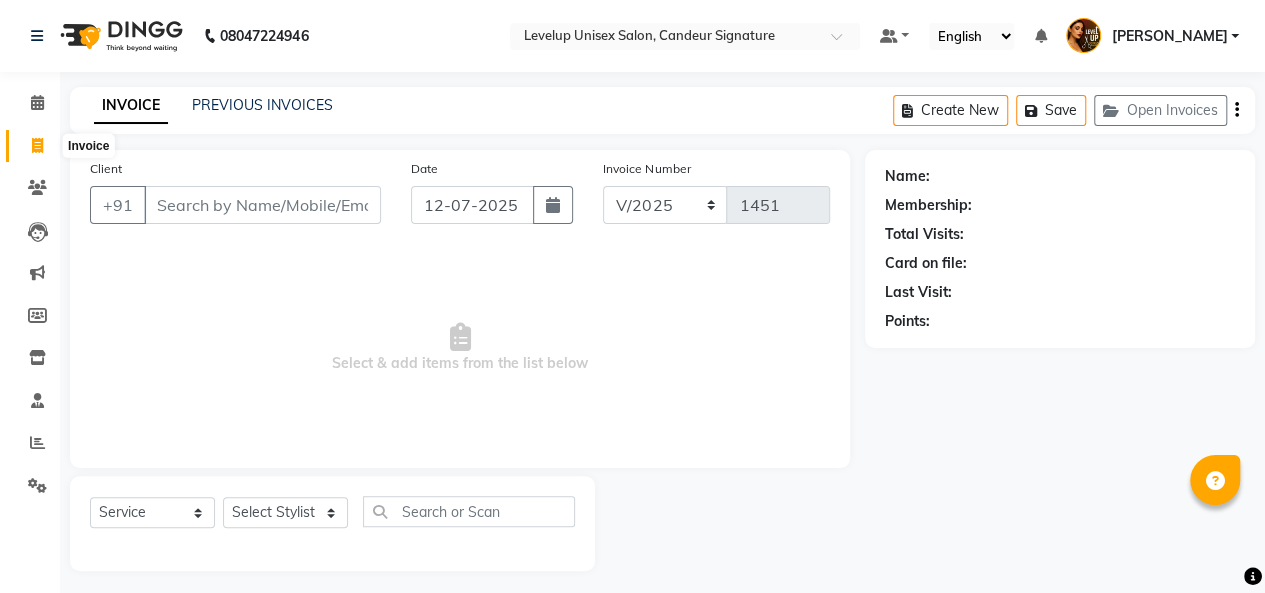 click 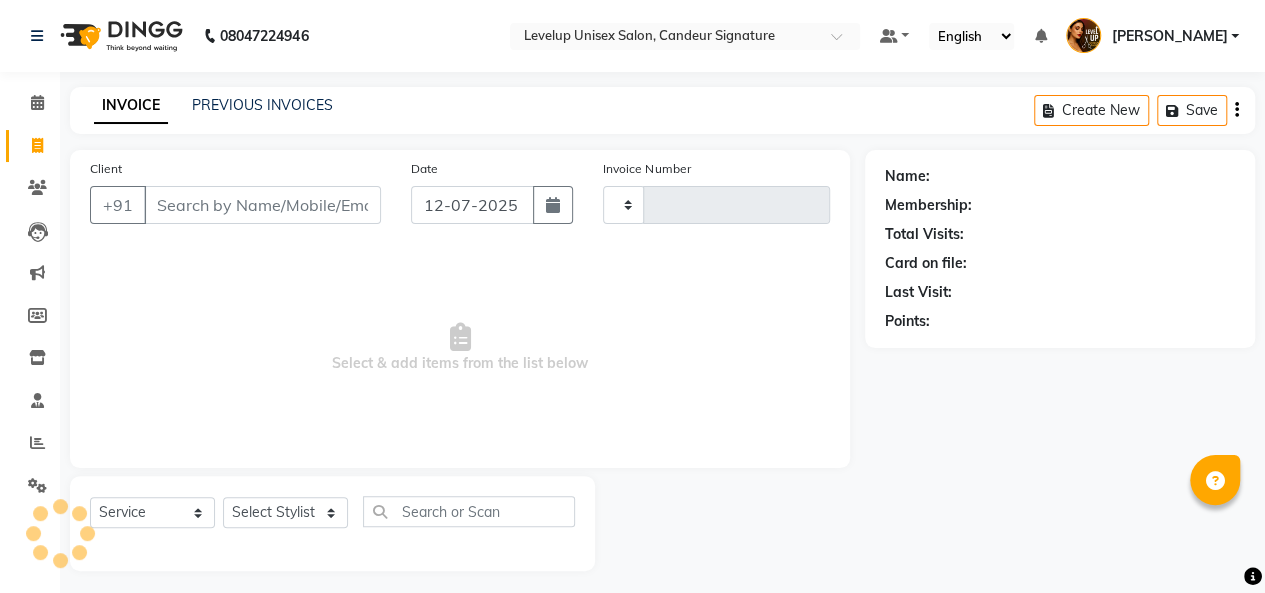 scroll, scrollTop: 7, scrollLeft: 0, axis: vertical 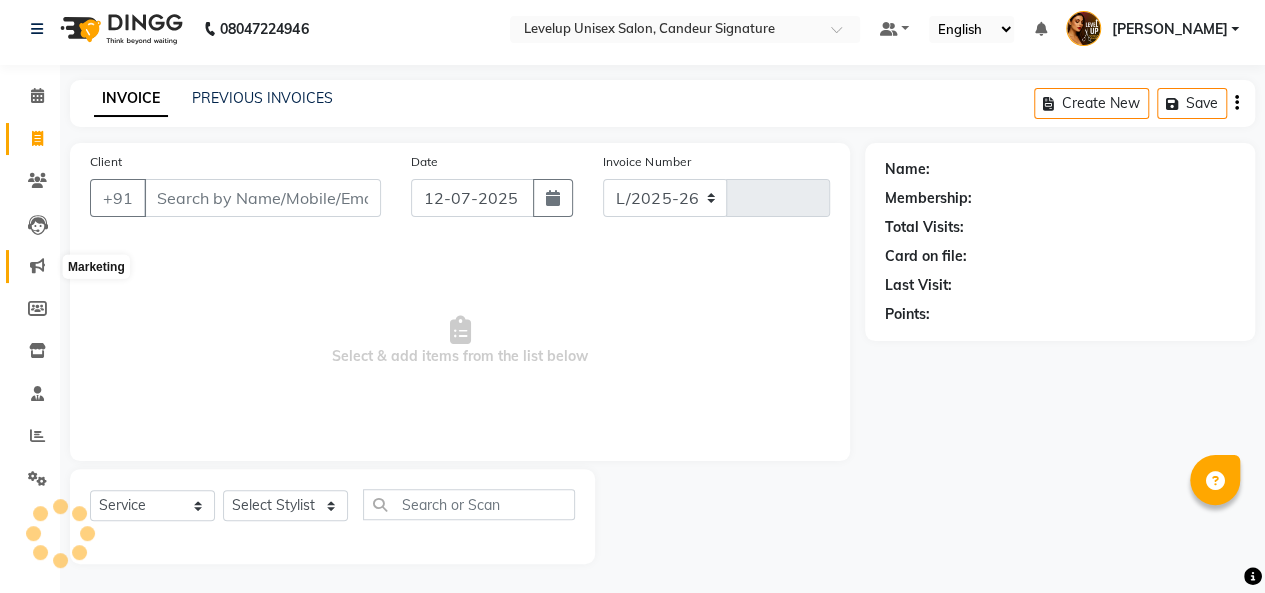 select on "7681" 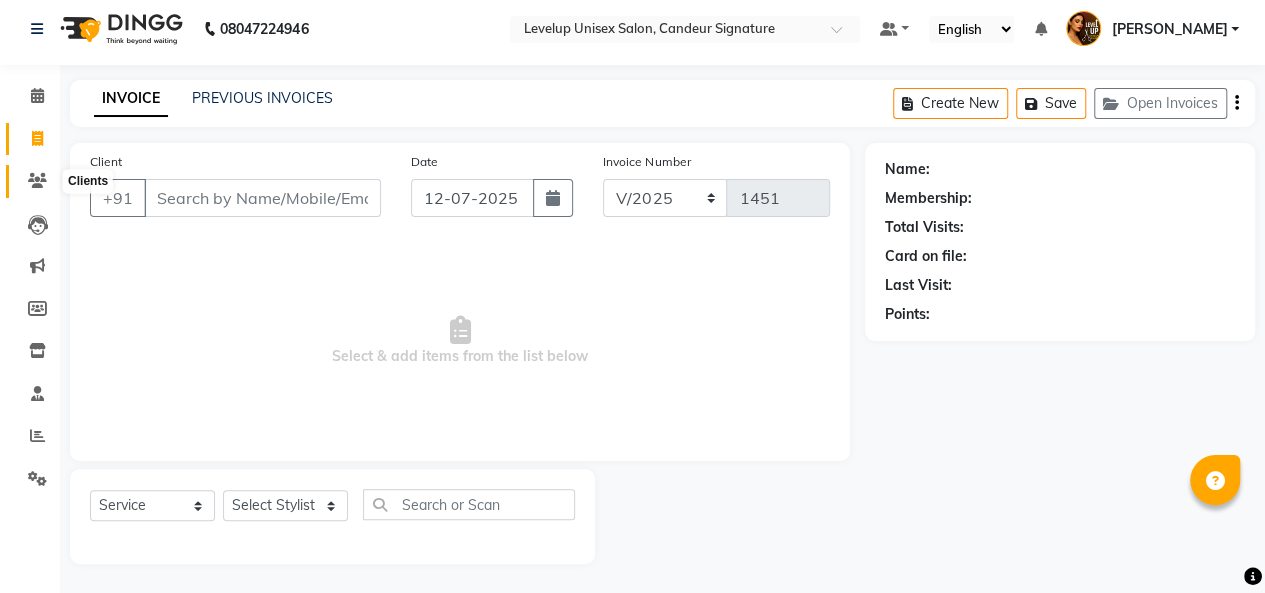 click 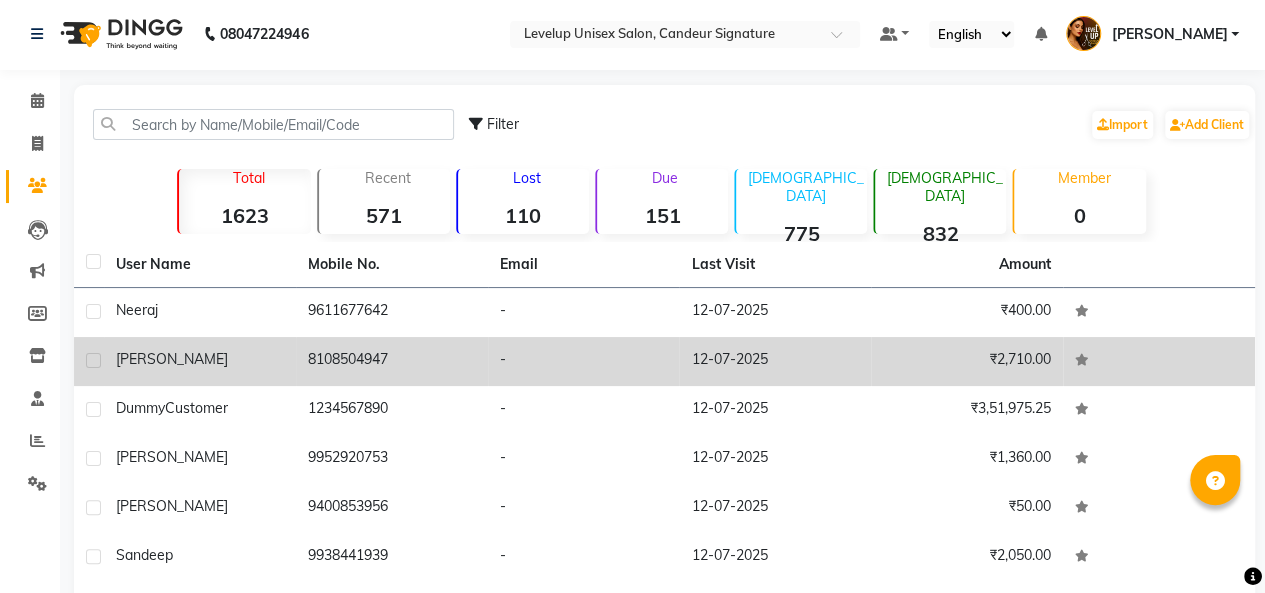 scroll, scrollTop: 0, scrollLeft: 0, axis: both 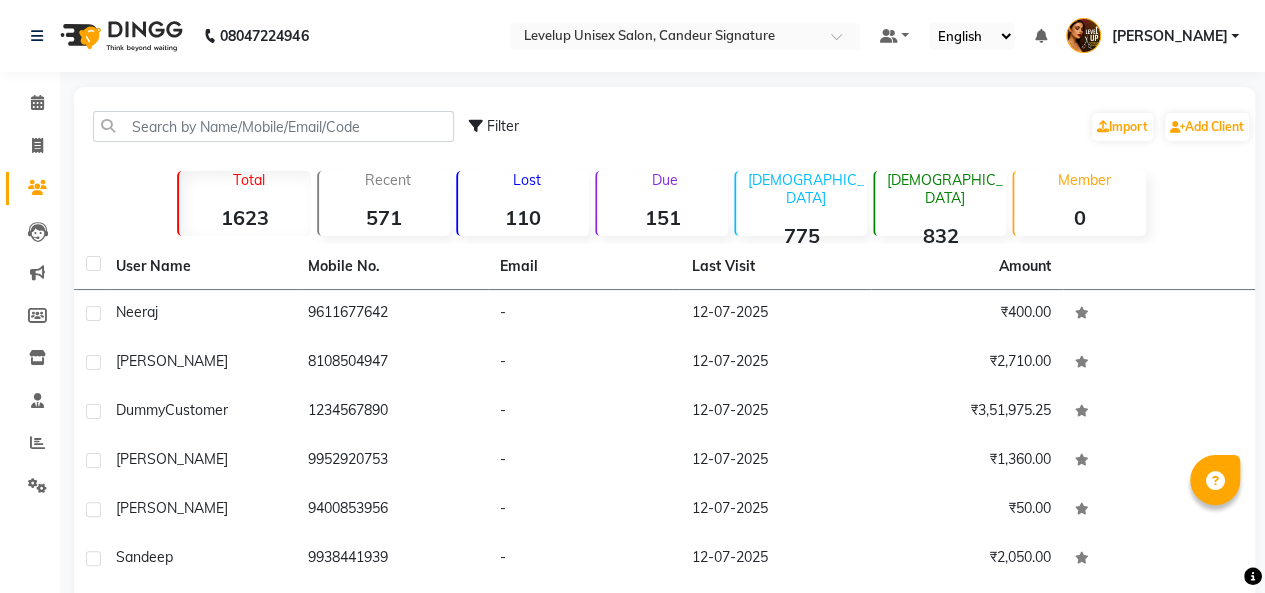 click on "English ENGLISH Español العربية मराठी हिंदी ગુજરાતી தமிழ் 中文" at bounding box center (971, 36) 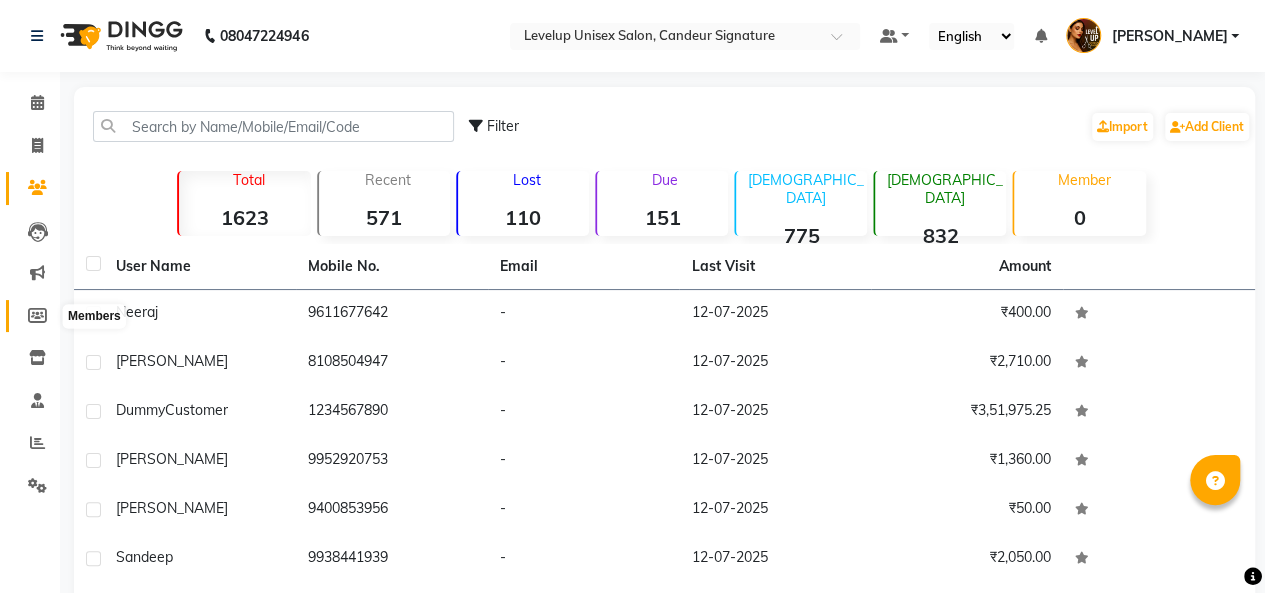 click 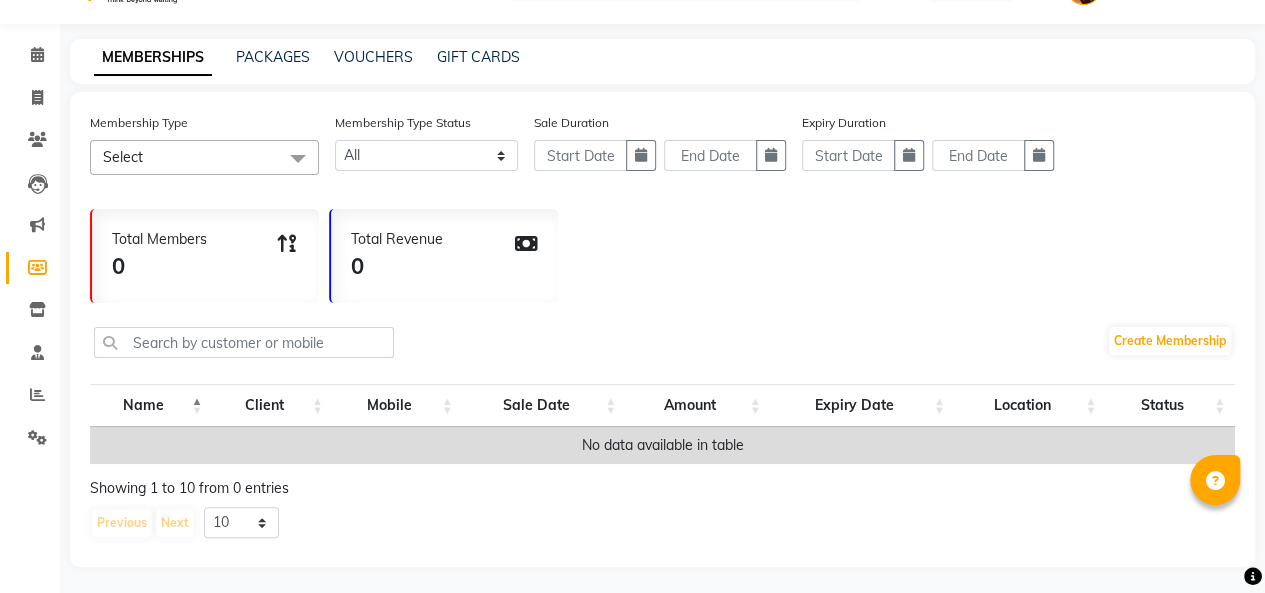 scroll, scrollTop: 66, scrollLeft: 0, axis: vertical 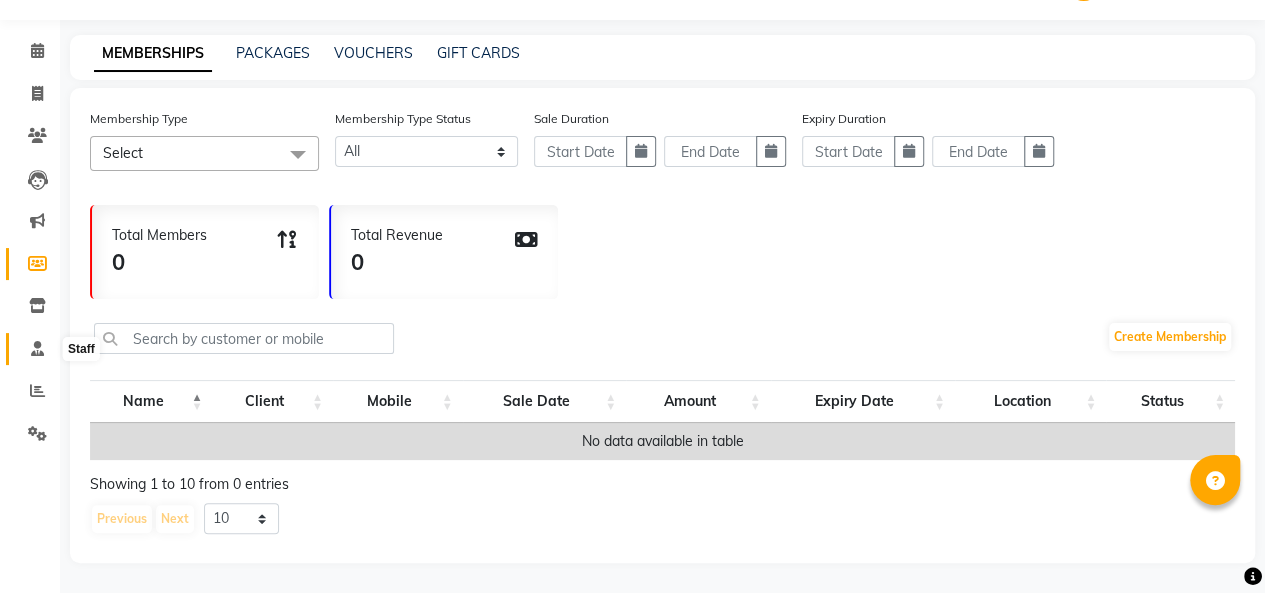 click 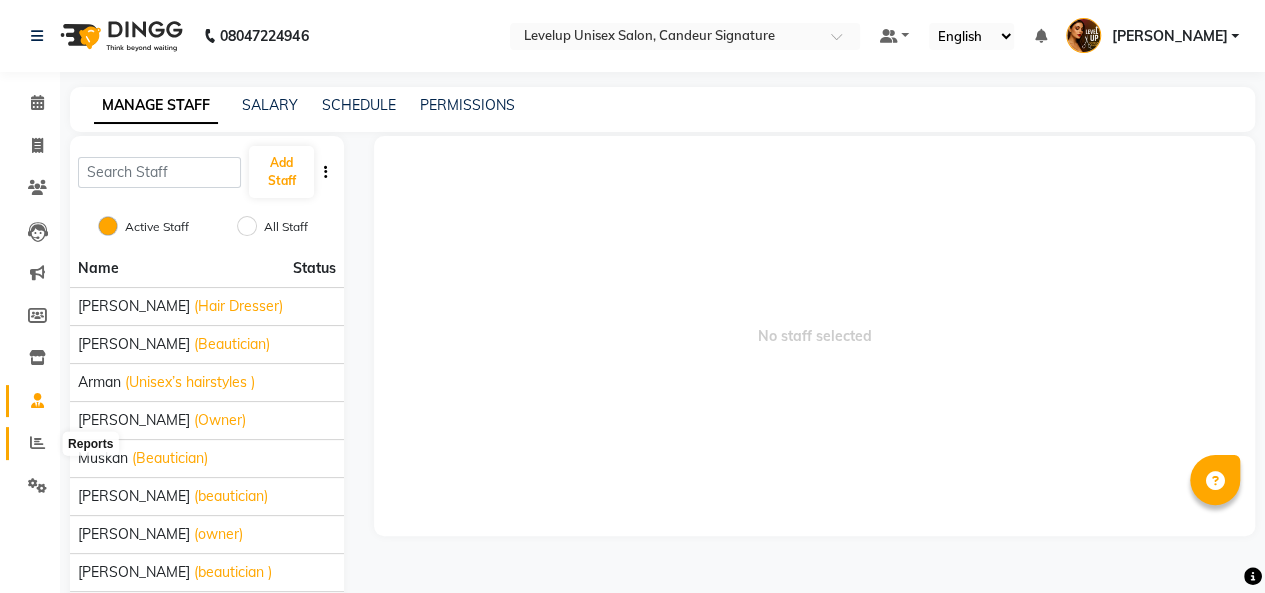 click 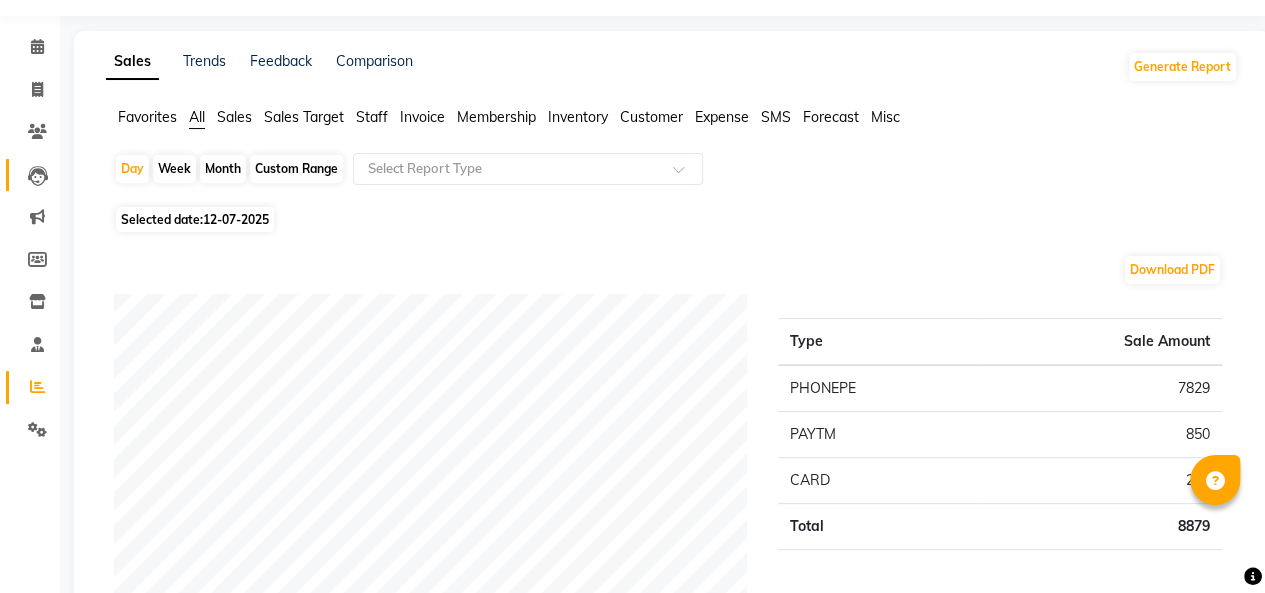 scroll, scrollTop: 55, scrollLeft: 0, axis: vertical 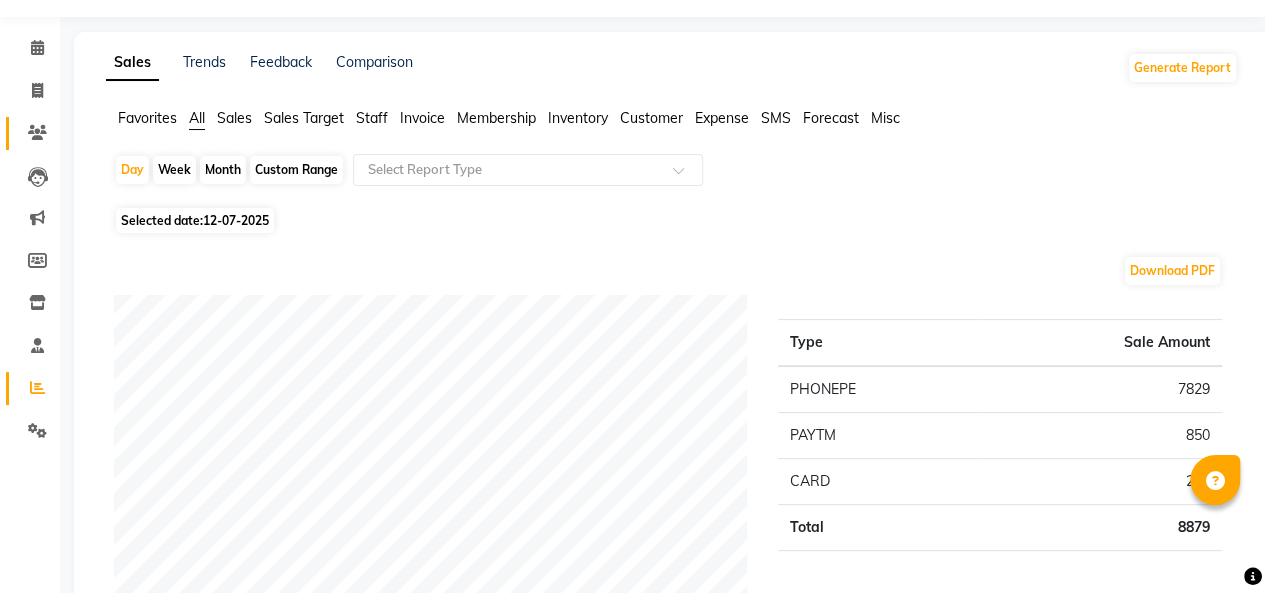 click on "Clients" 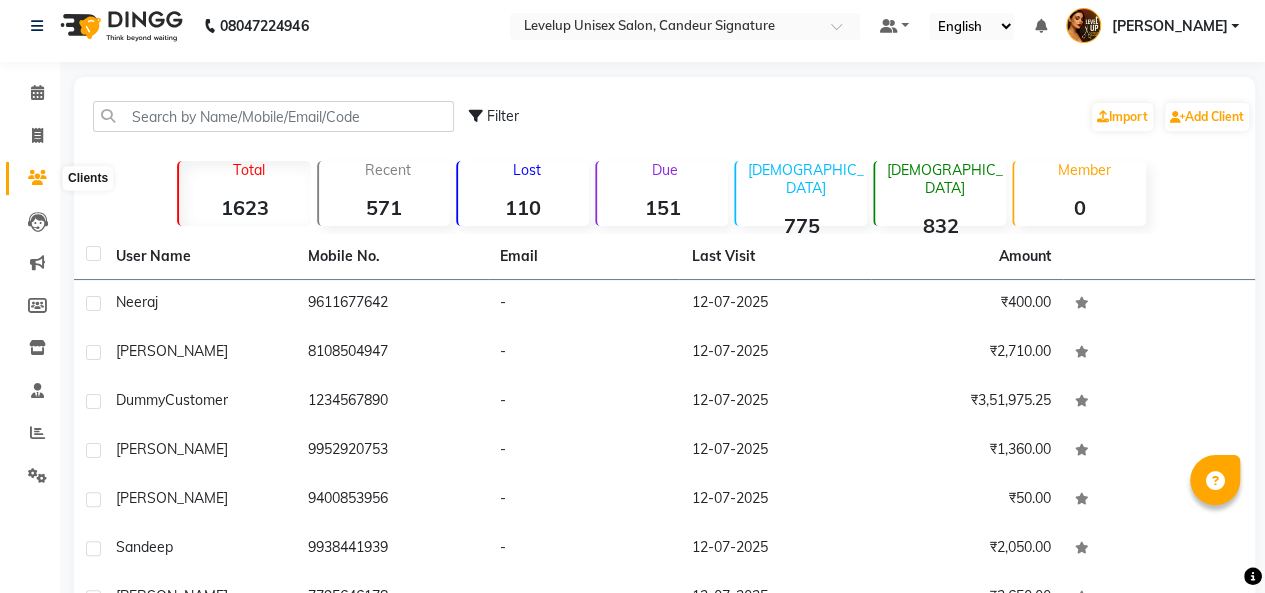 scroll, scrollTop: 0, scrollLeft: 0, axis: both 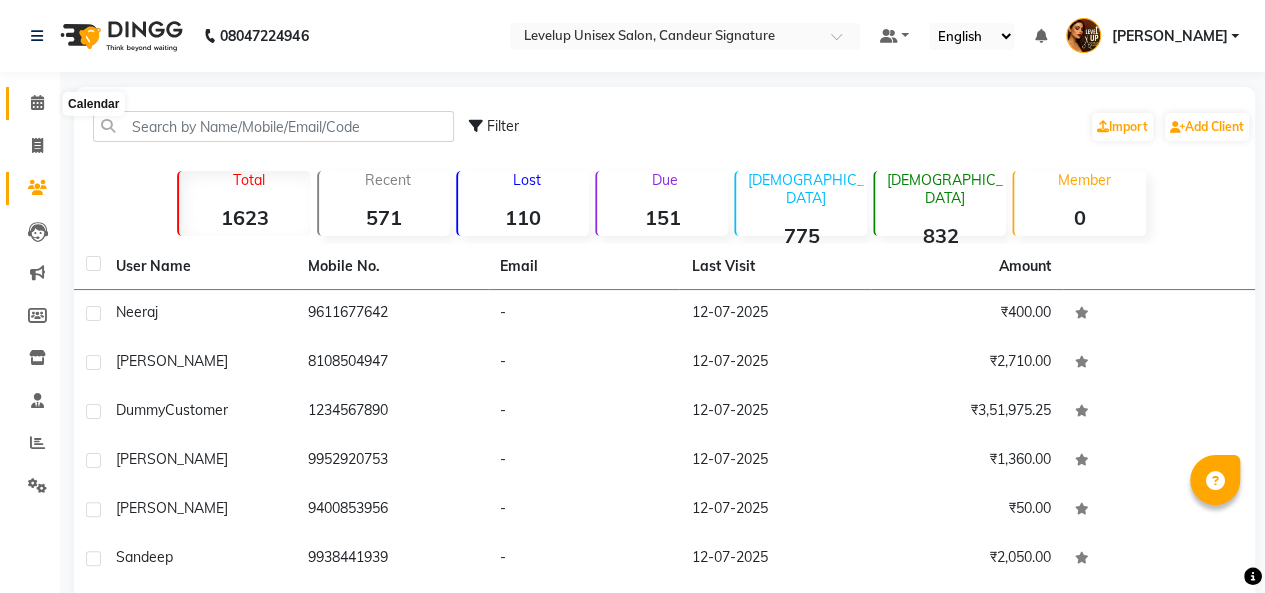 click 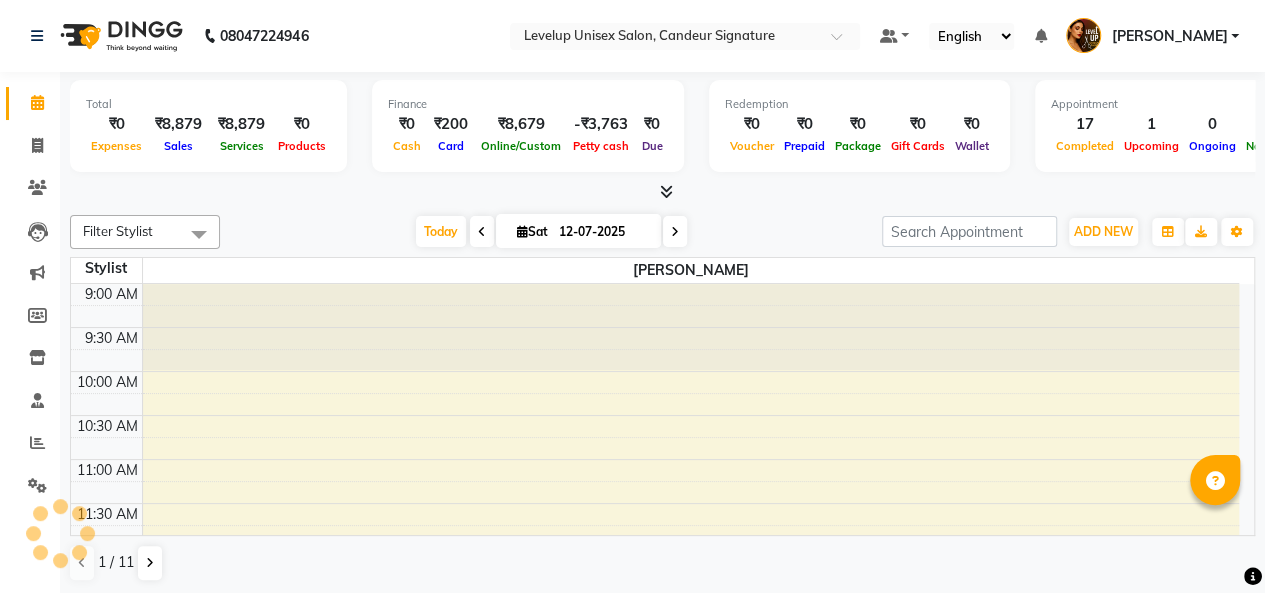 scroll, scrollTop: 0, scrollLeft: 0, axis: both 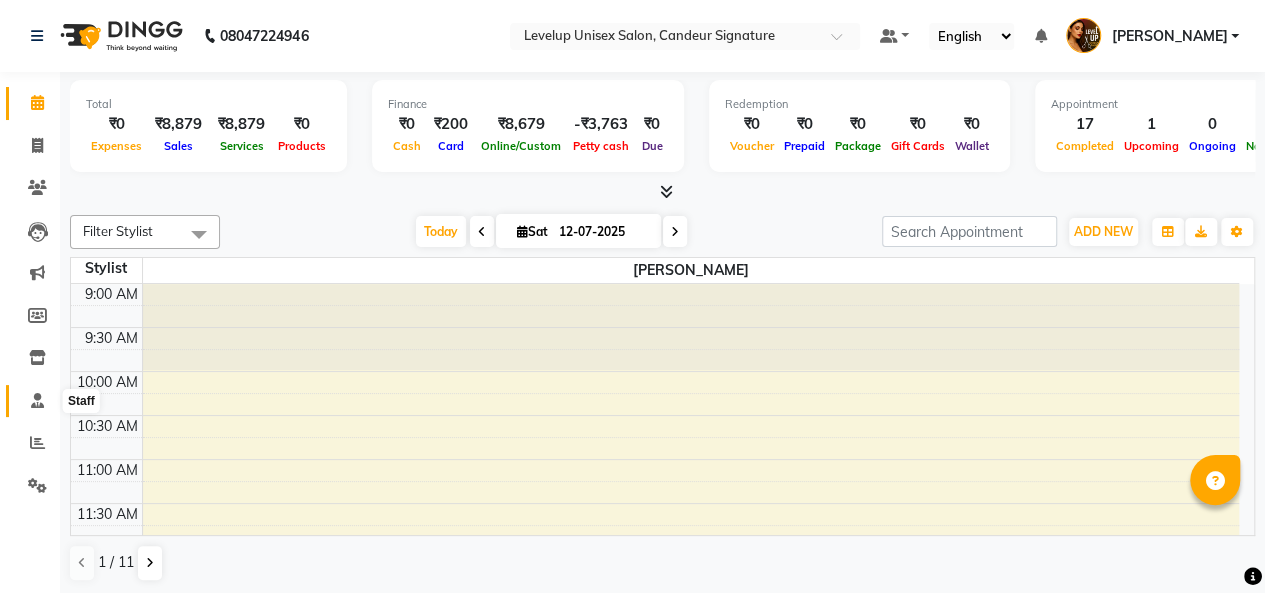 click 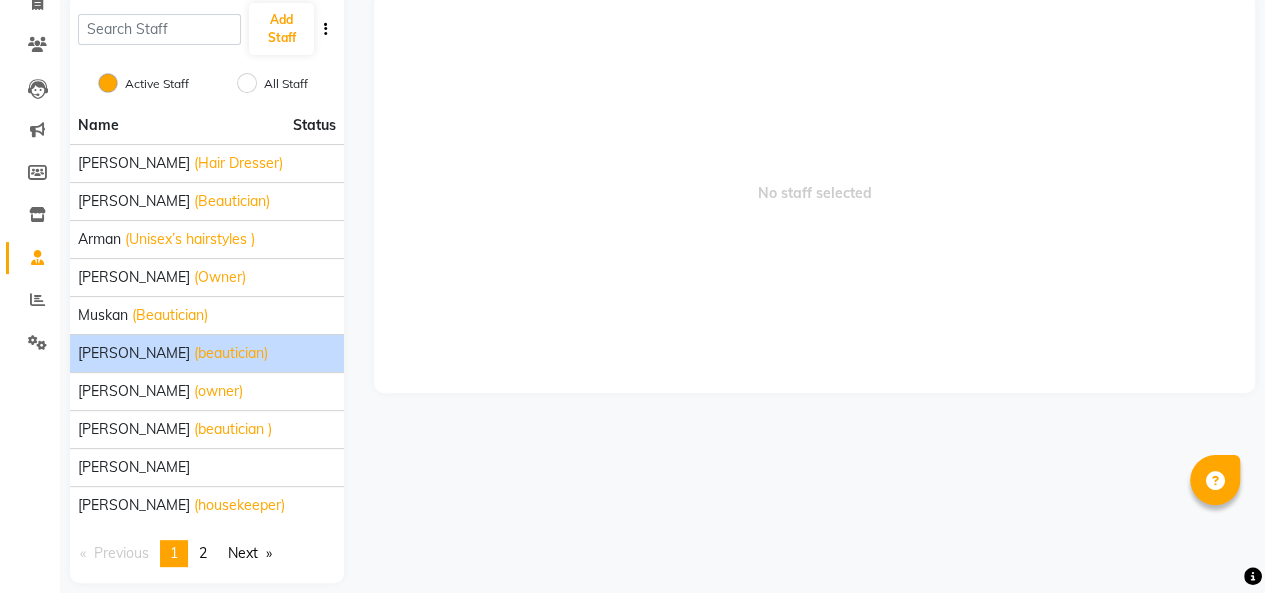 scroll, scrollTop: 159, scrollLeft: 0, axis: vertical 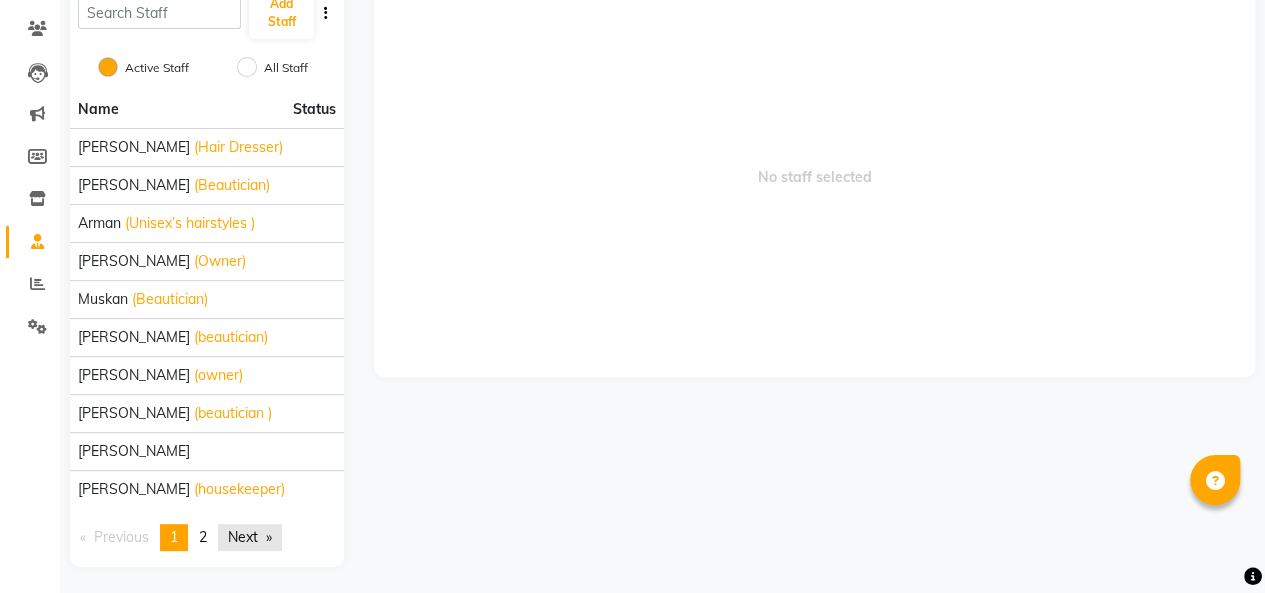 click on "Next  page" at bounding box center (250, 537) 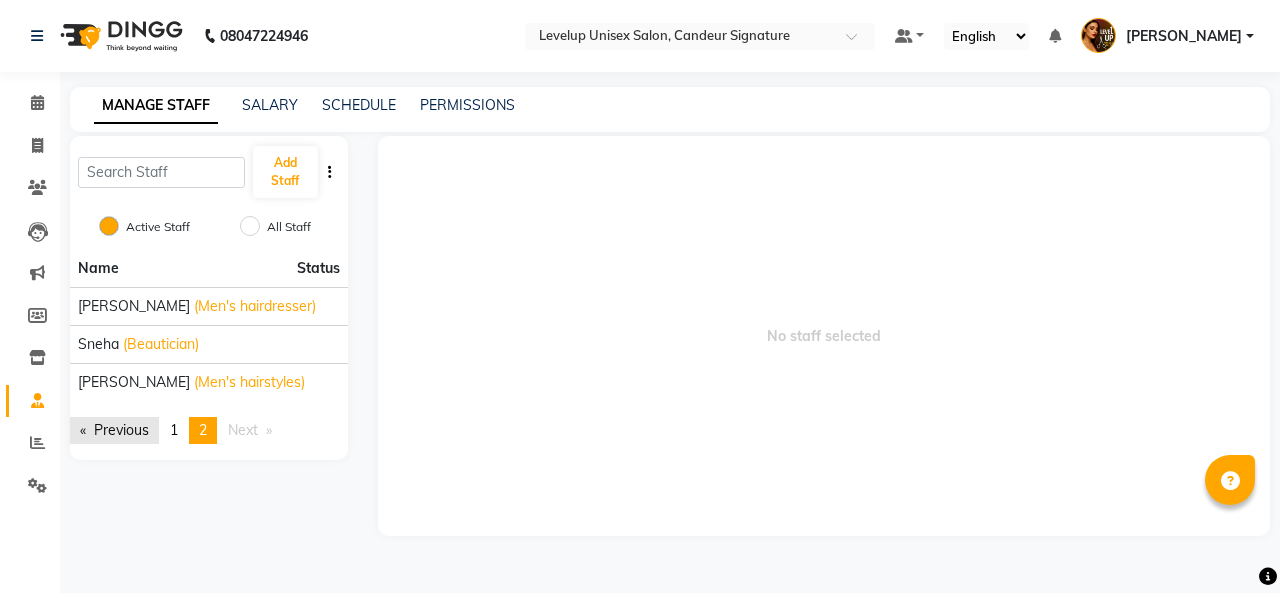 click on "Previous  page" at bounding box center [114, 430] 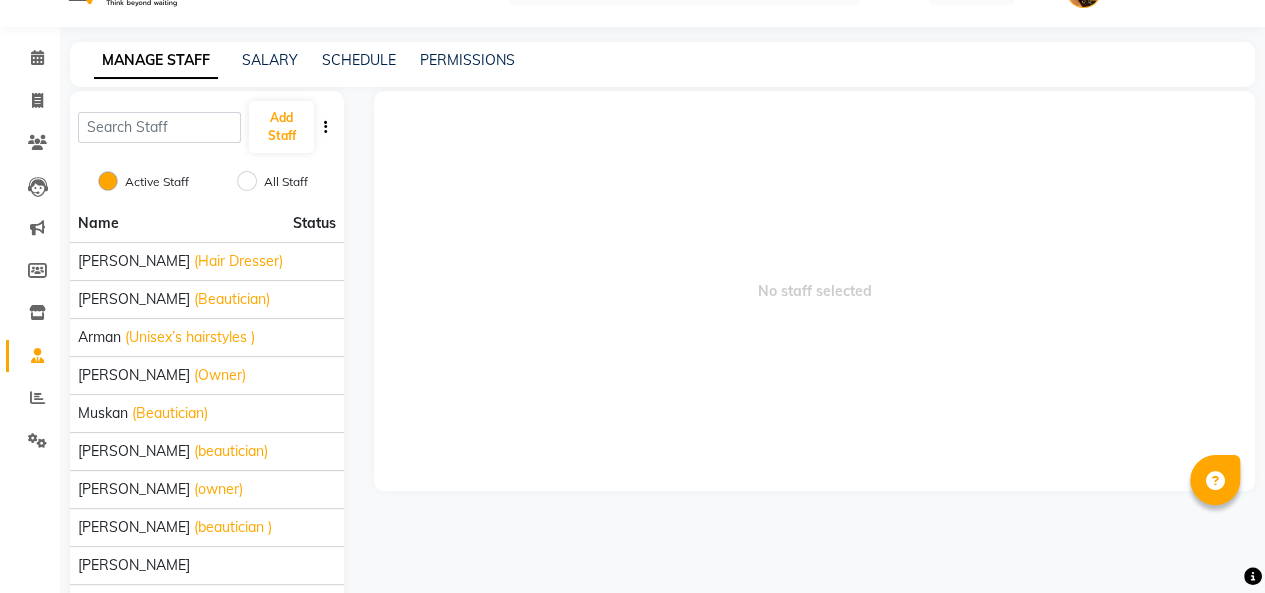 scroll, scrollTop: 0, scrollLeft: 0, axis: both 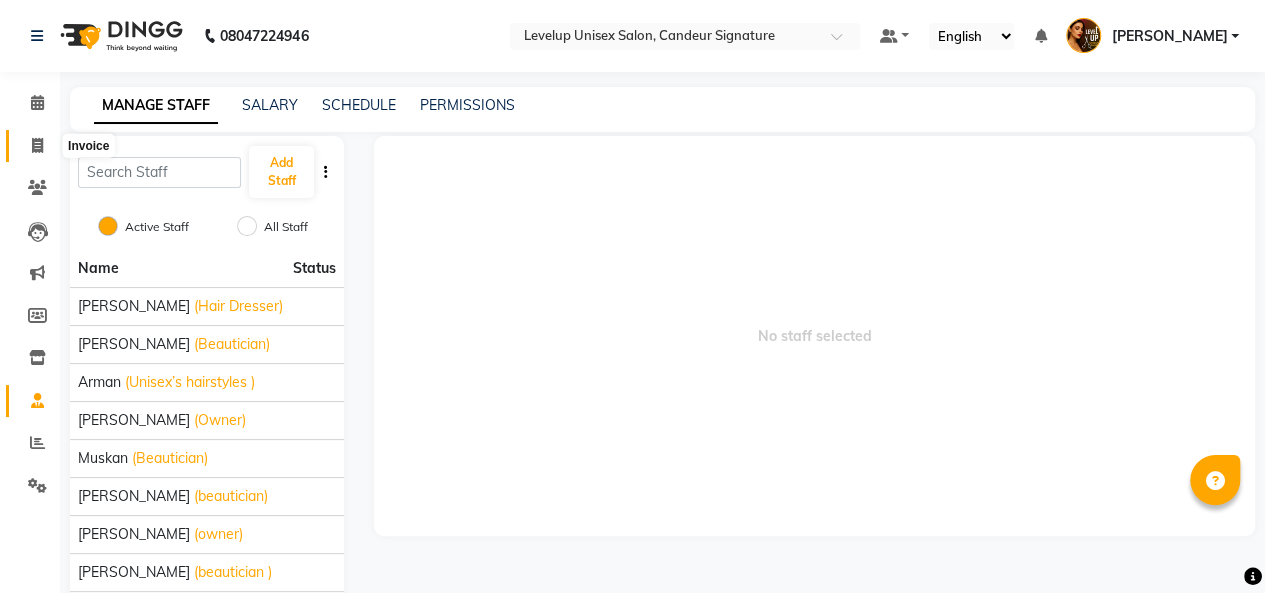 click 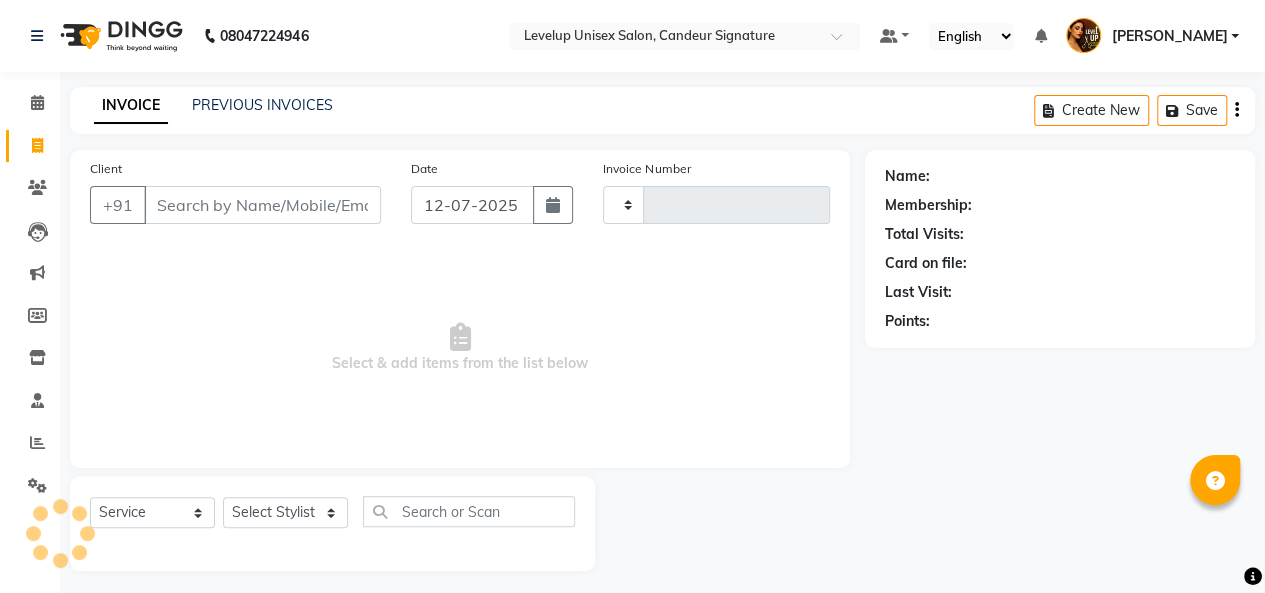 scroll, scrollTop: 7, scrollLeft: 0, axis: vertical 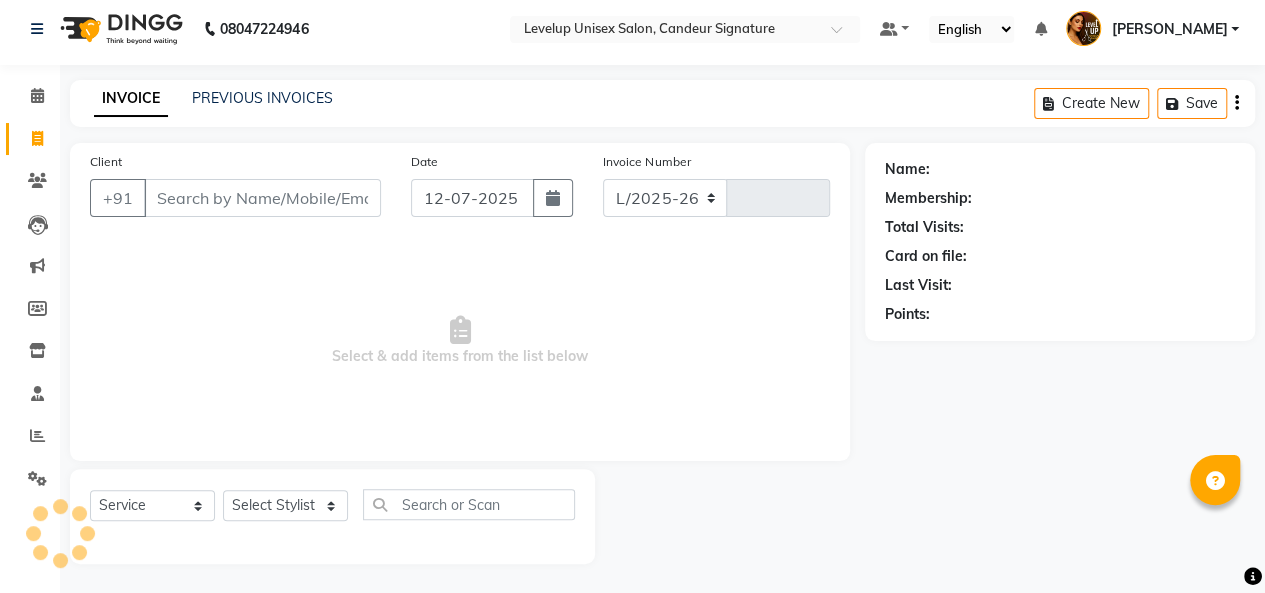 select on "7681" 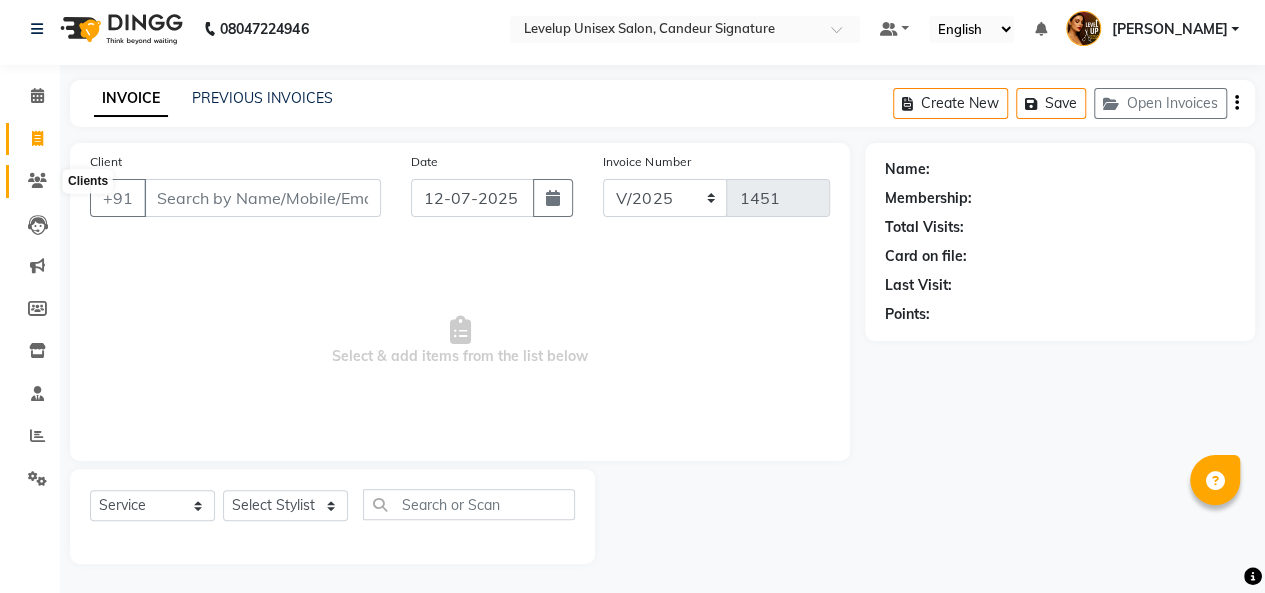 click 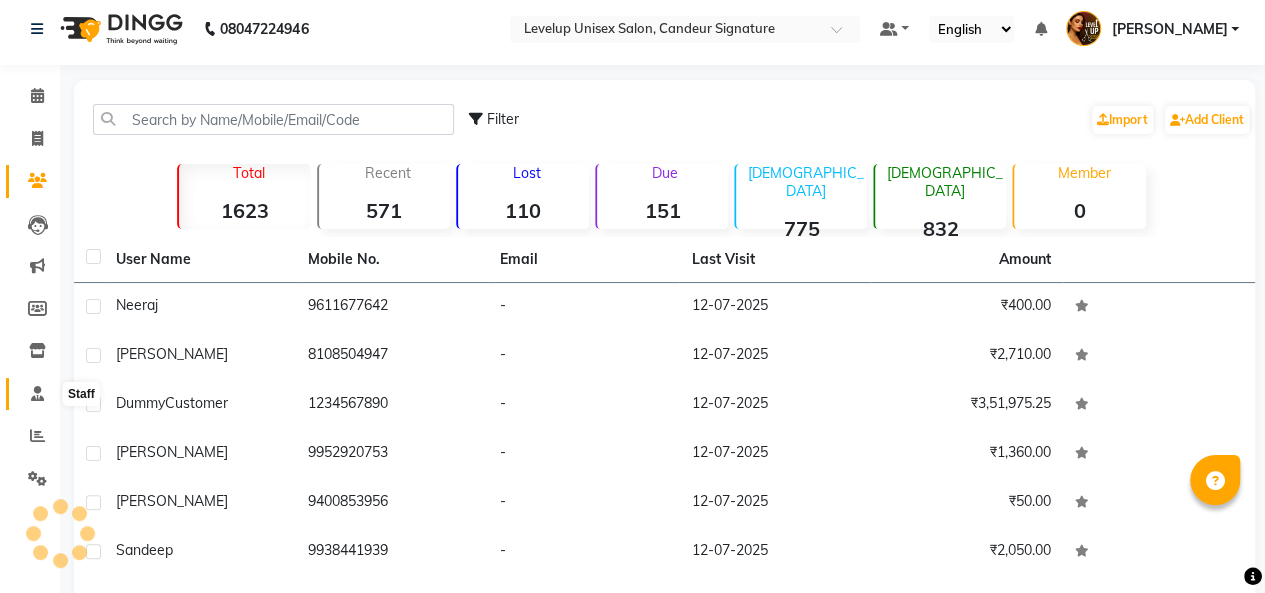 click 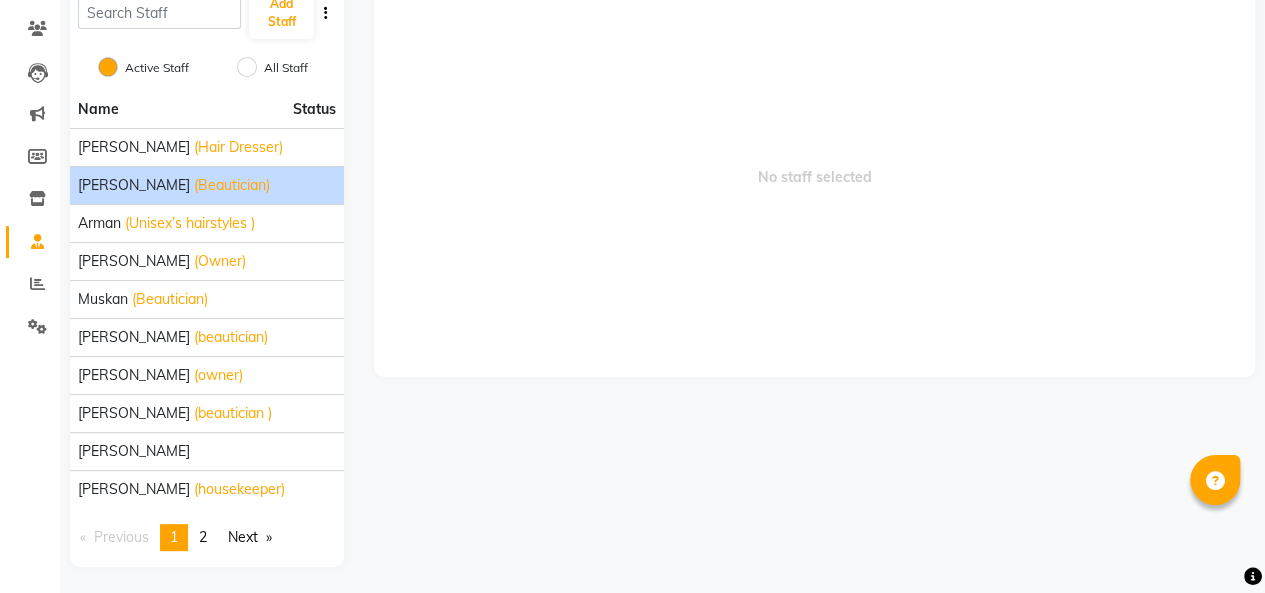 scroll, scrollTop: 157, scrollLeft: 0, axis: vertical 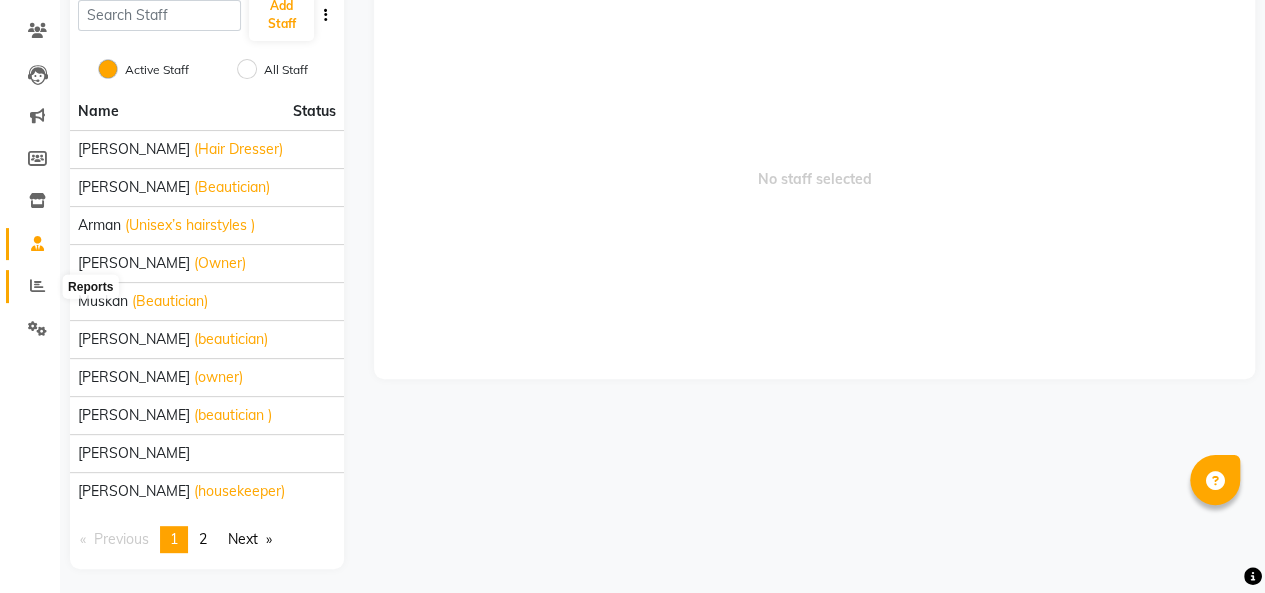 click 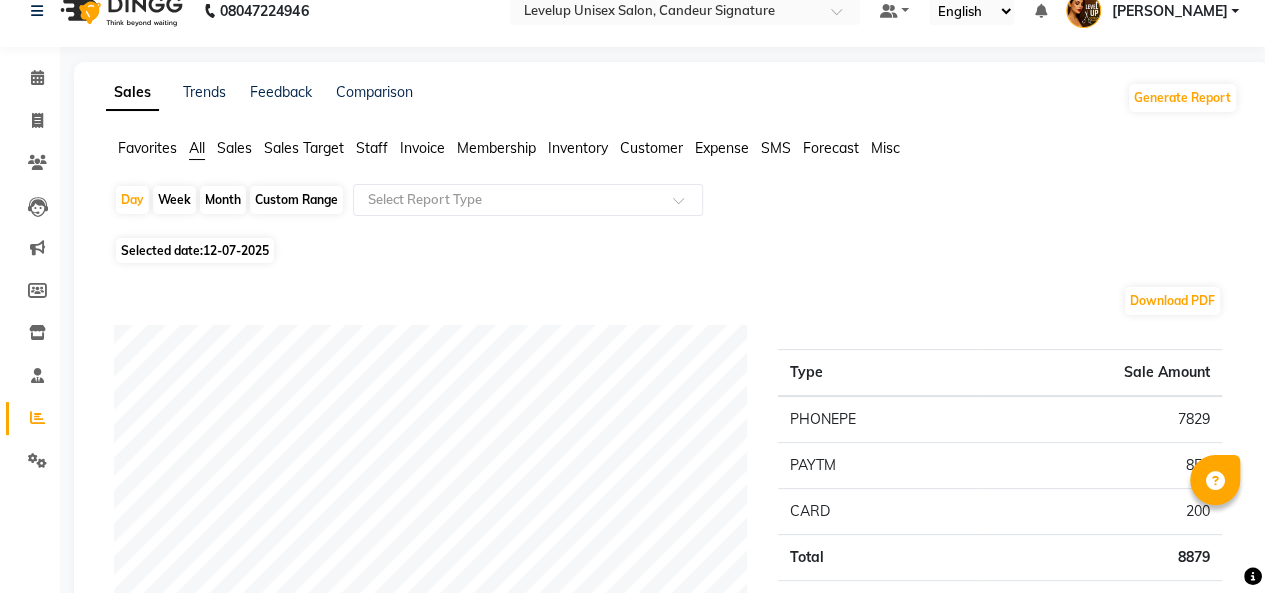 scroll, scrollTop: 0, scrollLeft: 0, axis: both 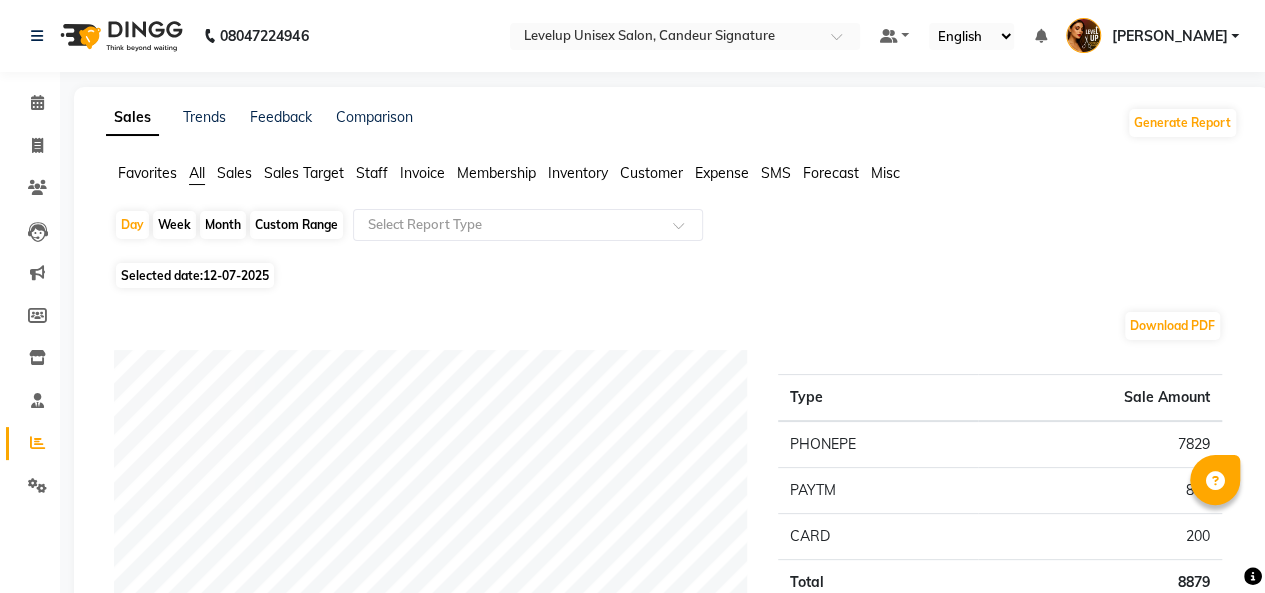 click on "Week" 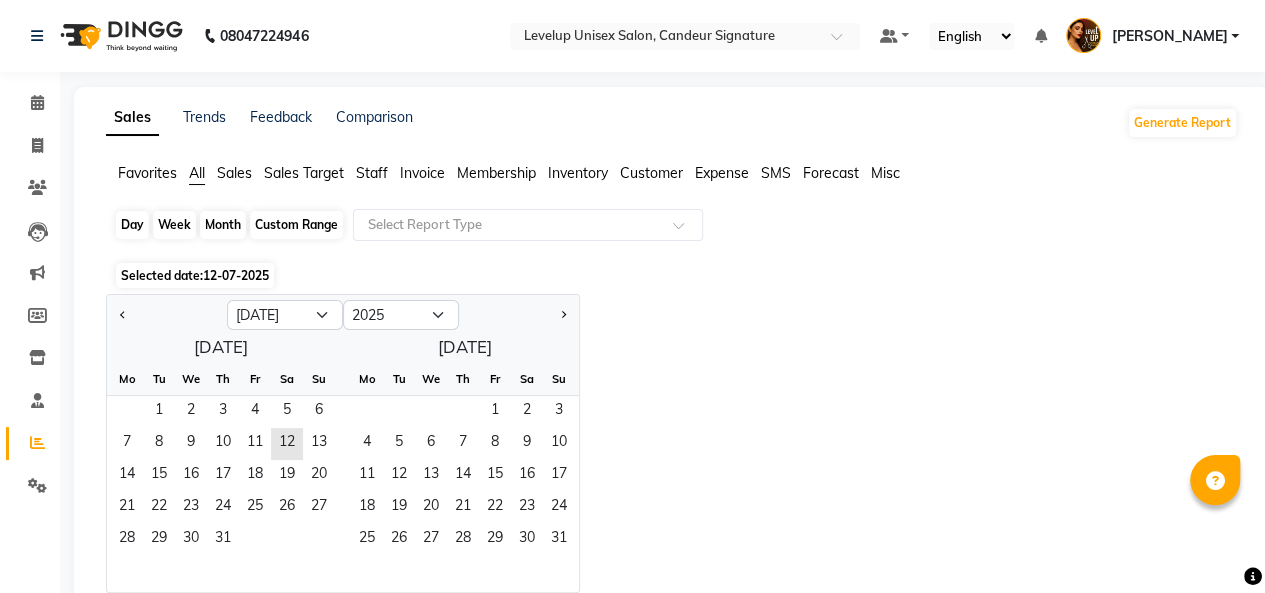 click on "Week" 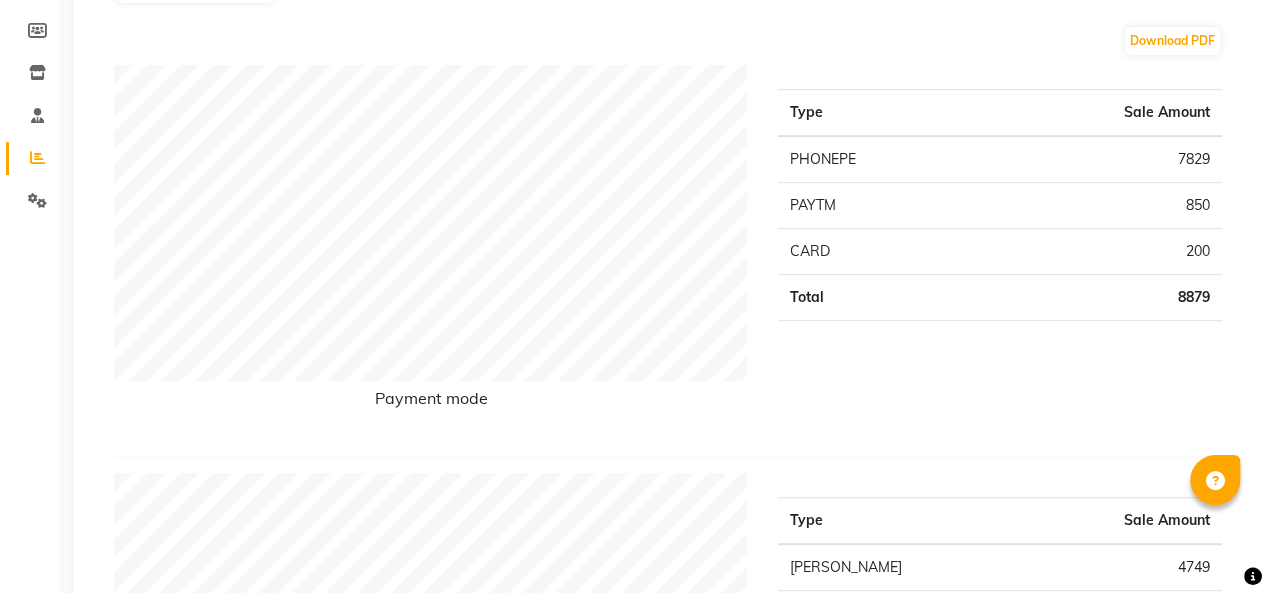 scroll, scrollTop: 0, scrollLeft: 0, axis: both 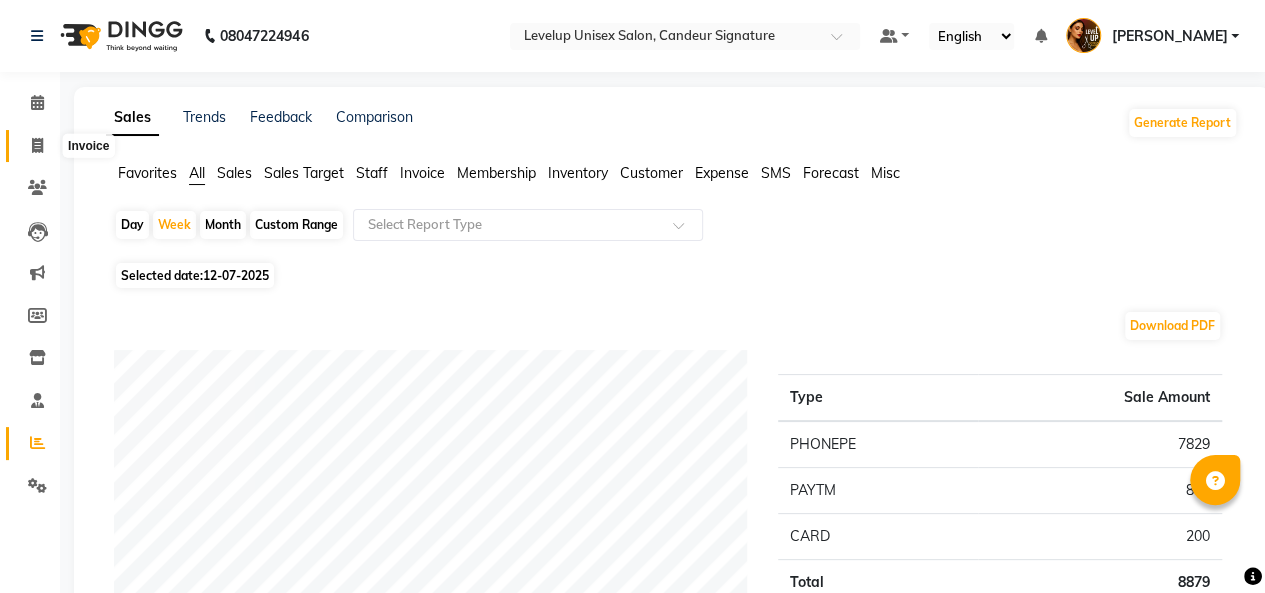 click 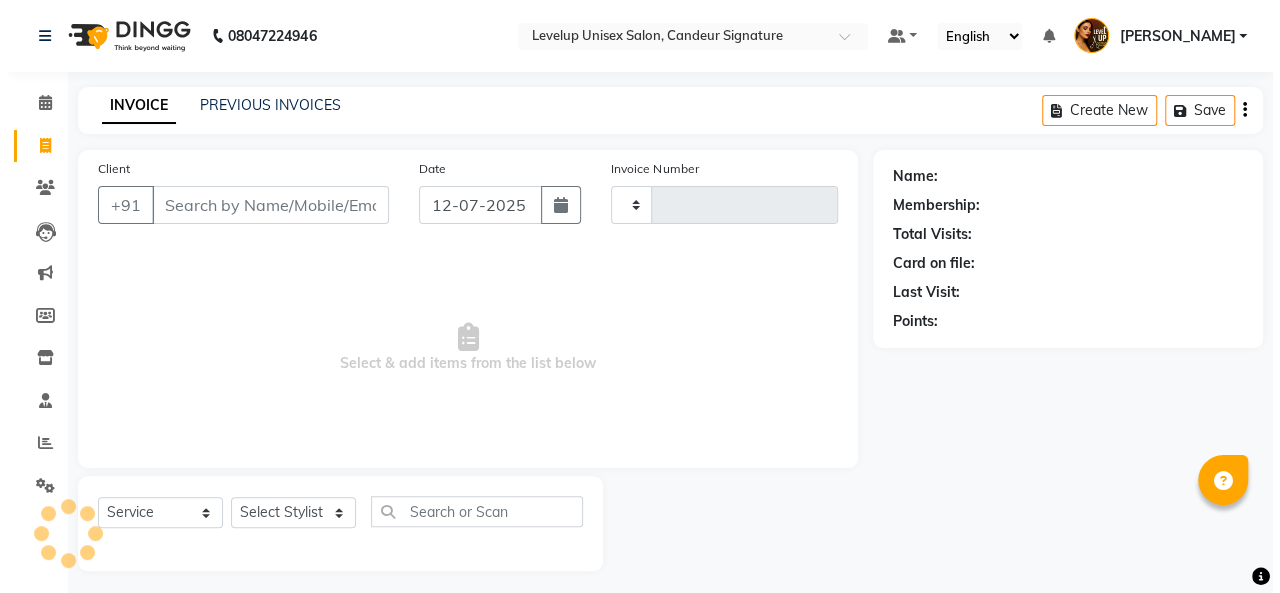 scroll, scrollTop: 7, scrollLeft: 0, axis: vertical 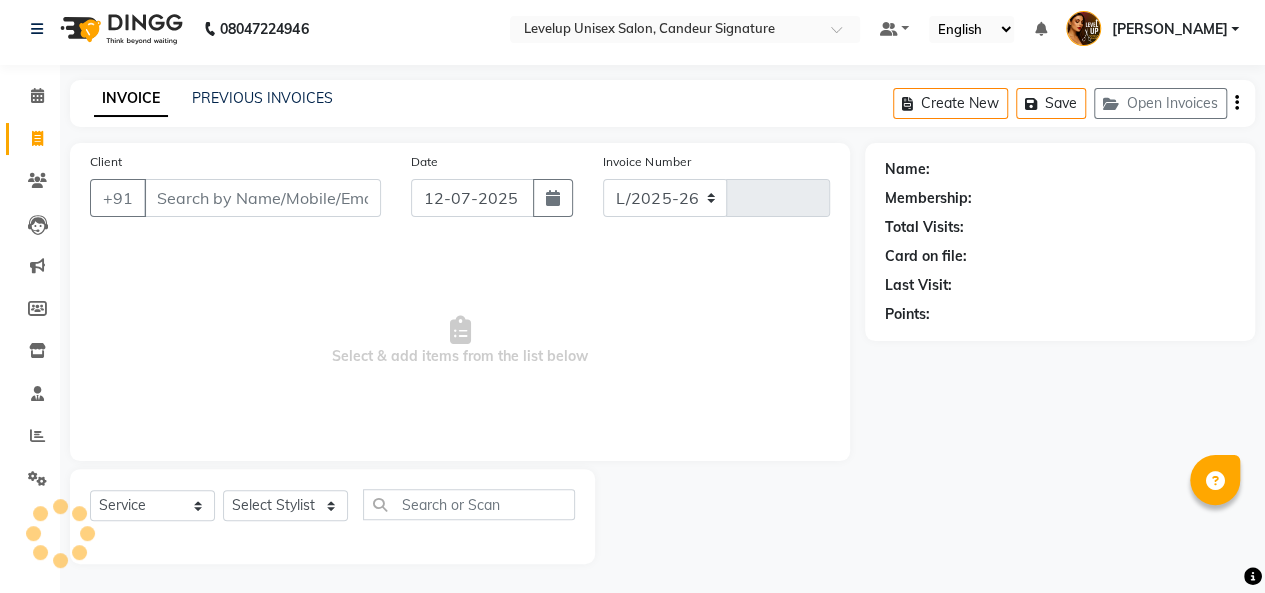select on "7681" 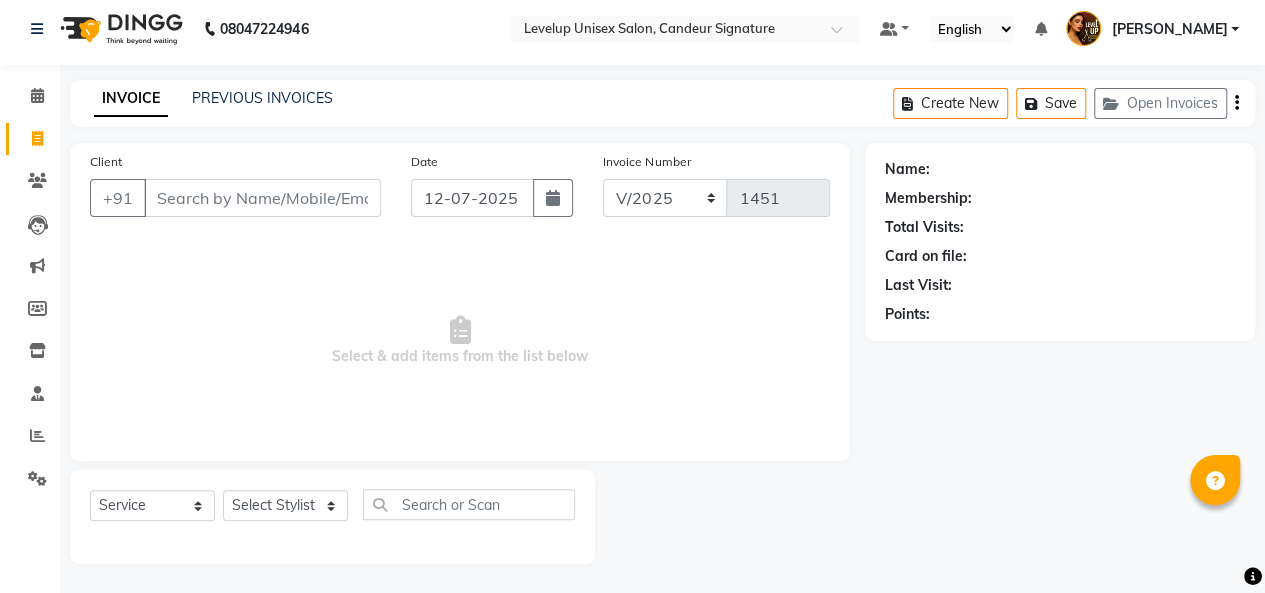 click on "Client" at bounding box center [262, 198] 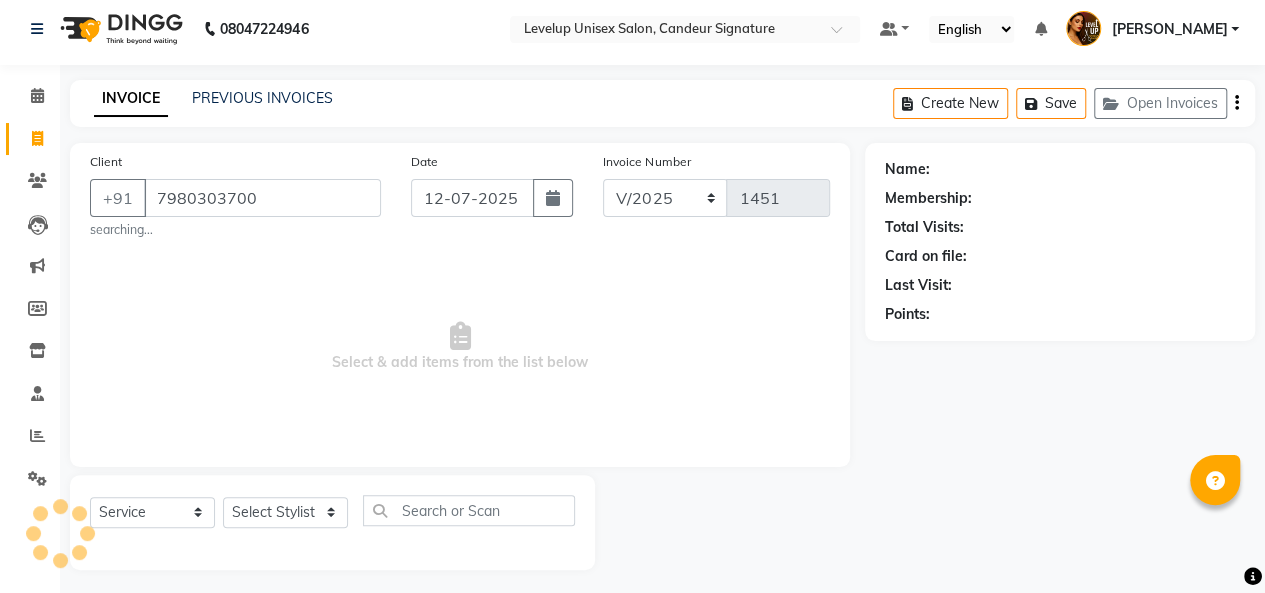 click on "7980303700" at bounding box center [262, 198] 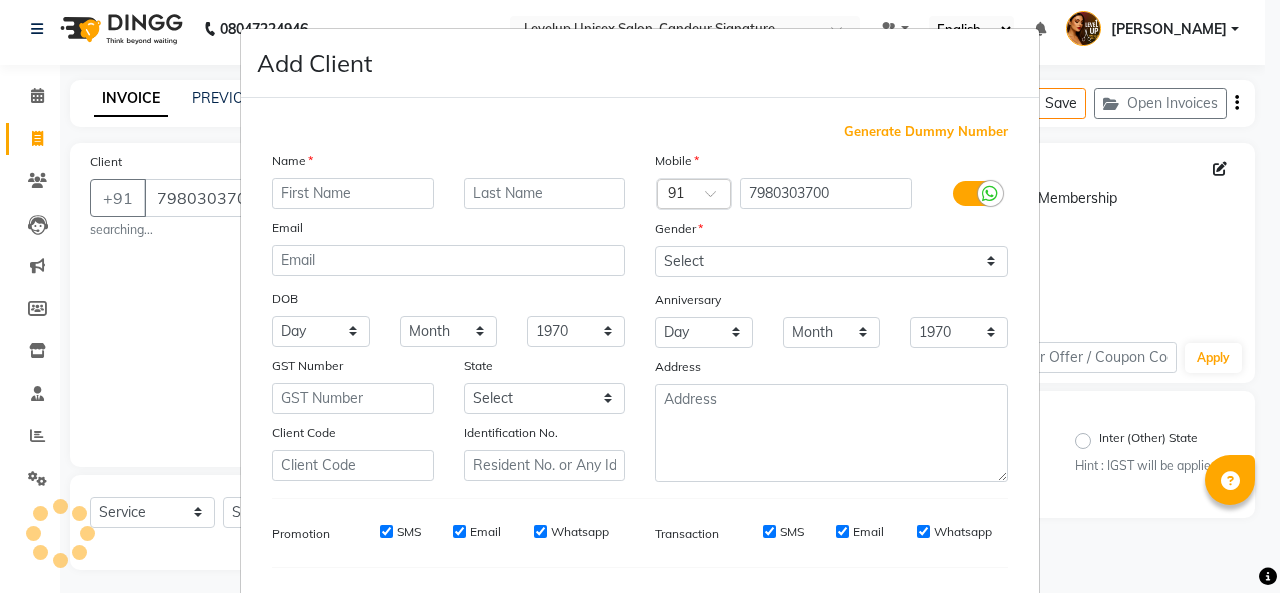 click at bounding box center (353, 193) 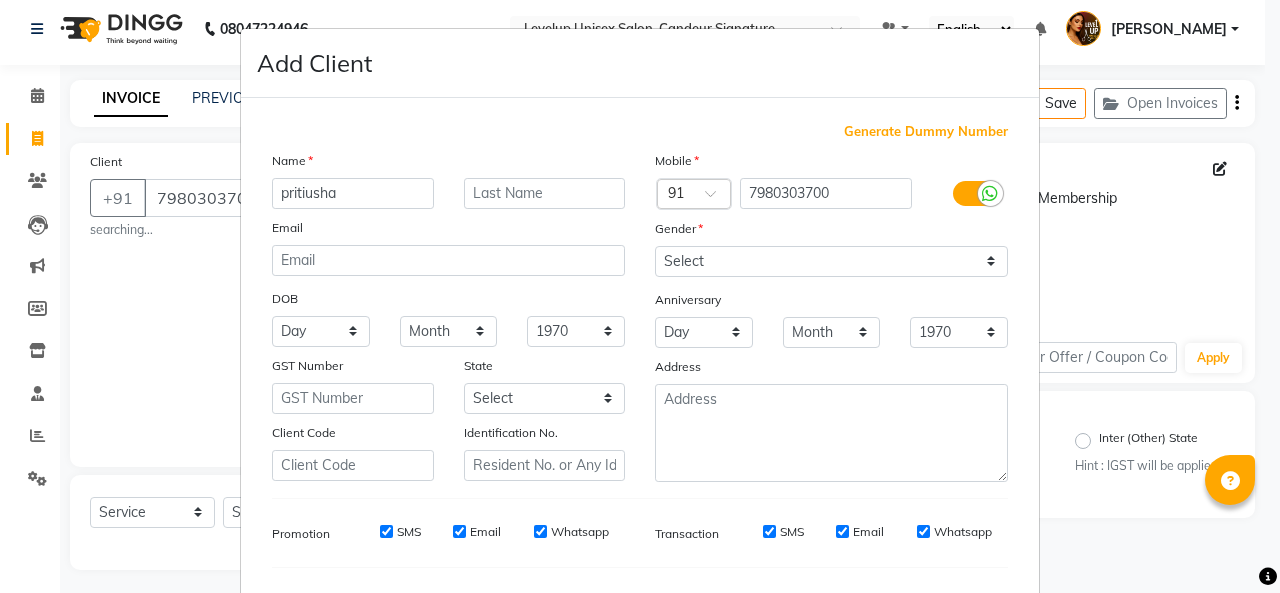 type on "pritiusha" 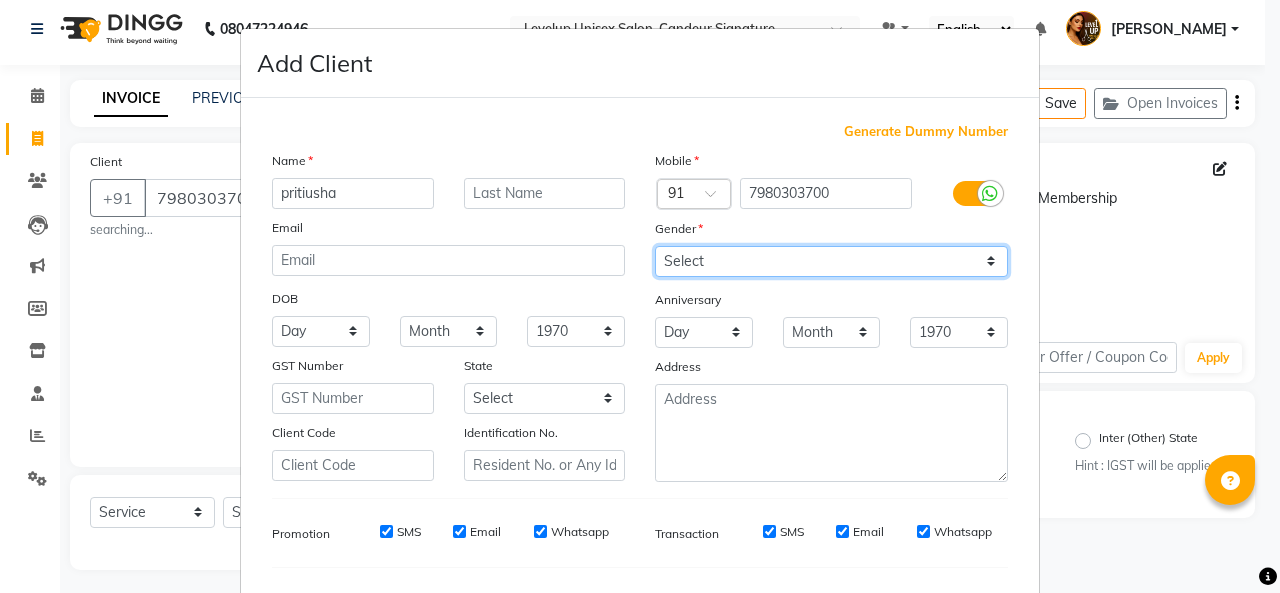 click on "Select [DEMOGRAPHIC_DATA] [DEMOGRAPHIC_DATA] Other Prefer Not To Say" at bounding box center (831, 261) 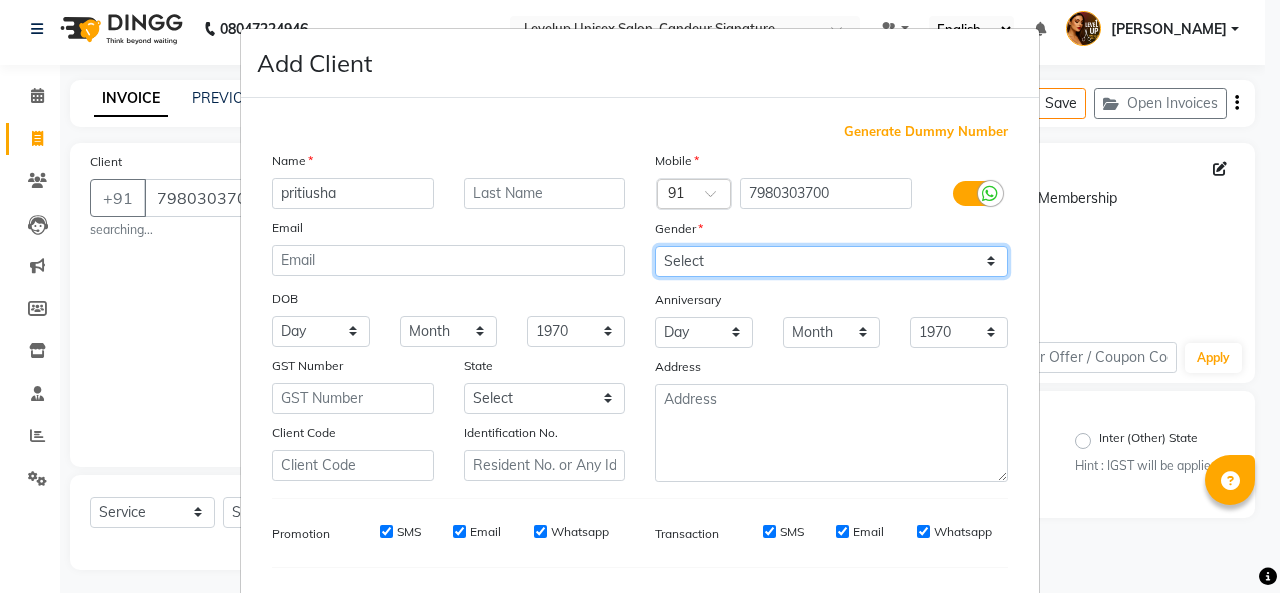 select on "[DEMOGRAPHIC_DATA]" 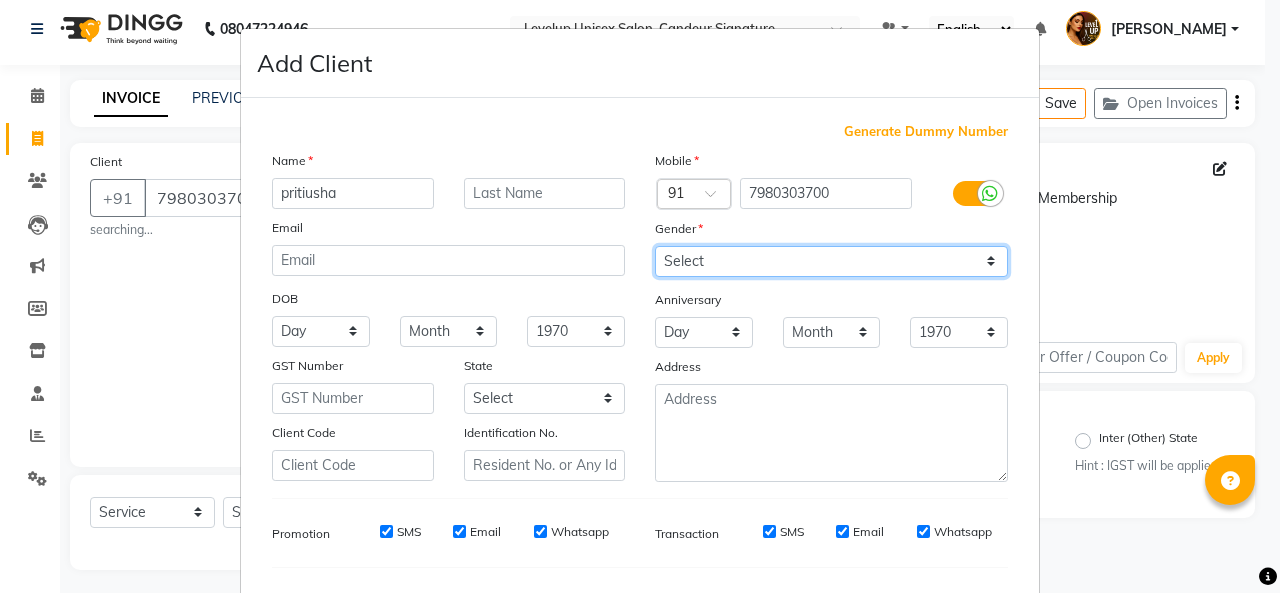 click on "Select [DEMOGRAPHIC_DATA] [DEMOGRAPHIC_DATA] Other Prefer Not To Say" at bounding box center (831, 261) 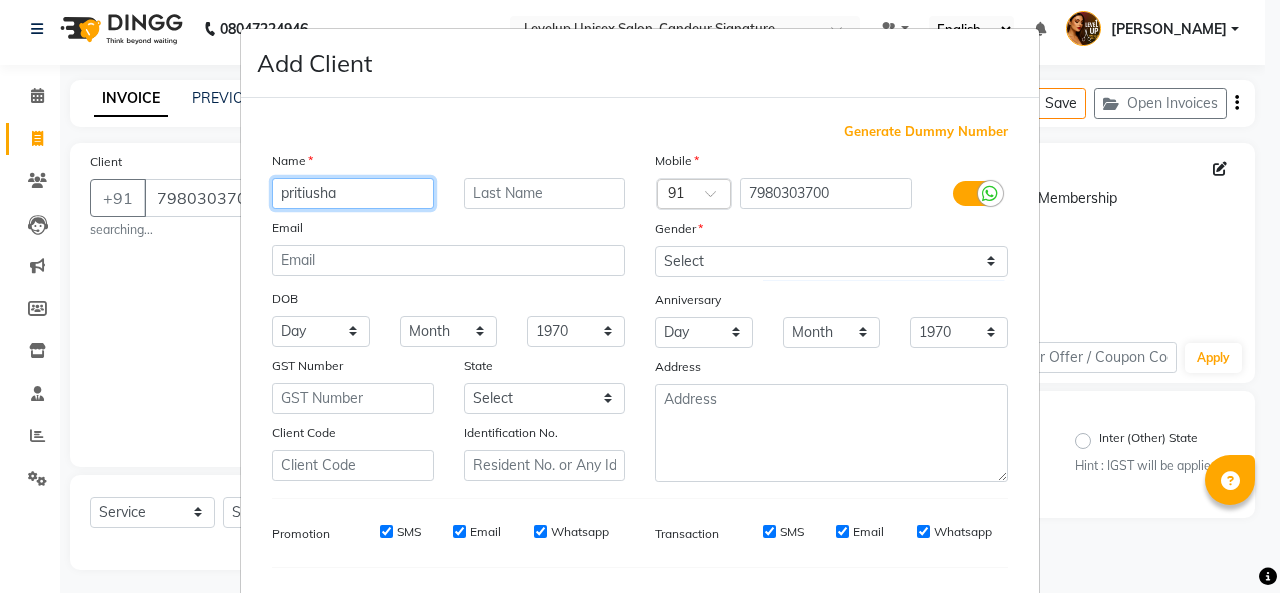 click on "pritiusha" at bounding box center (353, 193) 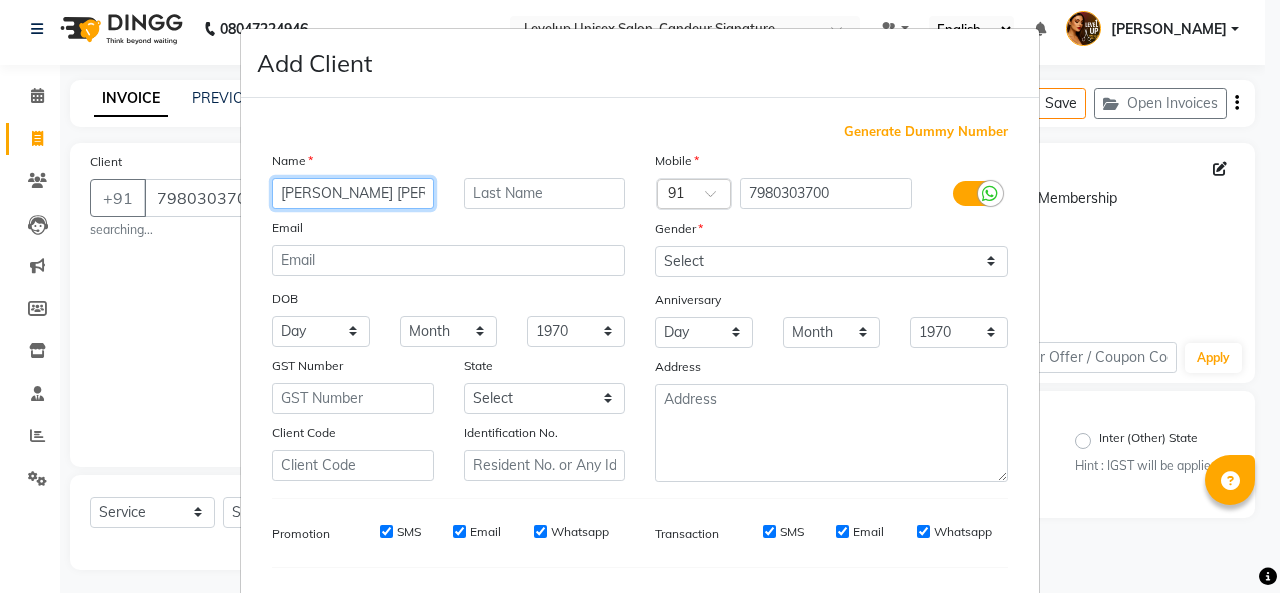 scroll, scrollTop: 252, scrollLeft: 0, axis: vertical 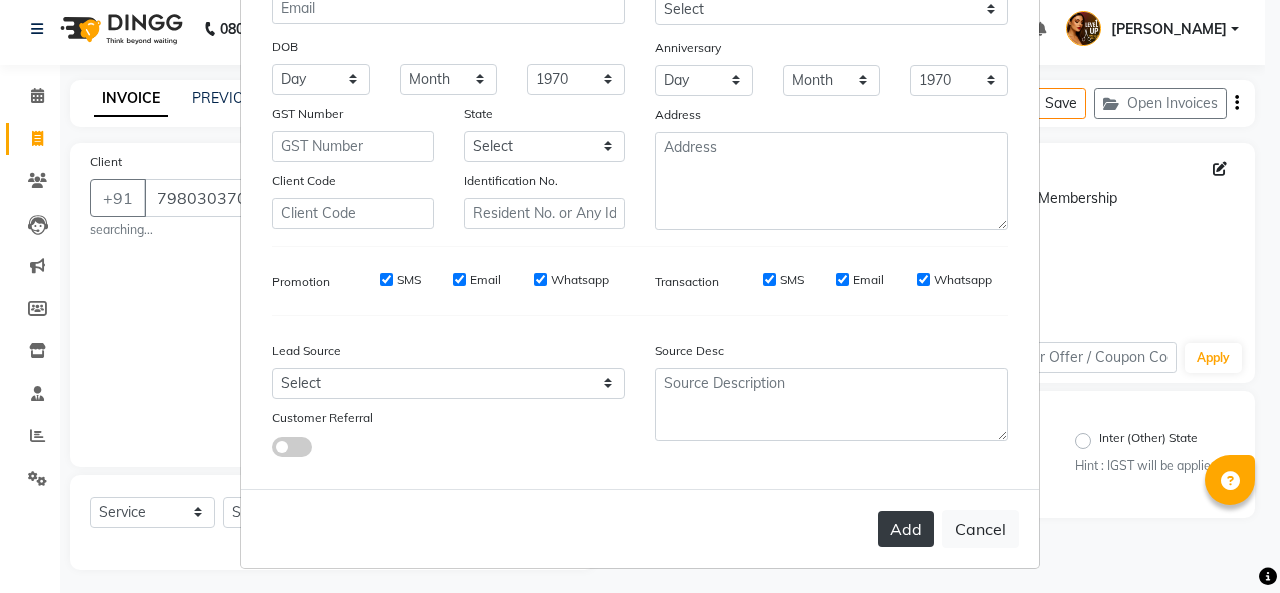 type on "priti usha" 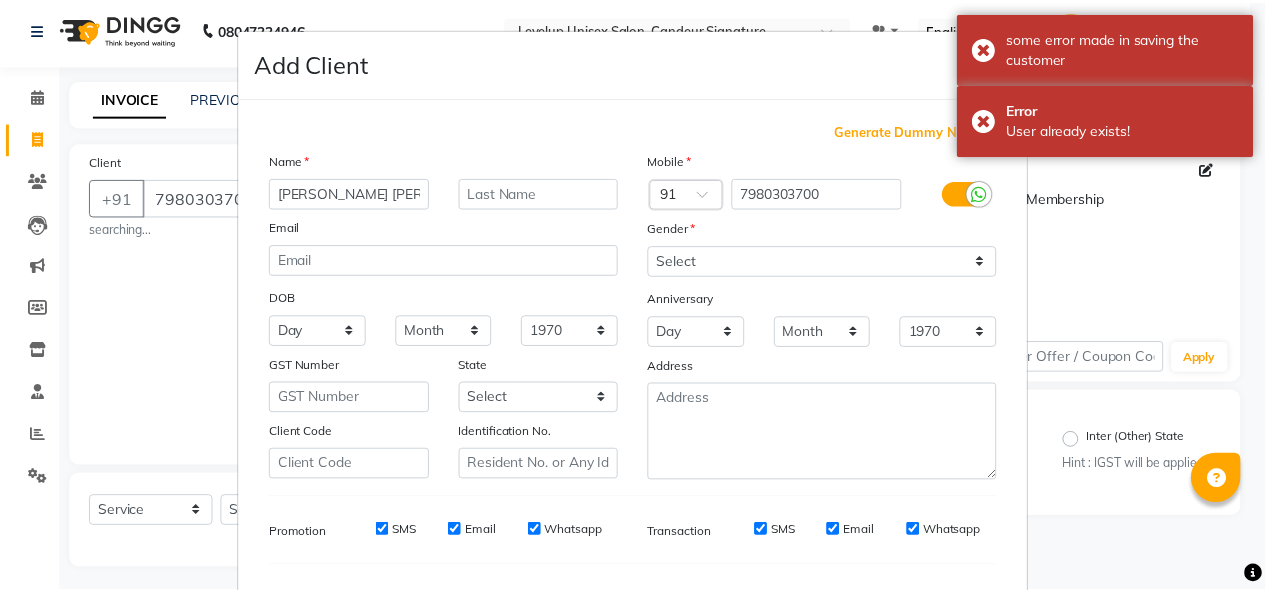 scroll, scrollTop: 252, scrollLeft: 0, axis: vertical 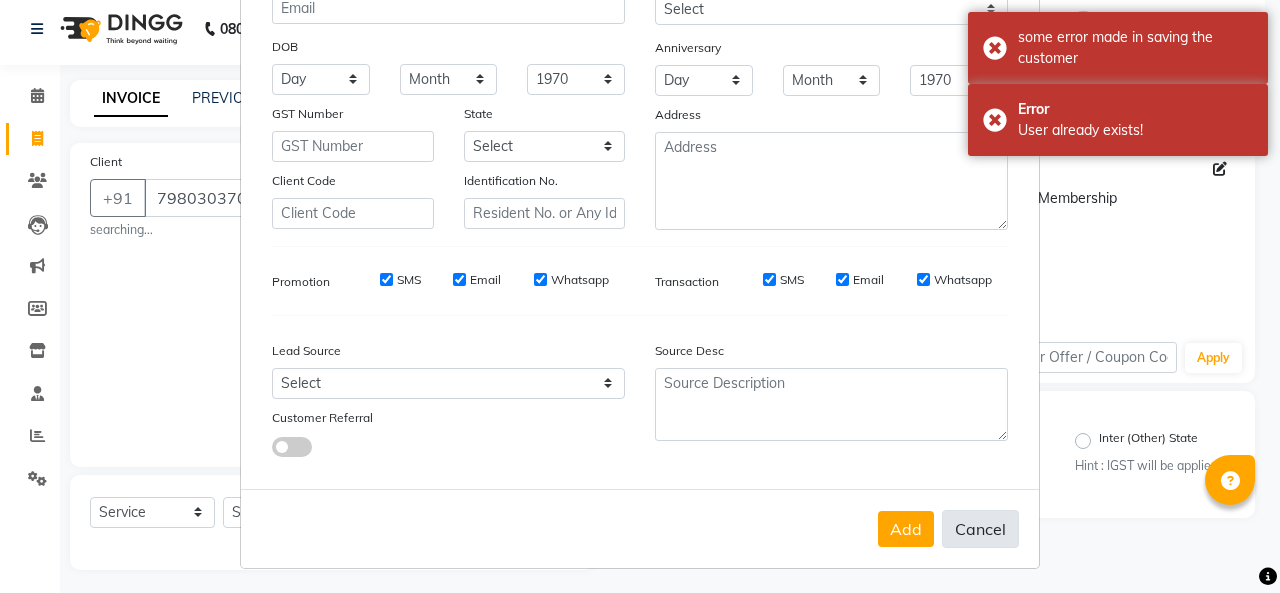 click on "Cancel" at bounding box center (980, 529) 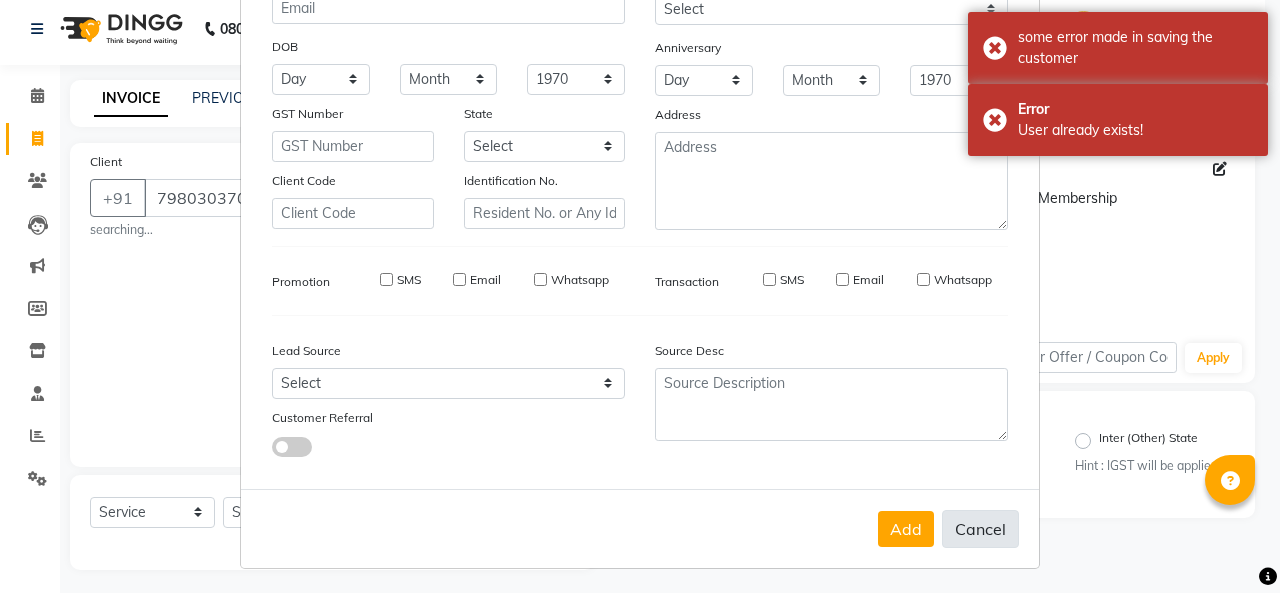 type 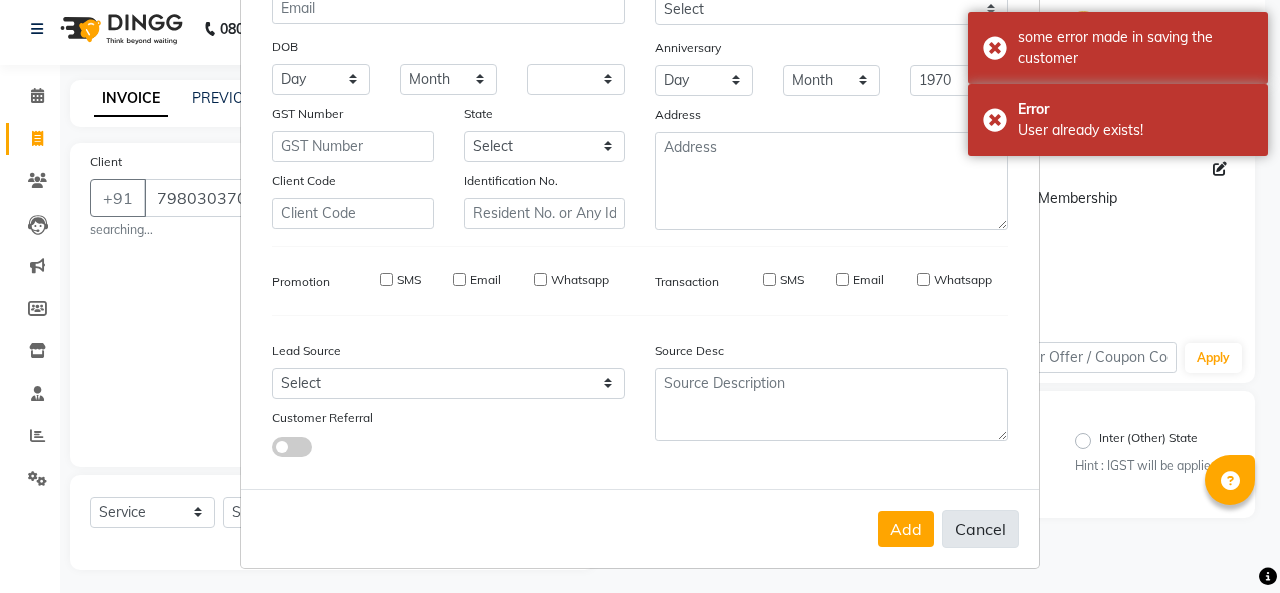 select 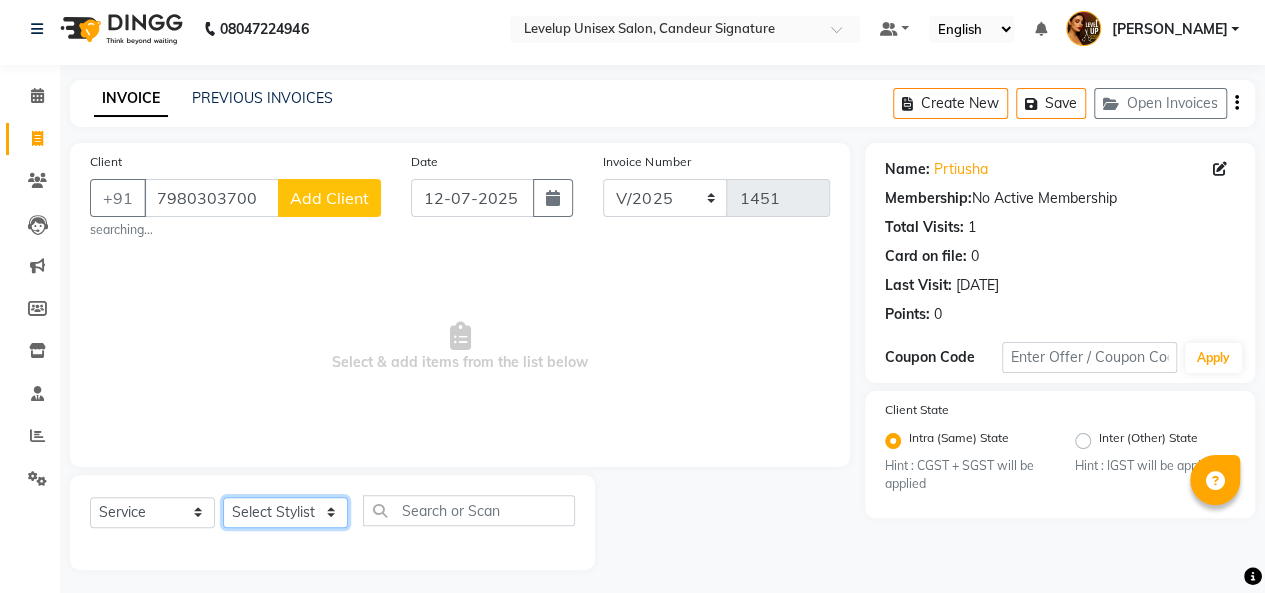 click on "Select Stylist [PERSON_NAME]  [PERSON_NAME]  Furkan [PERSON_NAME] [PERSON_NAME]  [PERSON_NAME]  [PERSON_NAME] [PERSON_NAME] [PERSON_NAME]" 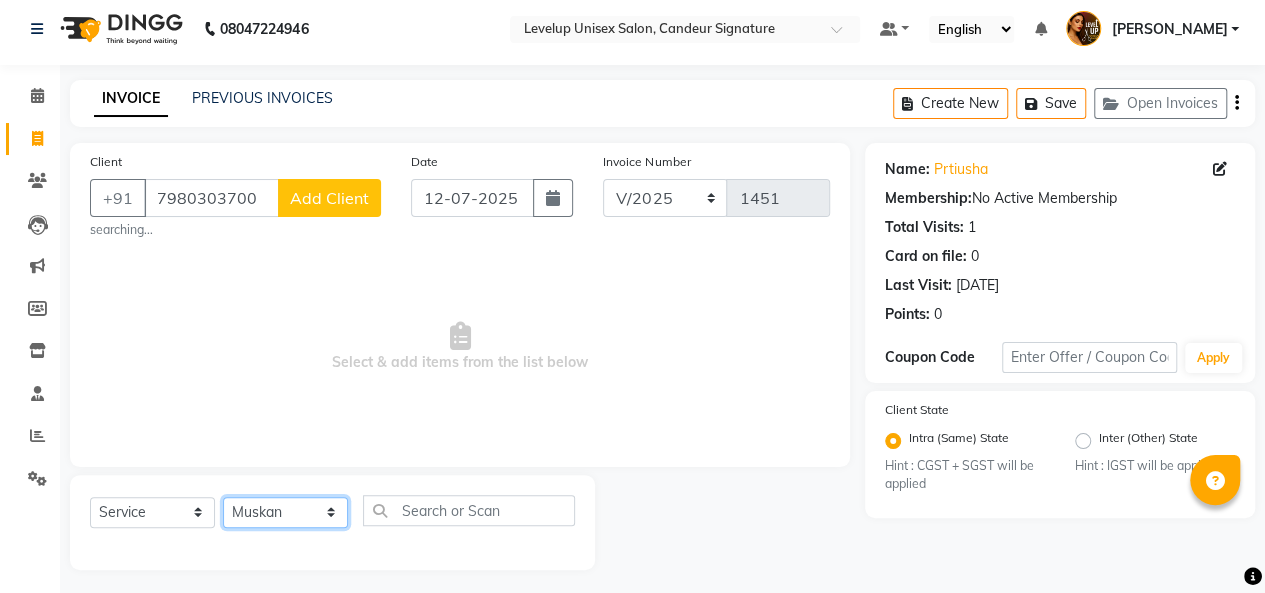 click on "Select Stylist [PERSON_NAME]  [PERSON_NAME]  Furkan [PERSON_NAME] [PERSON_NAME]  [PERSON_NAME]  [PERSON_NAME] [PERSON_NAME] [PERSON_NAME]" 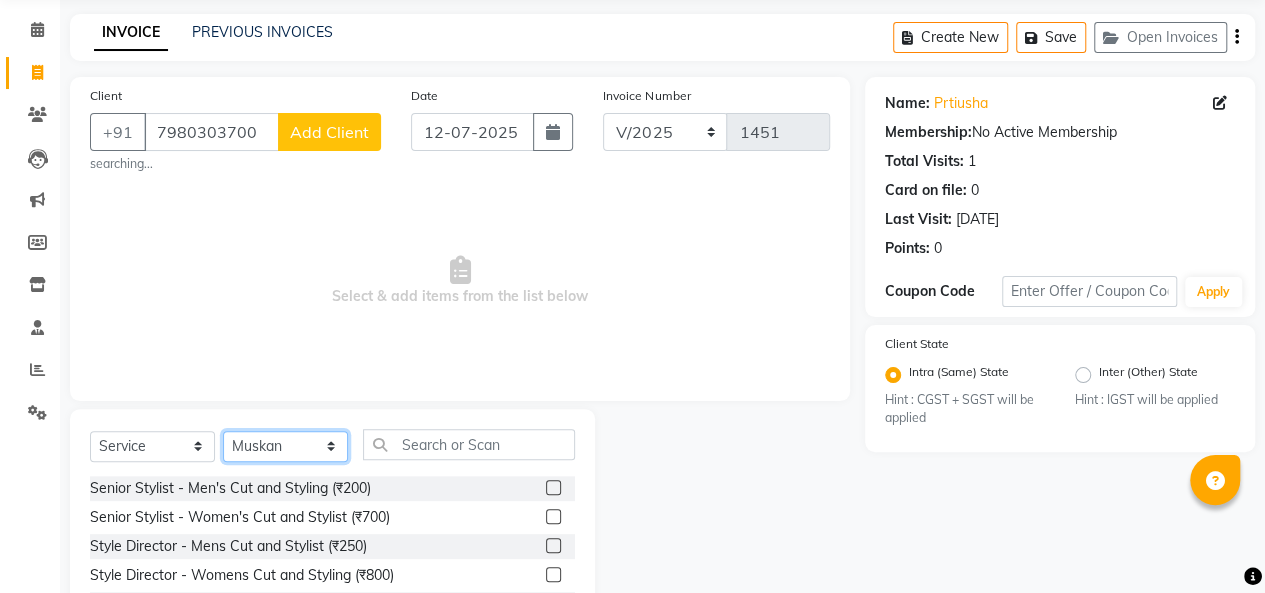 scroll, scrollTop: 91, scrollLeft: 0, axis: vertical 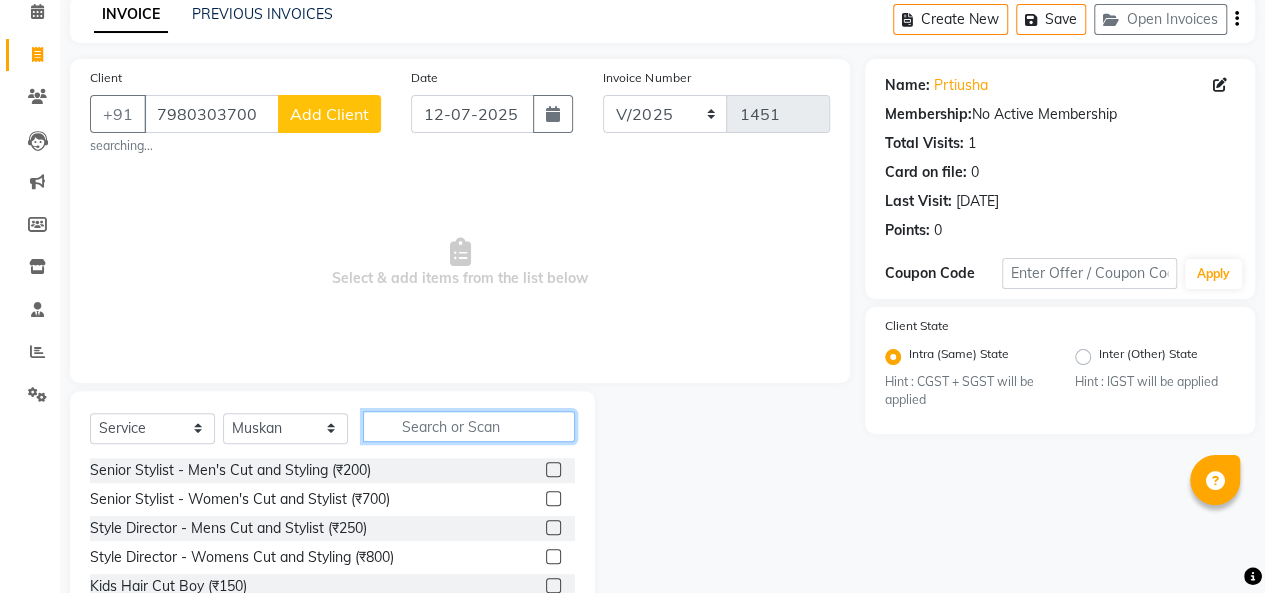 click 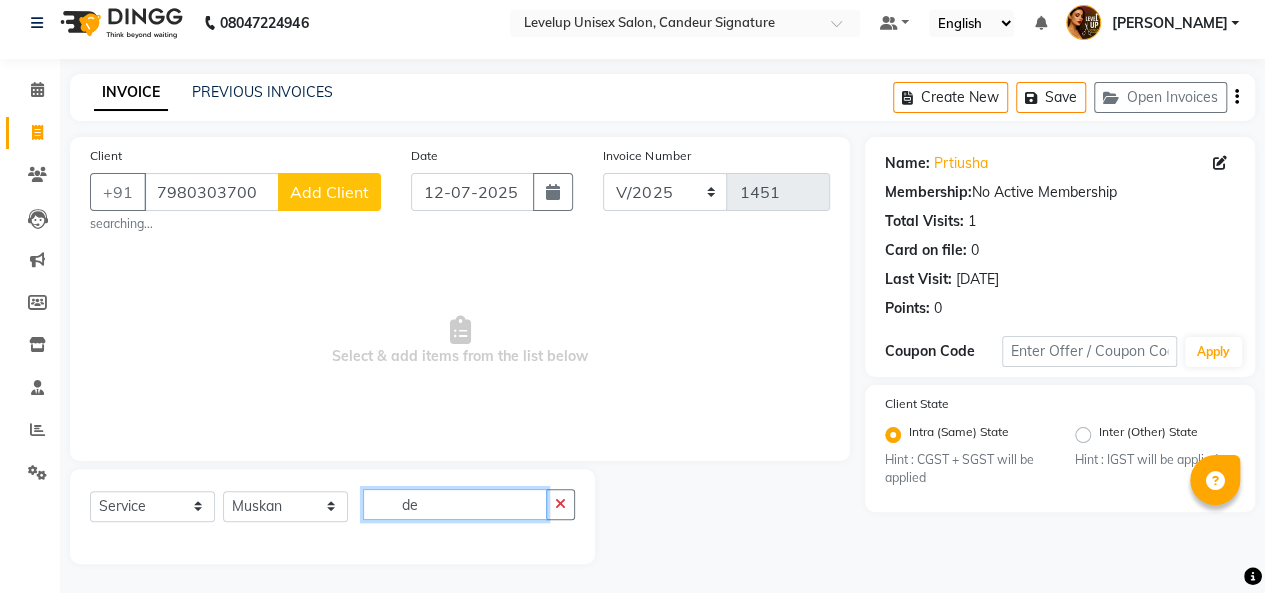 scroll, scrollTop: 91, scrollLeft: 0, axis: vertical 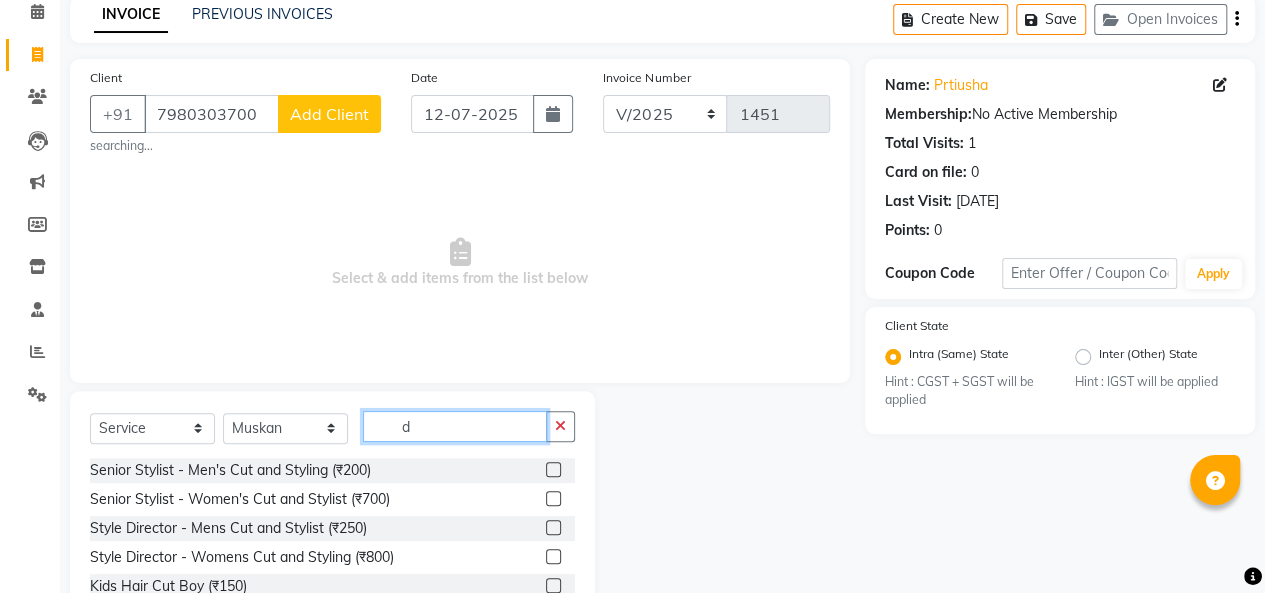 type on "d" 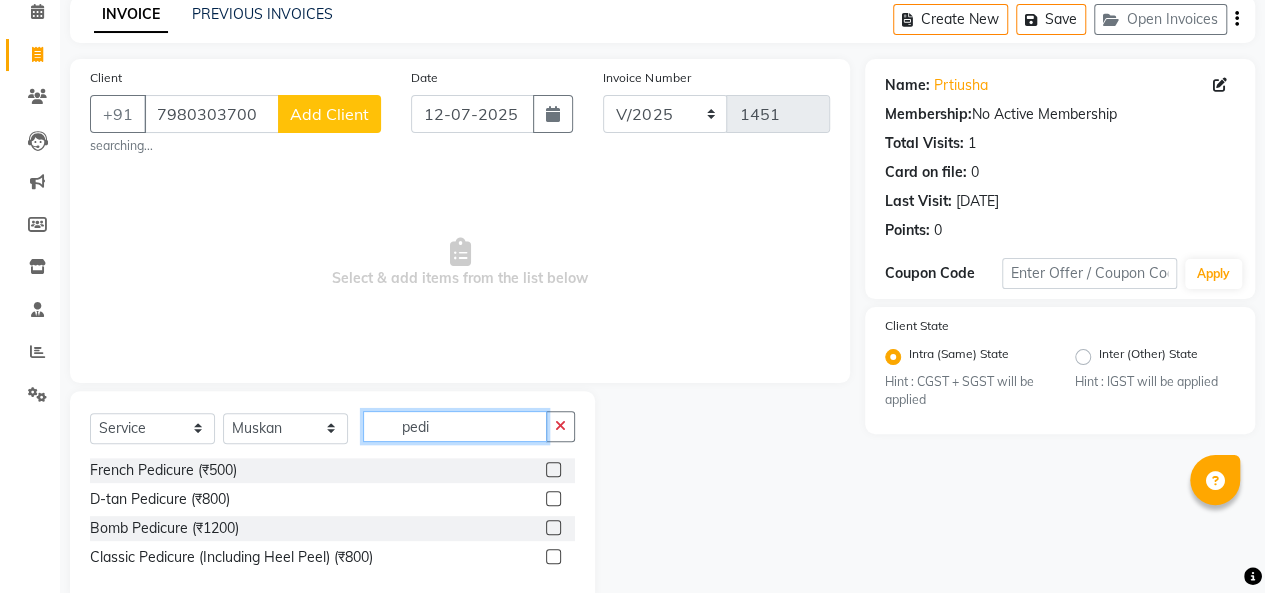 scroll, scrollTop: 129, scrollLeft: 0, axis: vertical 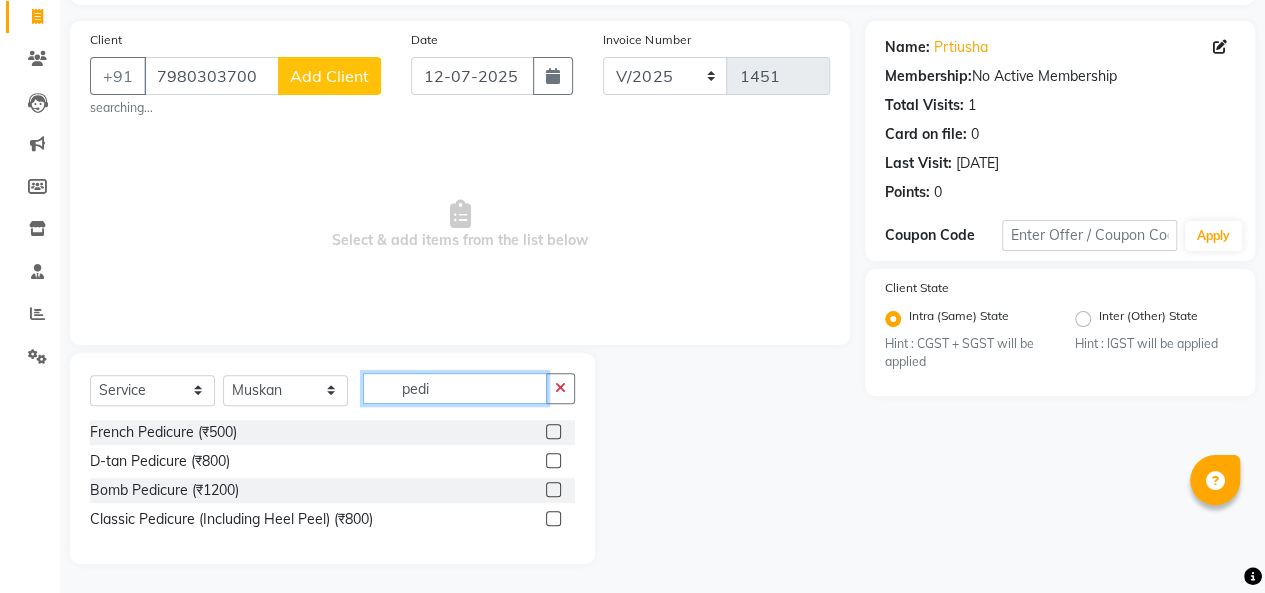 type on "pedi" 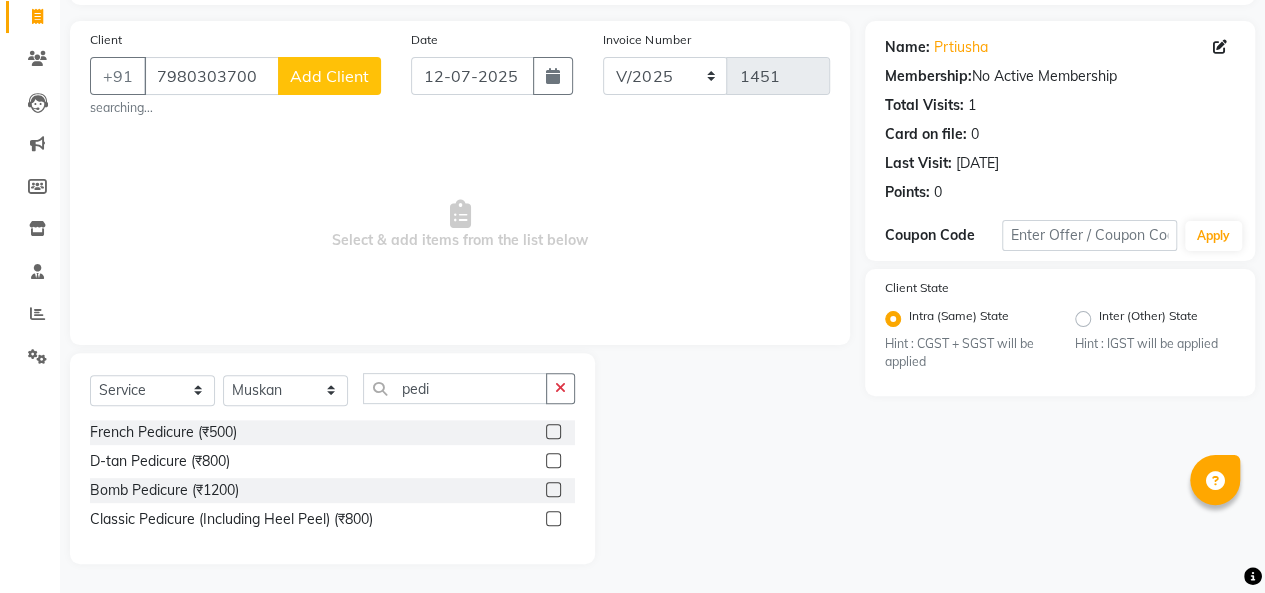 click 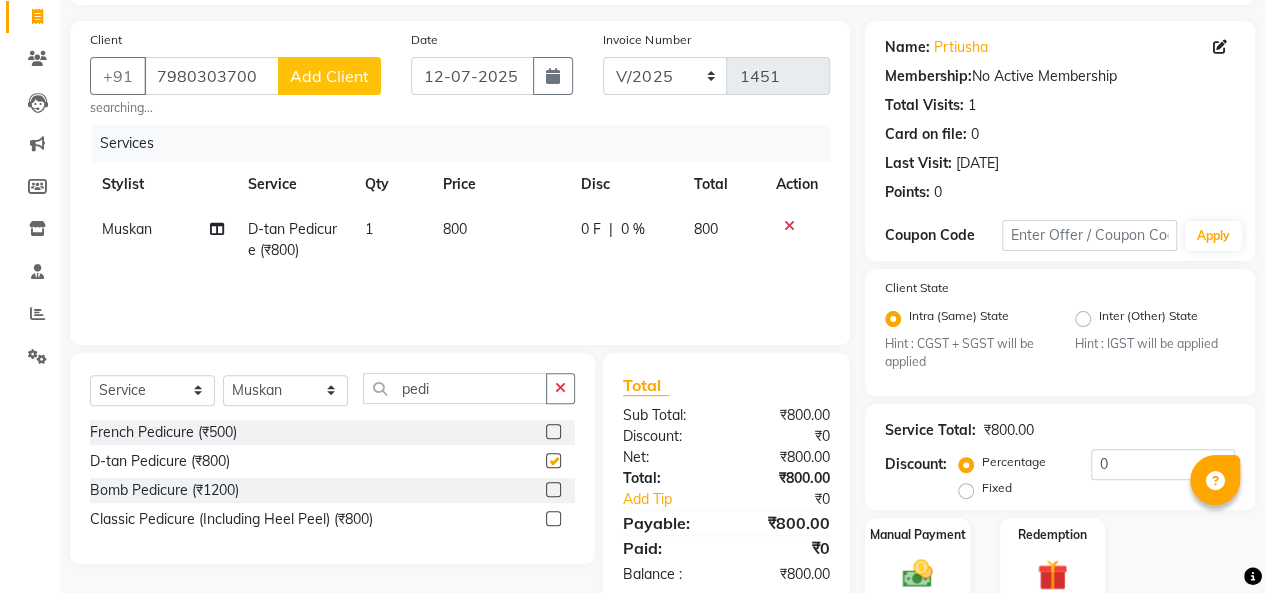 checkbox on "false" 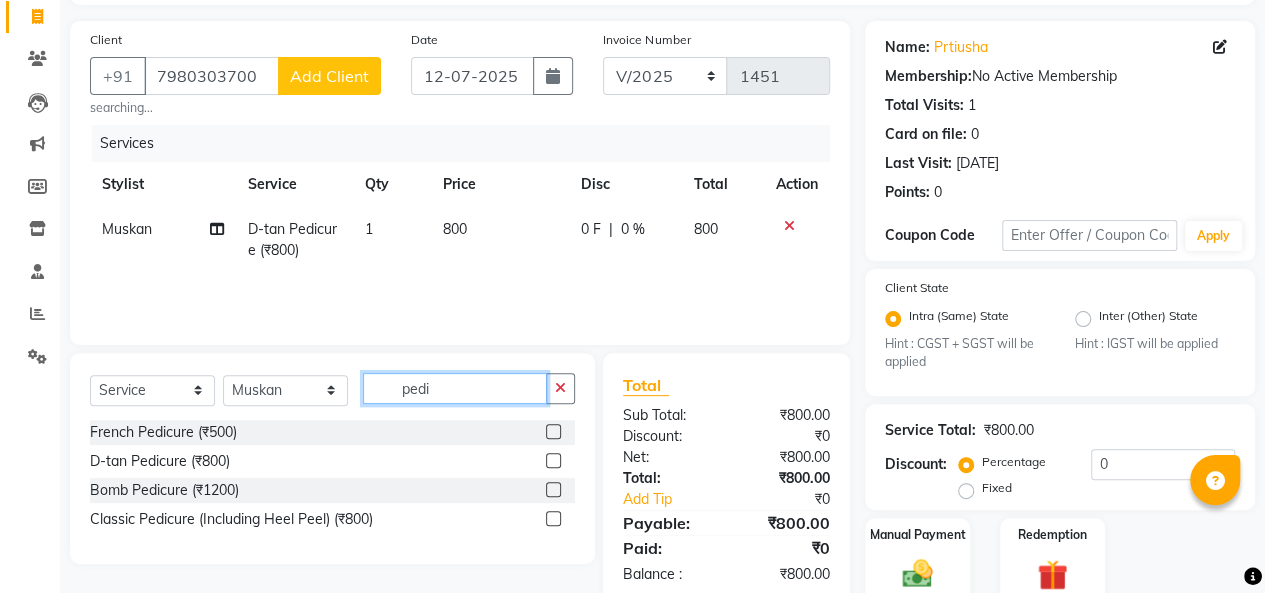 click on "pedi" 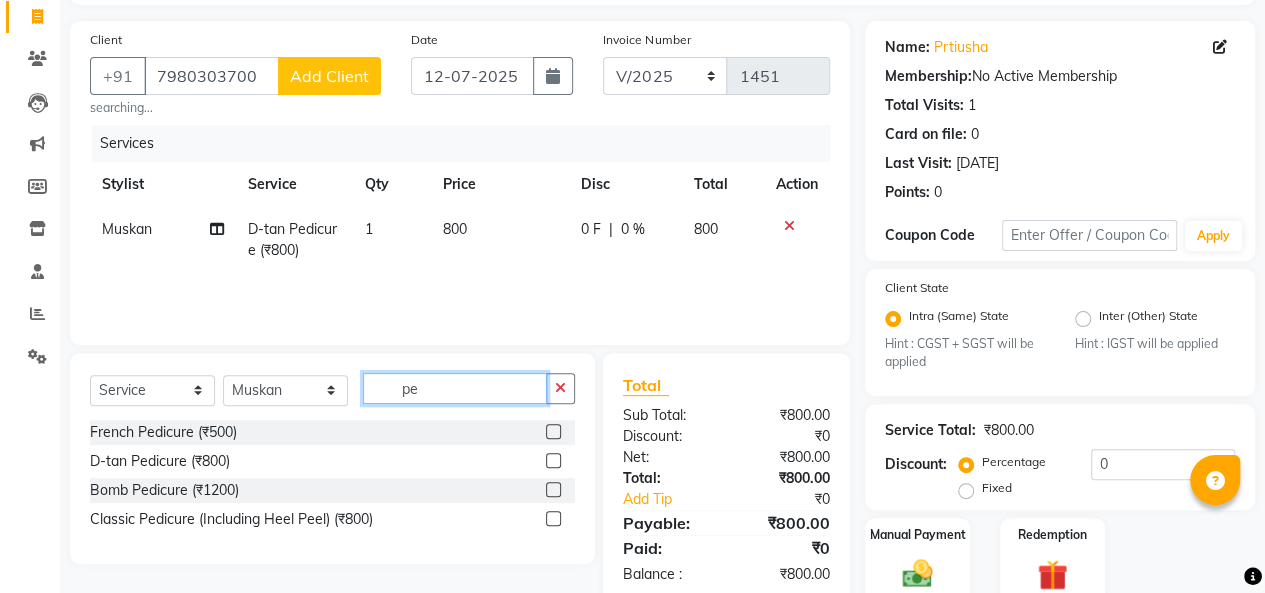 type on "p" 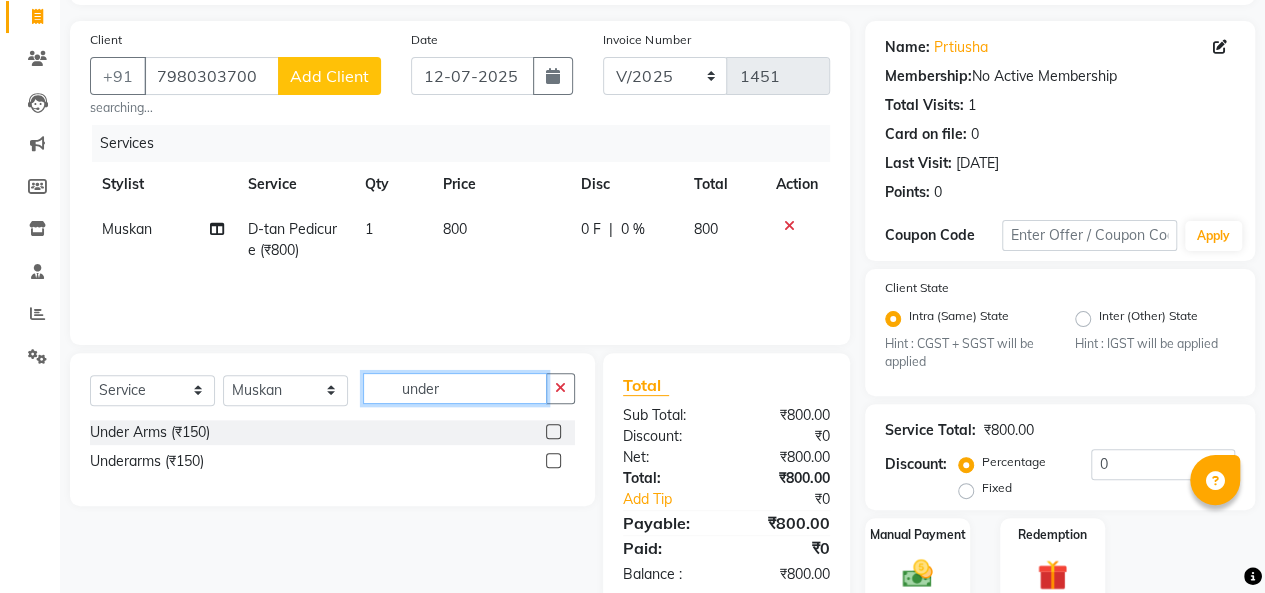 type on "under" 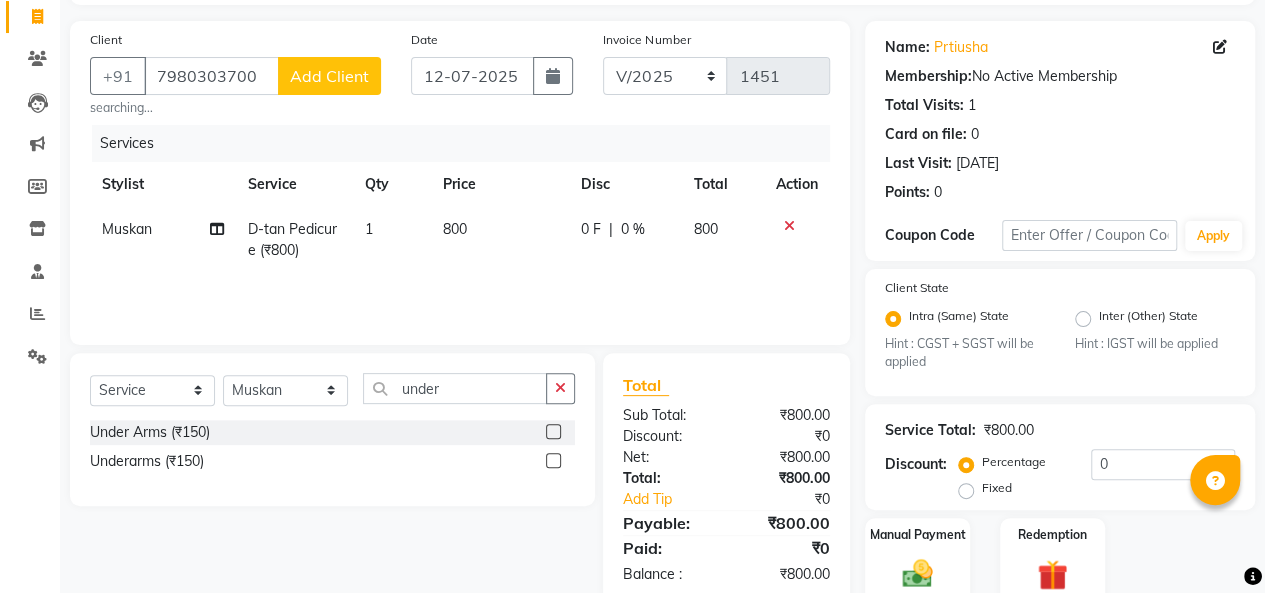 click 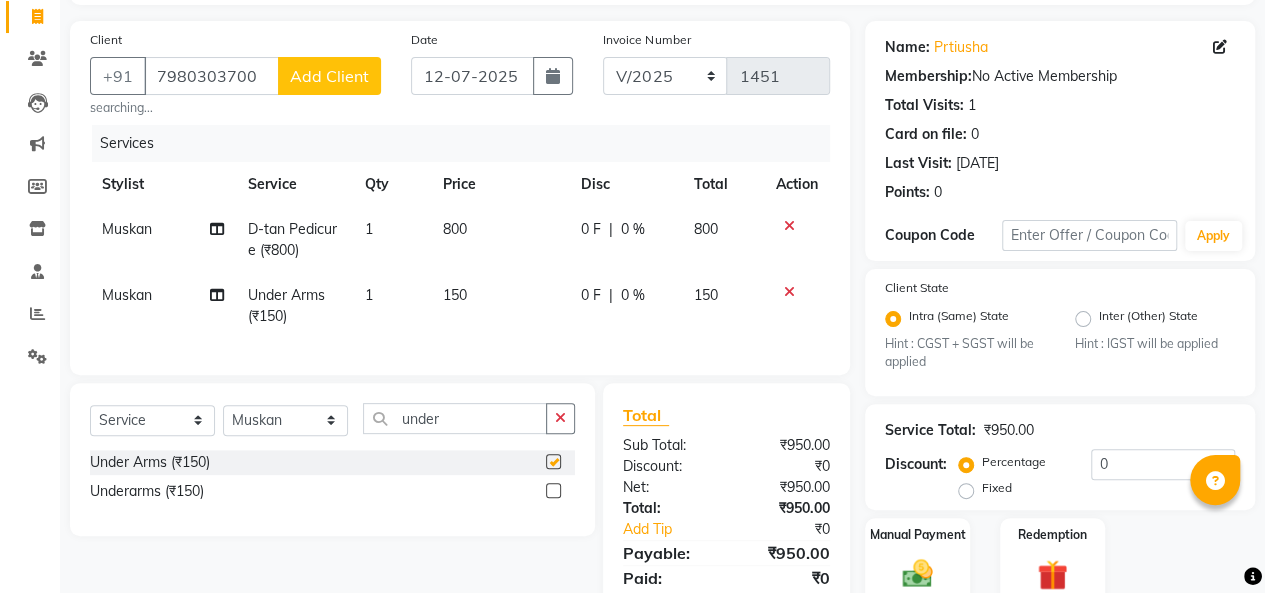 checkbox on "false" 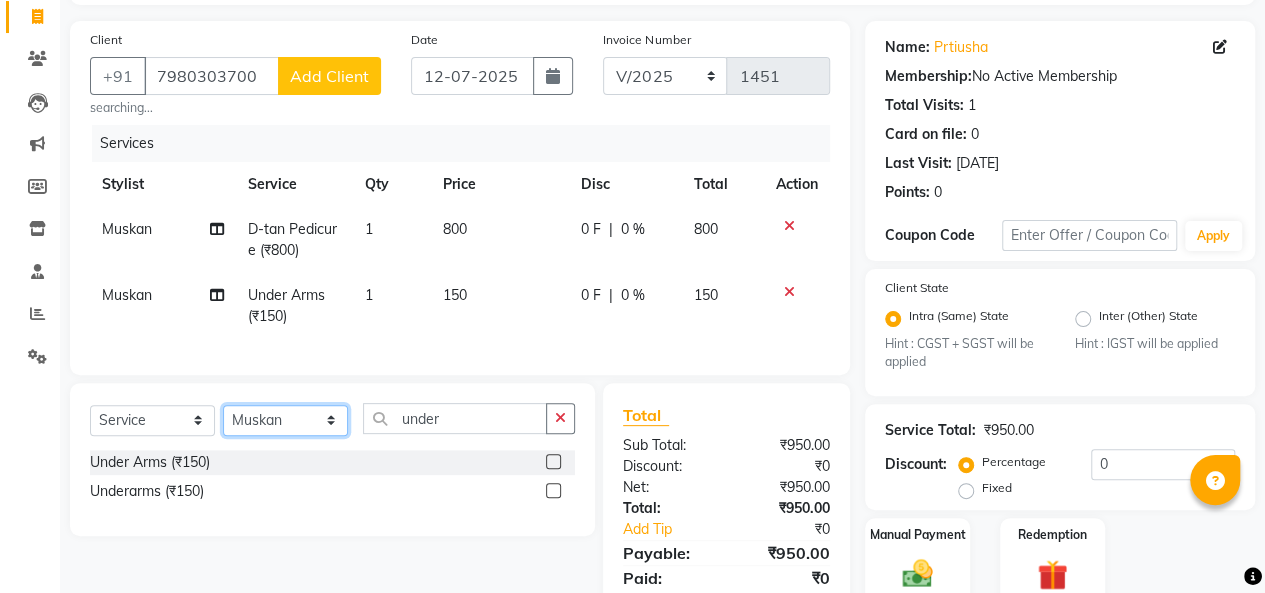click on "Select Stylist [PERSON_NAME]  [PERSON_NAME]  Furkan [PERSON_NAME] [PERSON_NAME]  [PERSON_NAME]  [PERSON_NAME] [PERSON_NAME] [PERSON_NAME]" 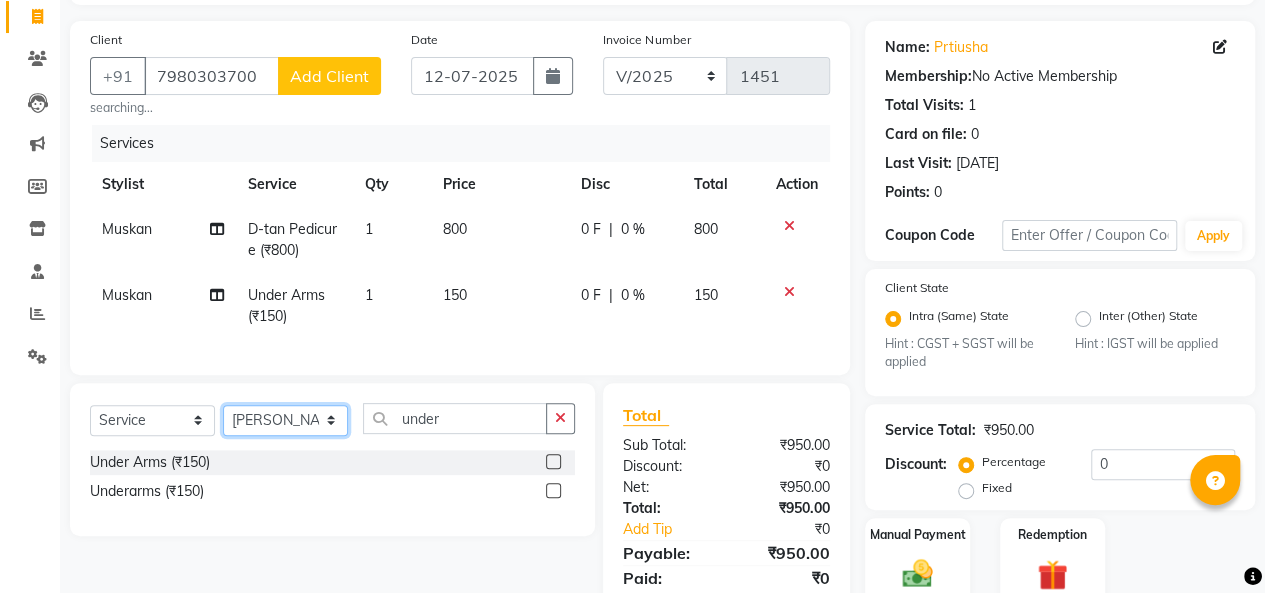 click on "Select Stylist [PERSON_NAME]  [PERSON_NAME]  Furkan [PERSON_NAME] [PERSON_NAME]  [PERSON_NAME]  [PERSON_NAME] [PERSON_NAME] [PERSON_NAME]" 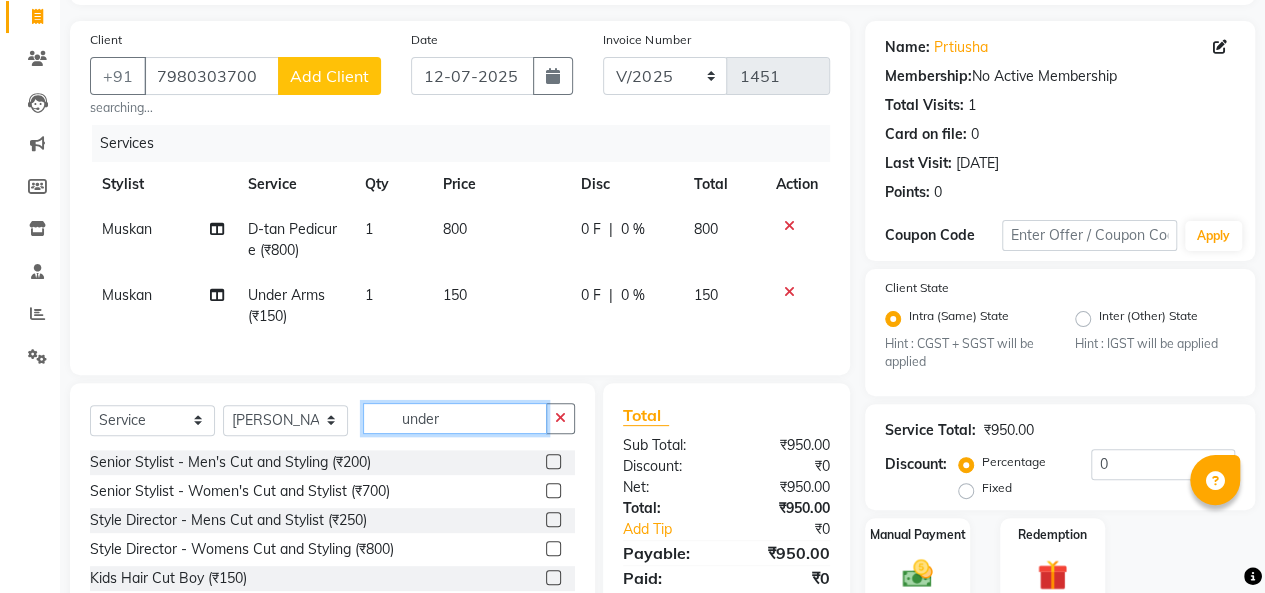click on "under" 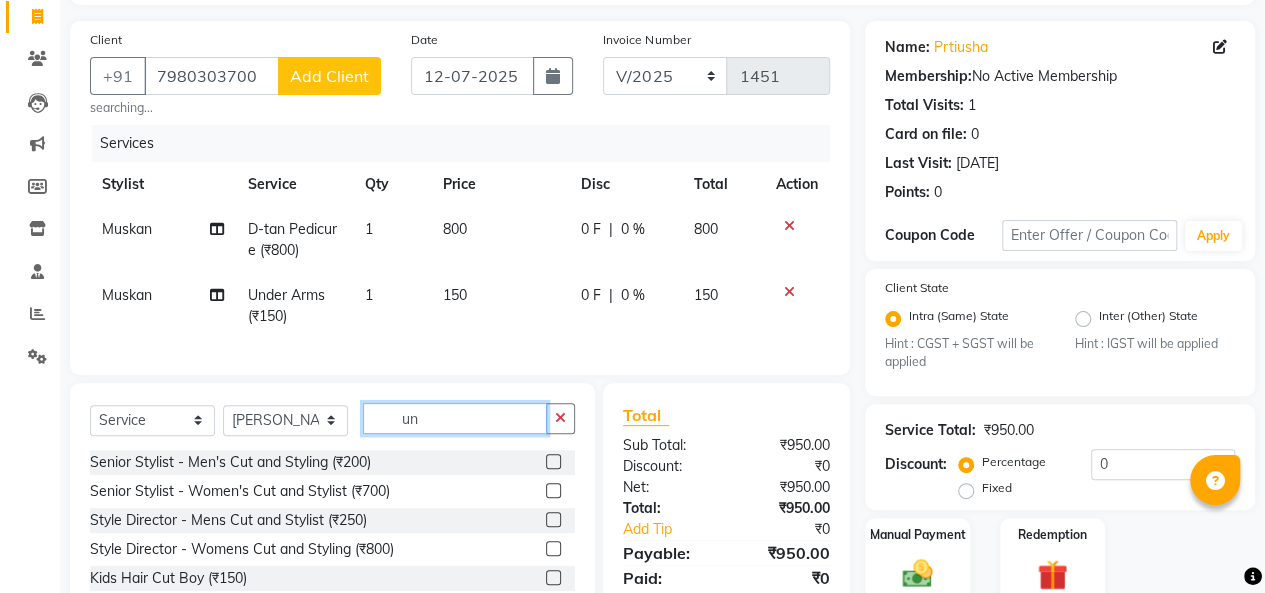 type on "u" 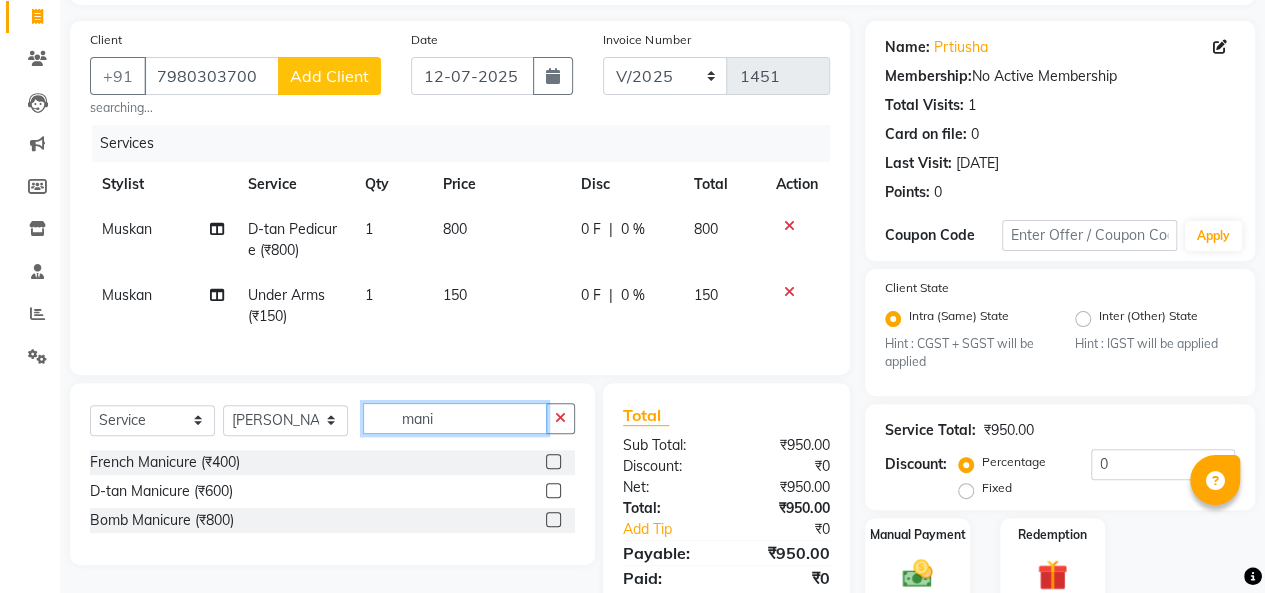 type on "mani" 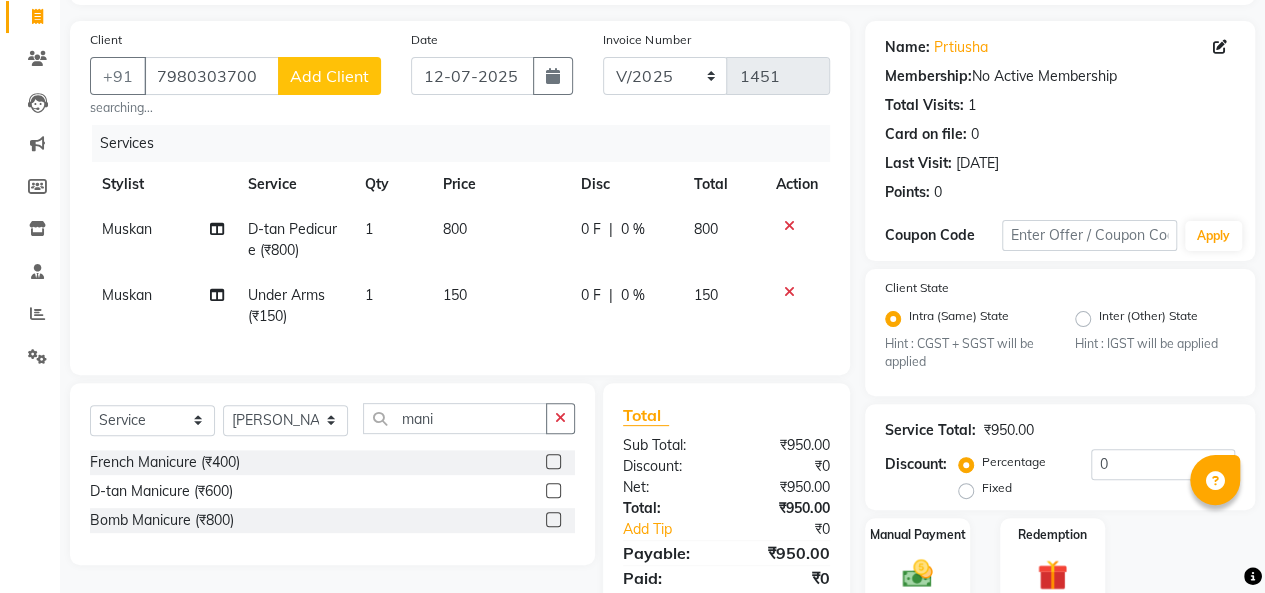 click 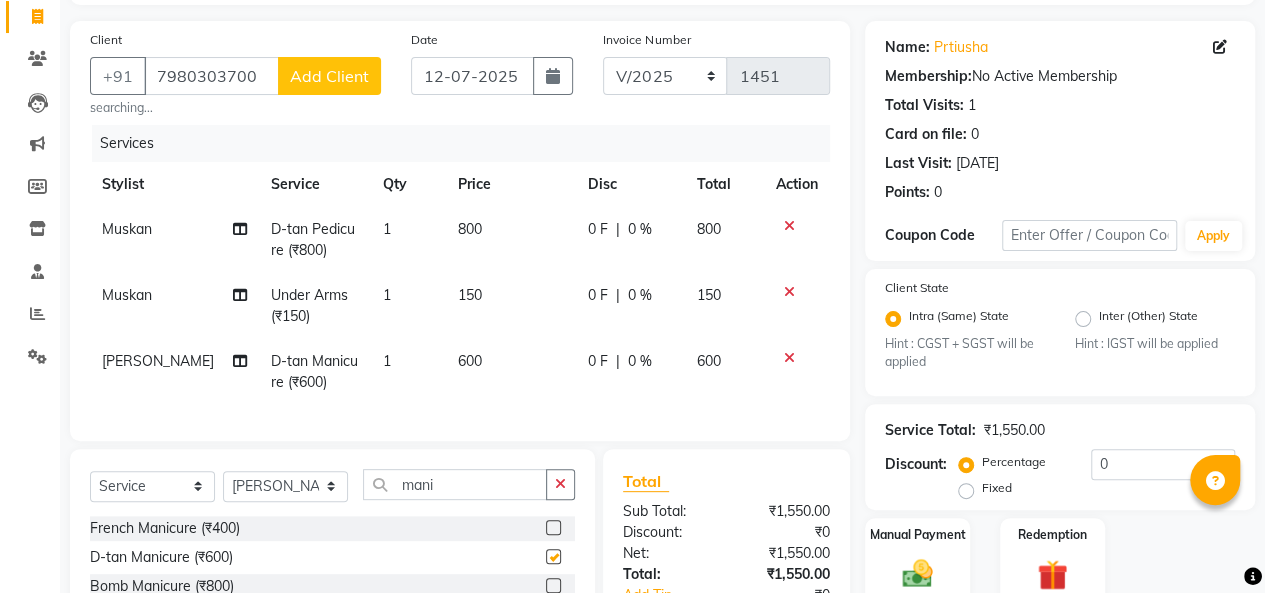 checkbox on "false" 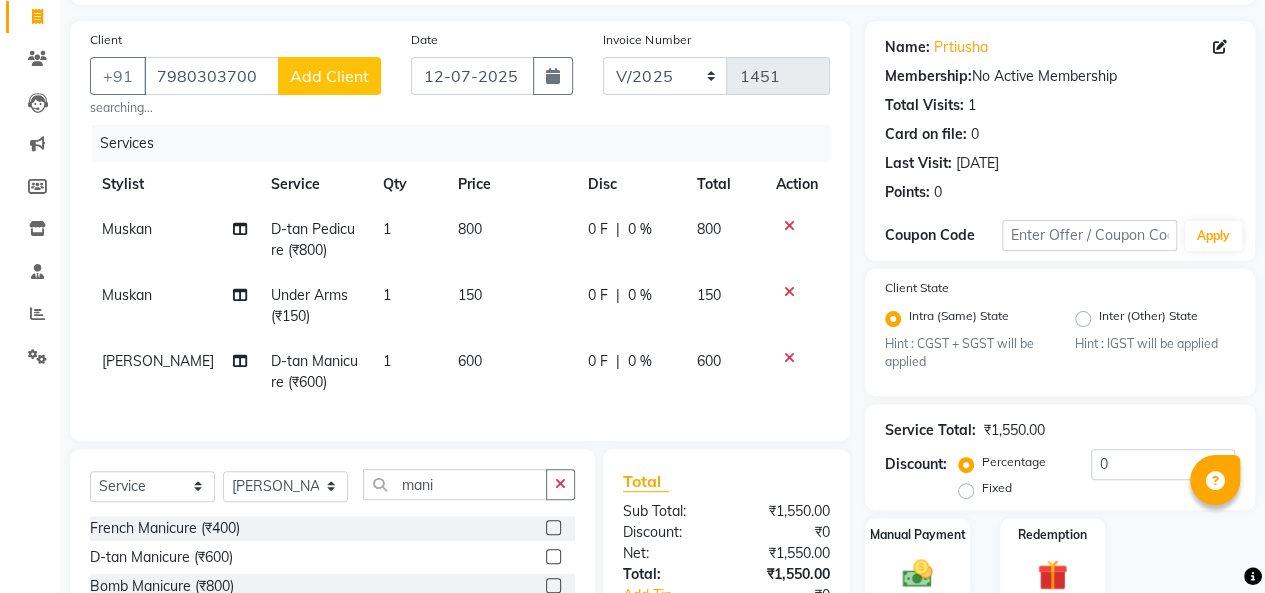scroll, scrollTop: 281, scrollLeft: 0, axis: vertical 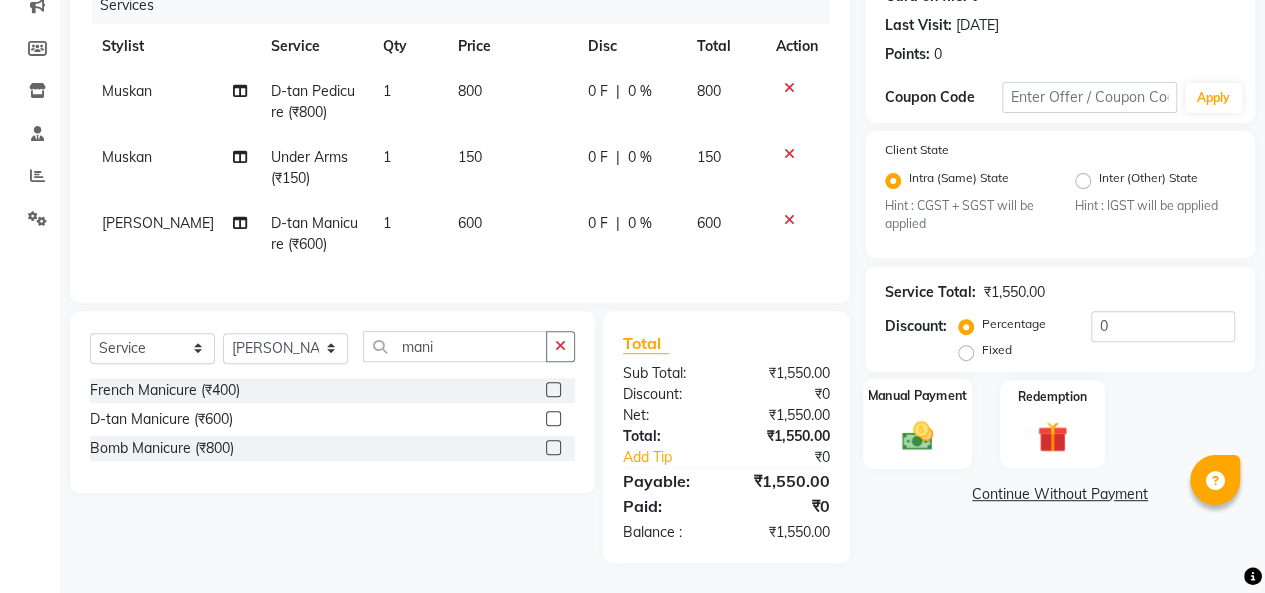click 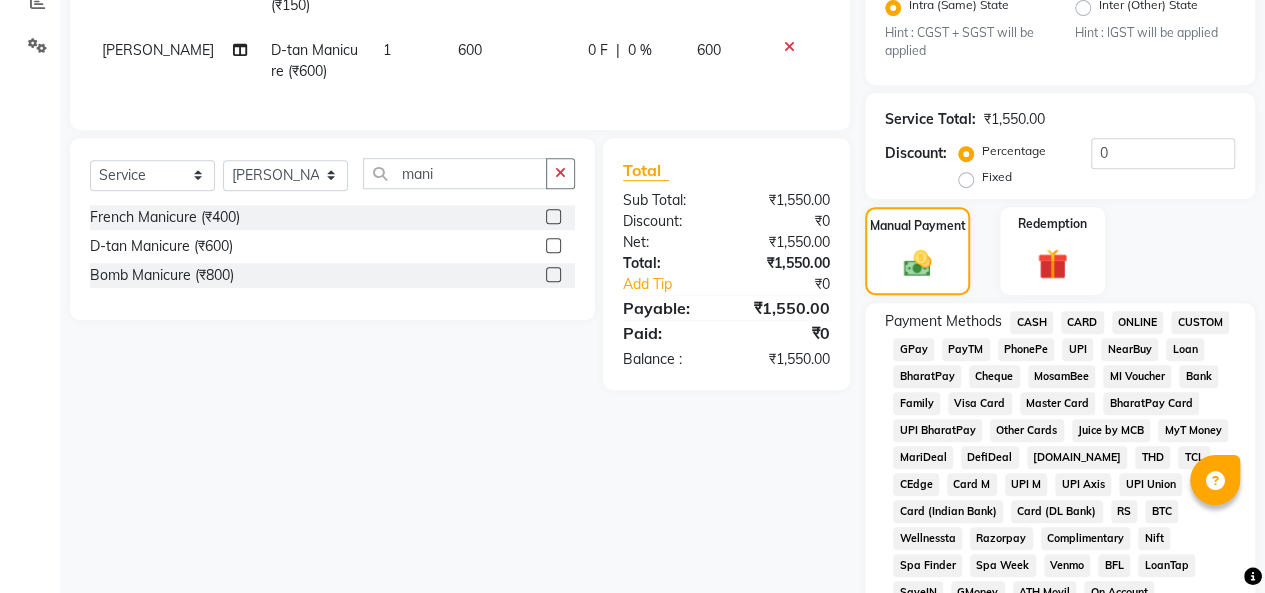 scroll, scrollTop: 463, scrollLeft: 0, axis: vertical 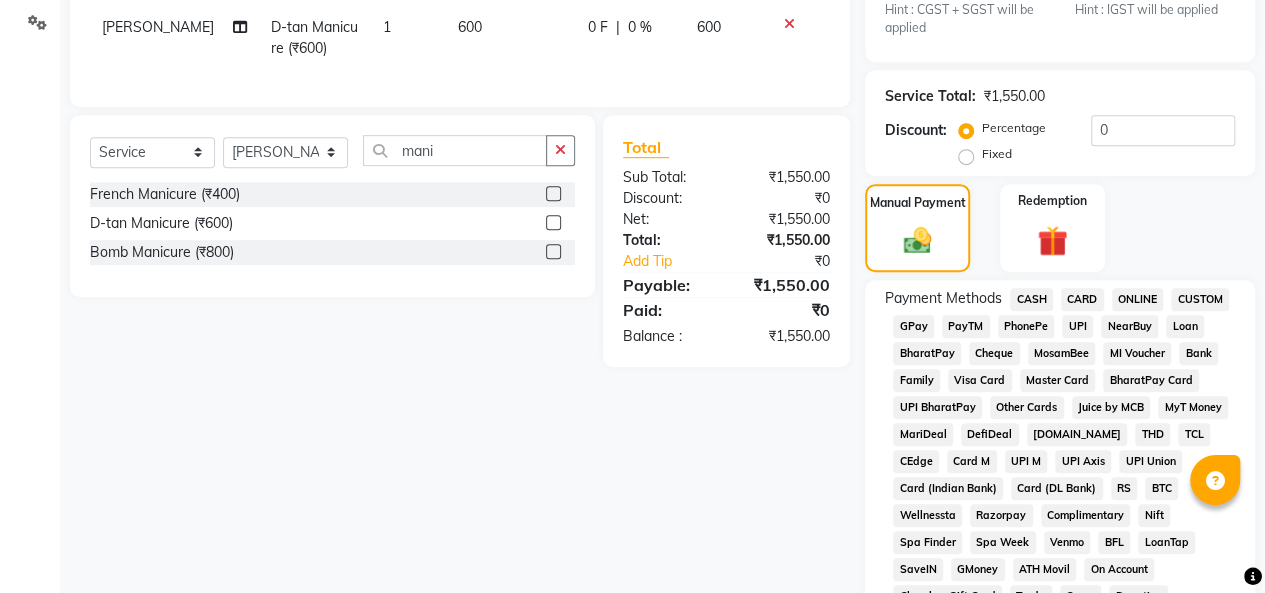 click on "PhonePe" 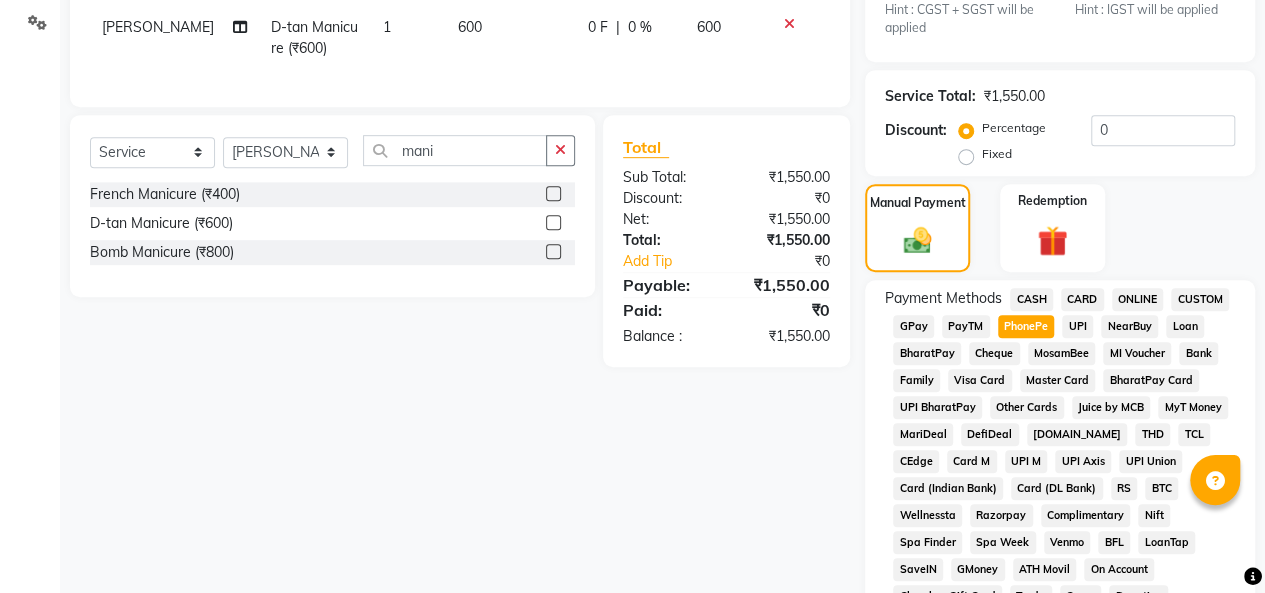 scroll, scrollTop: 1098, scrollLeft: 0, axis: vertical 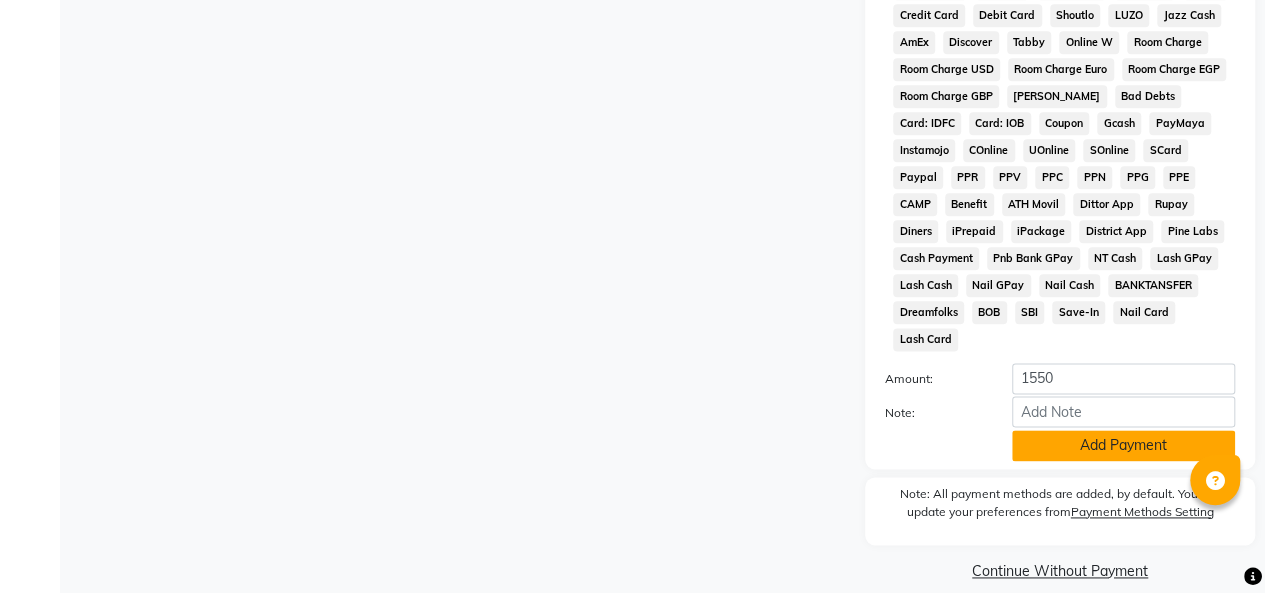 click on "Add Payment" 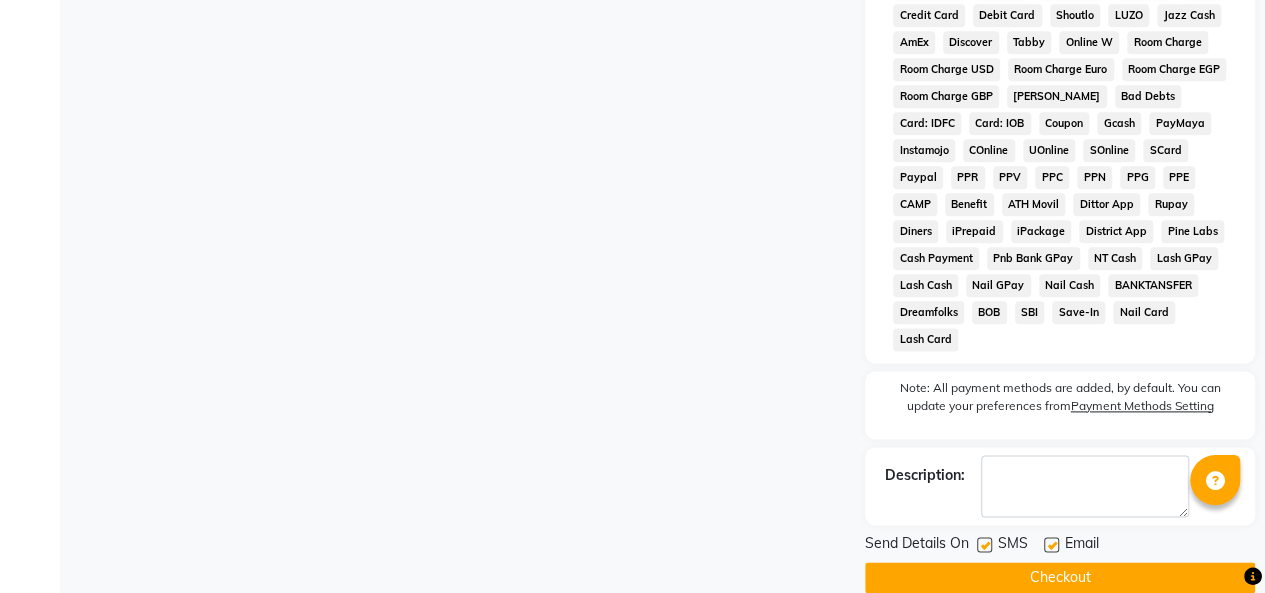 scroll, scrollTop: 1105, scrollLeft: 0, axis: vertical 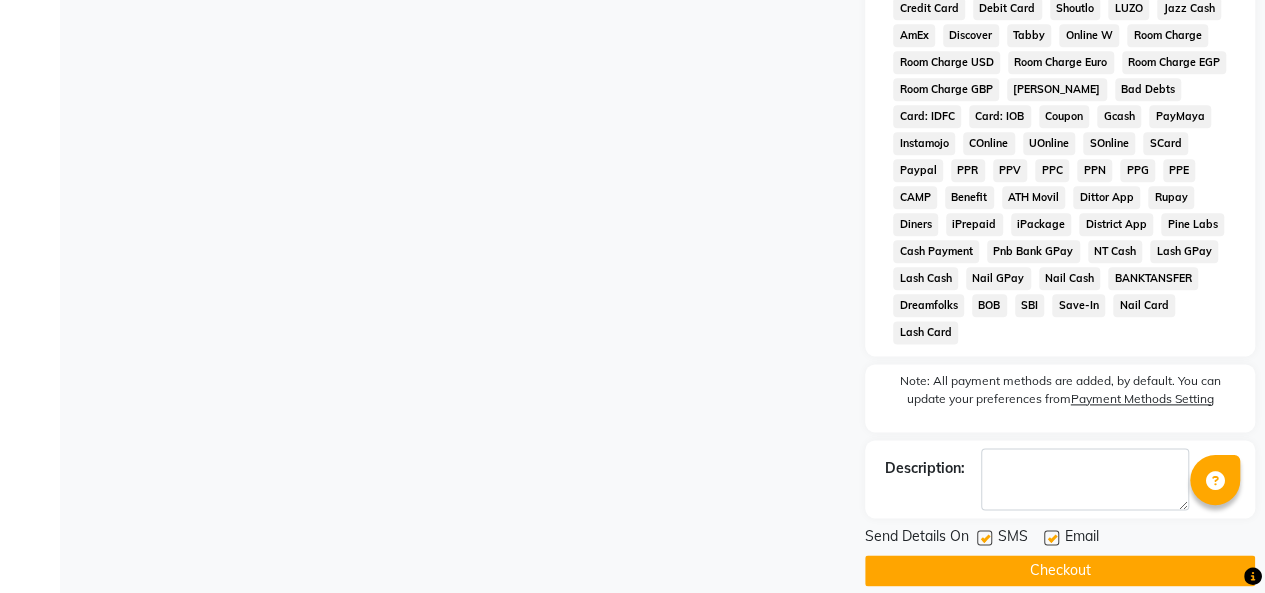 click on "Checkout" 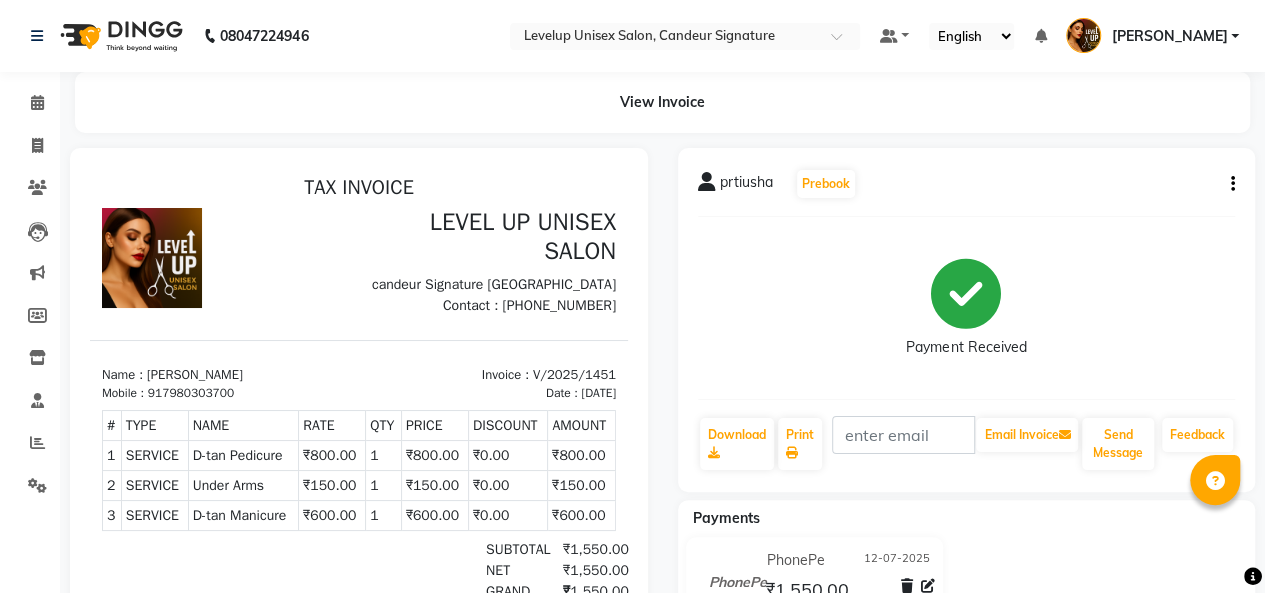 scroll, scrollTop: 202, scrollLeft: 0, axis: vertical 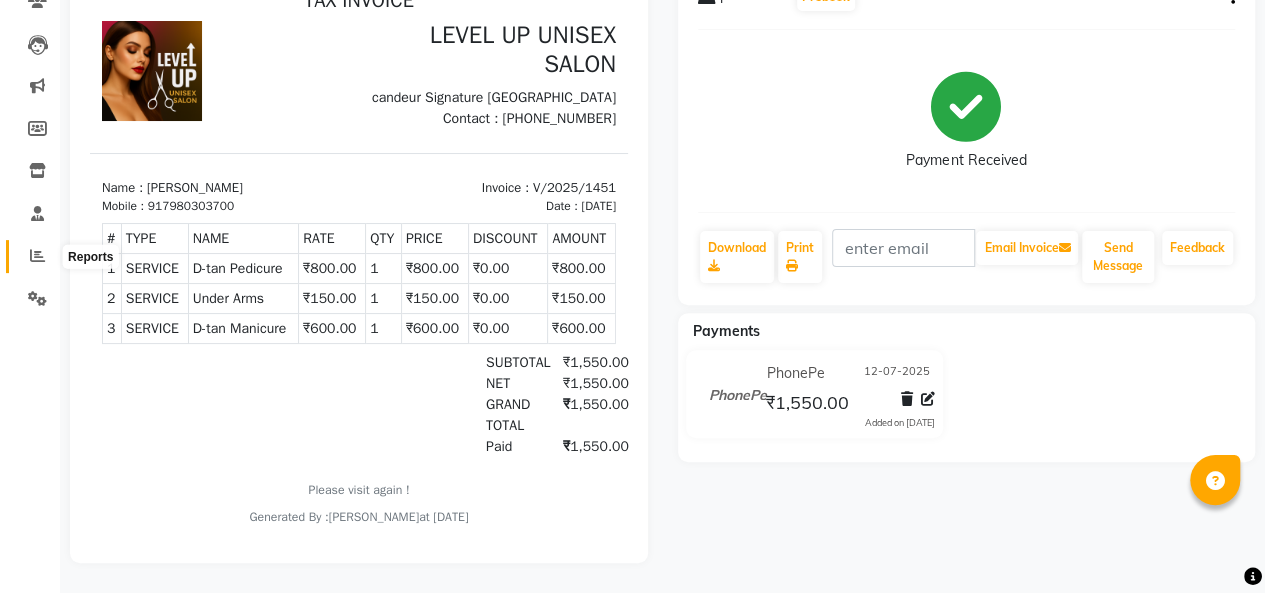 click 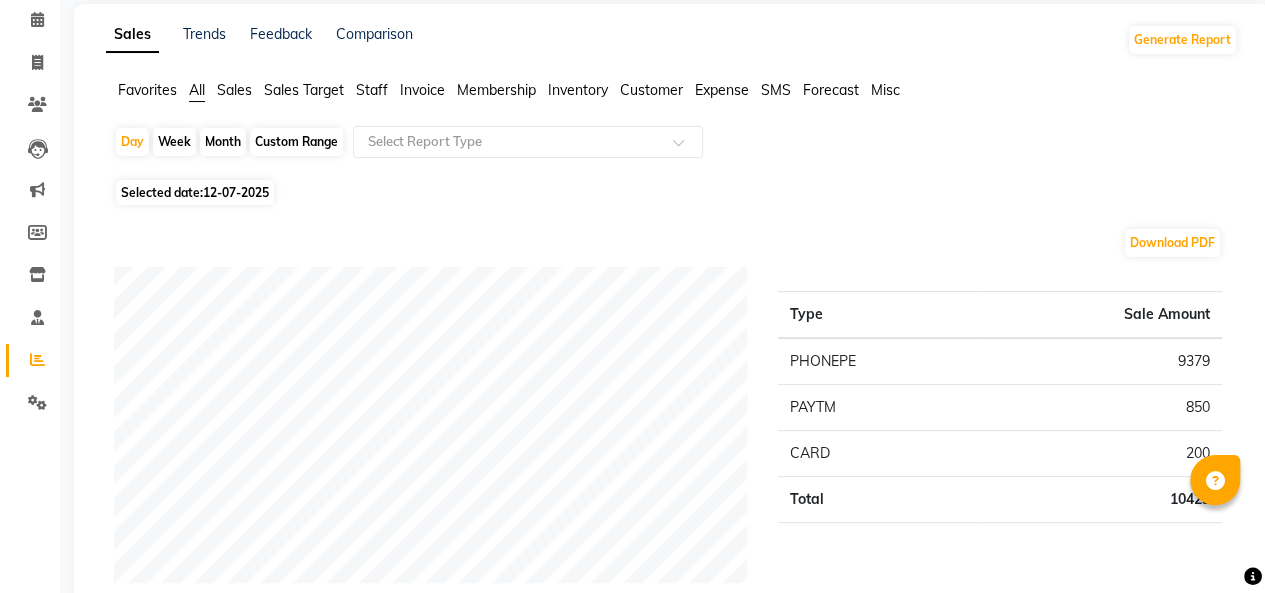 scroll, scrollTop: 0, scrollLeft: 0, axis: both 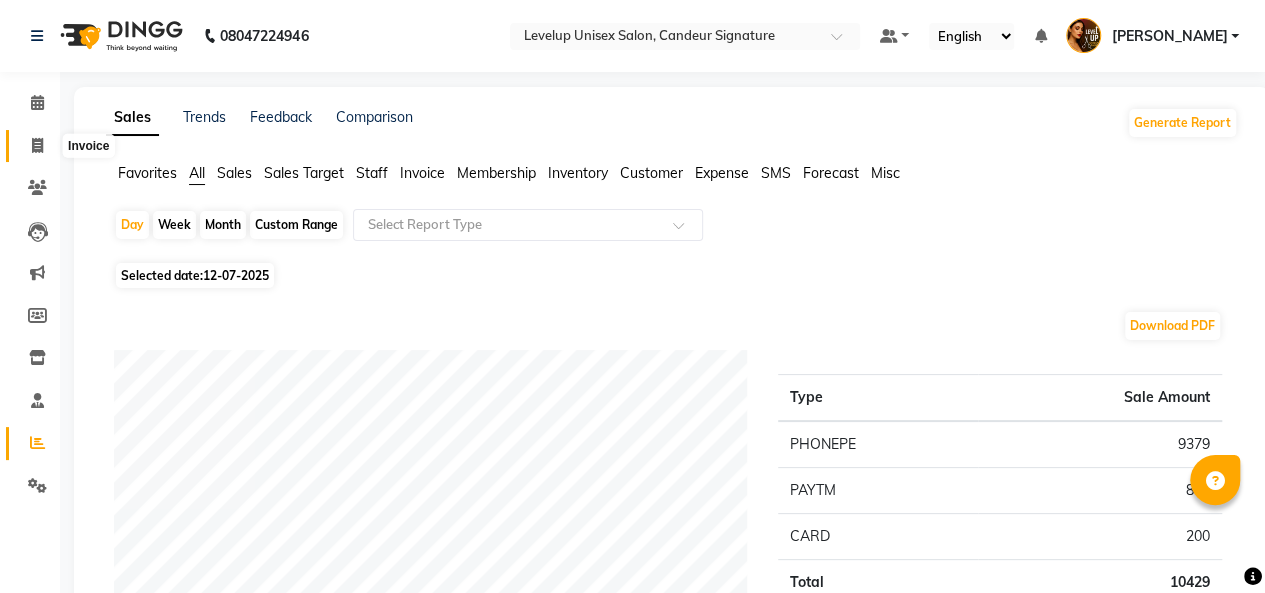 click 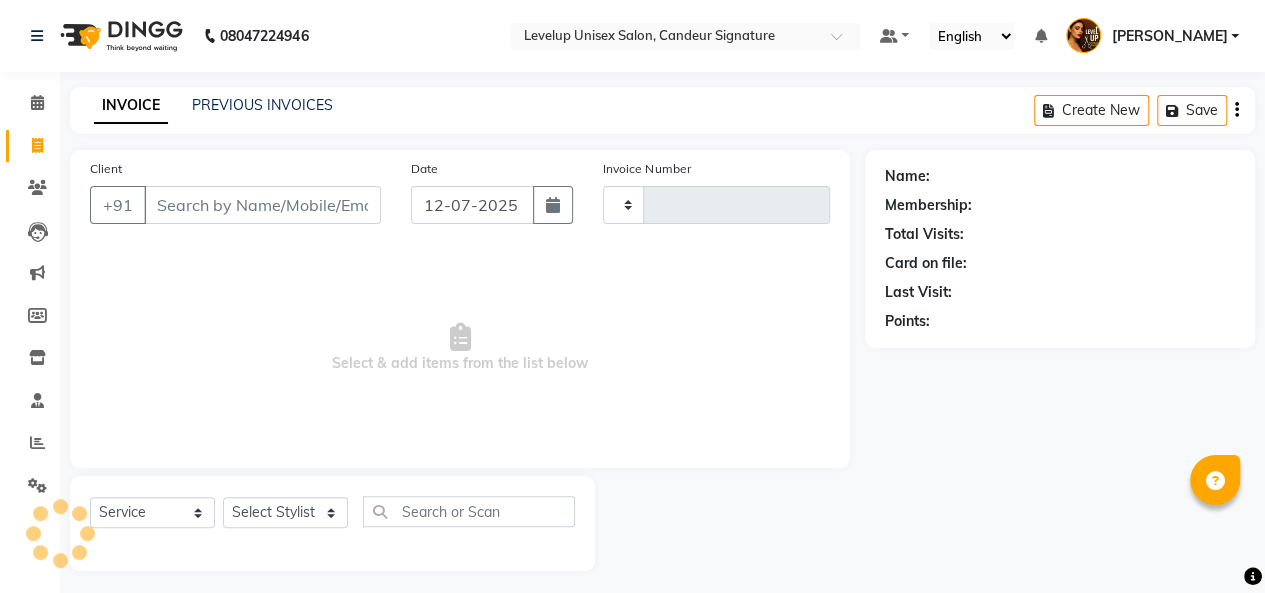 scroll, scrollTop: 7, scrollLeft: 0, axis: vertical 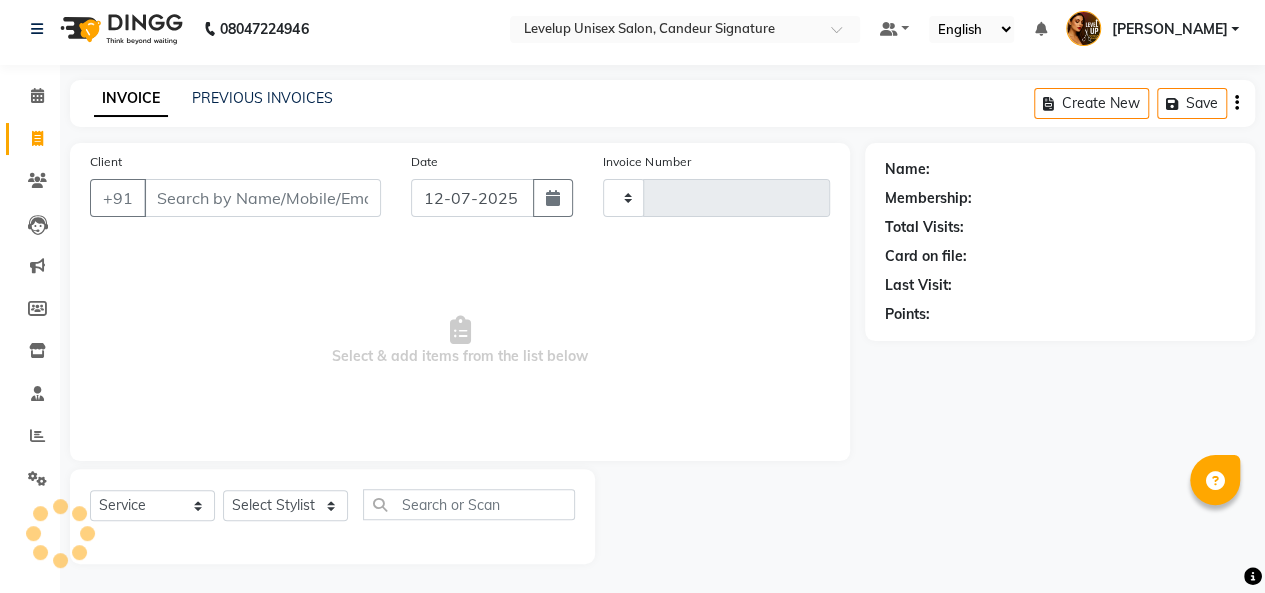 click on "Client" at bounding box center [262, 198] 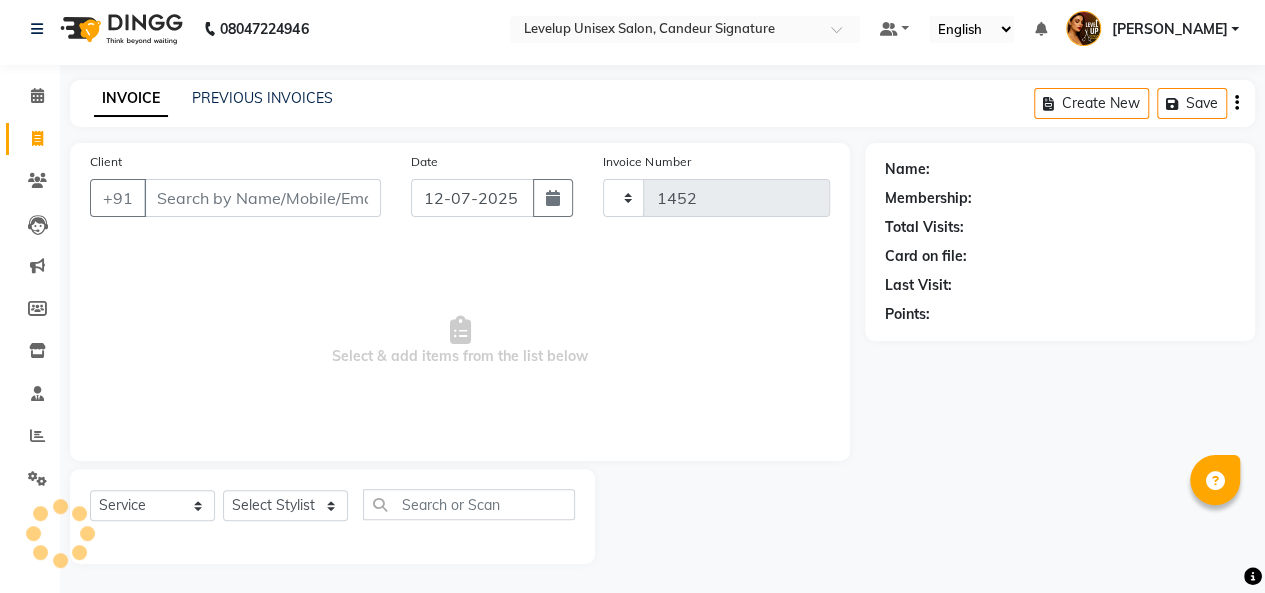 select on "7681" 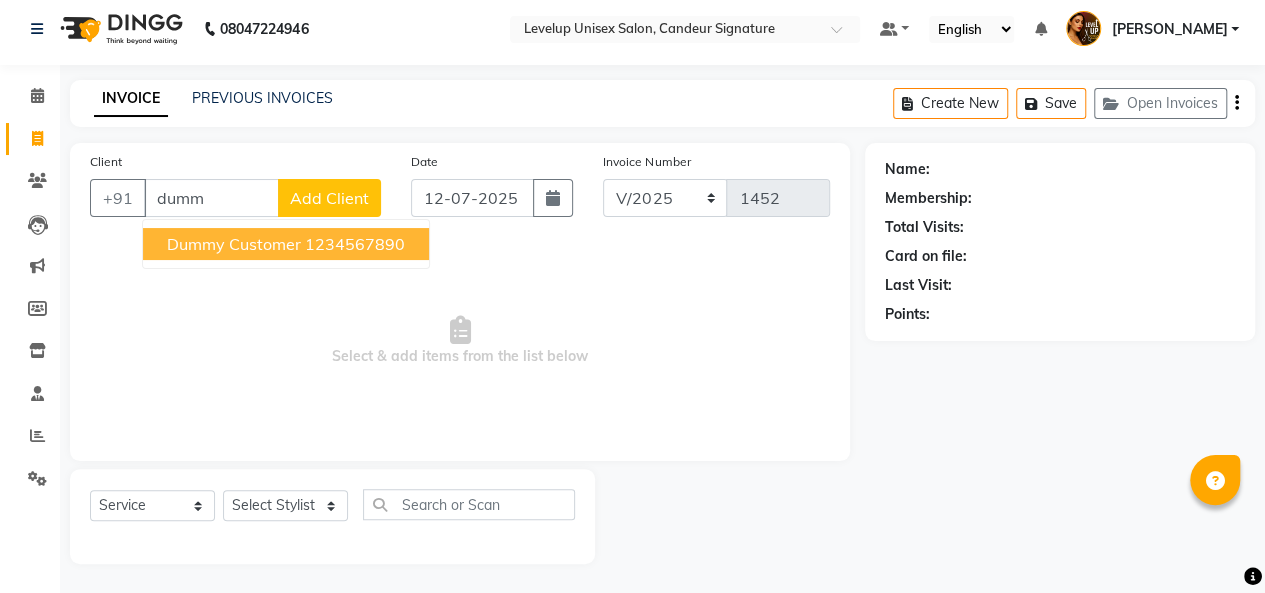 click on "Dummy Customer" at bounding box center [234, 244] 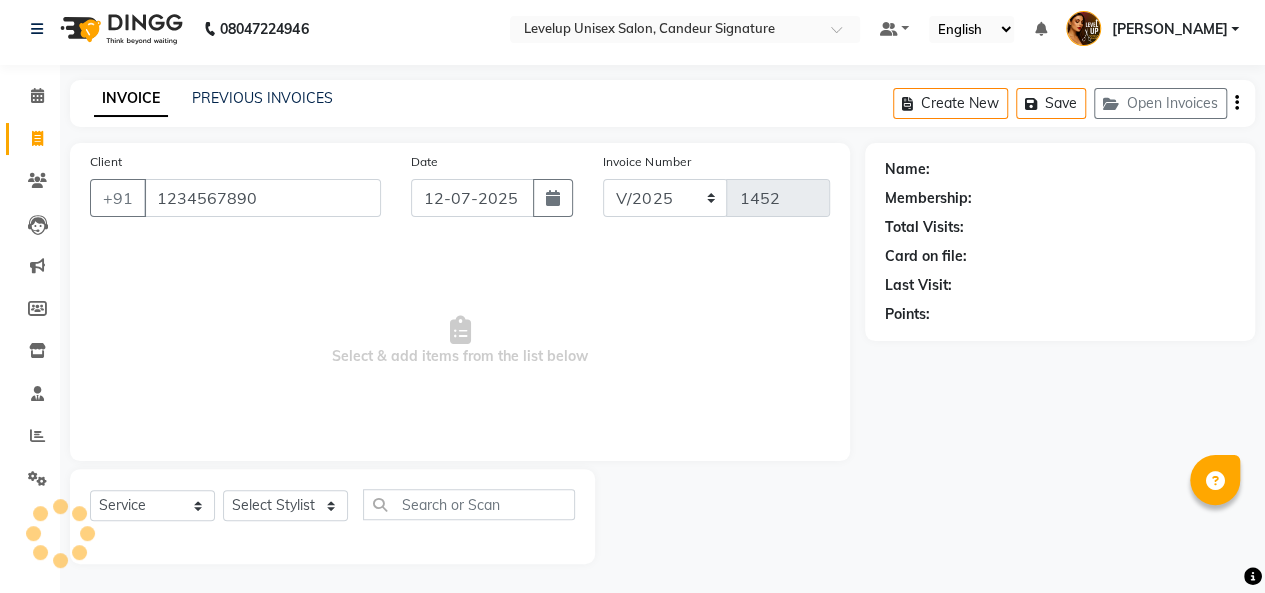 type on "1234567890" 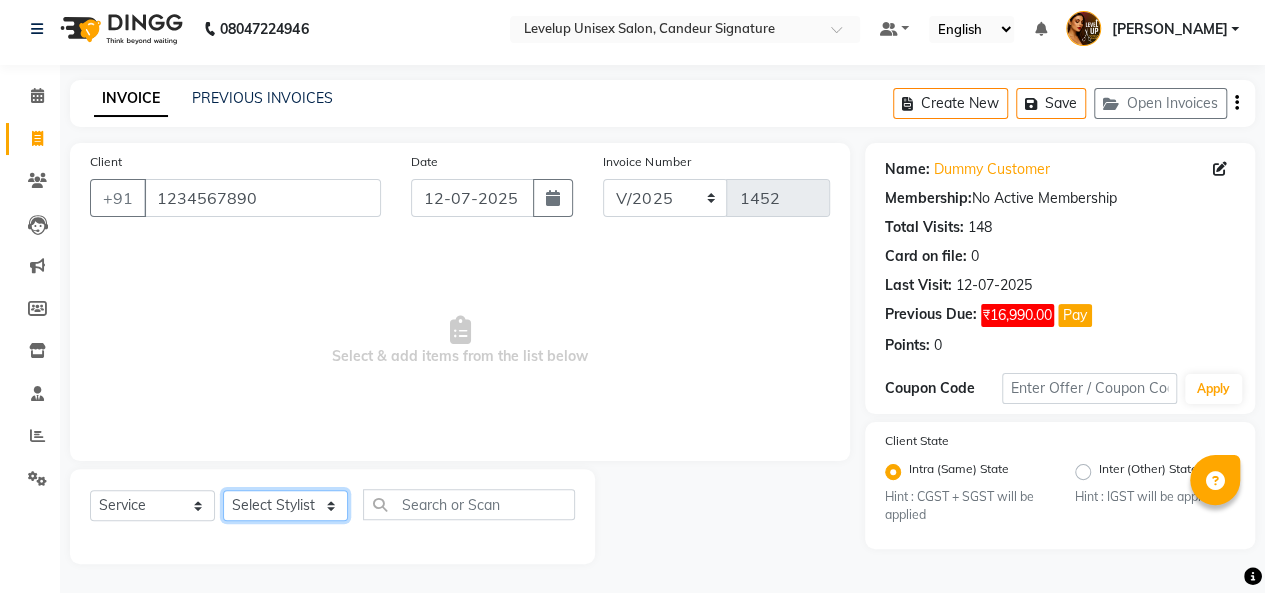 click on "Select Stylist [PERSON_NAME]  [PERSON_NAME]  Furkan [PERSON_NAME] [PERSON_NAME]  [PERSON_NAME]  [PERSON_NAME] [PERSON_NAME] [PERSON_NAME]" 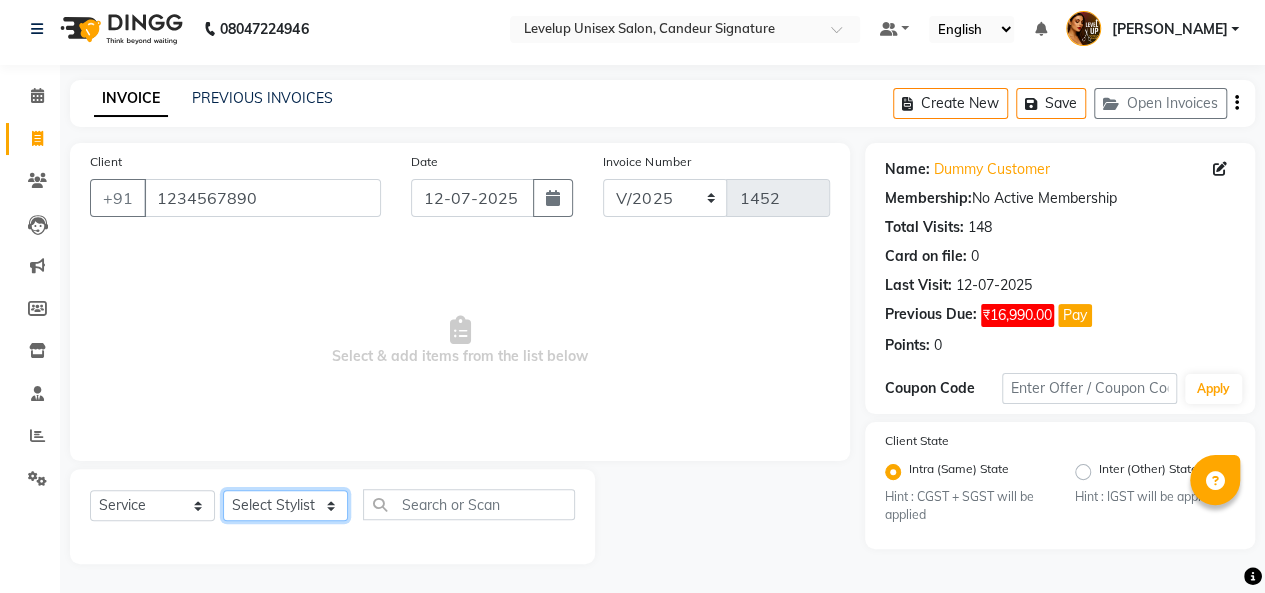 select on "84416" 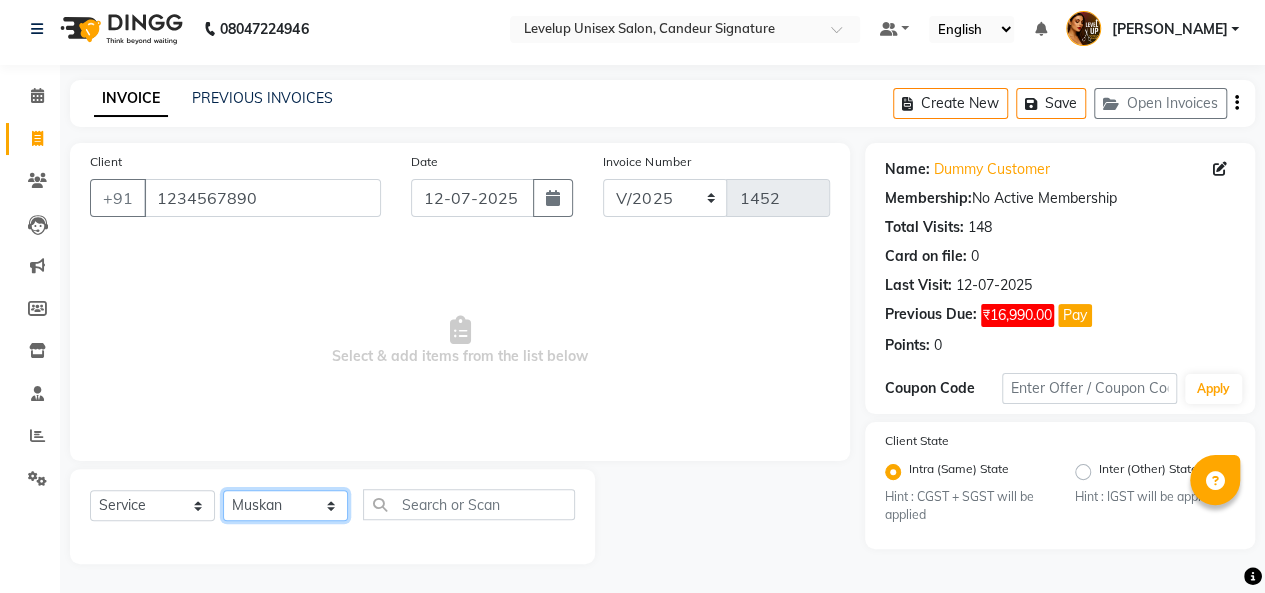 click on "Select Stylist [PERSON_NAME]  [PERSON_NAME]  Furkan [PERSON_NAME] [PERSON_NAME]  [PERSON_NAME]  [PERSON_NAME] [PERSON_NAME] [PERSON_NAME]" 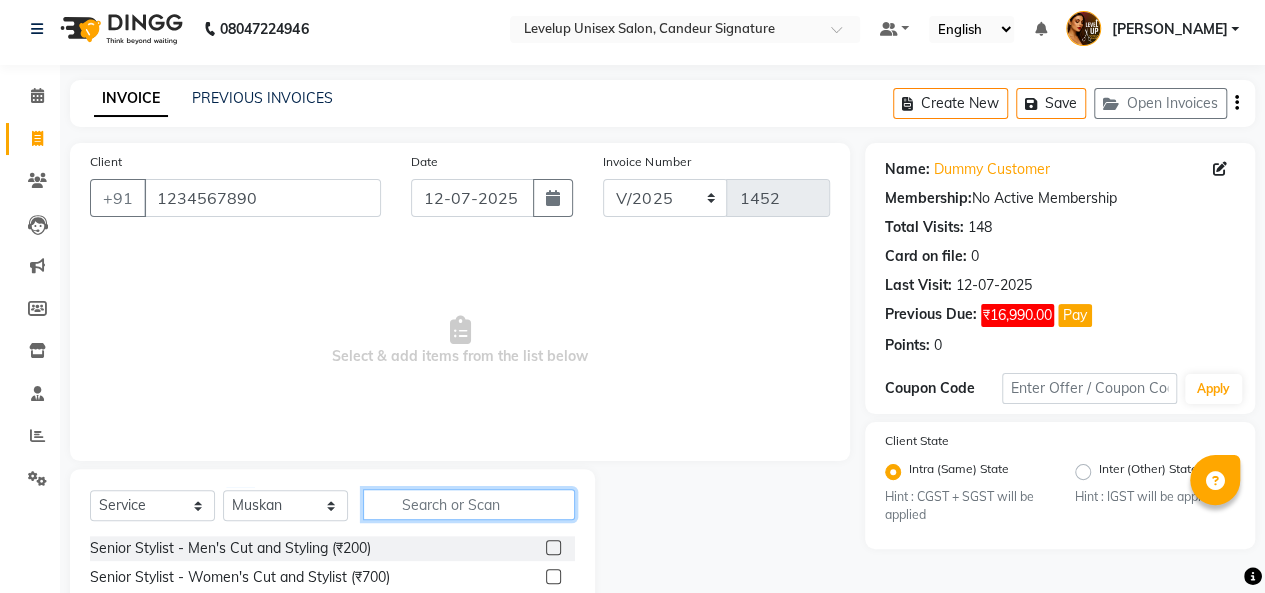 click 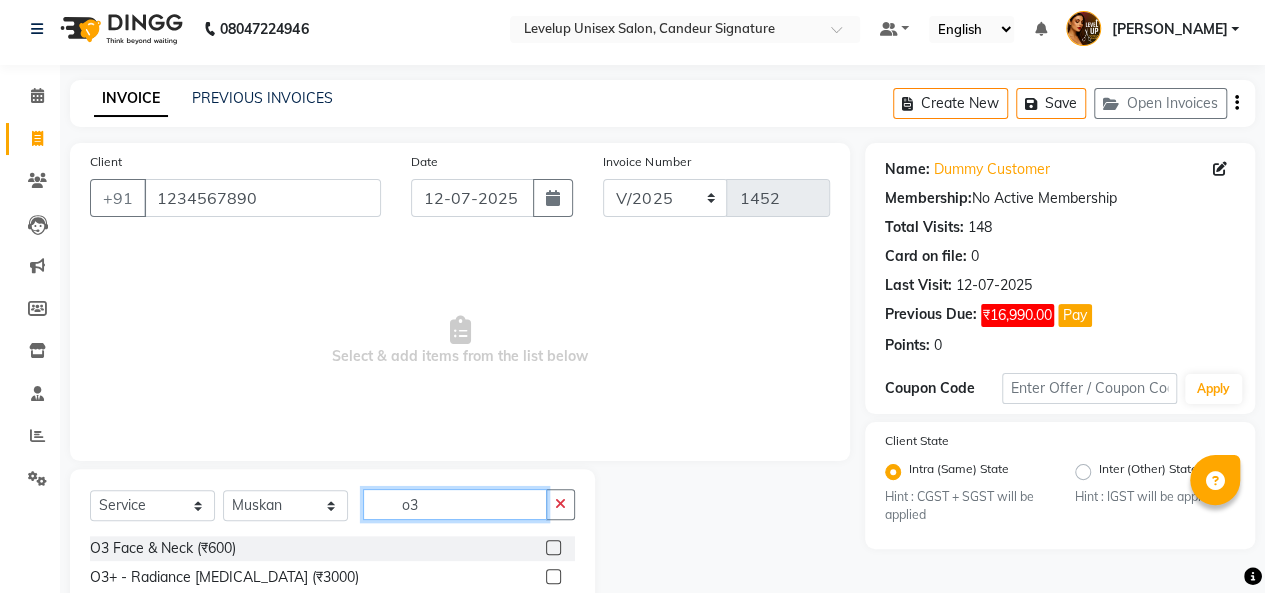 scroll, scrollTop: 65, scrollLeft: 0, axis: vertical 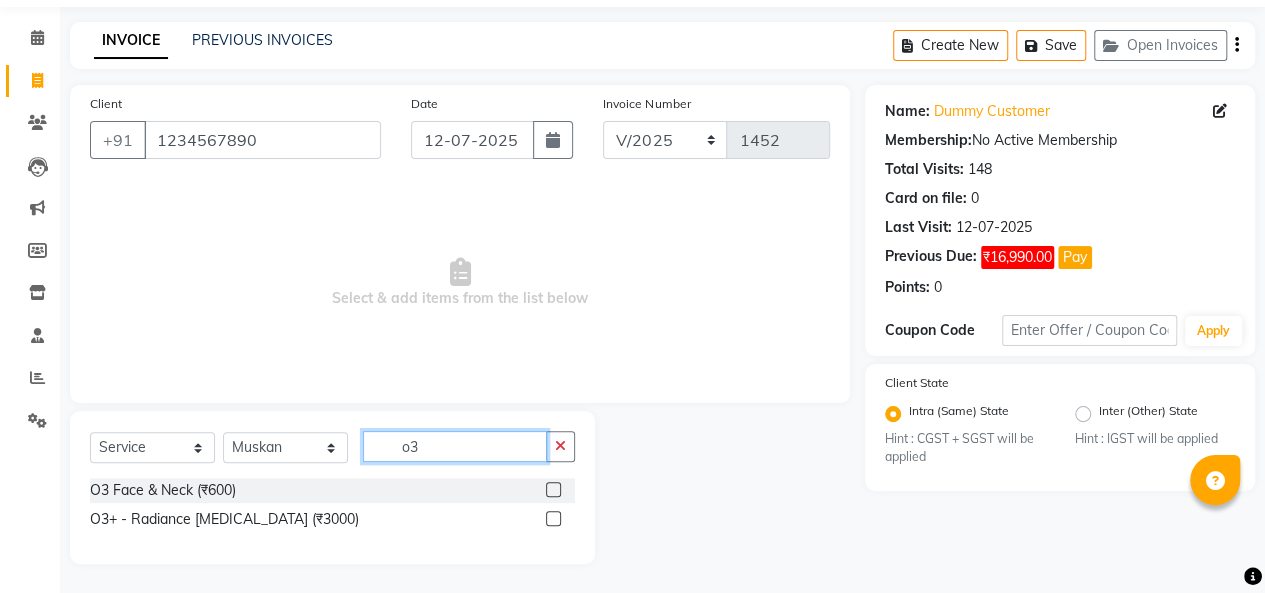 type on "o3" 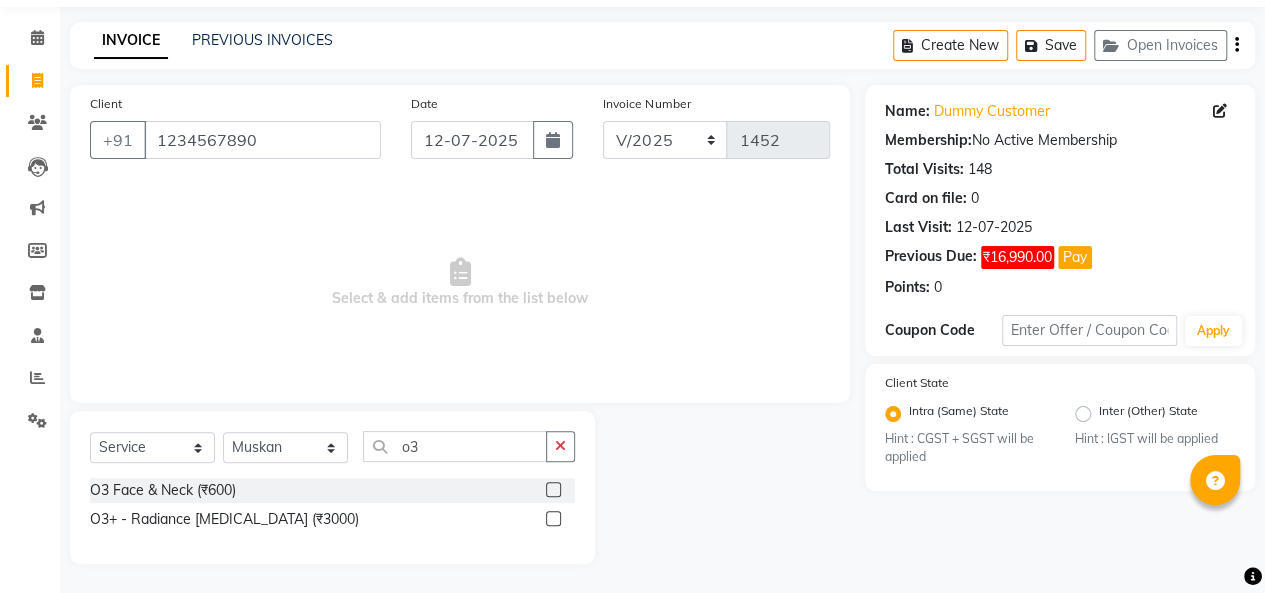 click 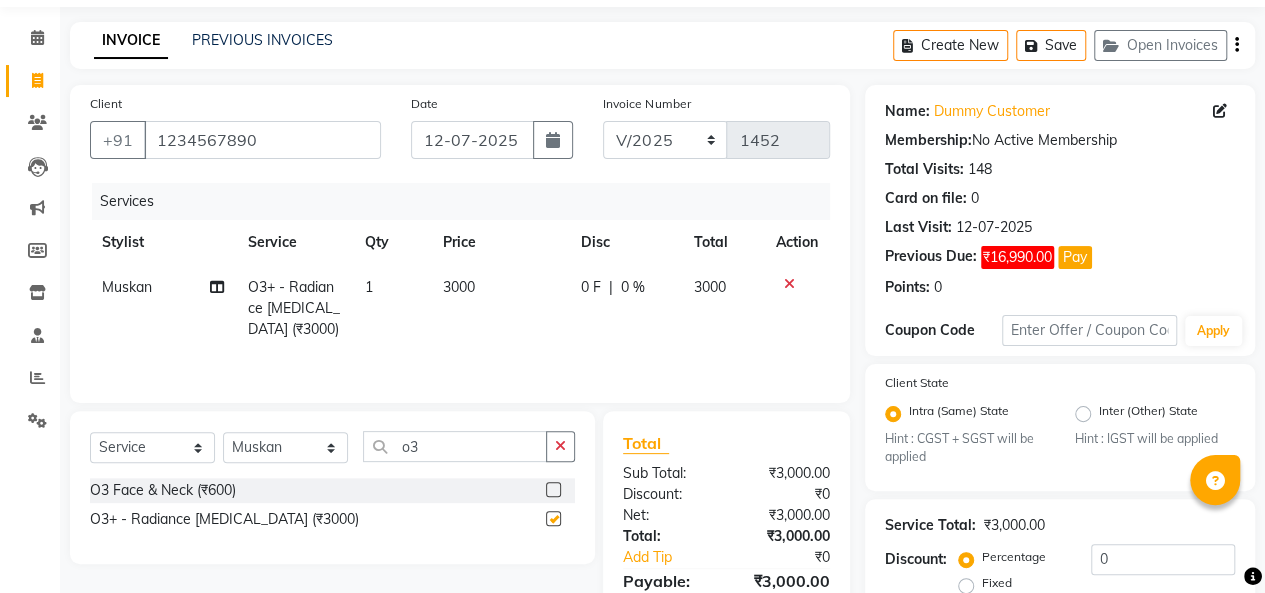 checkbox on "false" 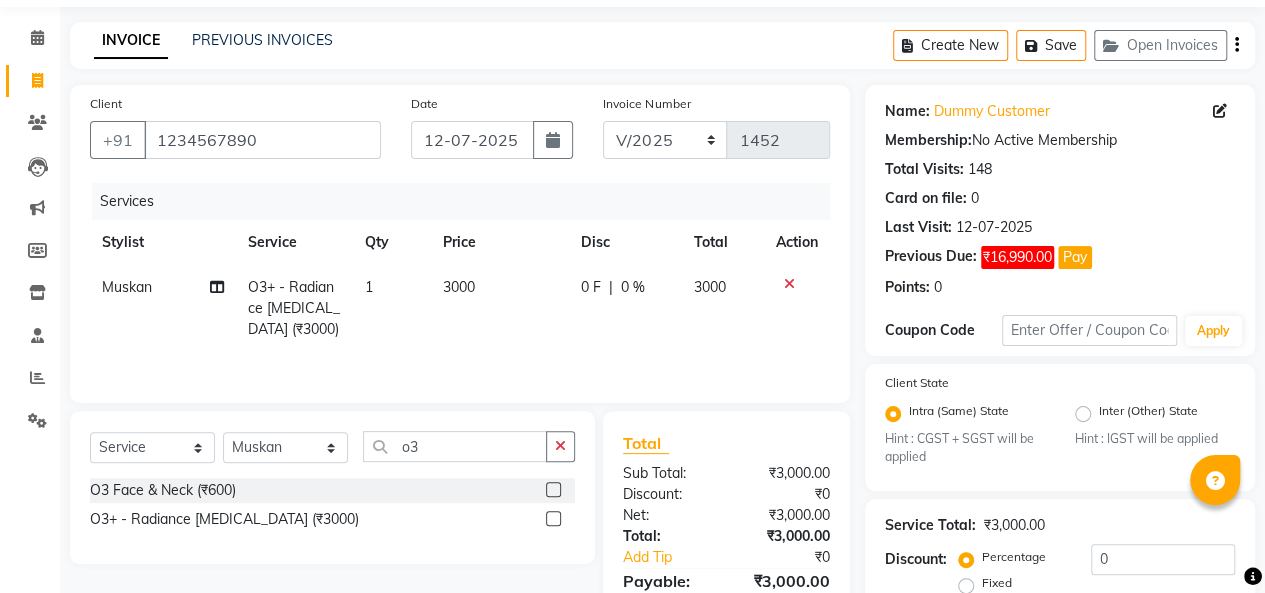 scroll, scrollTop: 242, scrollLeft: 0, axis: vertical 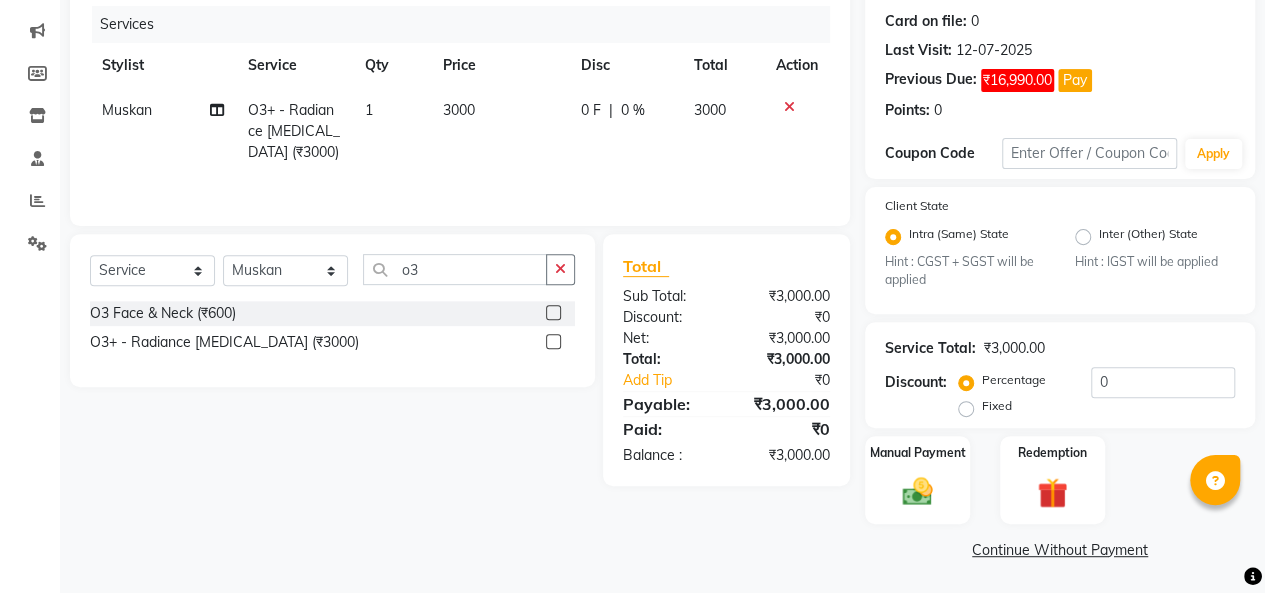 click on "Fixed" 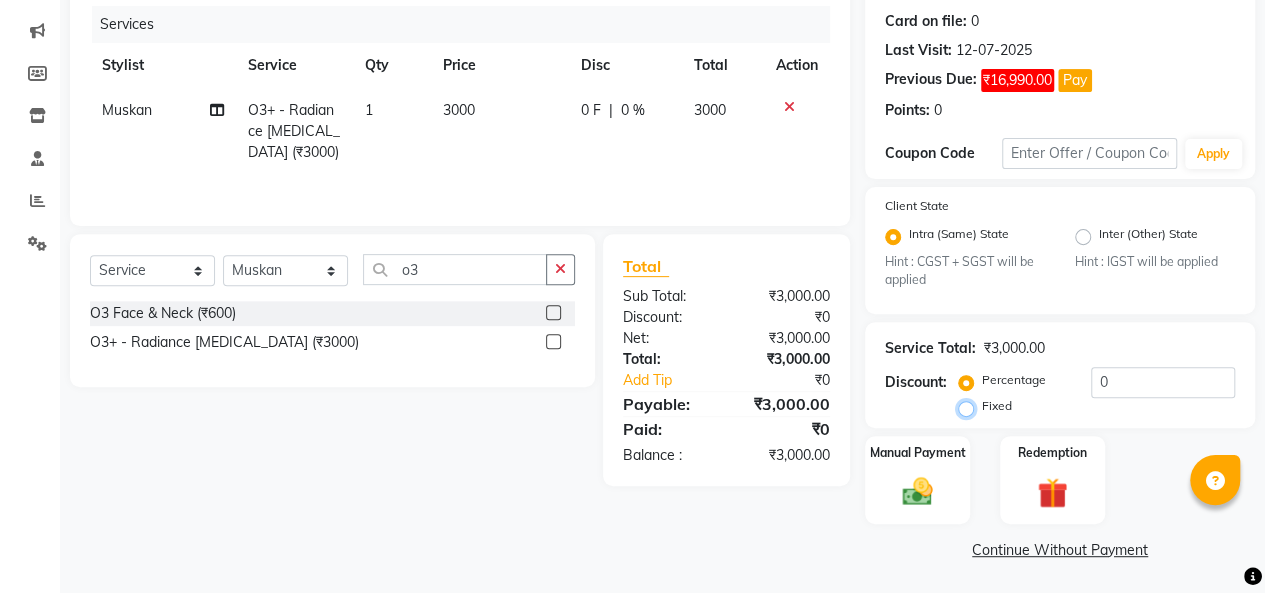 click on "Fixed" at bounding box center [970, 406] 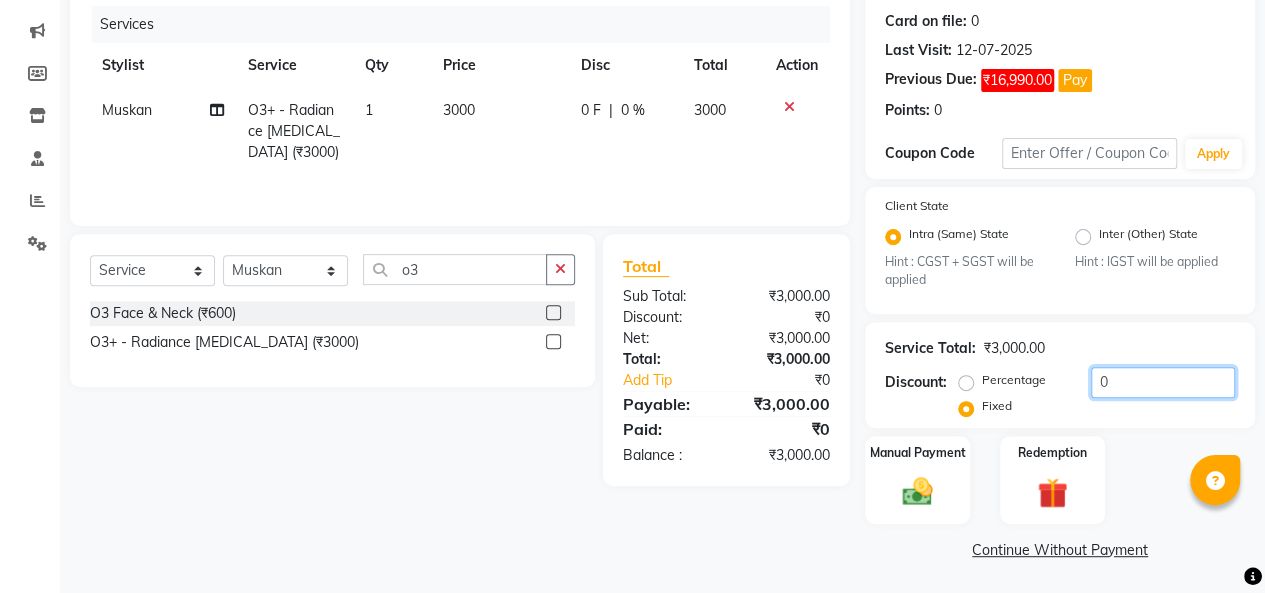 click on "0" 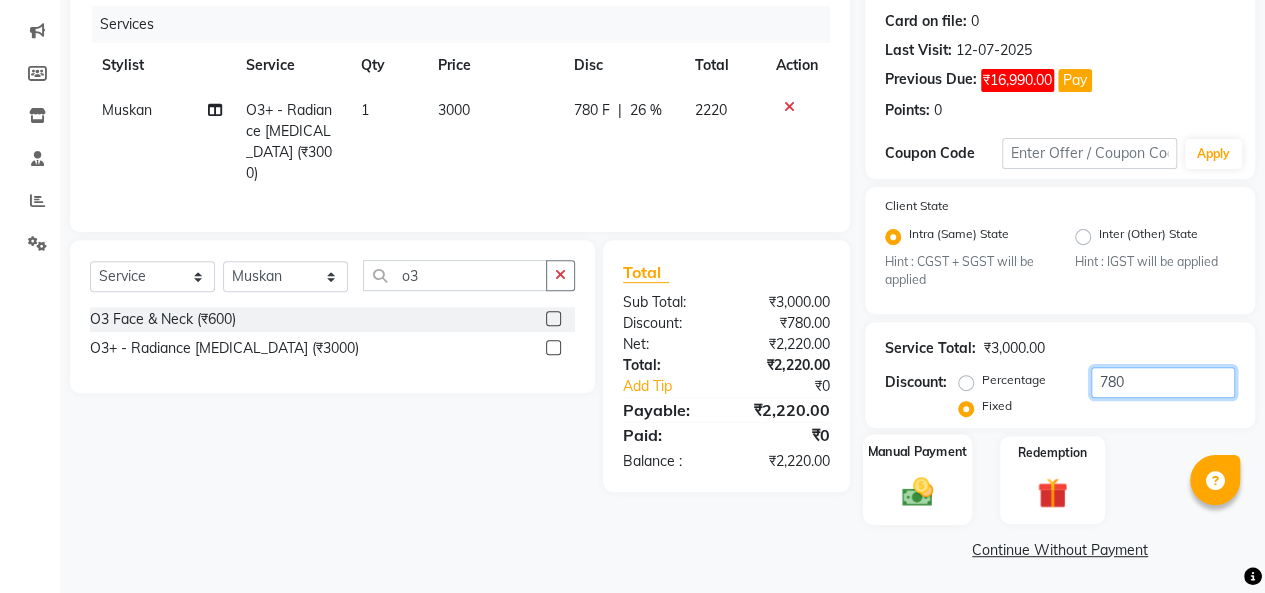 type on "780" 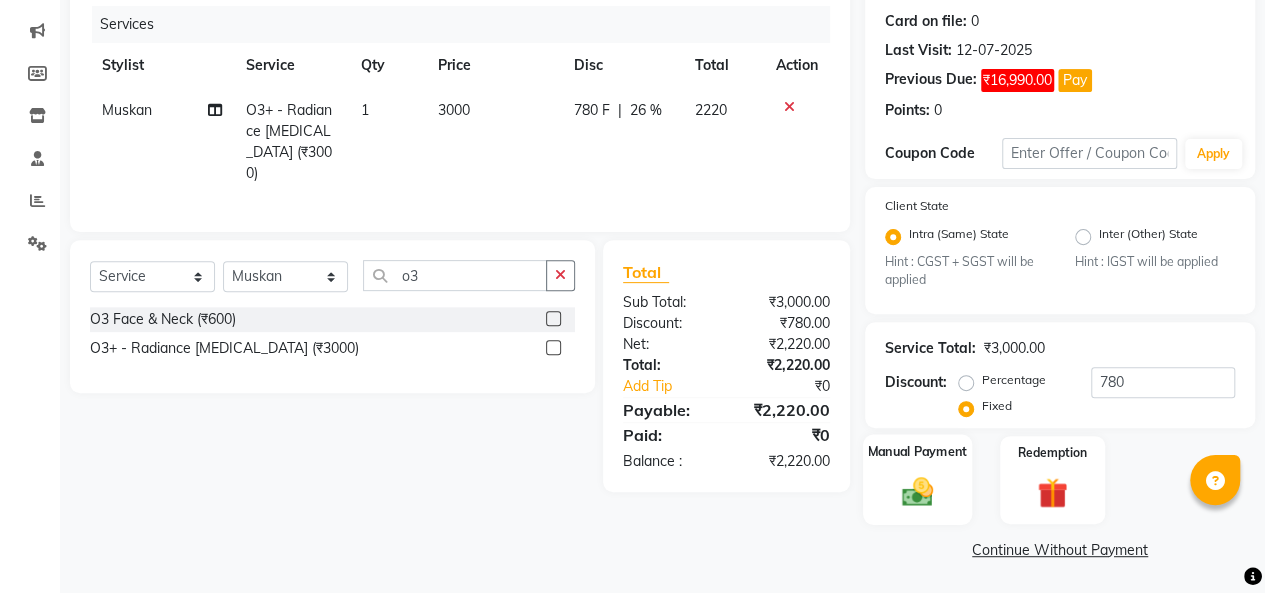 click 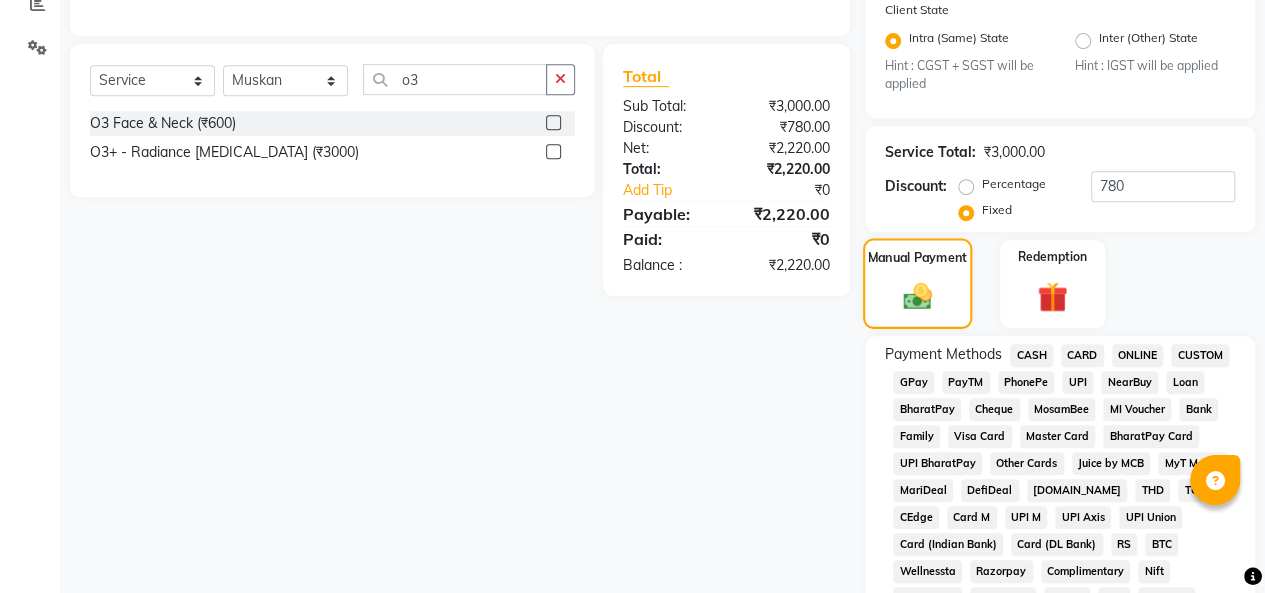 scroll, scrollTop: 442, scrollLeft: 0, axis: vertical 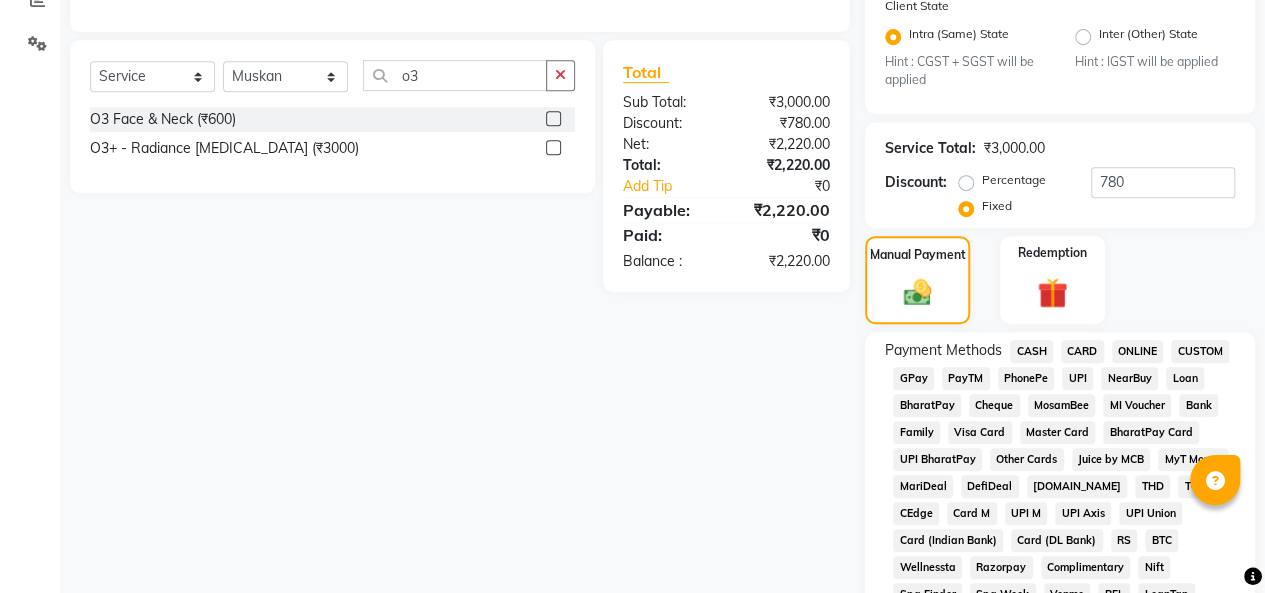 click on "PhonePe" 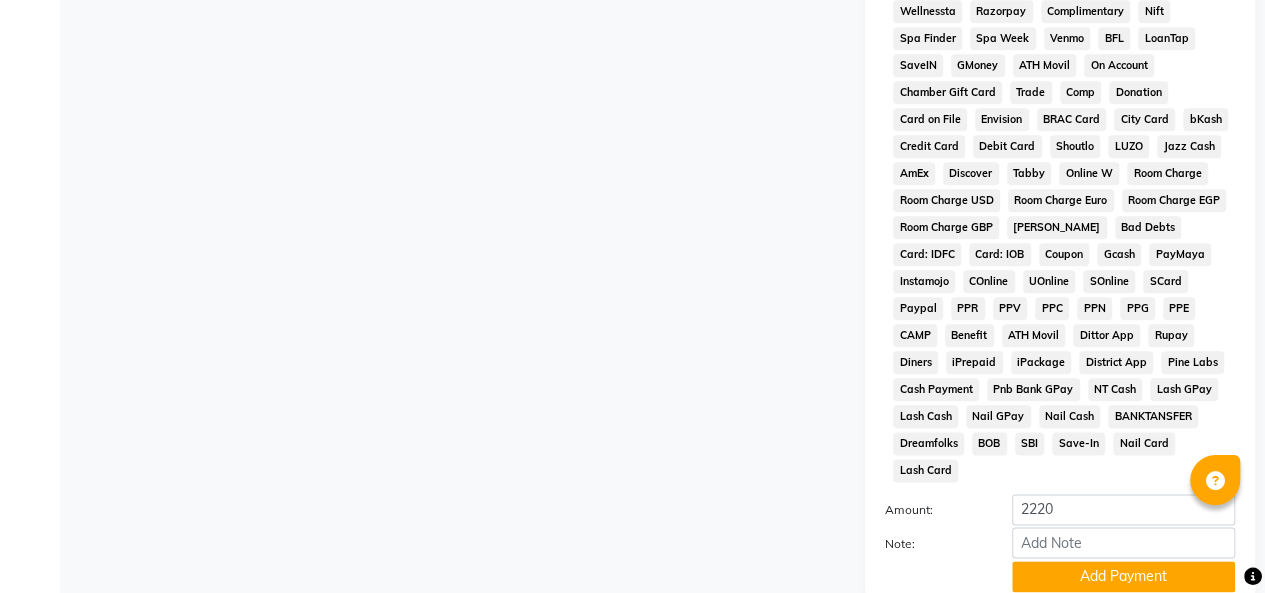 scroll, scrollTop: 1130, scrollLeft: 0, axis: vertical 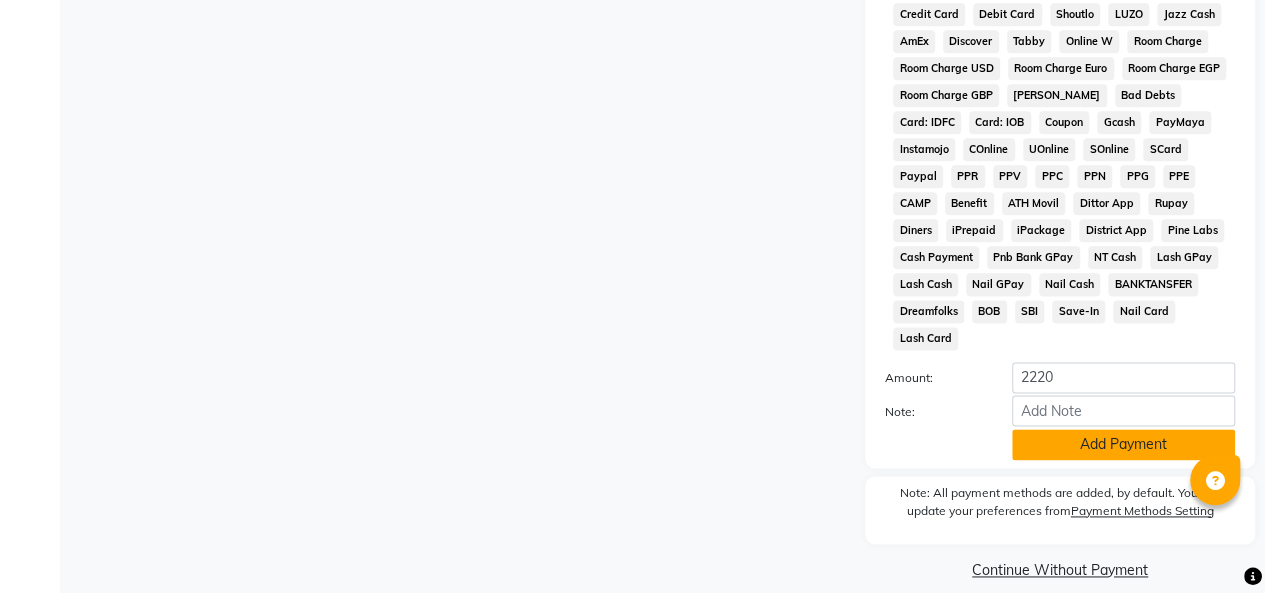 click on "Add Payment" 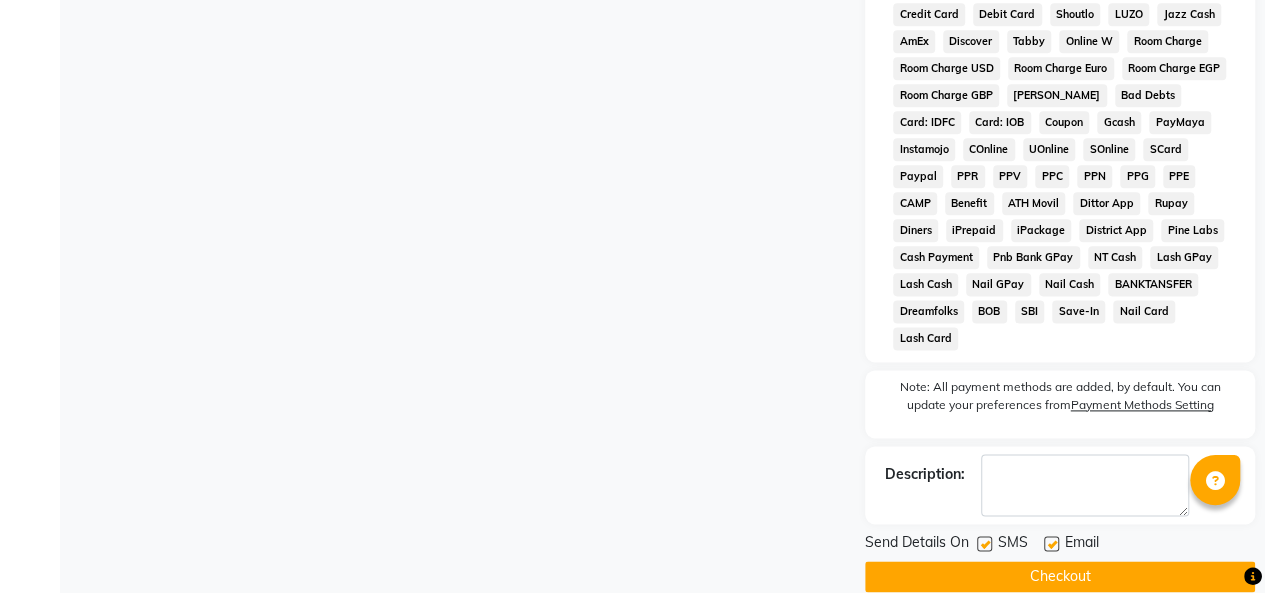 scroll, scrollTop: 1136, scrollLeft: 0, axis: vertical 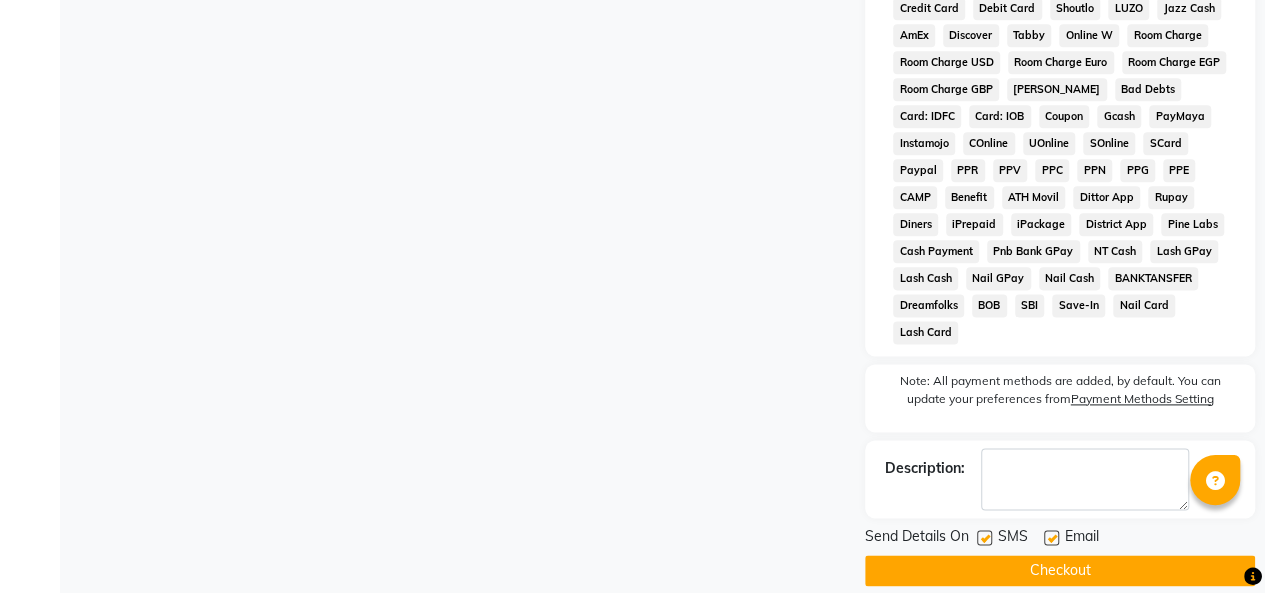 click on "Checkout" 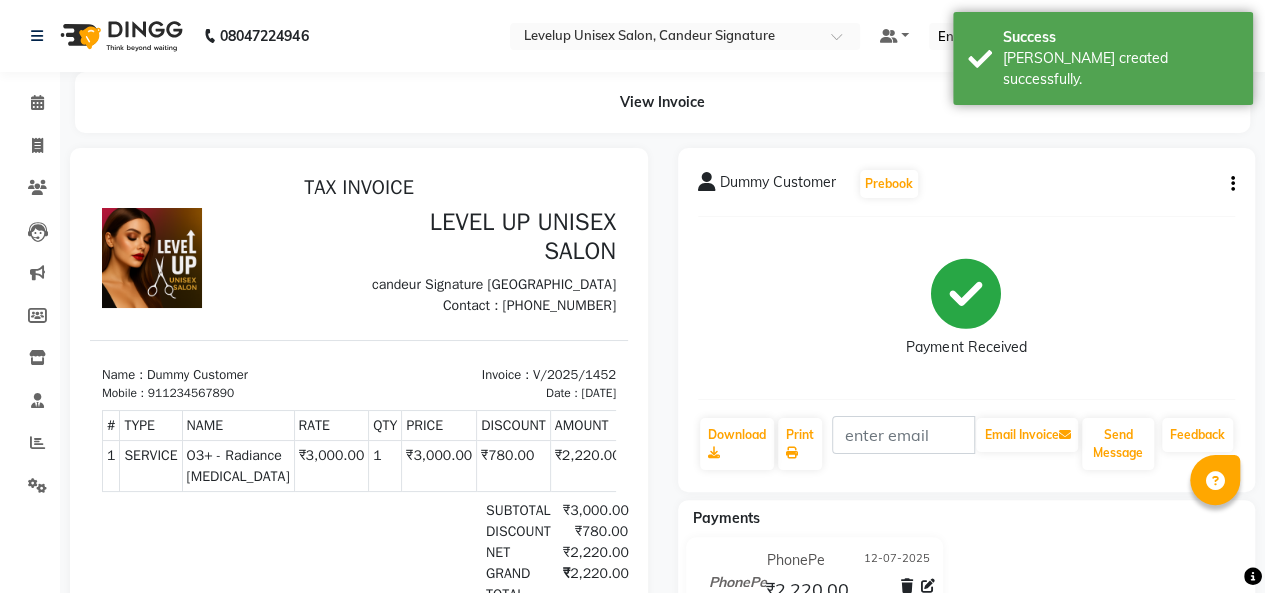 scroll, scrollTop: 0, scrollLeft: 0, axis: both 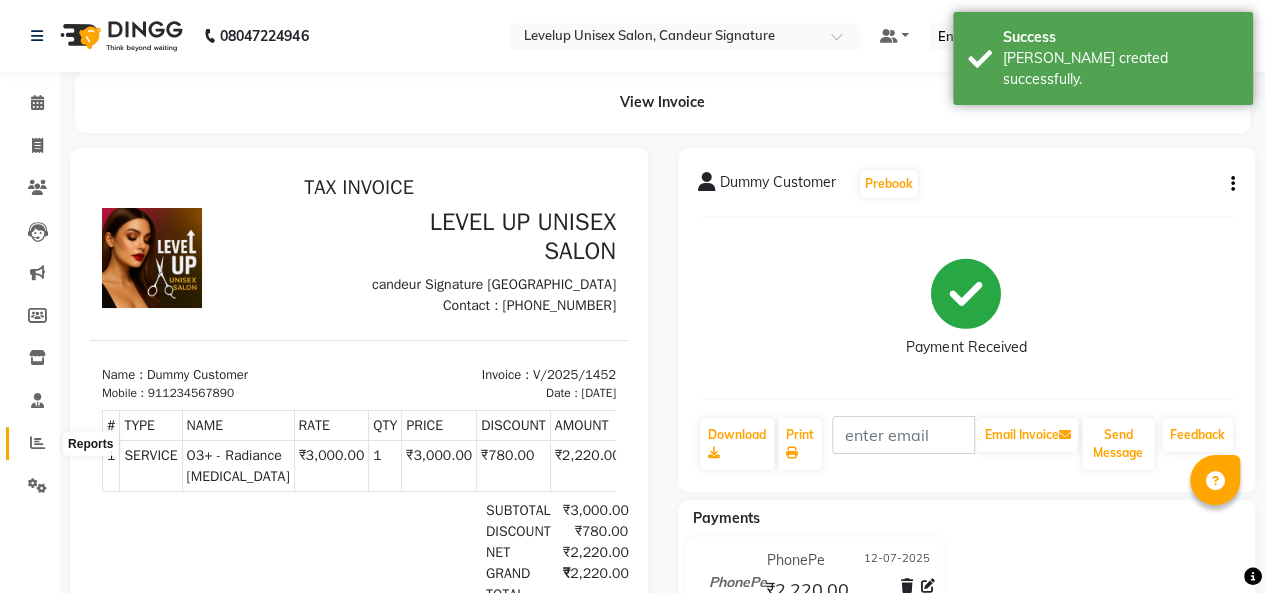 click 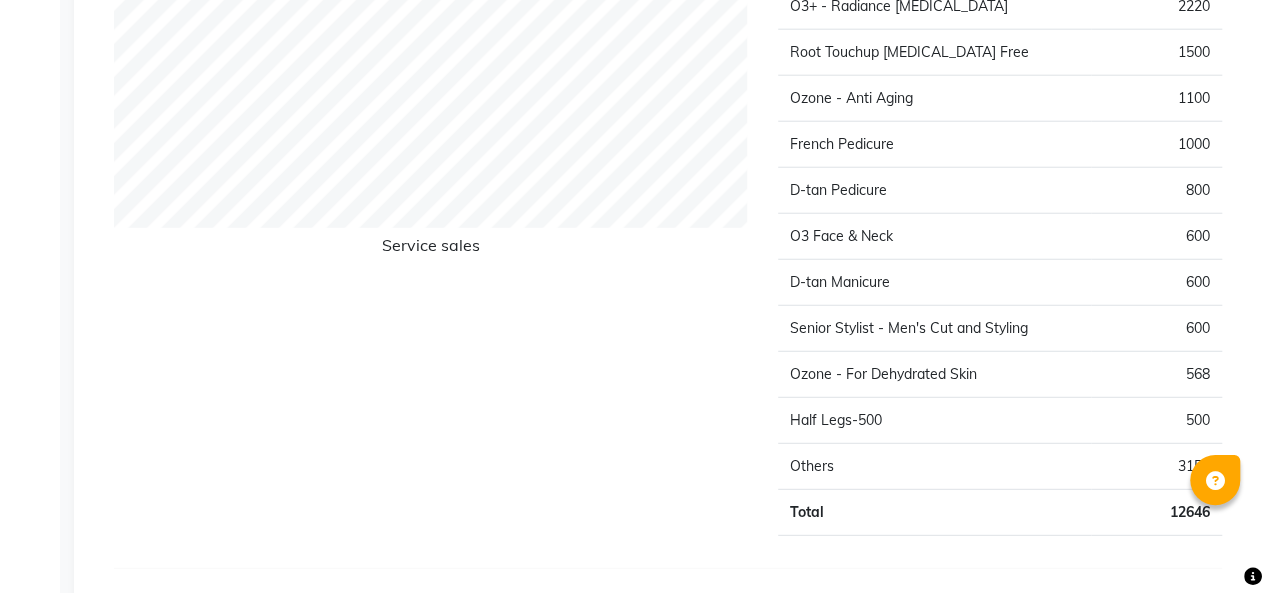 scroll, scrollTop: 2584, scrollLeft: 0, axis: vertical 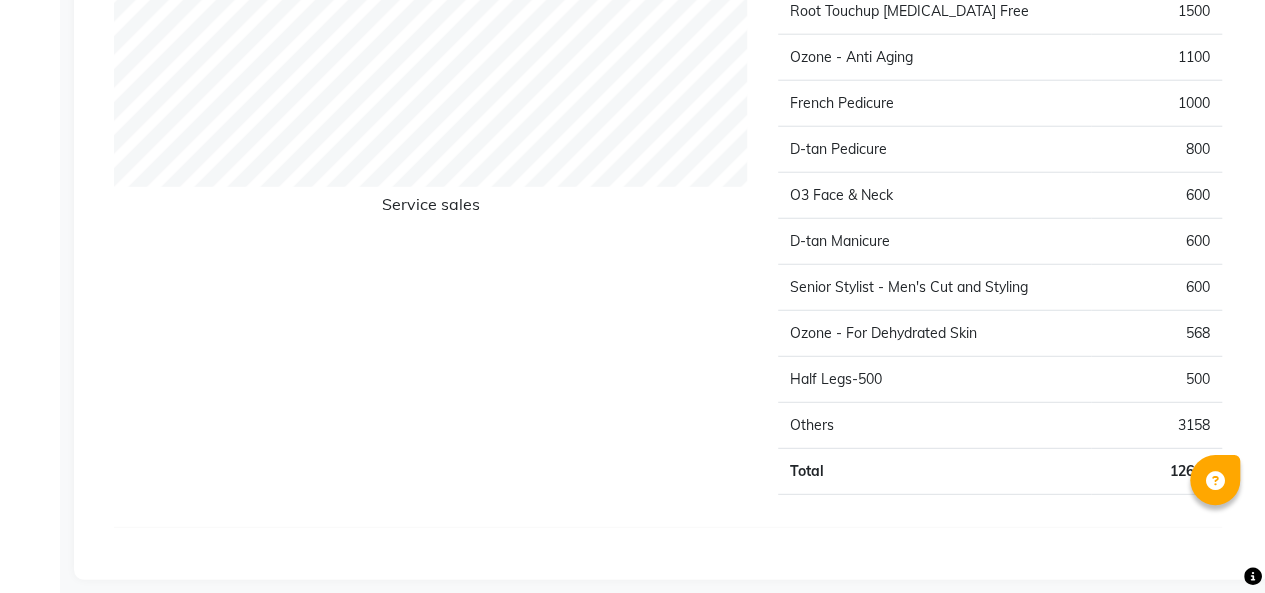 click on "Service sales" 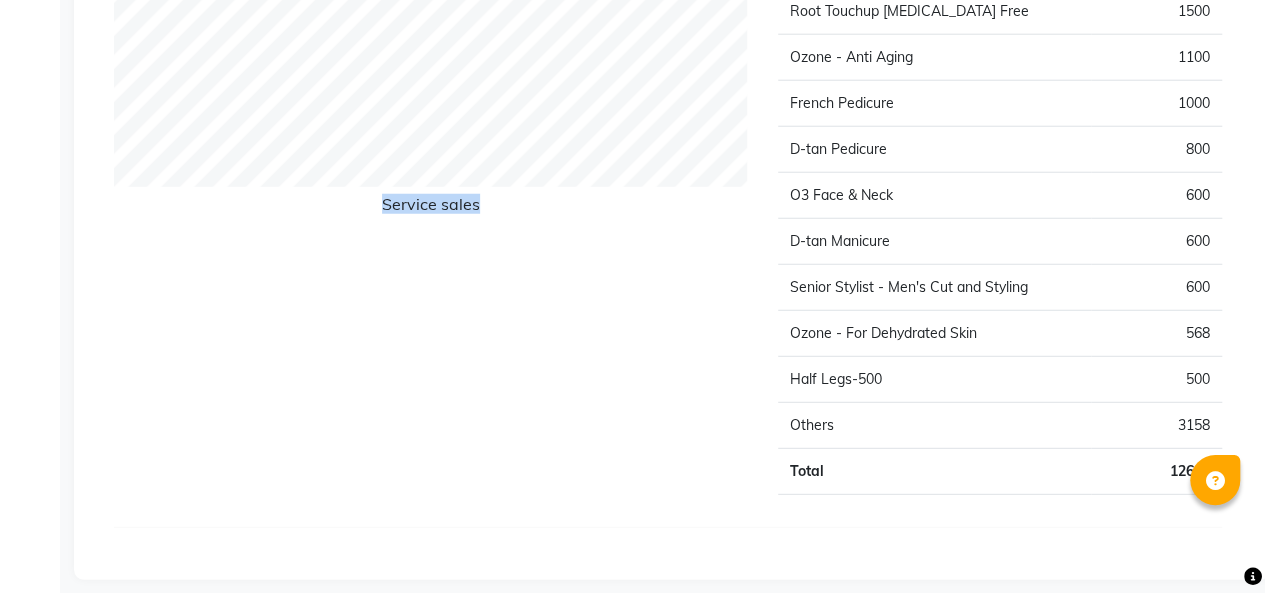click on "Service sales" 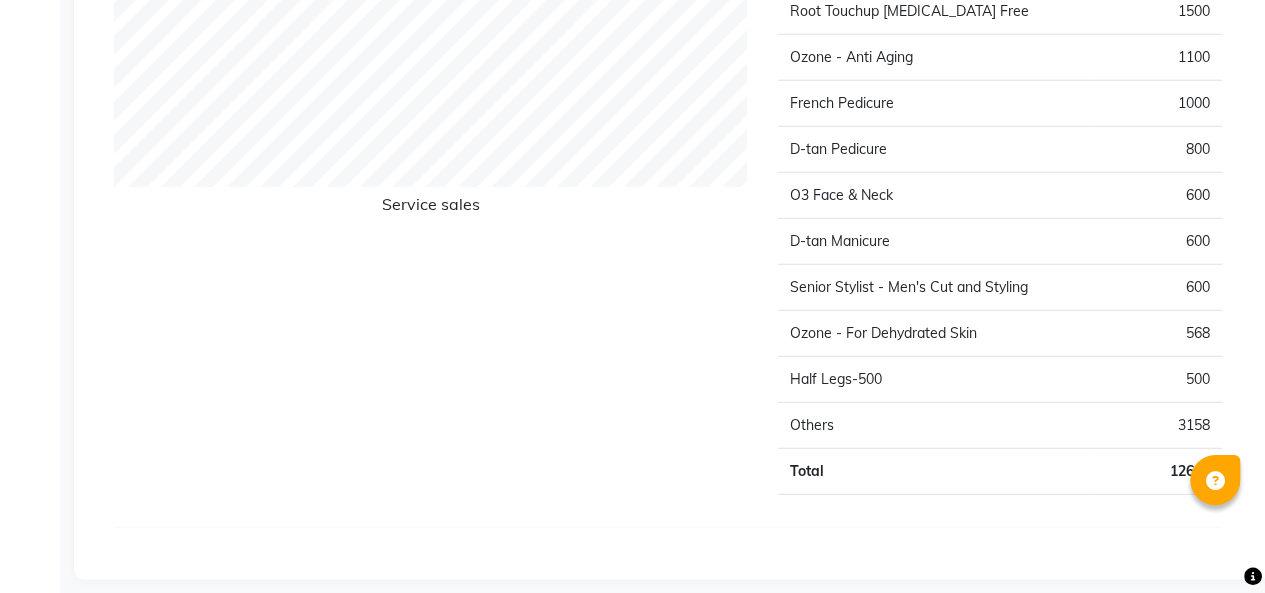click on "Service sales" 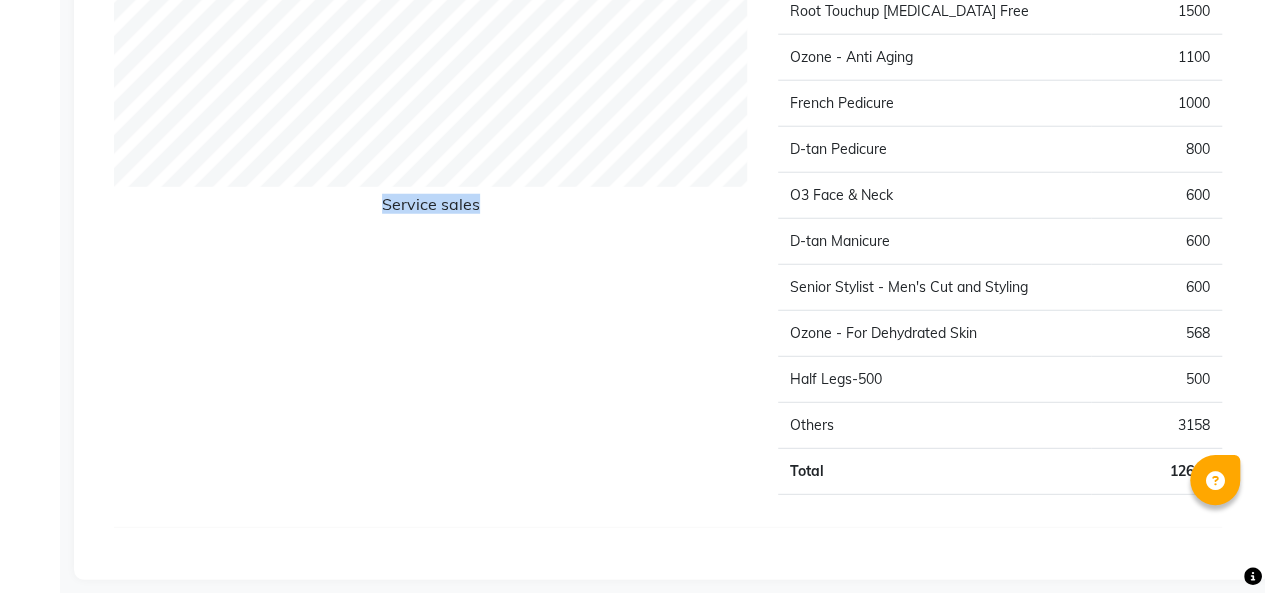 click on "Service sales" 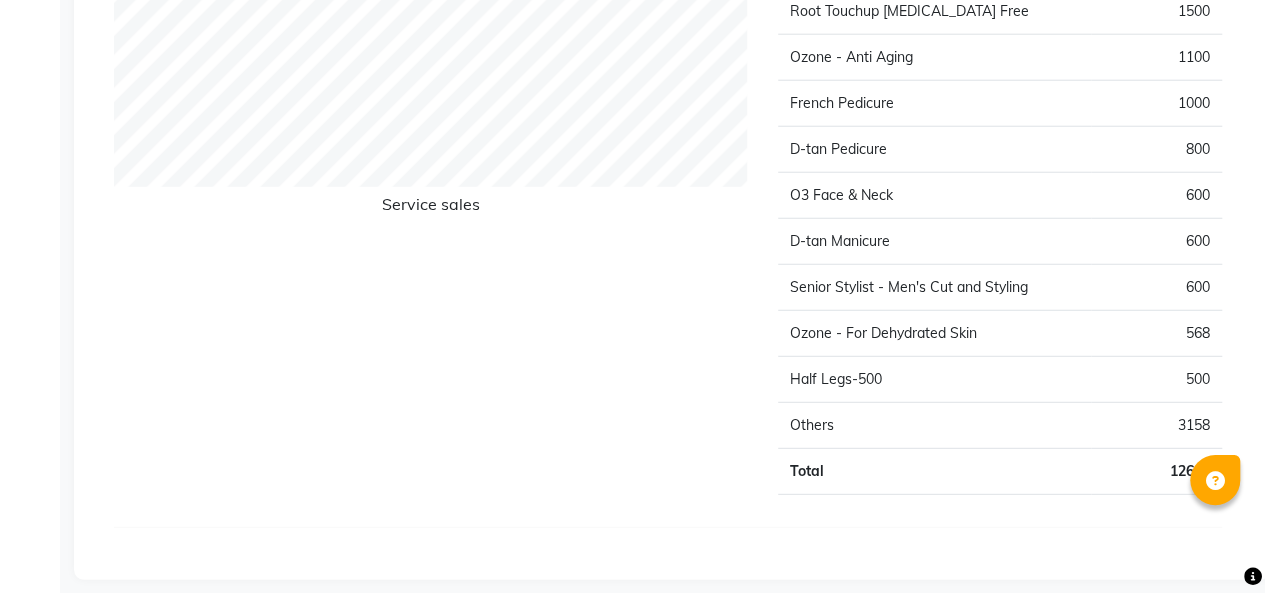 click on "Service sales" 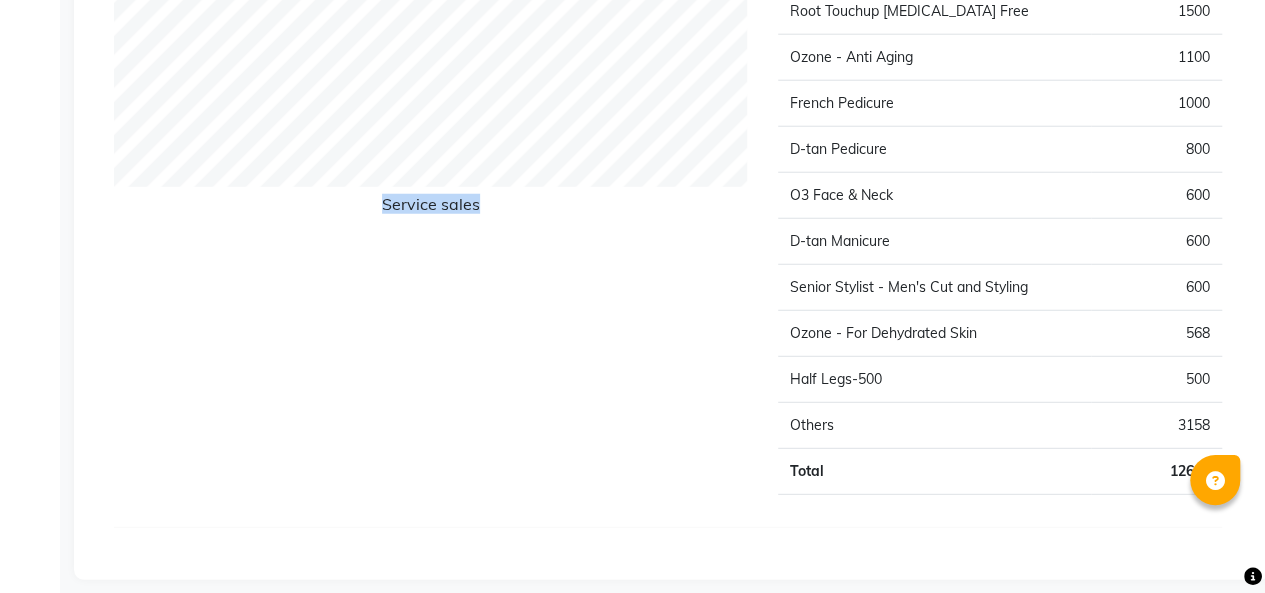 click on "Service sales" 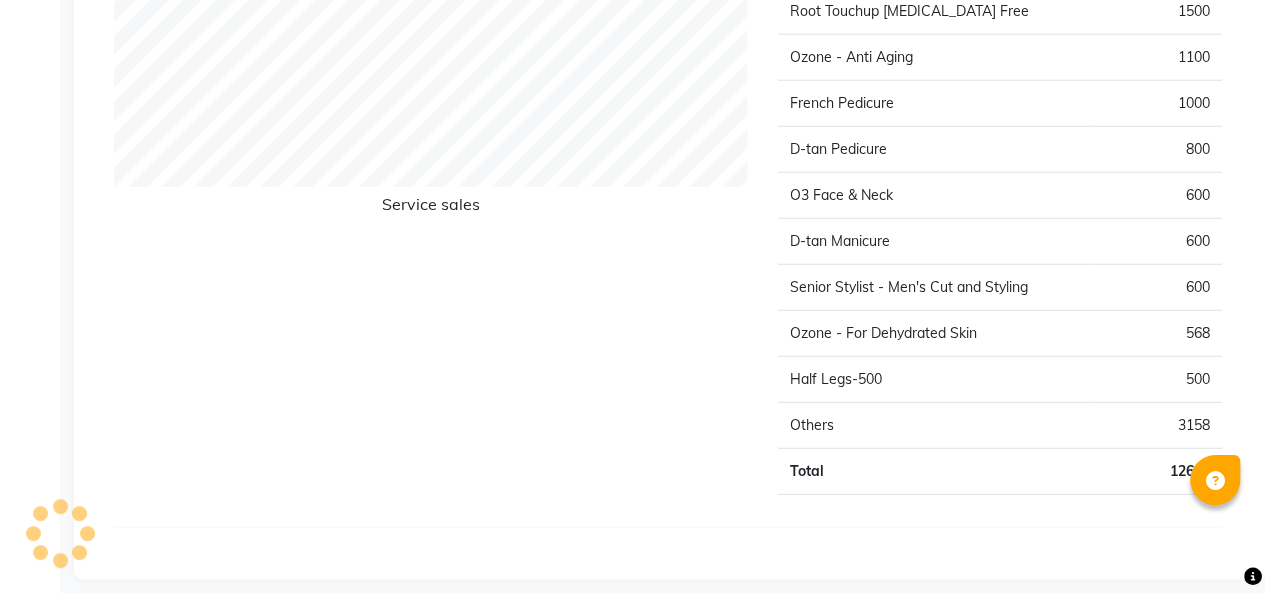 click on "Service sales" 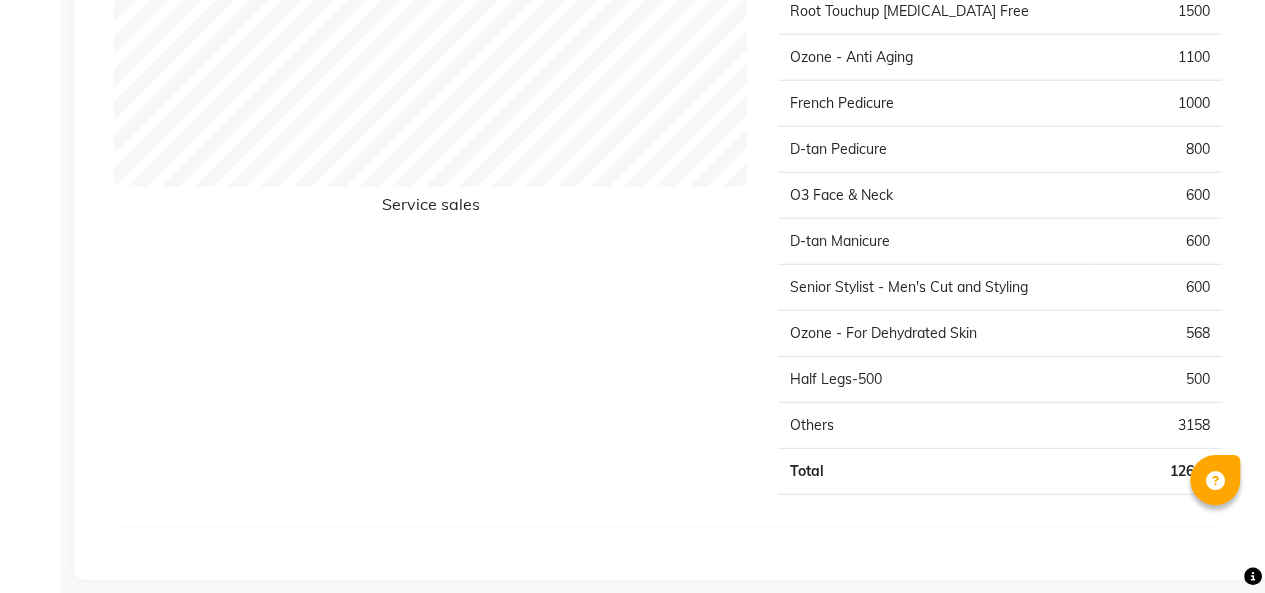 click on "Service sales" 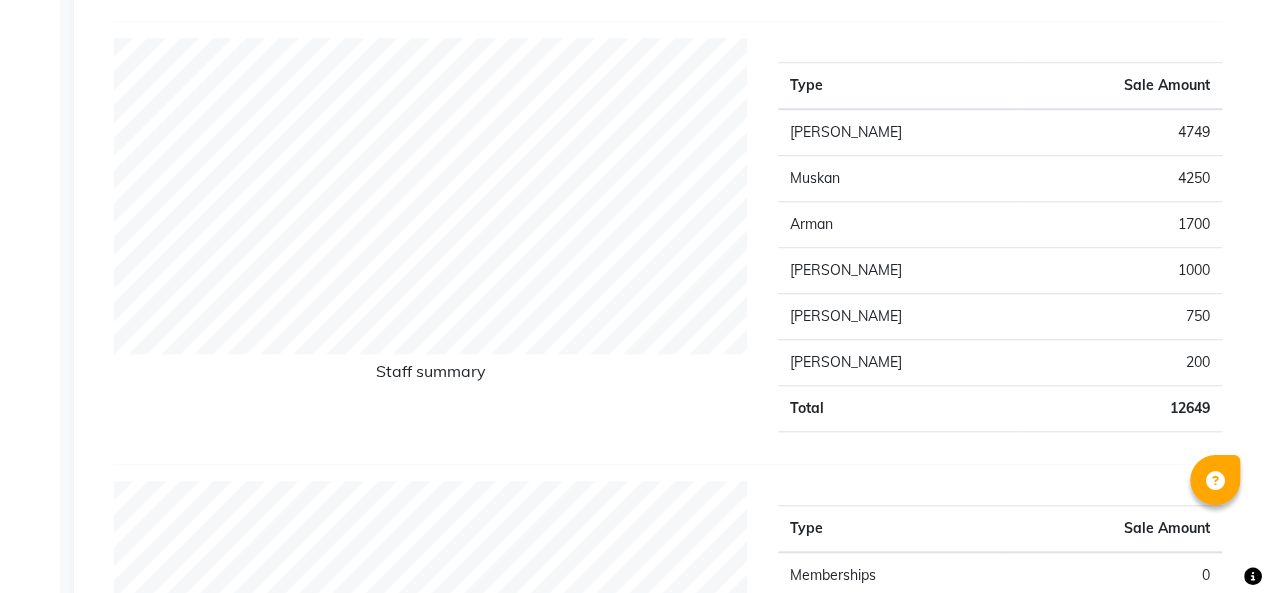 scroll, scrollTop: 0, scrollLeft: 0, axis: both 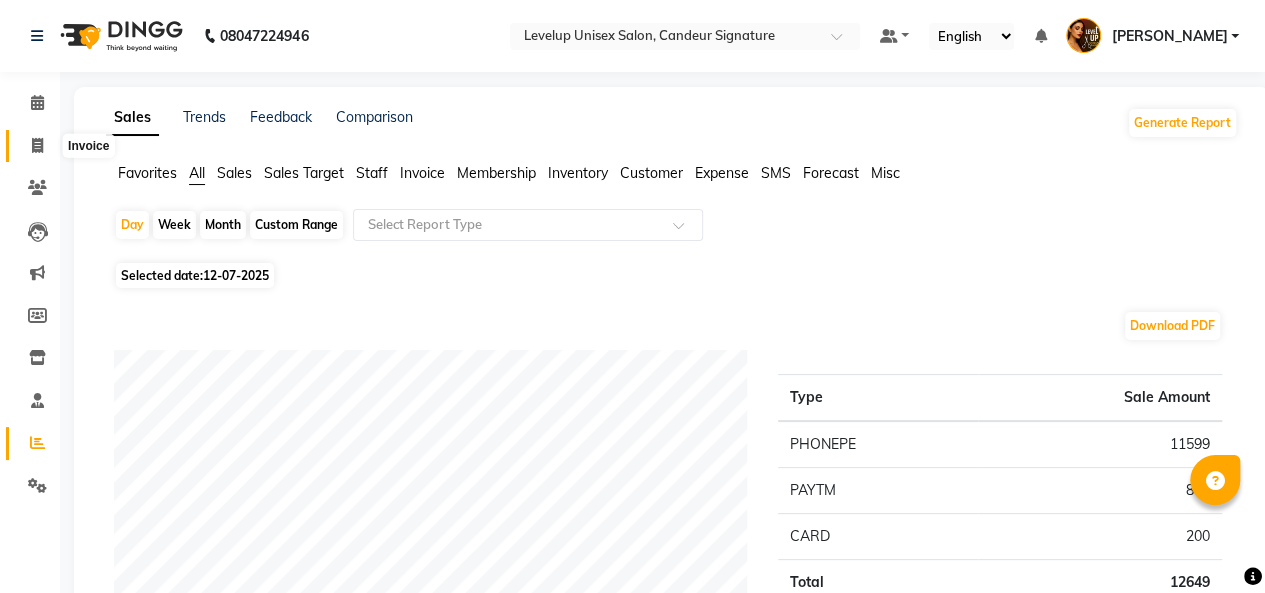 click 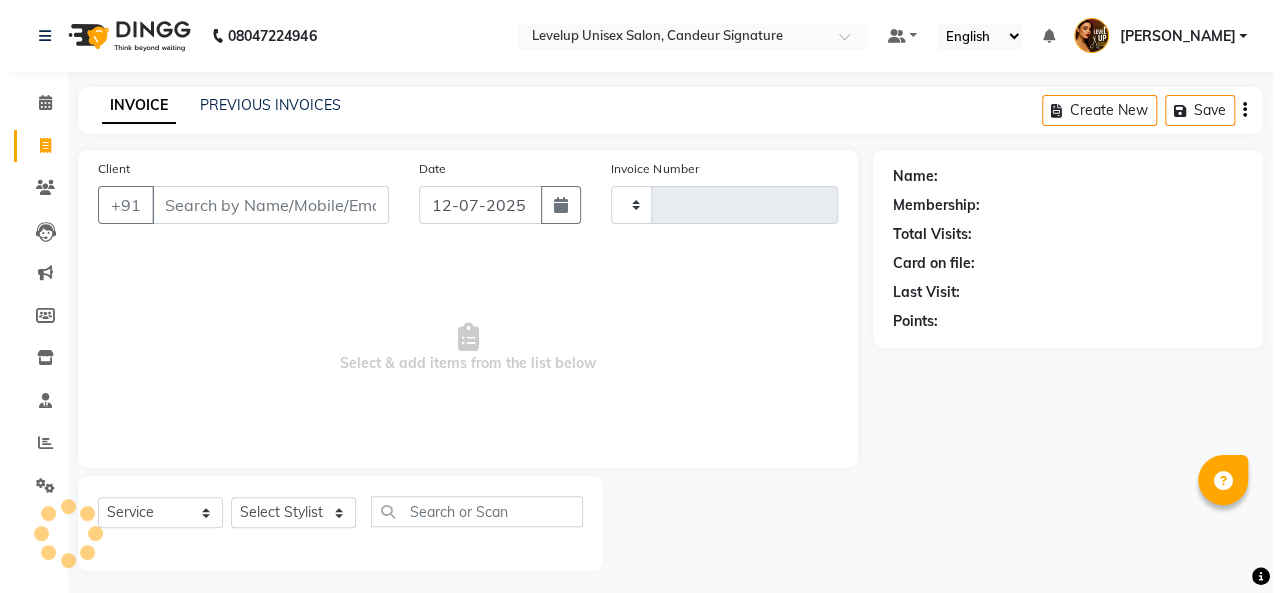 scroll, scrollTop: 7, scrollLeft: 0, axis: vertical 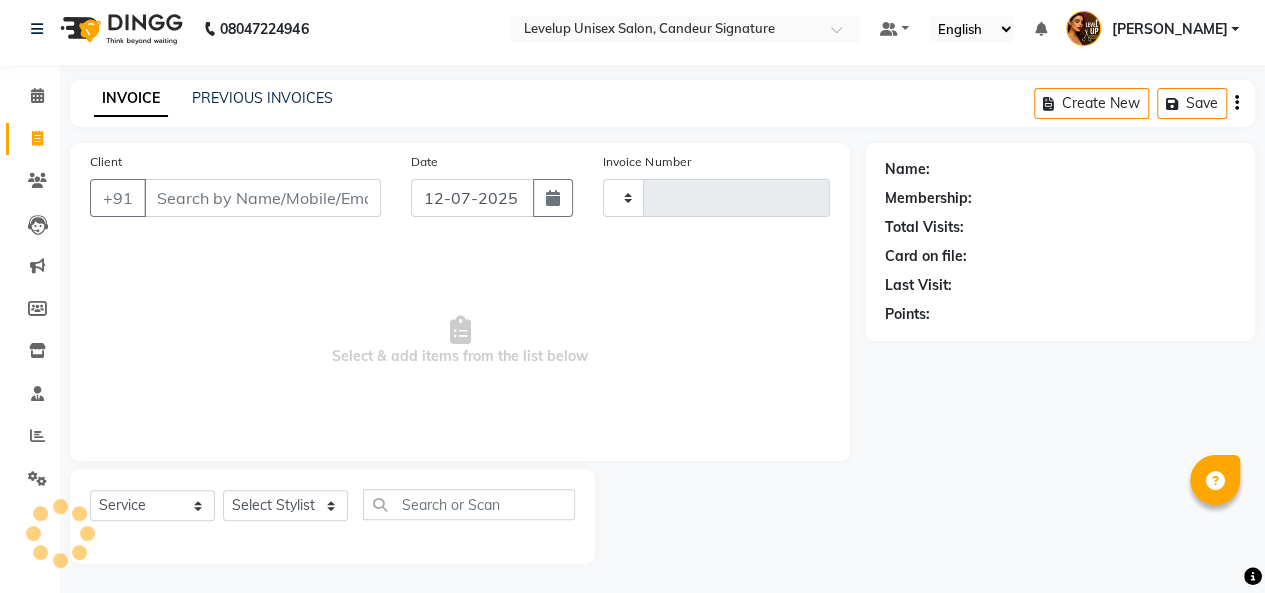 type on "1453" 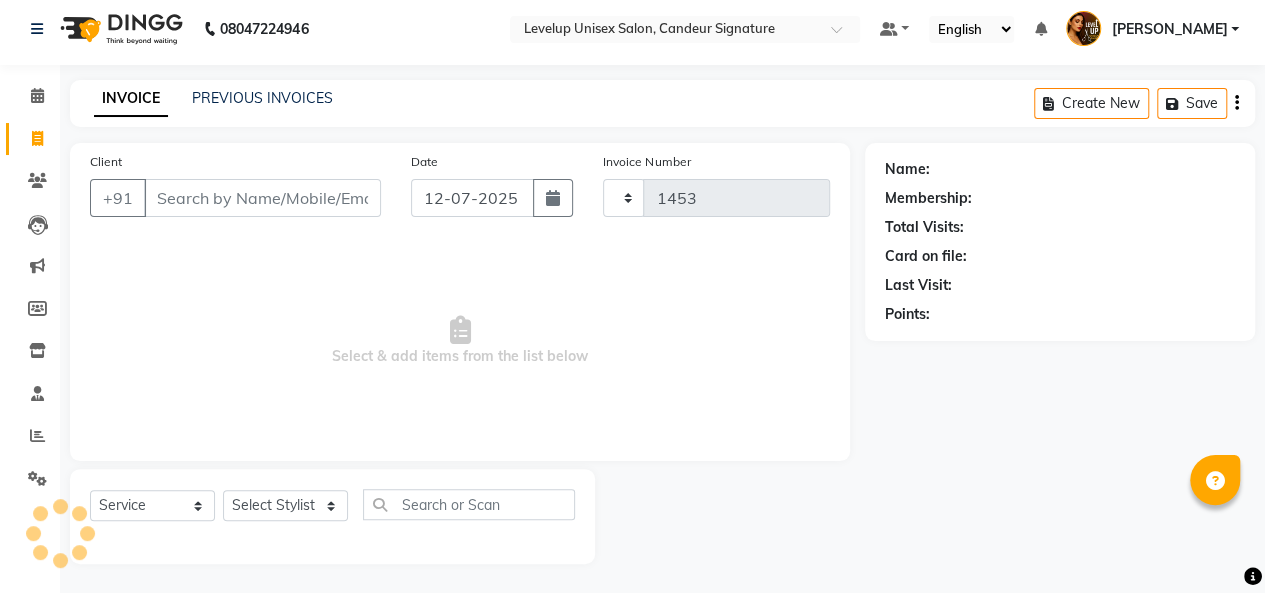 select on "7681" 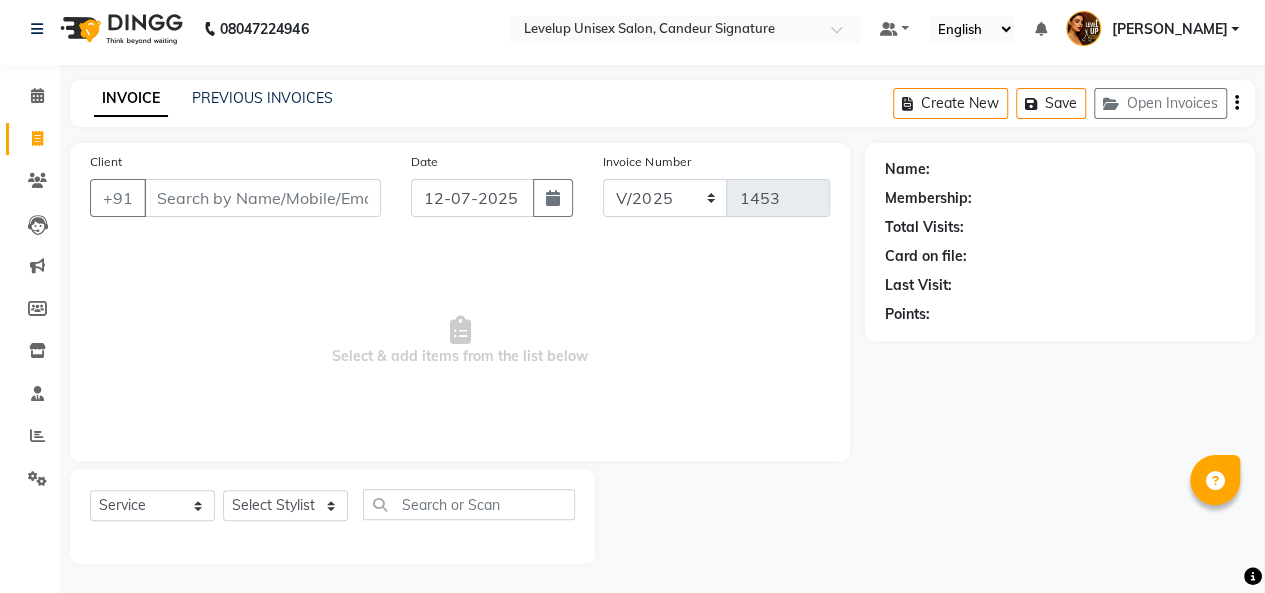 click on "Client" at bounding box center [262, 198] 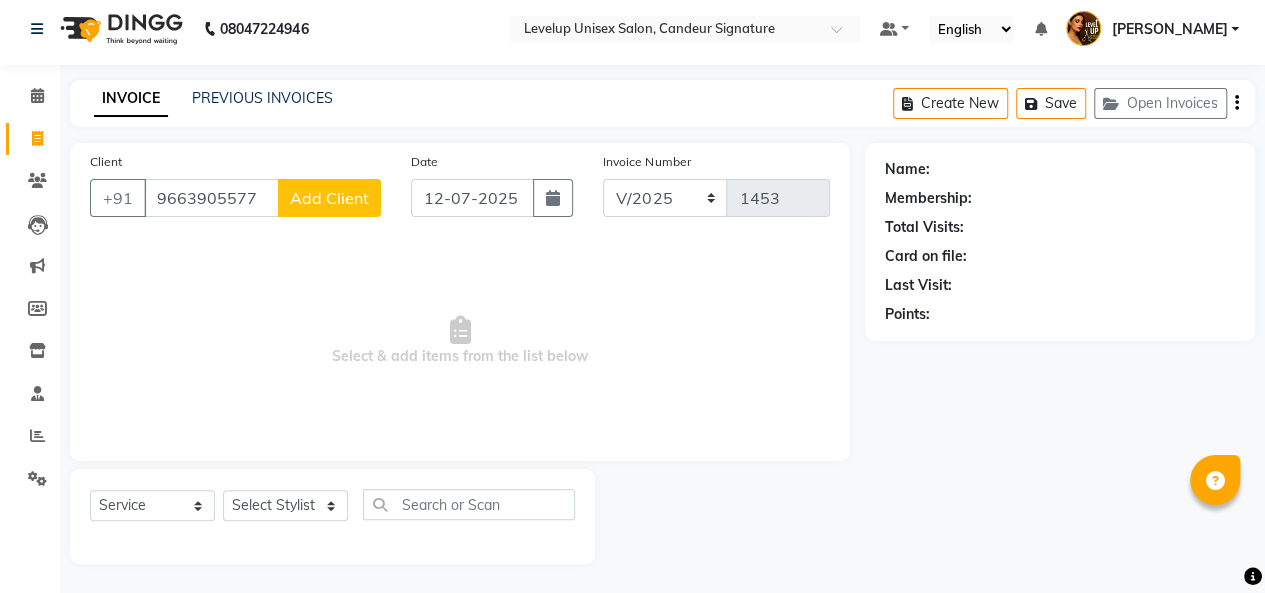 type on "9663905577" 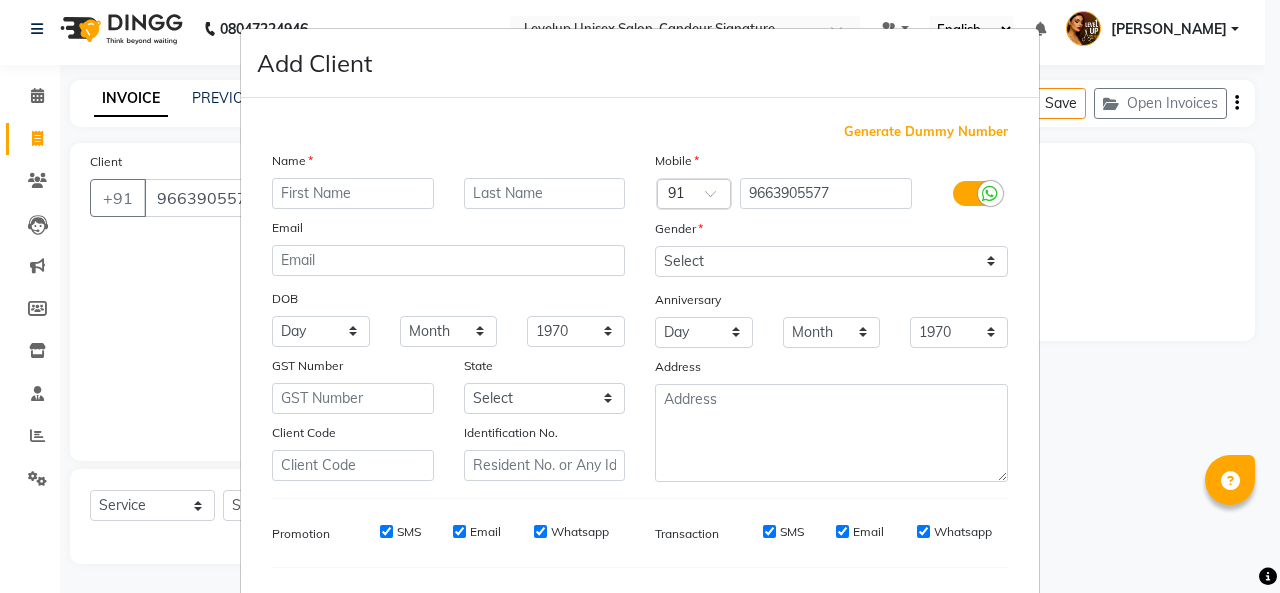 click at bounding box center [353, 193] 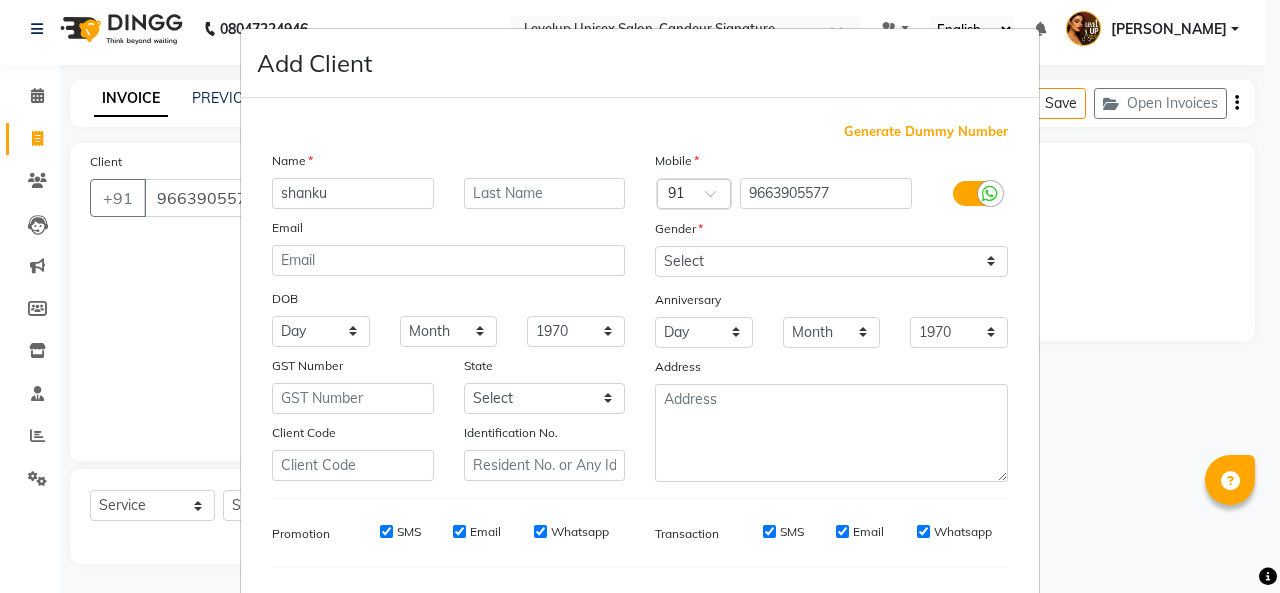 type on "shanku" 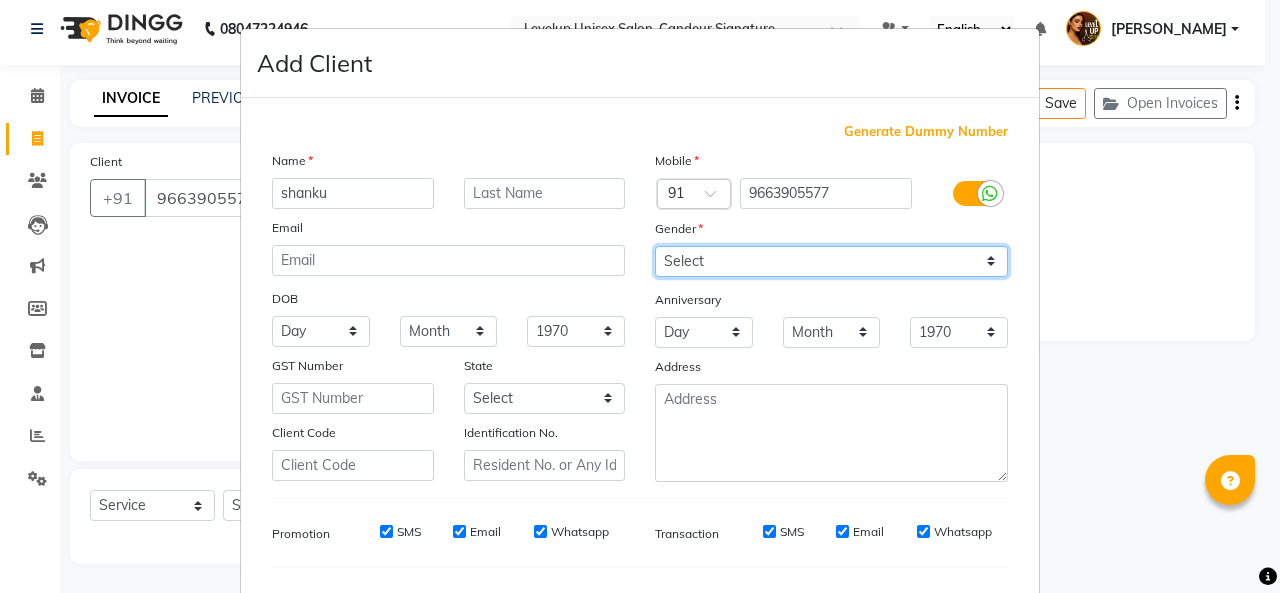 click on "Select [DEMOGRAPHIC_DATA] [DEMOGRAPHIC_DATA] Other Prefer Not To Say" at bounding box center [831, 261] 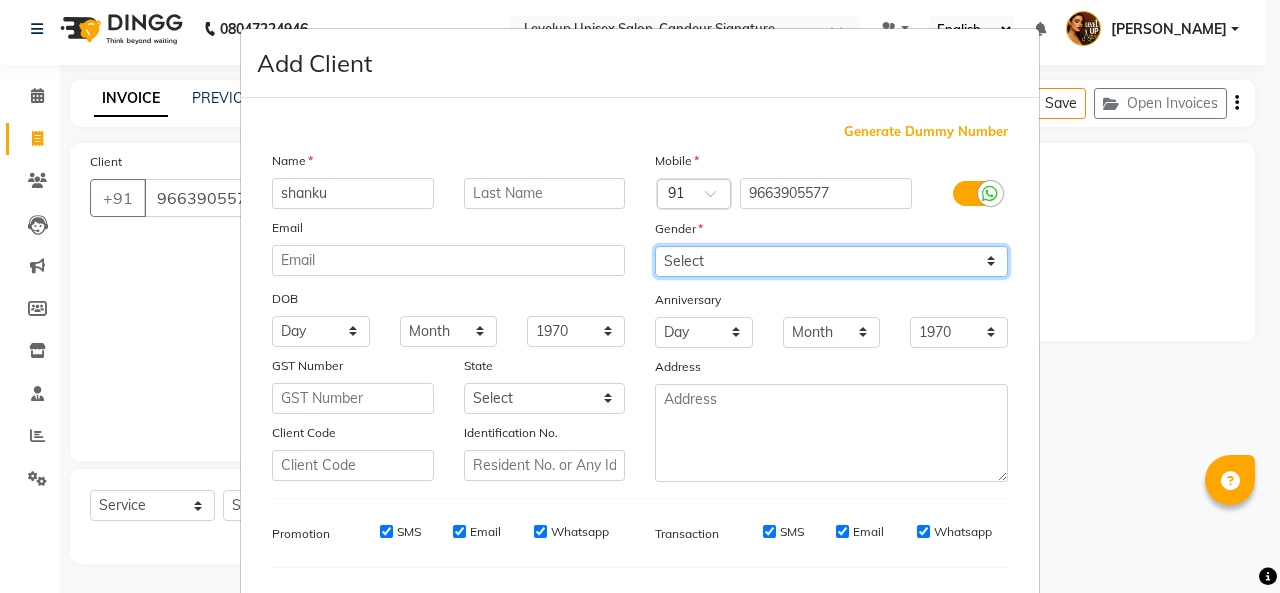 select on "male" 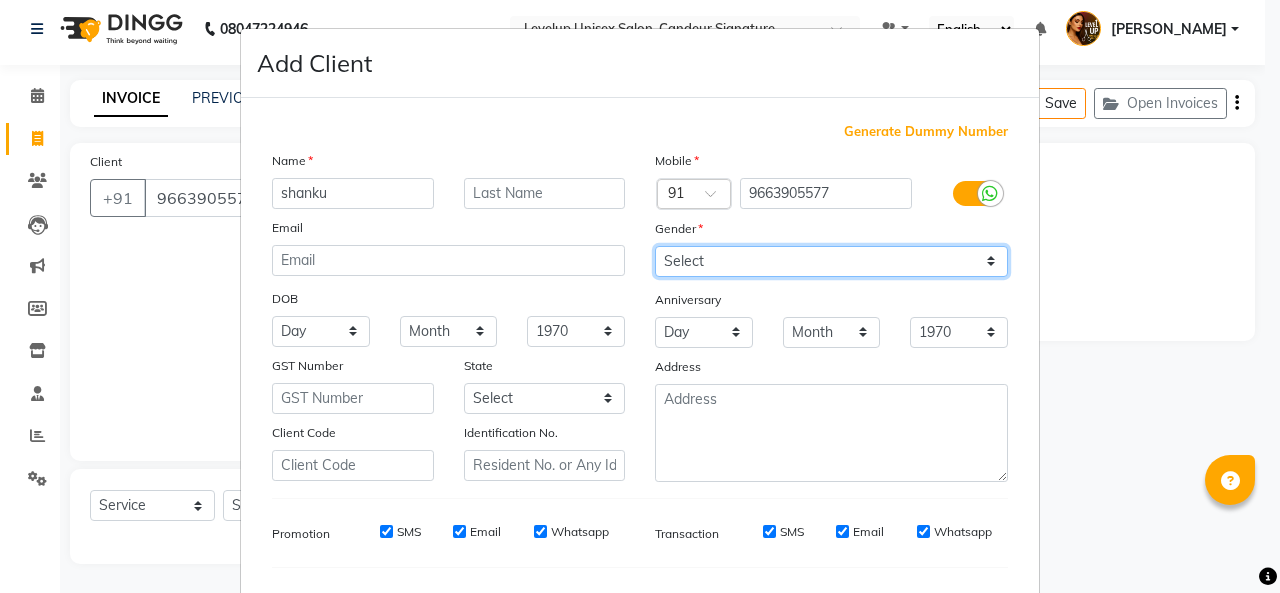 click on "Select [DEMOGRAPHIC_DATA] [DEMOGRAPHIC_DATA] Other Prefer Not To Say" at bounding box center (831, 261) 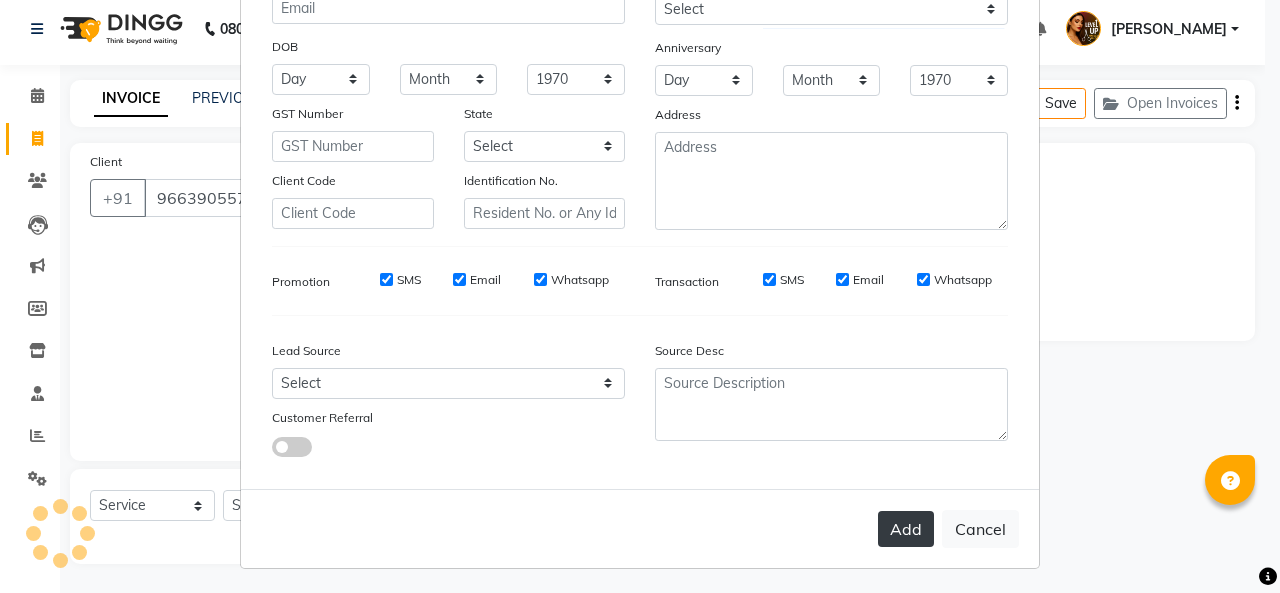 click on "Add" at bounding box center [906, 529] 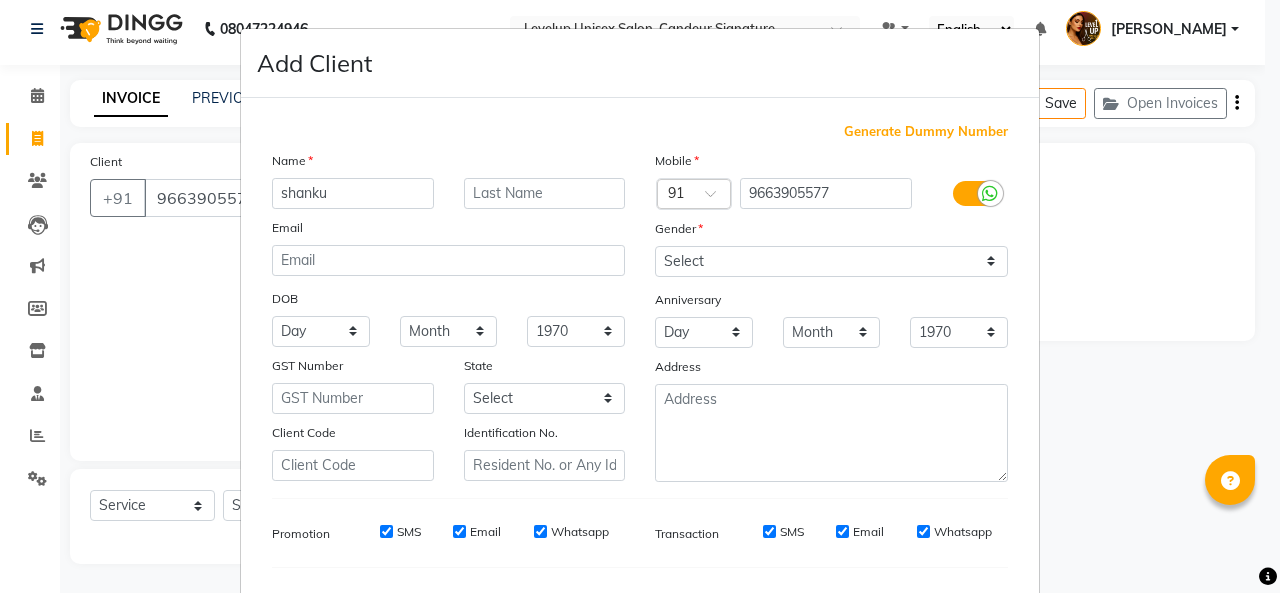 scroll, scrollTop: 252, scrollLeft: 0, axis: vertical 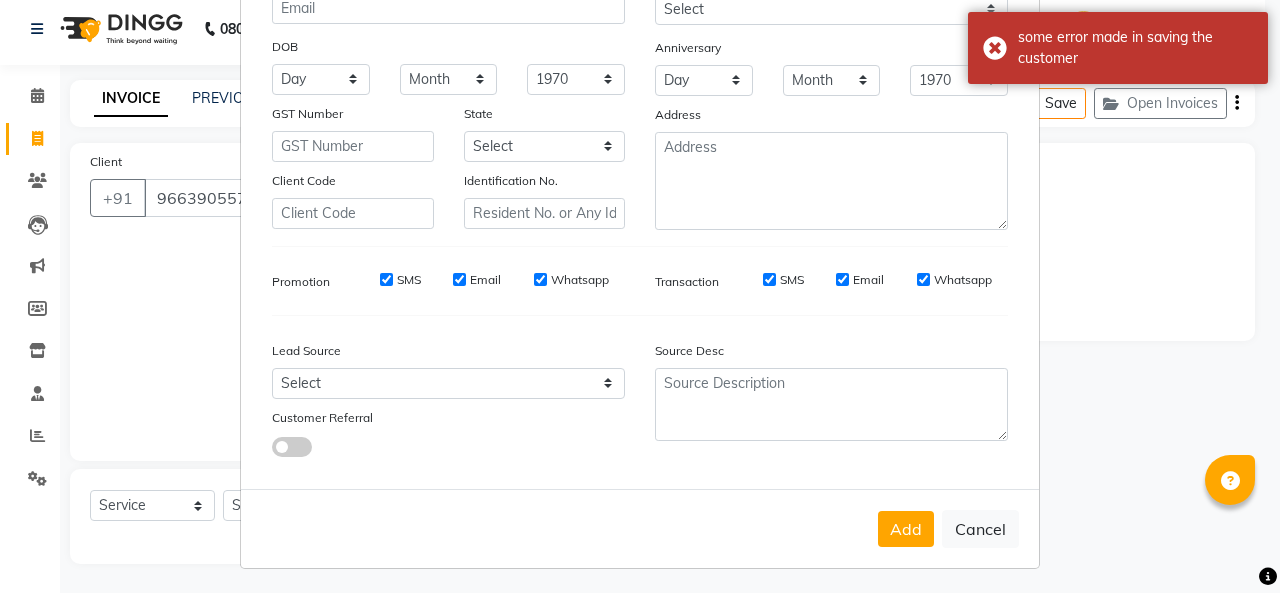 click on "Add Client Generate Dummy Number Name shanku Email DOB Day 01 02 03 04 05 06 07 08 09 10 11 12 13 14 15 16 17 18 19 20 21 22 23 24 25 26 27 28 29 30 31 Month January February March April May June July August September October November December 1940 1941 1942 1943 1944 1945 1946 1947 1948 1949 1950 1951 1952 1953 1954 1955 1956 1957 1958 1959 1960 1961 1962 1963 1964 1965 1966 1967 1968 1969 1970 1971 1972 1973 1974 1975 1976 1977 1978 1979 1980 1981 1982 1983 1984 1985 1986 1987 1988 1989 1990 1991 1992 1993 1994 1995 1996 1997 1998 1999 2000 2001 2002 2003 2004 2005 2006 2007 2008 2009 2010 2011 2012 2013 2014 2015 2016 2017 2018 2019 2020 2021 2022 2023 2024 GST Number State Select Andaman and Nicobar Islands Andhra Pradesh Arunachal Pradesh Assam Bihar Chandigarh Chhattisgarh Dadra and Nagar Haveli Daman and Diu Delhi Goa Gujarat Haryana Himachal Pradesh Jammu and Kashmir Jharkhand Karnataka Kerala Lakshadweep Madhya Pradesh Maharashtra Manipur Meghalaya Mizoram Nagaland Odisha Pondicherry Punjab Rajasthan" at bounding box center [640, 296] 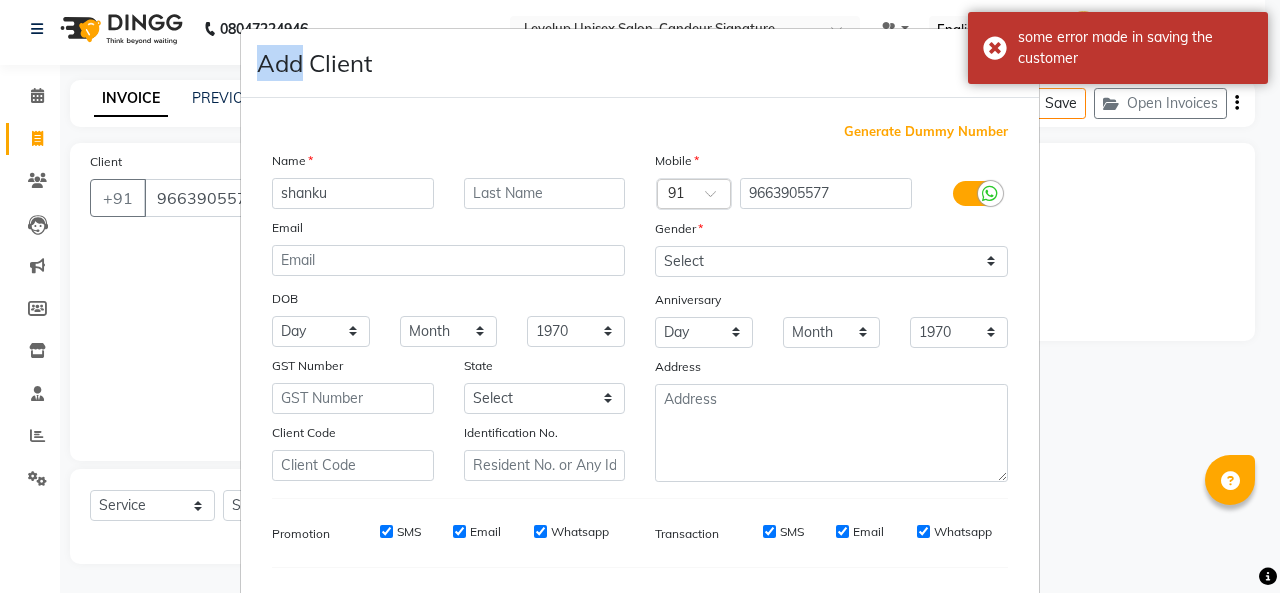 scroll, scrollTop: 252, scrollLeft: 0, axis: vertical 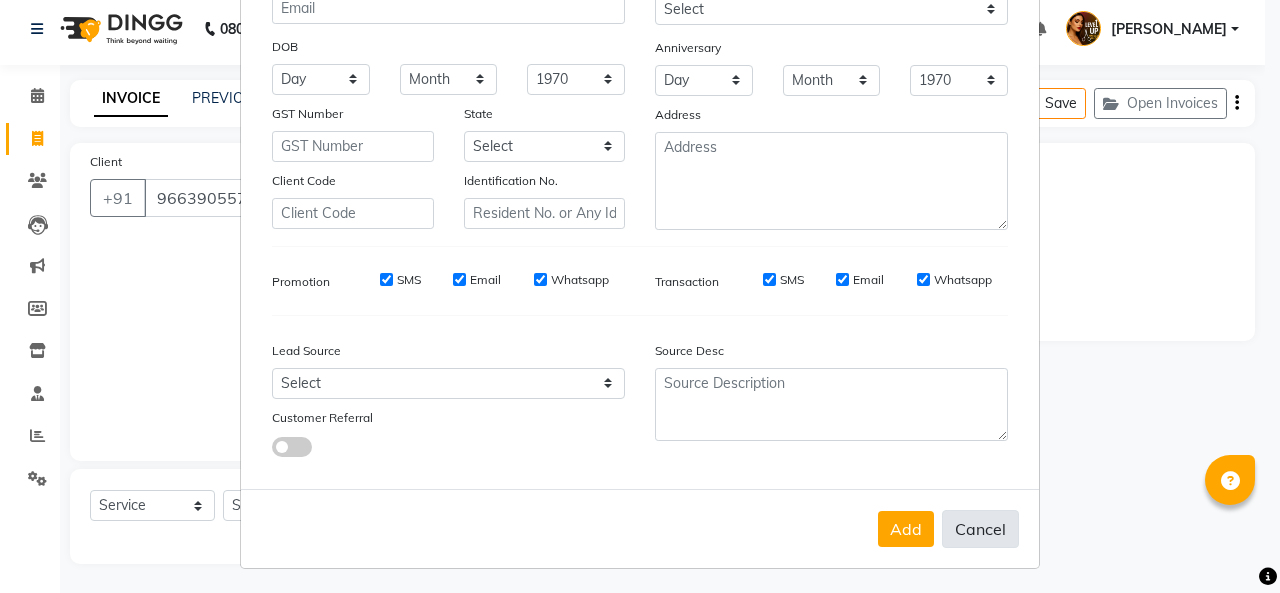 click on "Cancel" at bounding box center (980, 529) 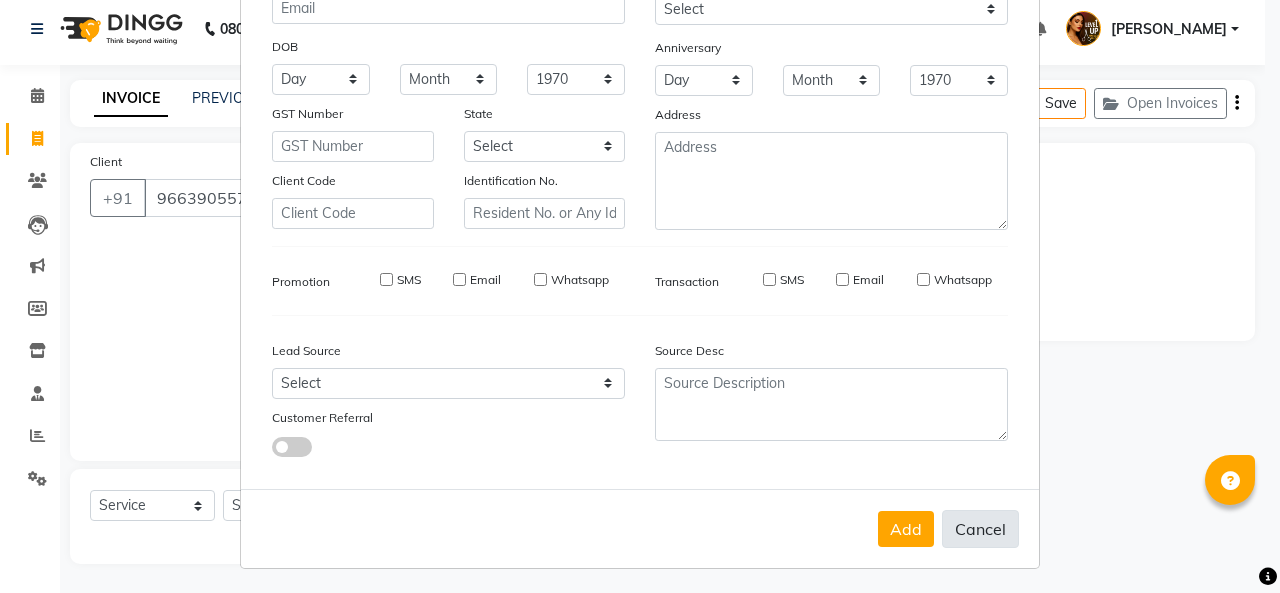 type 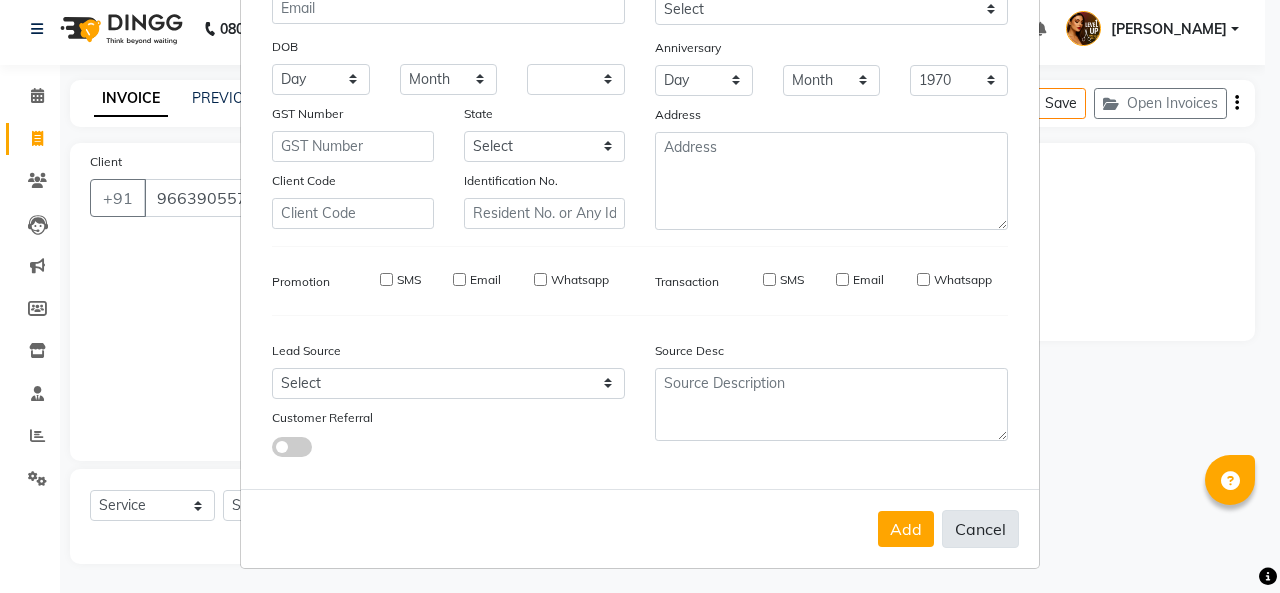 select 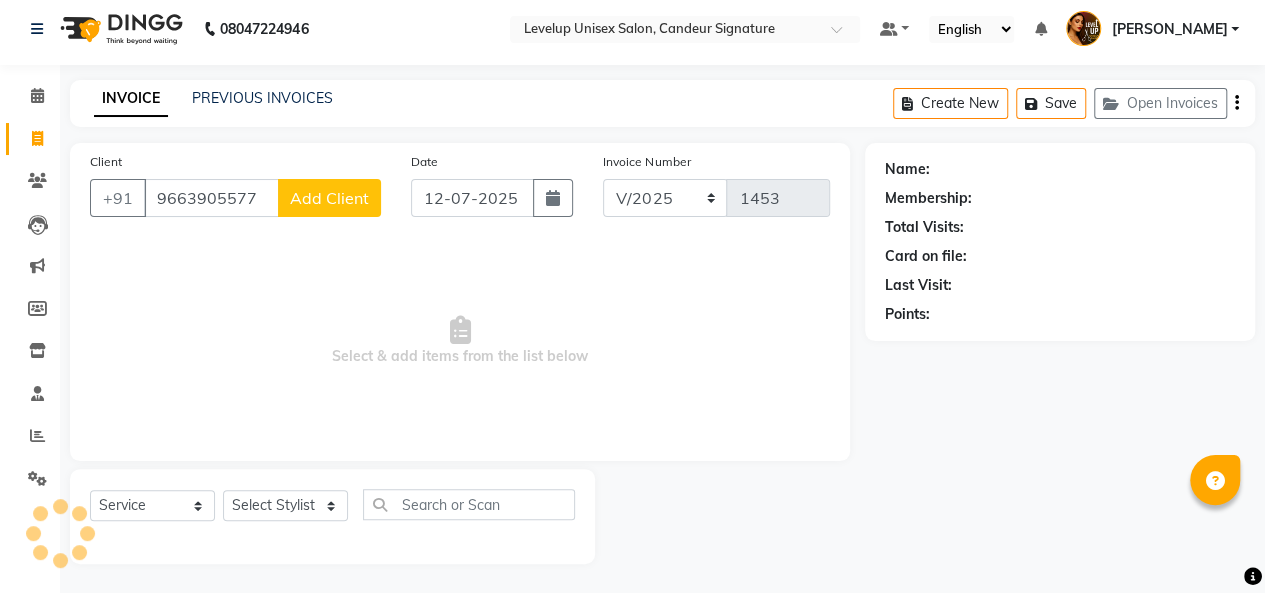 click on "Name:" 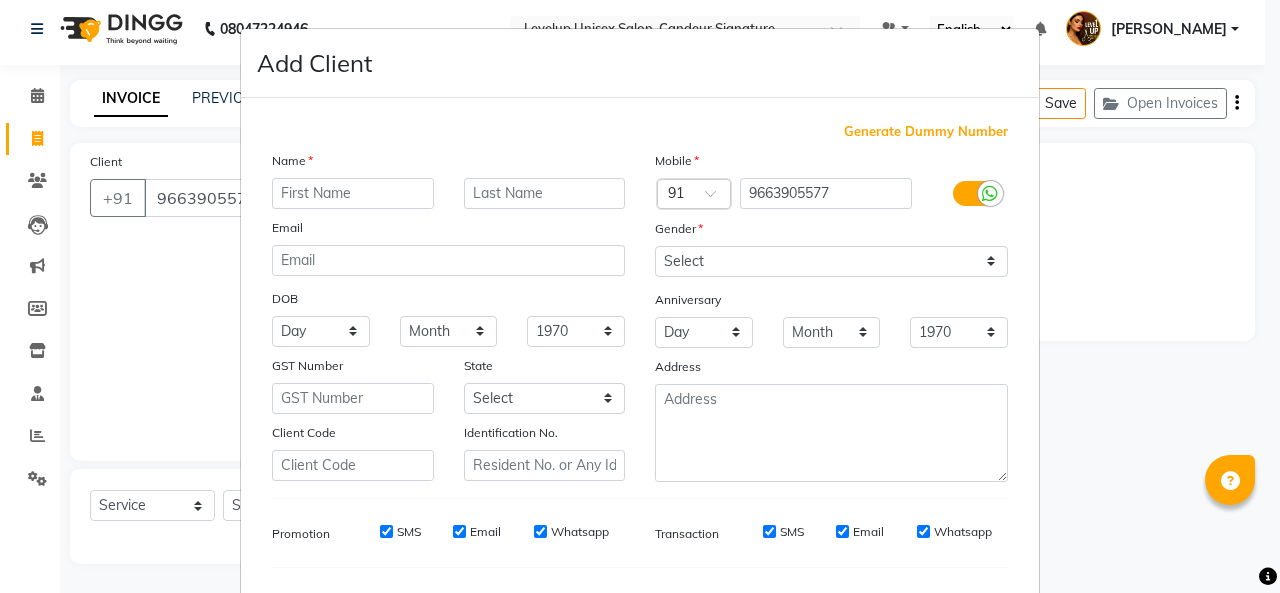 click at bounding box center [353, 193] 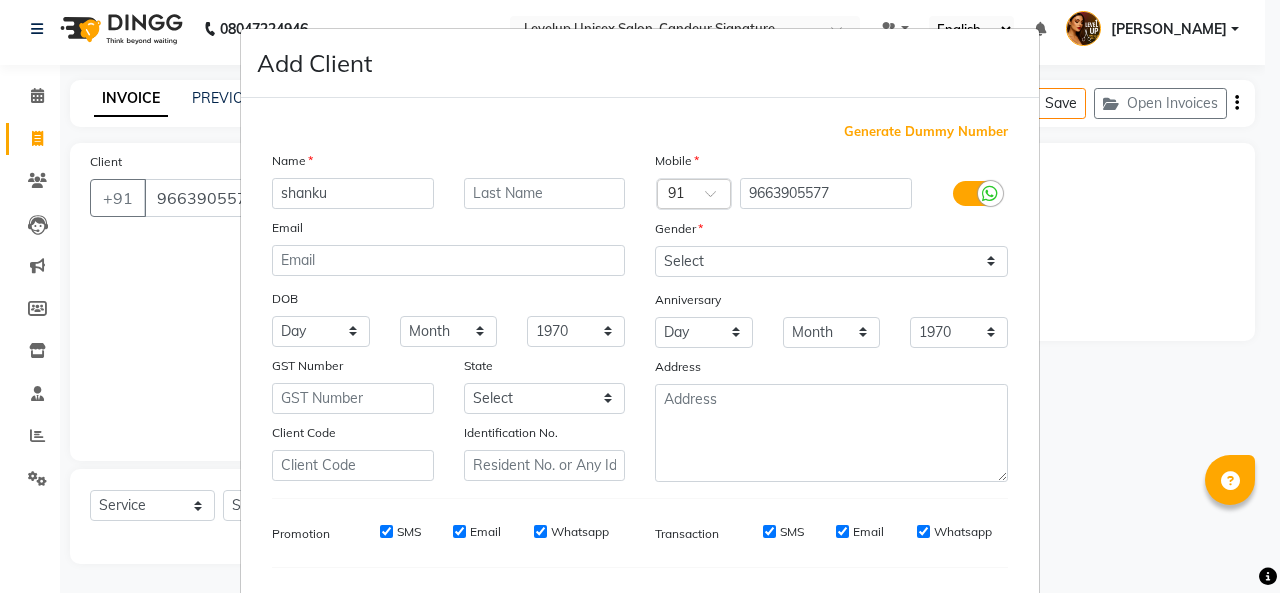 type on "shanku" 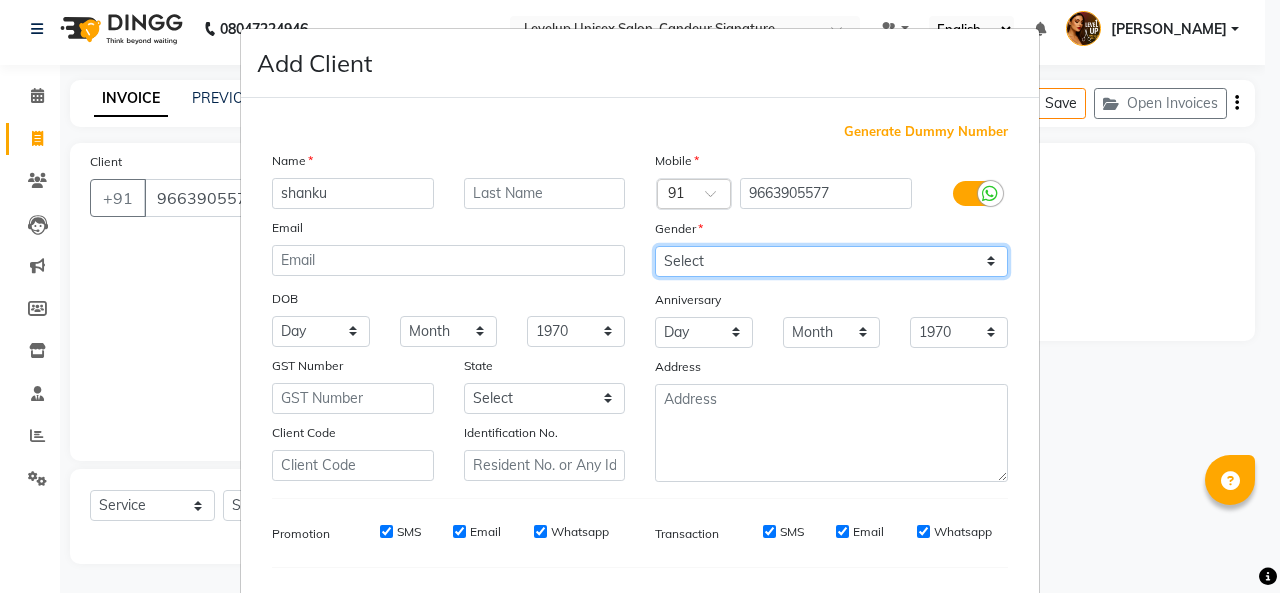 click on "Select [DEMOGRAPHIC_DATA] [DEMOGRAPHIC_DATA] Other Prefer Not To Say" at bounding box center [831, 261] 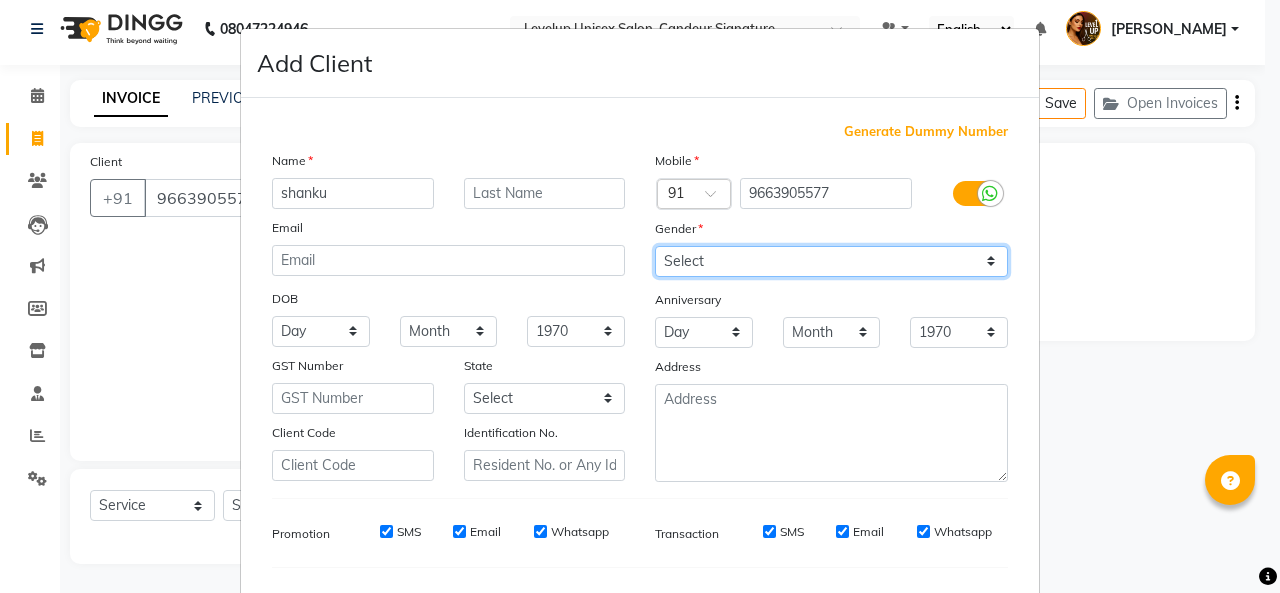 select on "male" 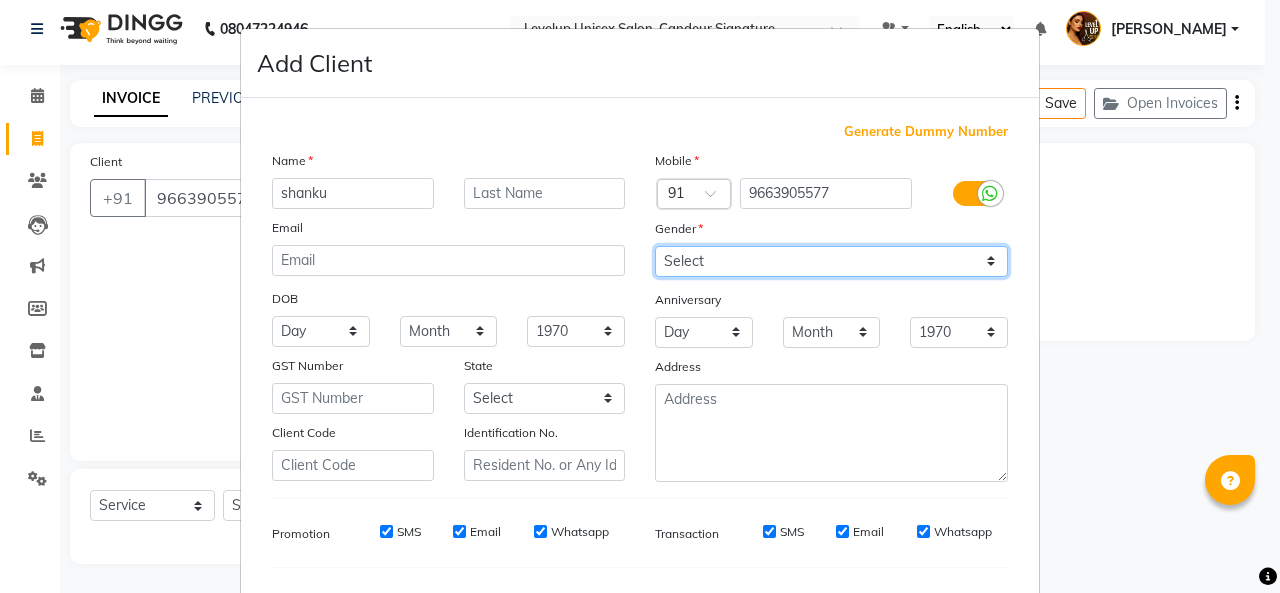 click on "Select [DEMOGRAPHIC_DATA] [DEMOGRAPHIC_DATA] Other Prefer Not To Say" at bounding box center [831, 261] 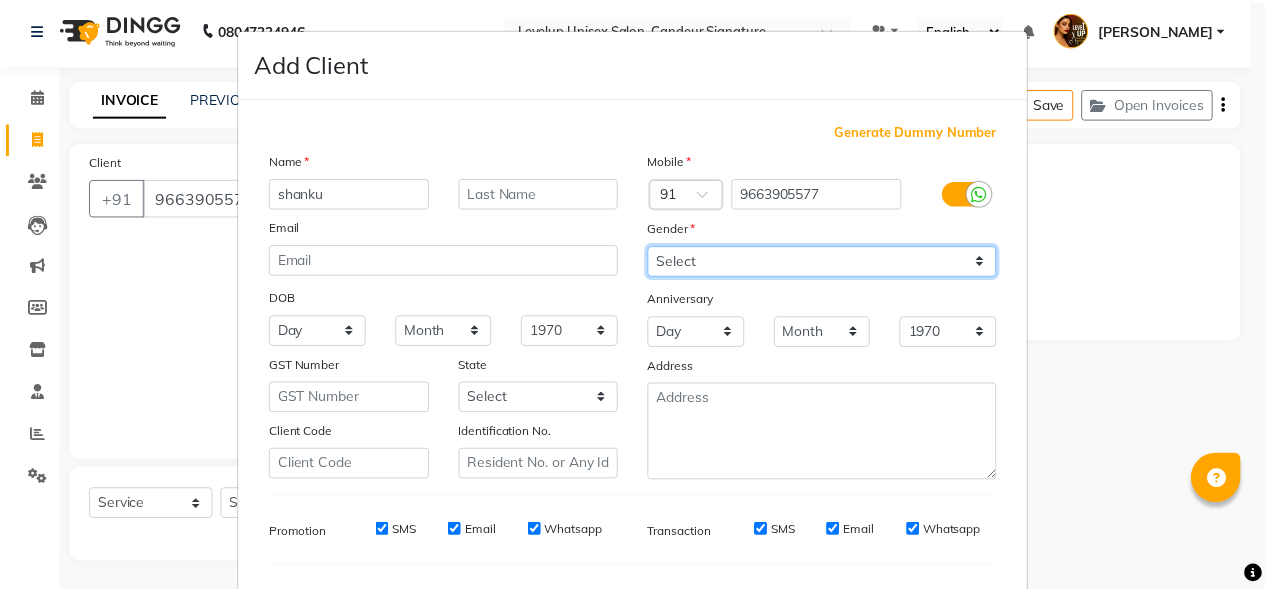 scroll, scrollTop: 252, scrollLeft: 0, axis: vertical 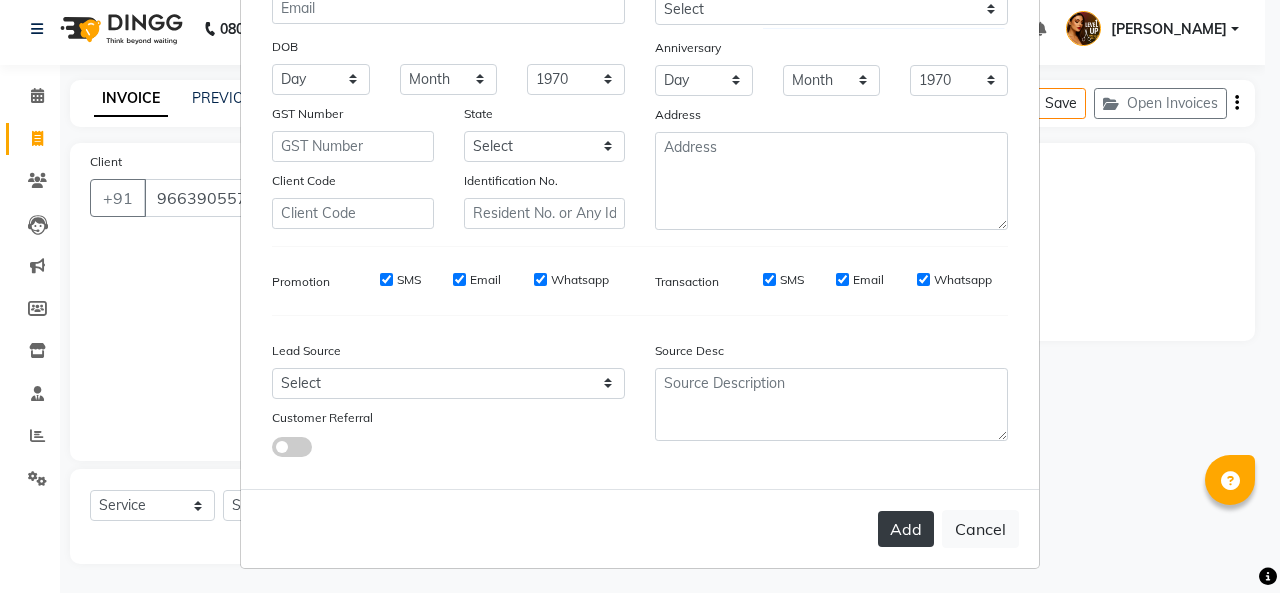 click on "Add" at bounding box center (906, 529) 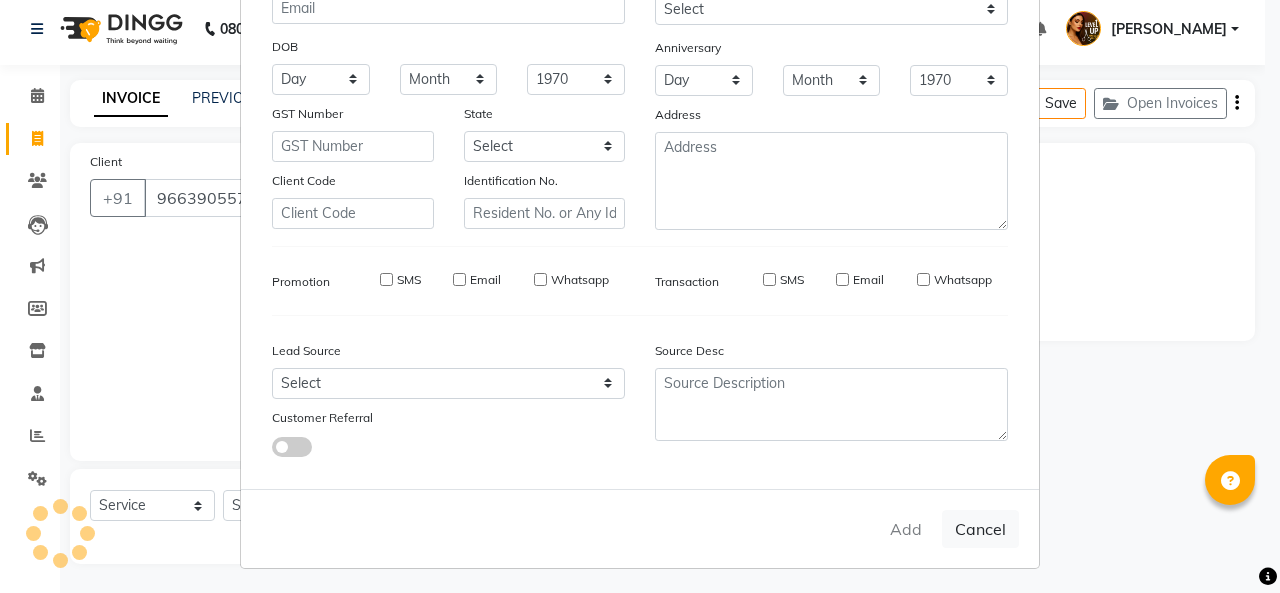 type 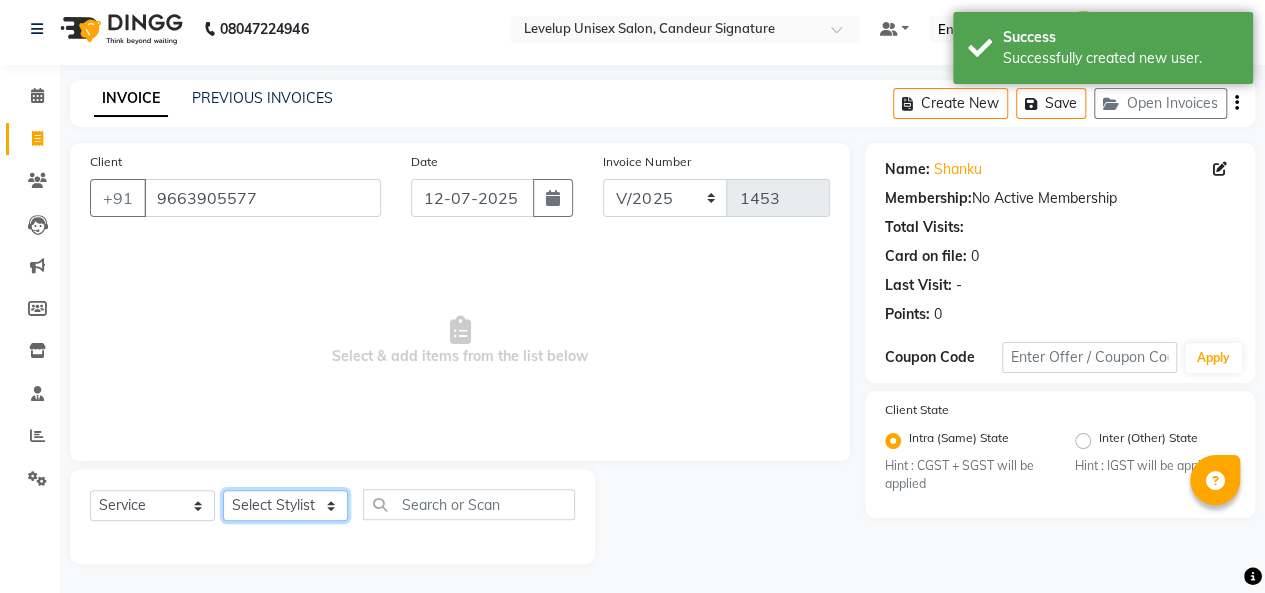 click on "Select Stylist [PERSON_NAME]  [PERSON_NAME]  Furkan [PERSON_NAME] [PERSON_NAME]  [PERSON_NAME]  [PERSON_NAME] [PERSON_NAME] [PERSON_NAME]" 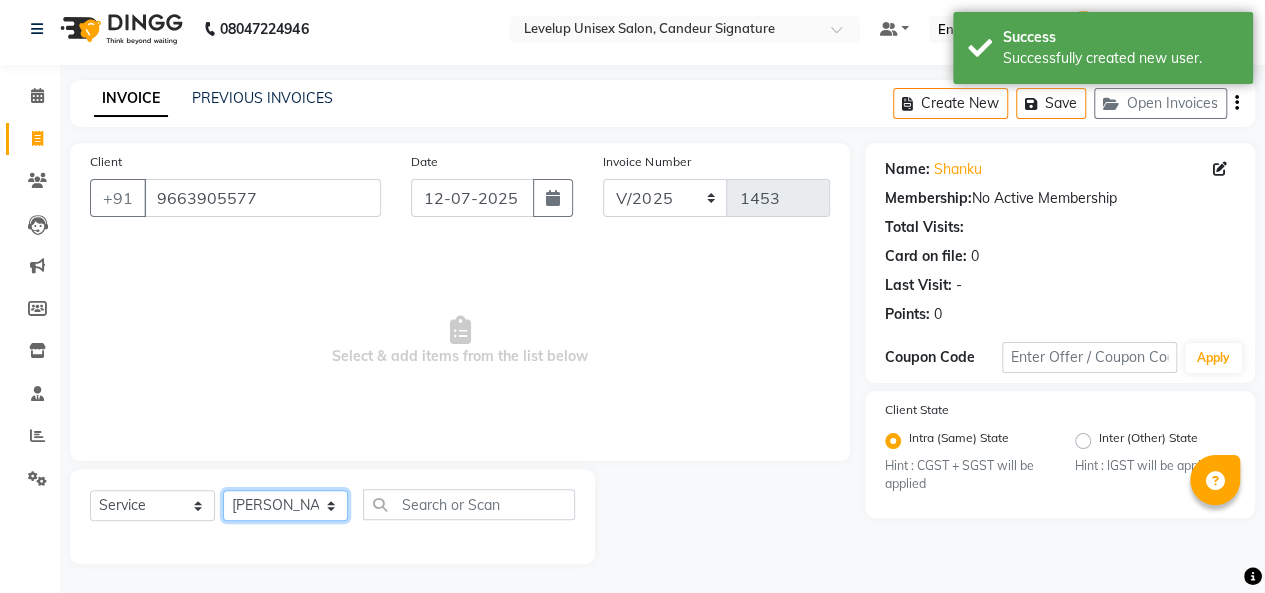 click on "Select Stylist [PERSON_NAME]  [PERSON_NAME]  Furkan [PERSON_NAME] [PERSON_NAME]  [PERSON_NAME]  [PERSON_NAME] [PERSON_NAME] [PERSON_NAME]" 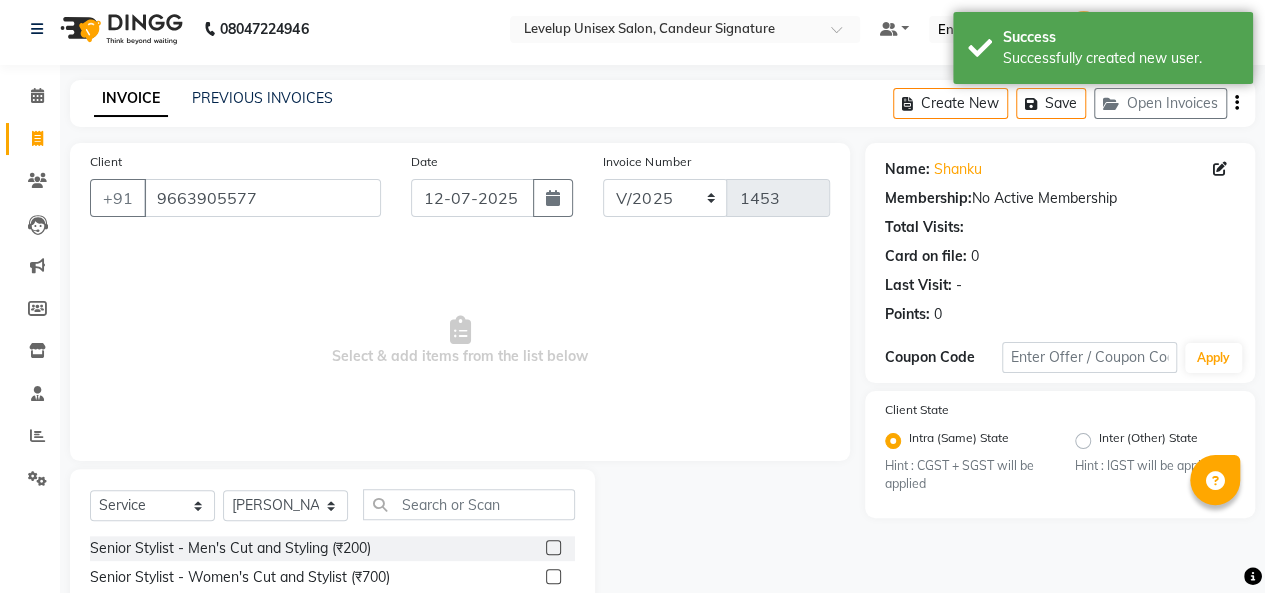 click 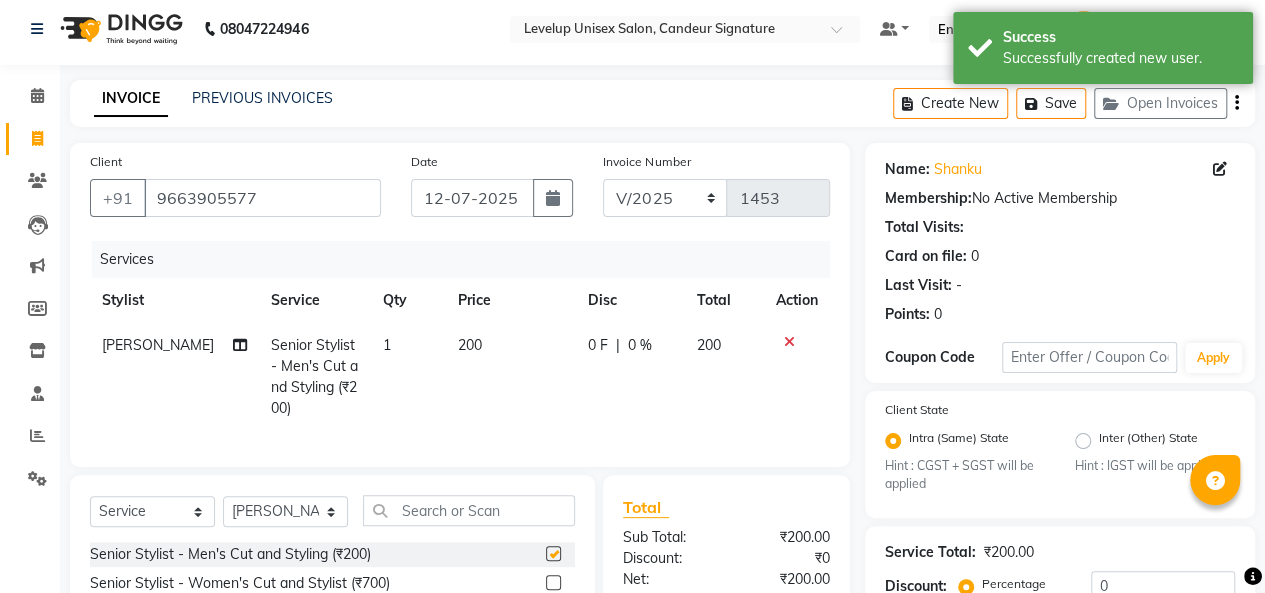 checkbox on "false" 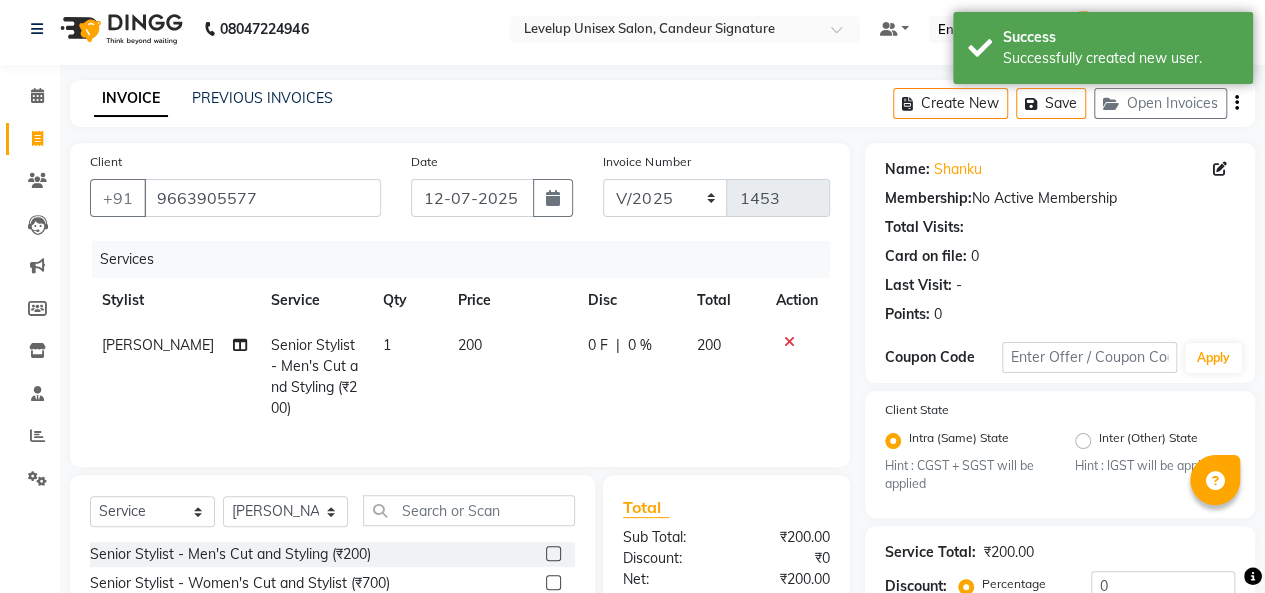 scroll, scrollTop: 228, scrollLeft: 0, axis: vertical 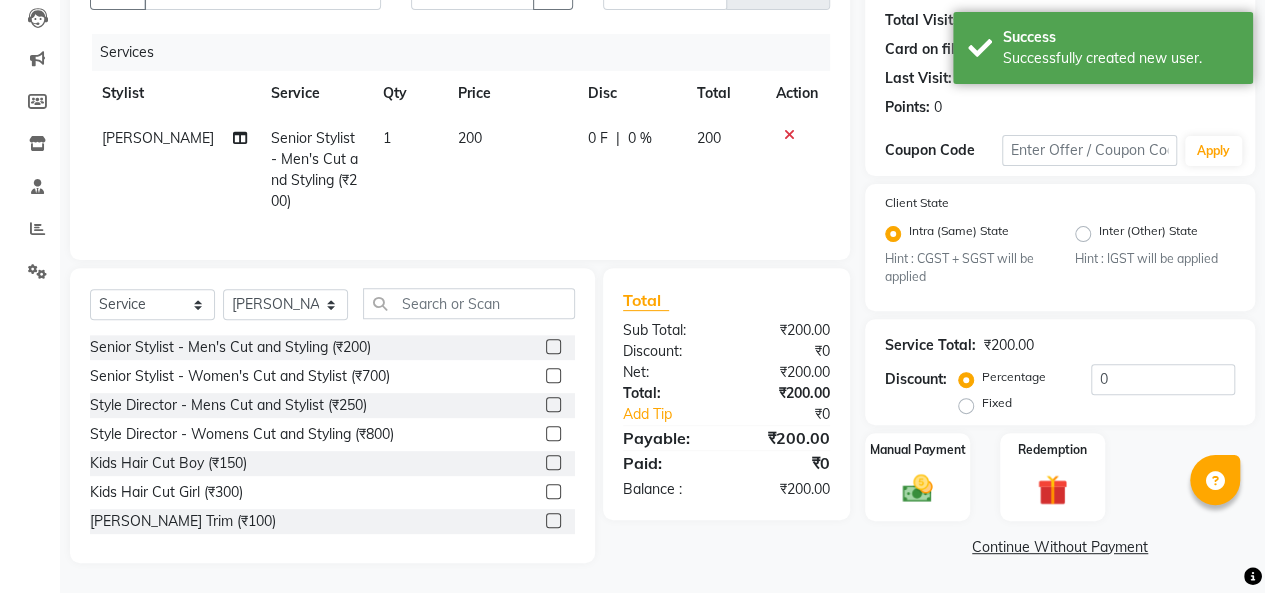 click 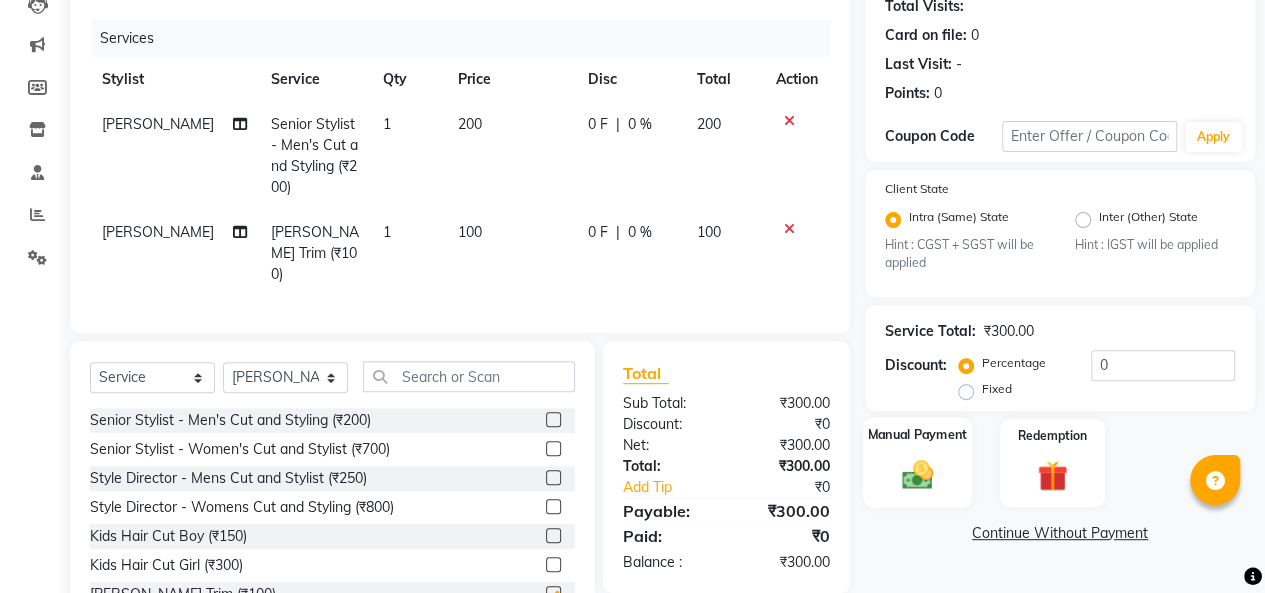 checkbox on "false" 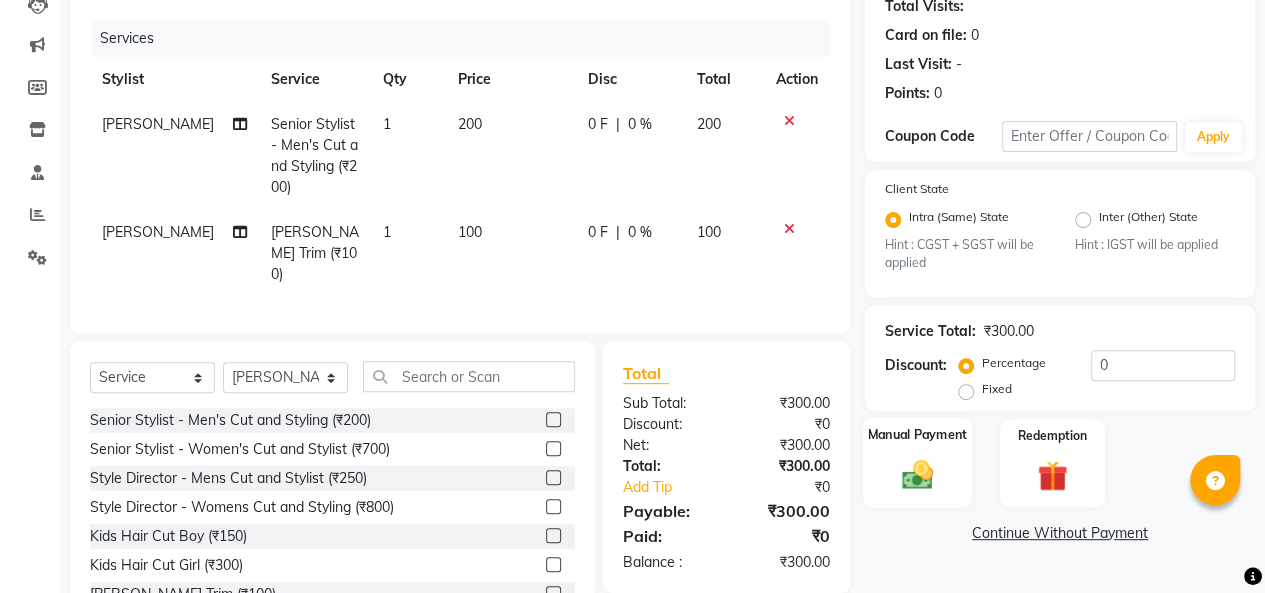 click 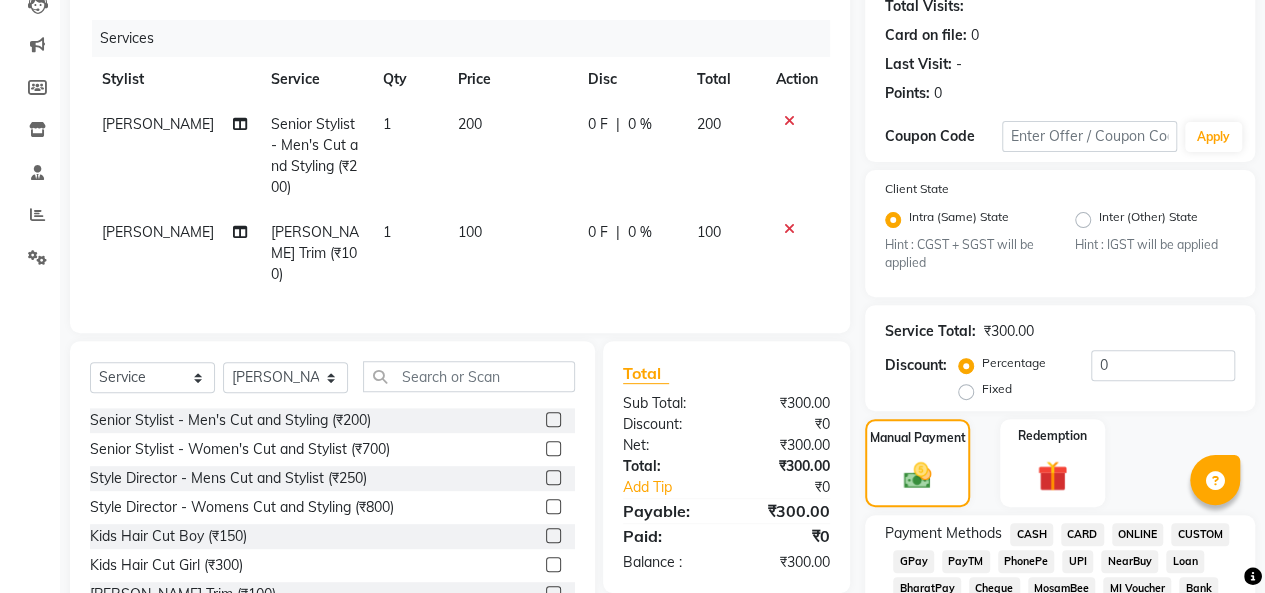 click on "CARD" 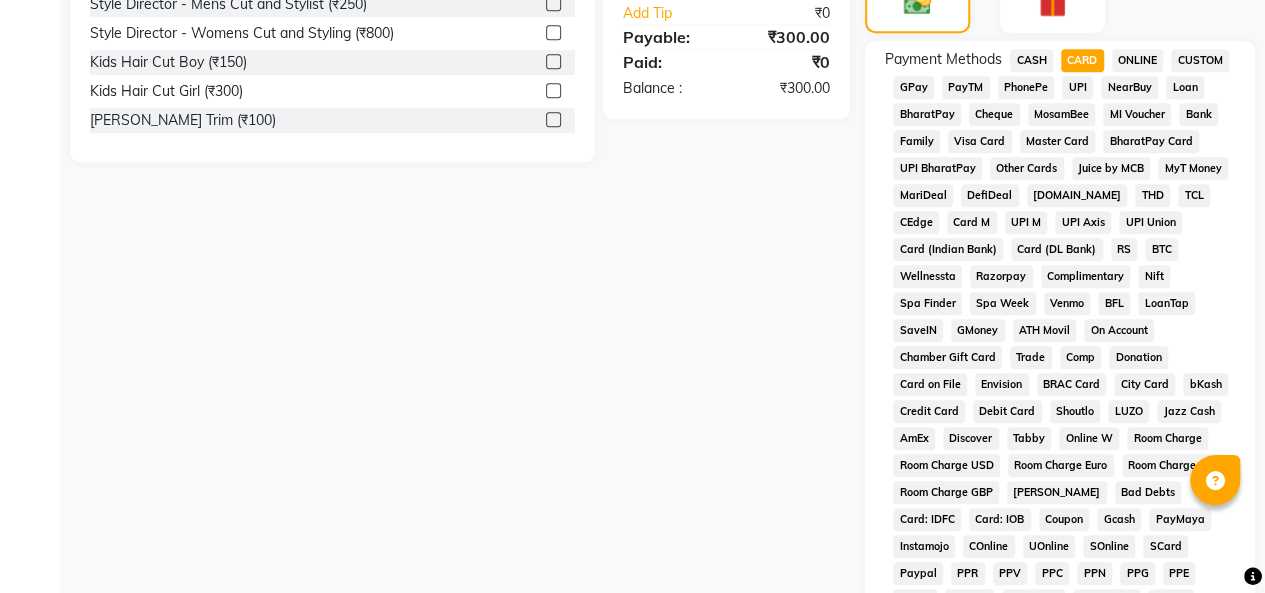 scroll, scrollTop: 1098, scrollLeft: 0, axis: vertical 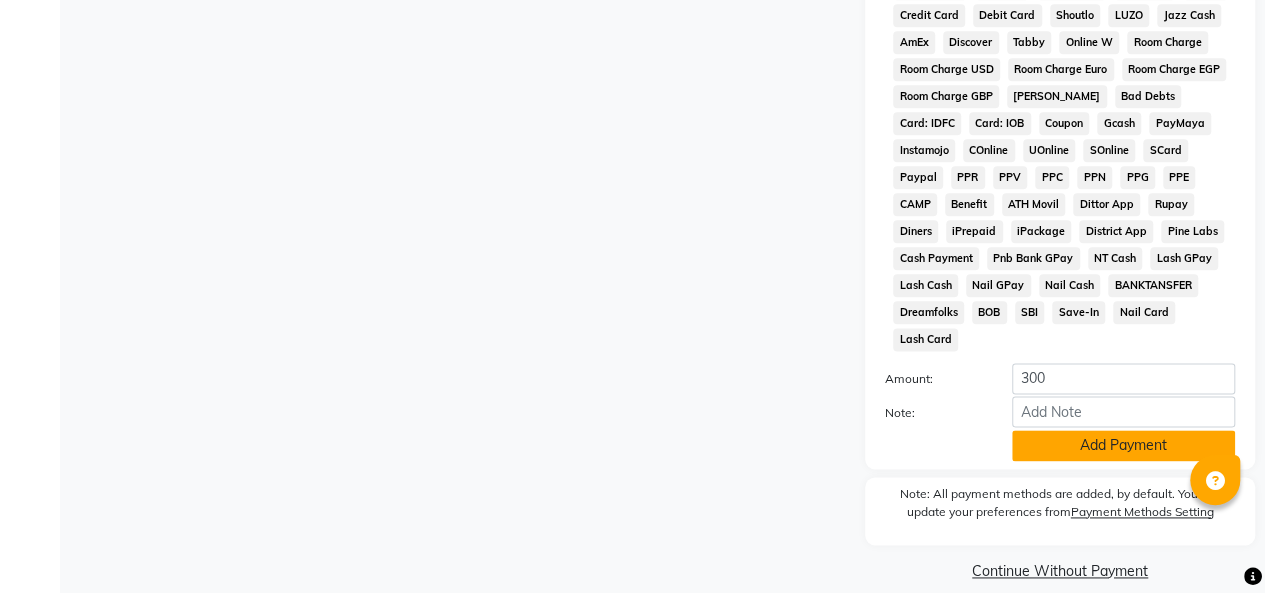 click on "Add Payment" 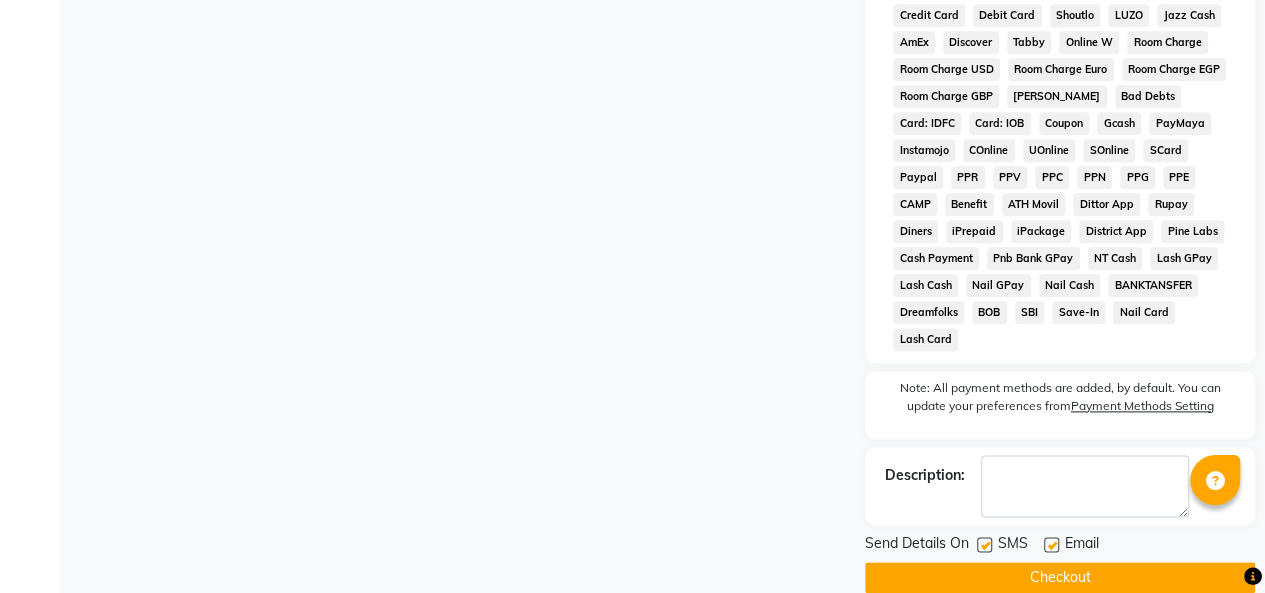 click on "Checkout" 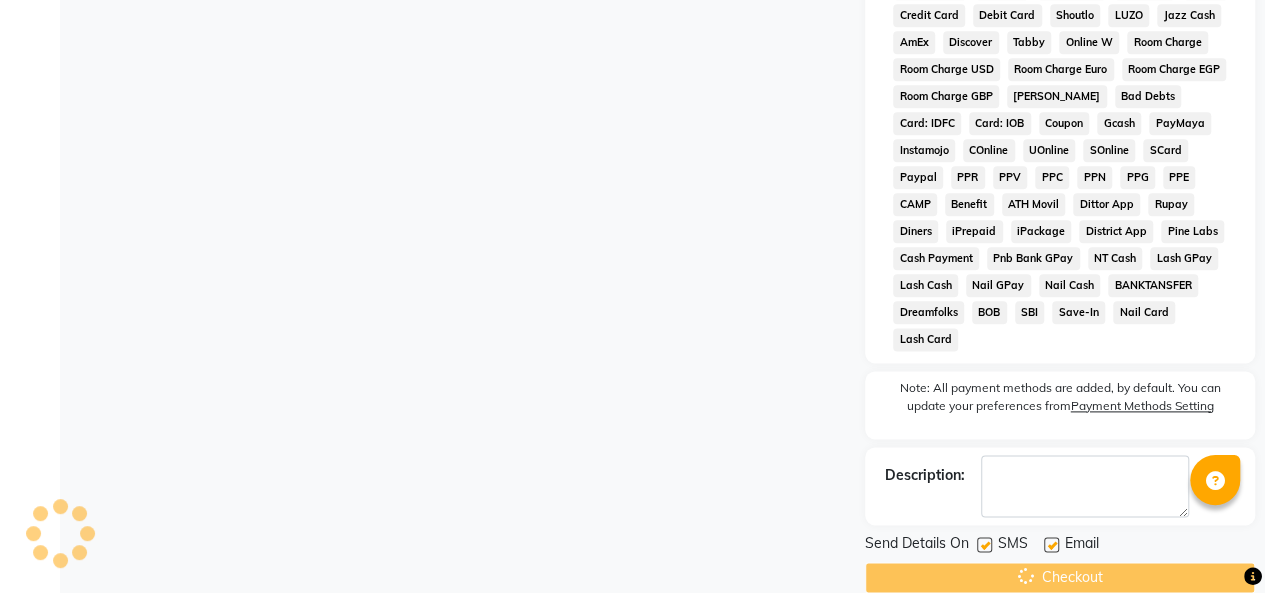 scroll, scrollTop: 1105, scrollLeft: 0, axis: vertical 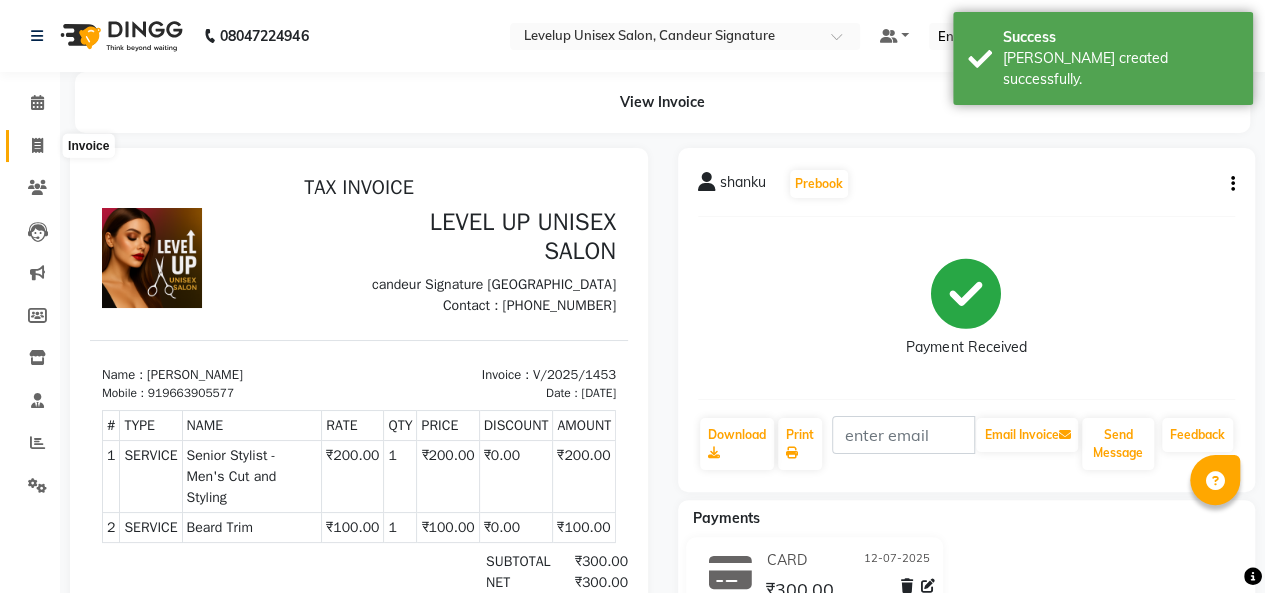 click 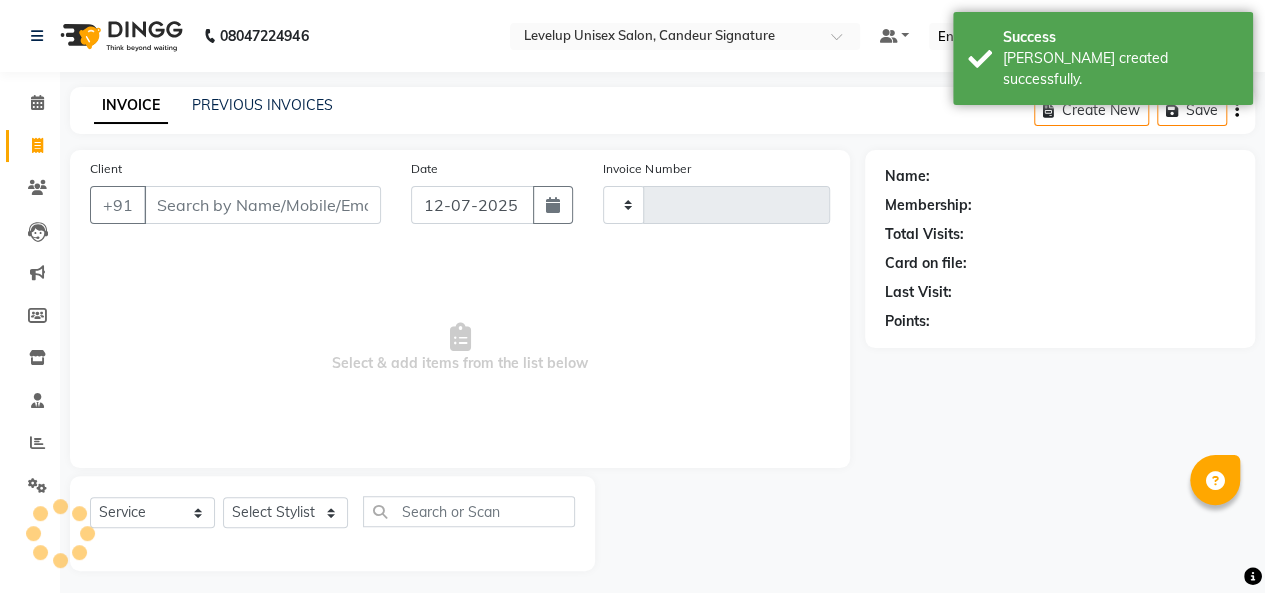 scroll, scrollTop: 7, scrollLeft: 0, axis: vertical 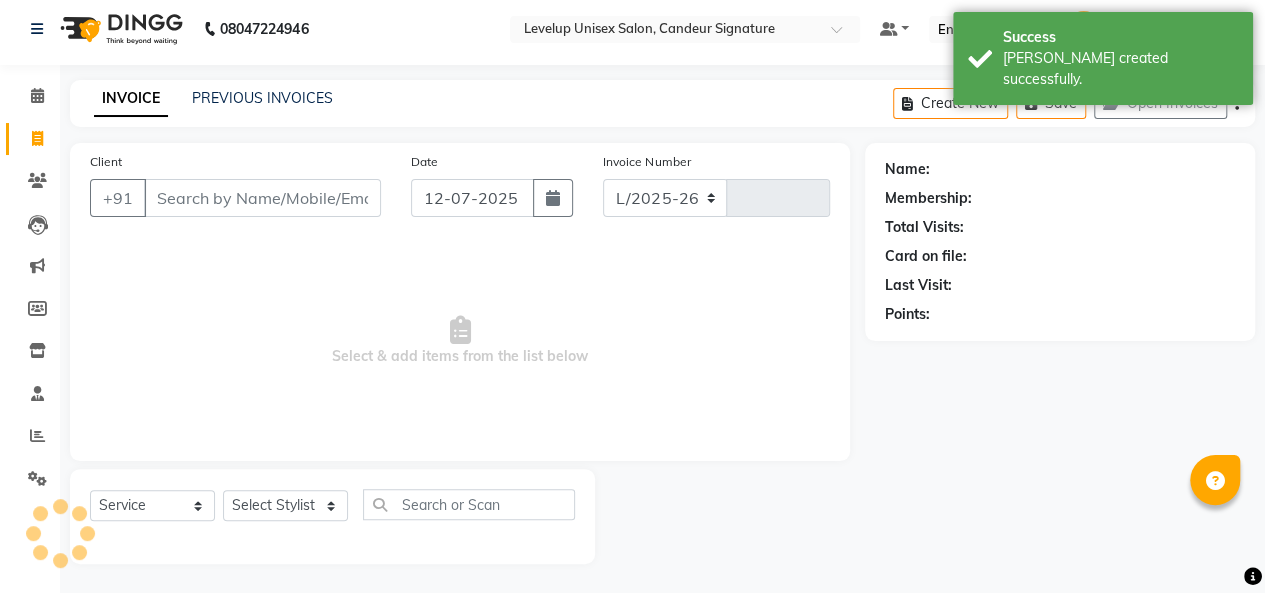 select on "7681" 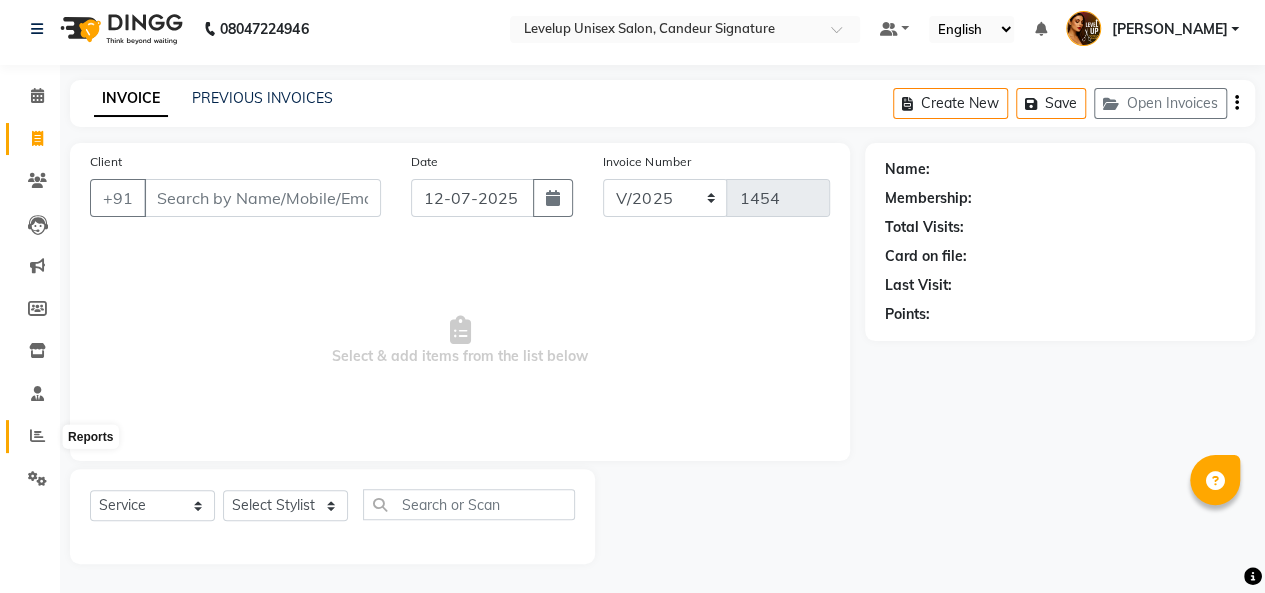 click 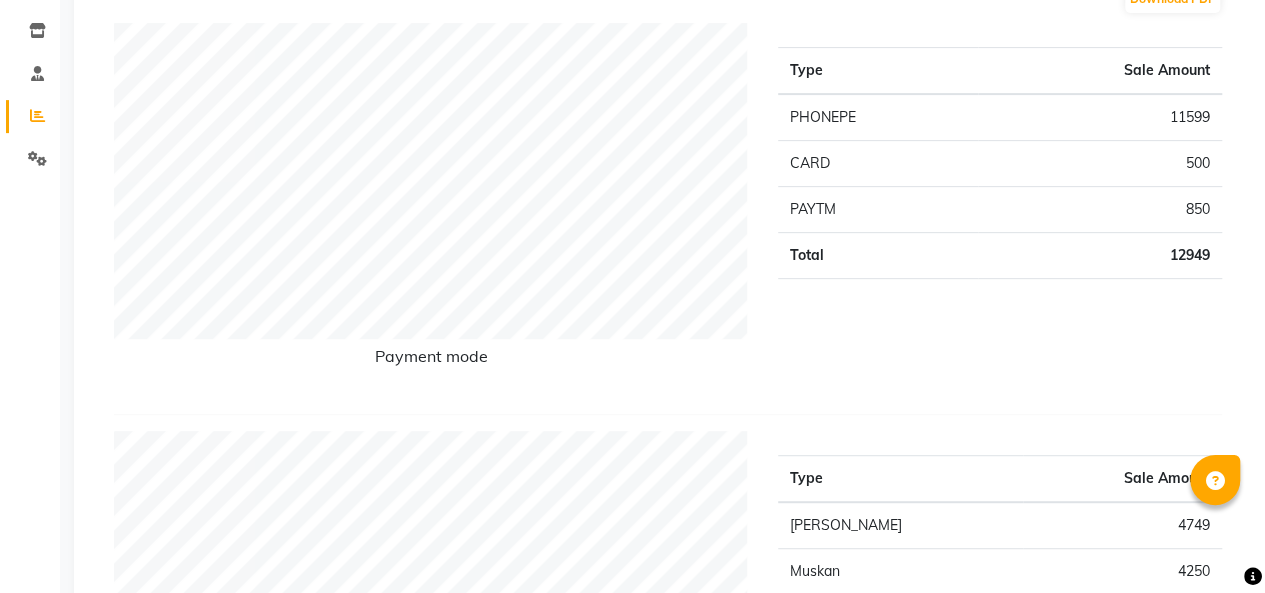 scroll, scrollTop: 0, scrollLeft: 0, axis: both 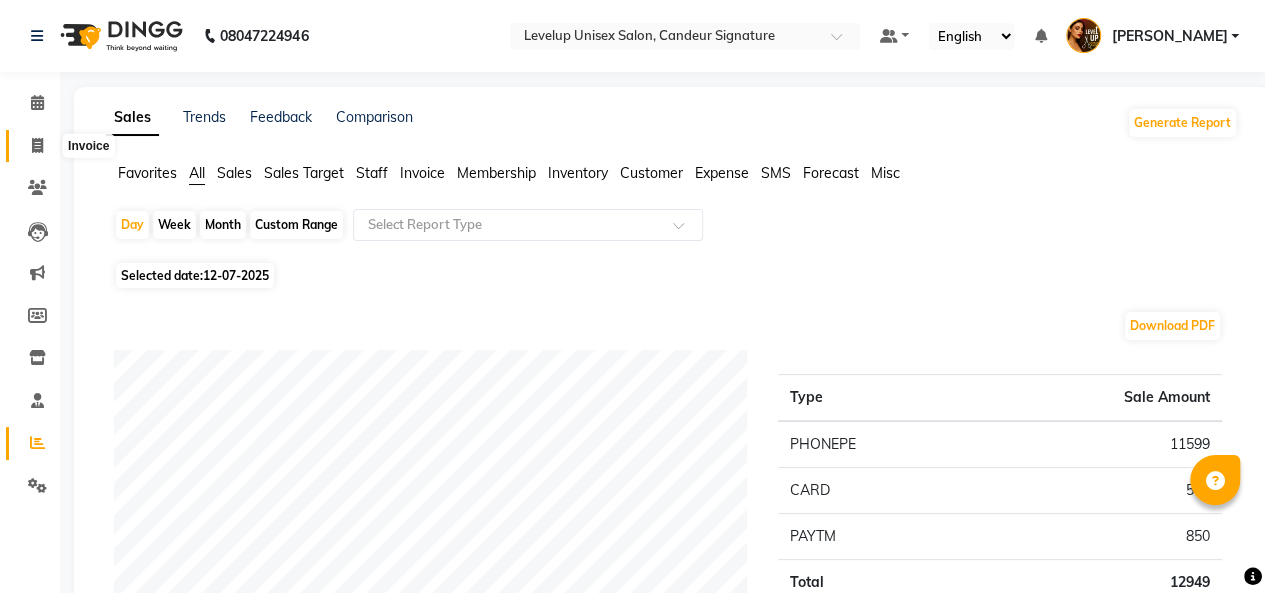 click 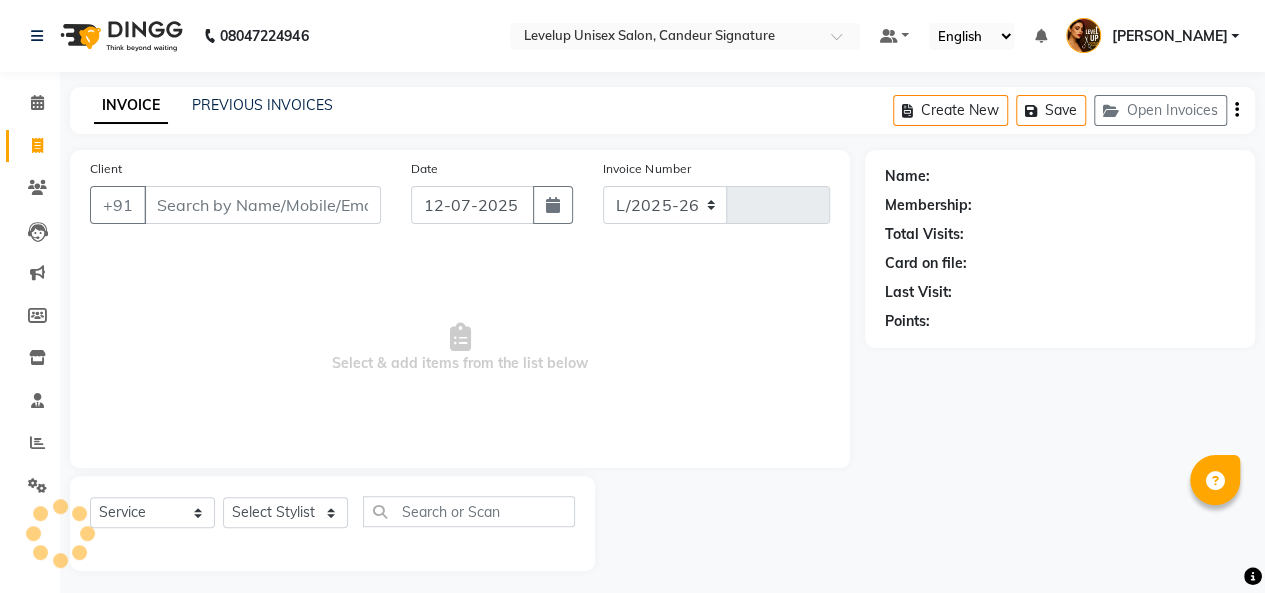 scroll, scrollTop: 7, scrollLeft: 0, axis: vertical 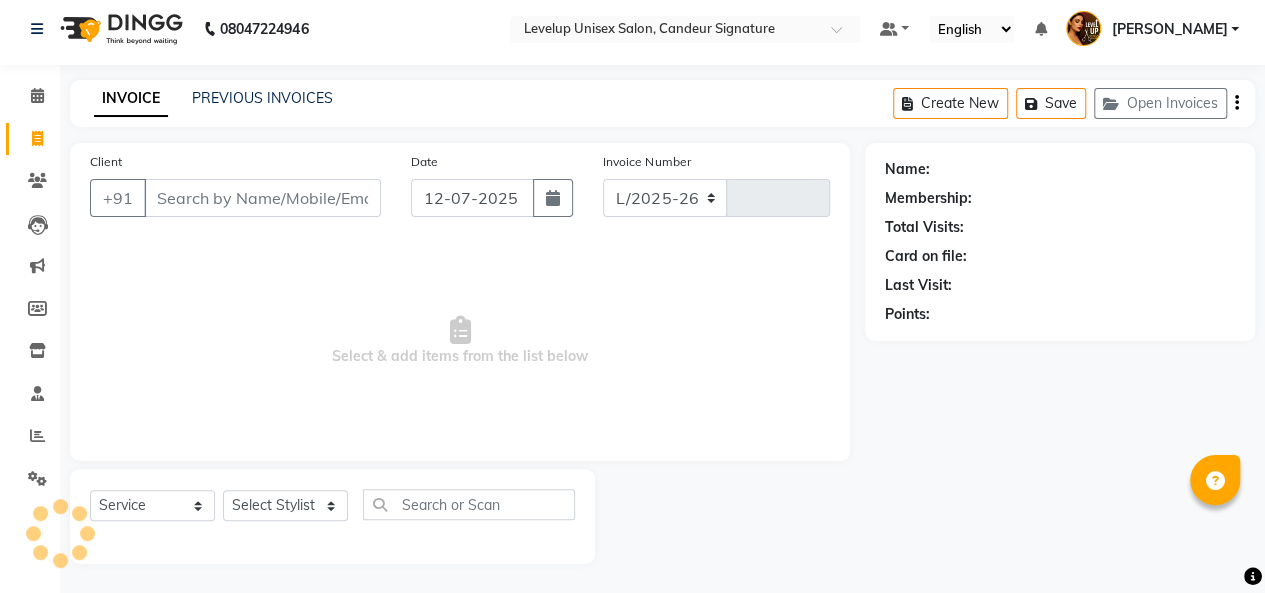 select on "7681" 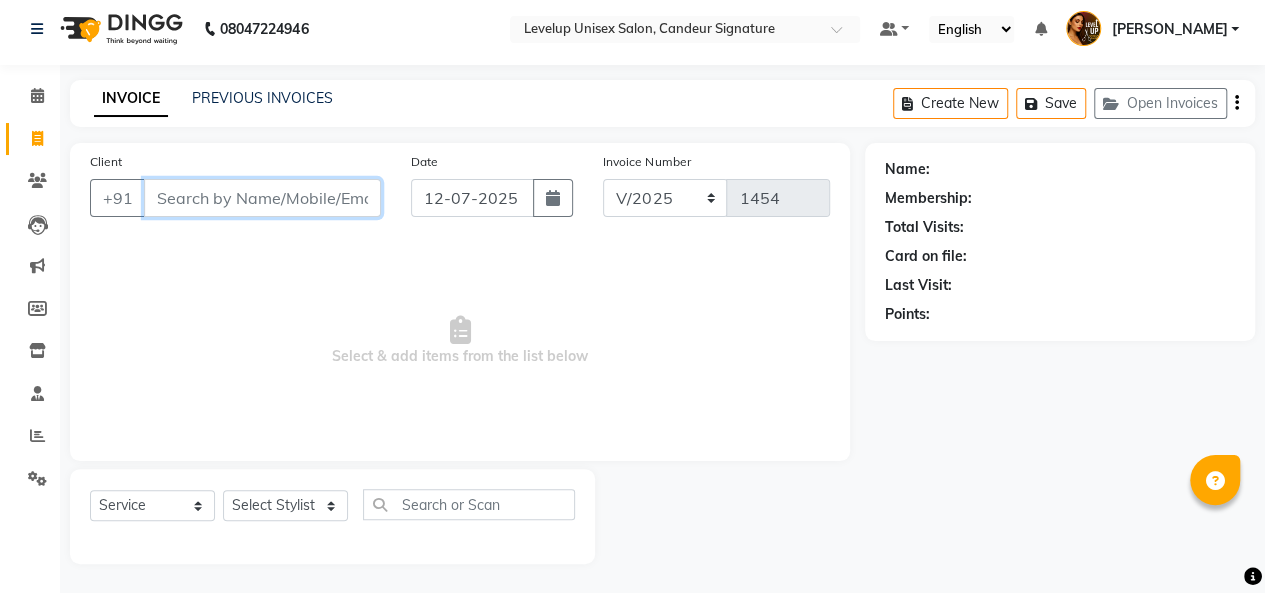 click on "Client" at bounding box center [262, 198] 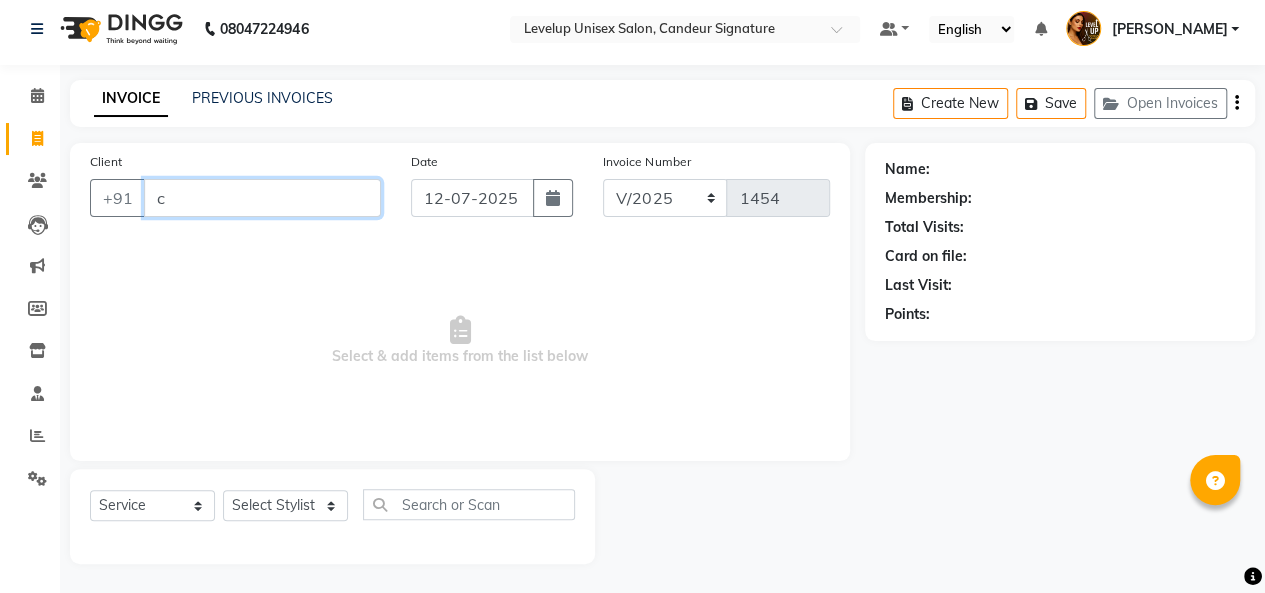 type on "c" 